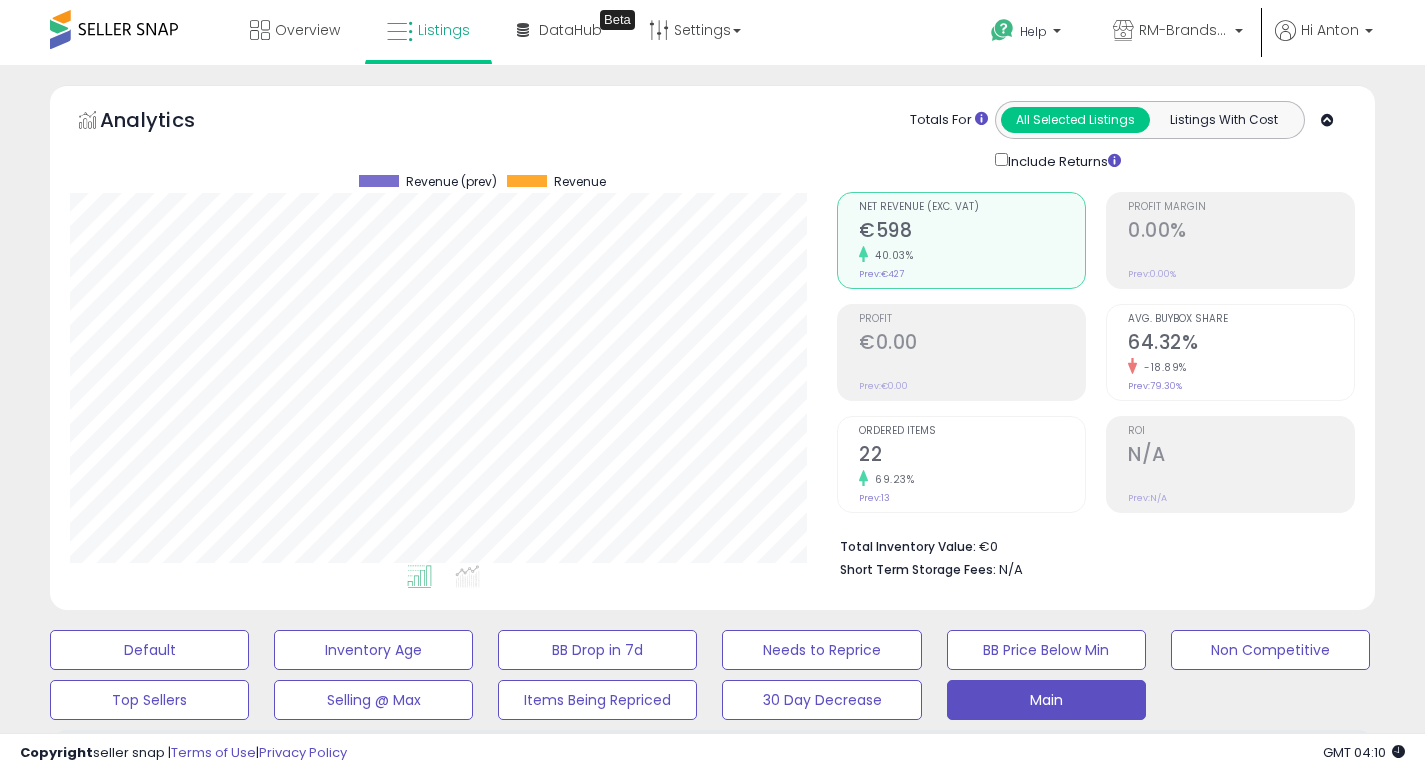 select on "**" 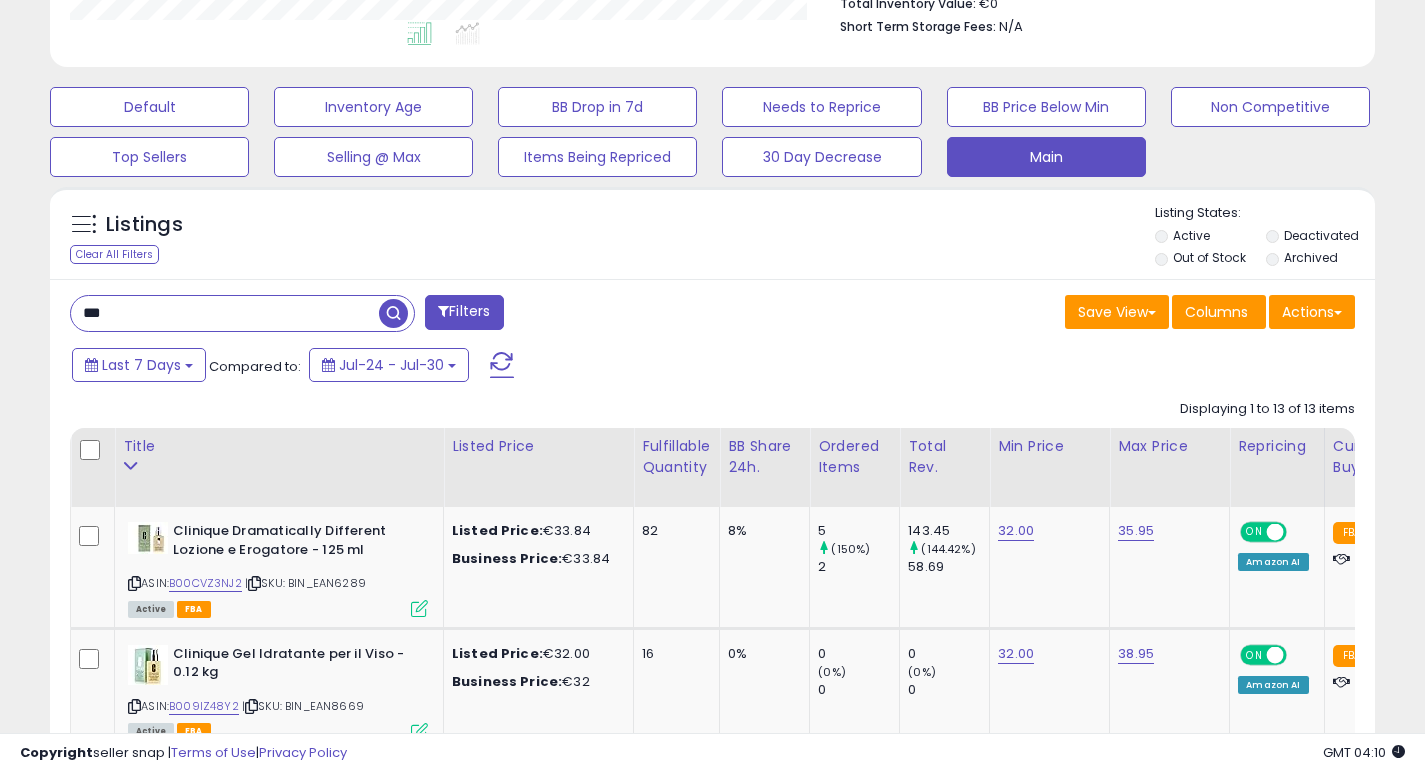 scroll, scrollTop: 543, scrollLeft: 0, axis: vertical 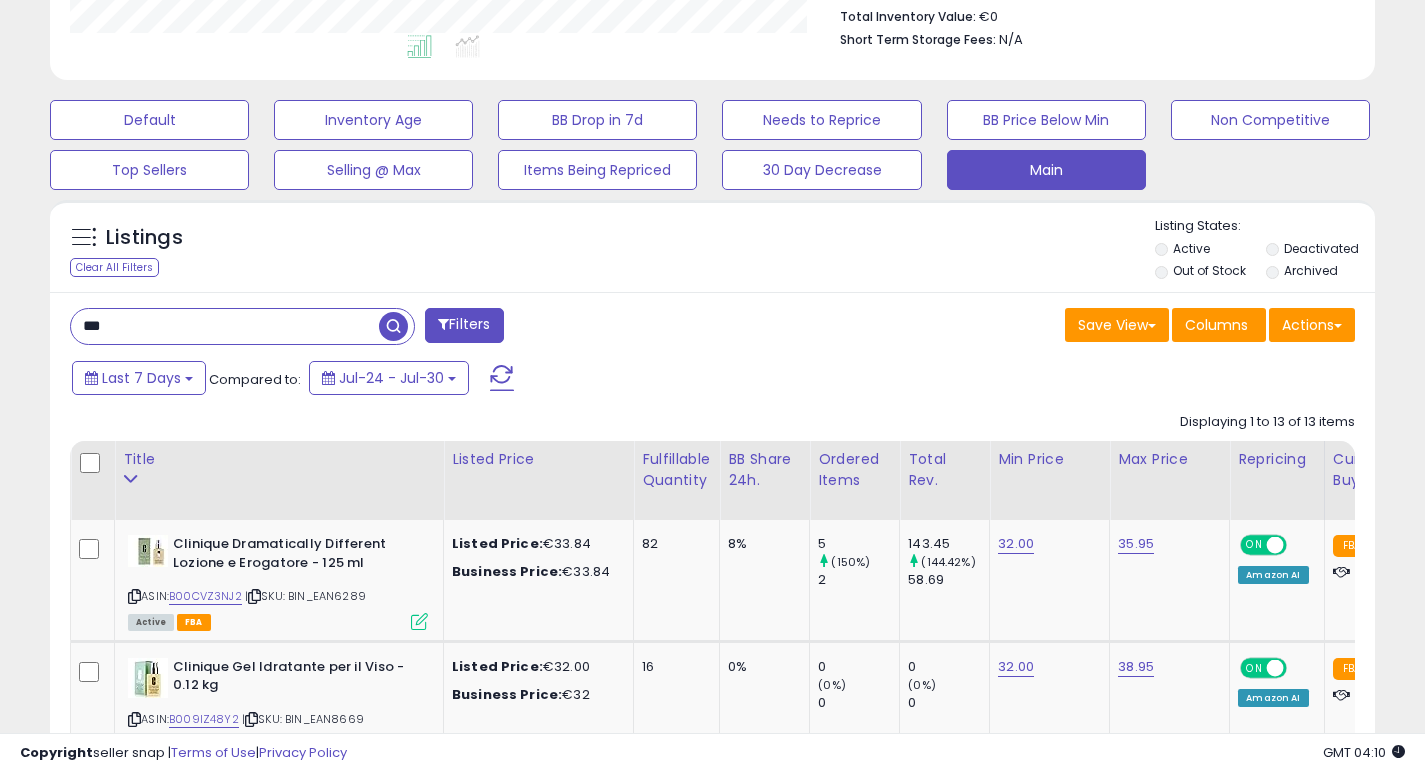 click on "***" at bounding box center [225, 326] 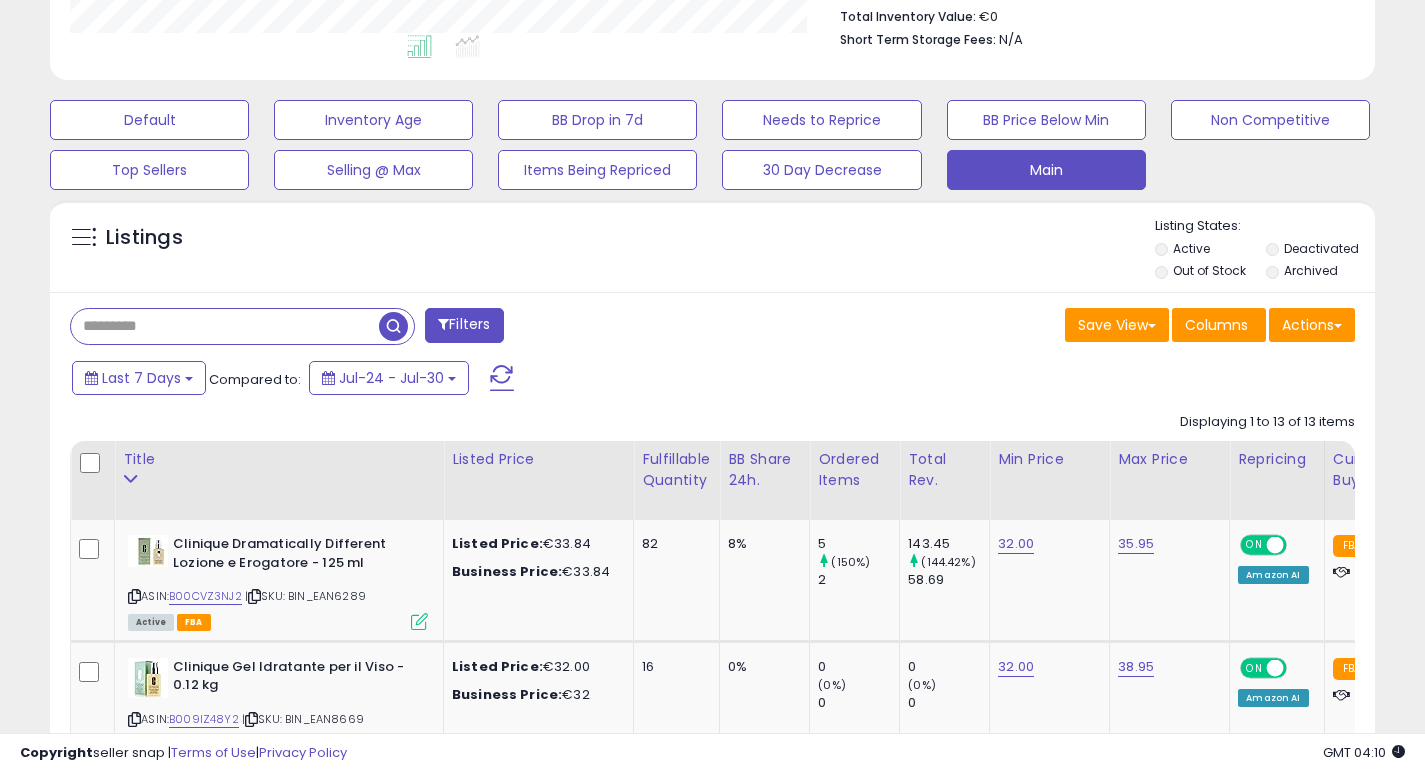 type 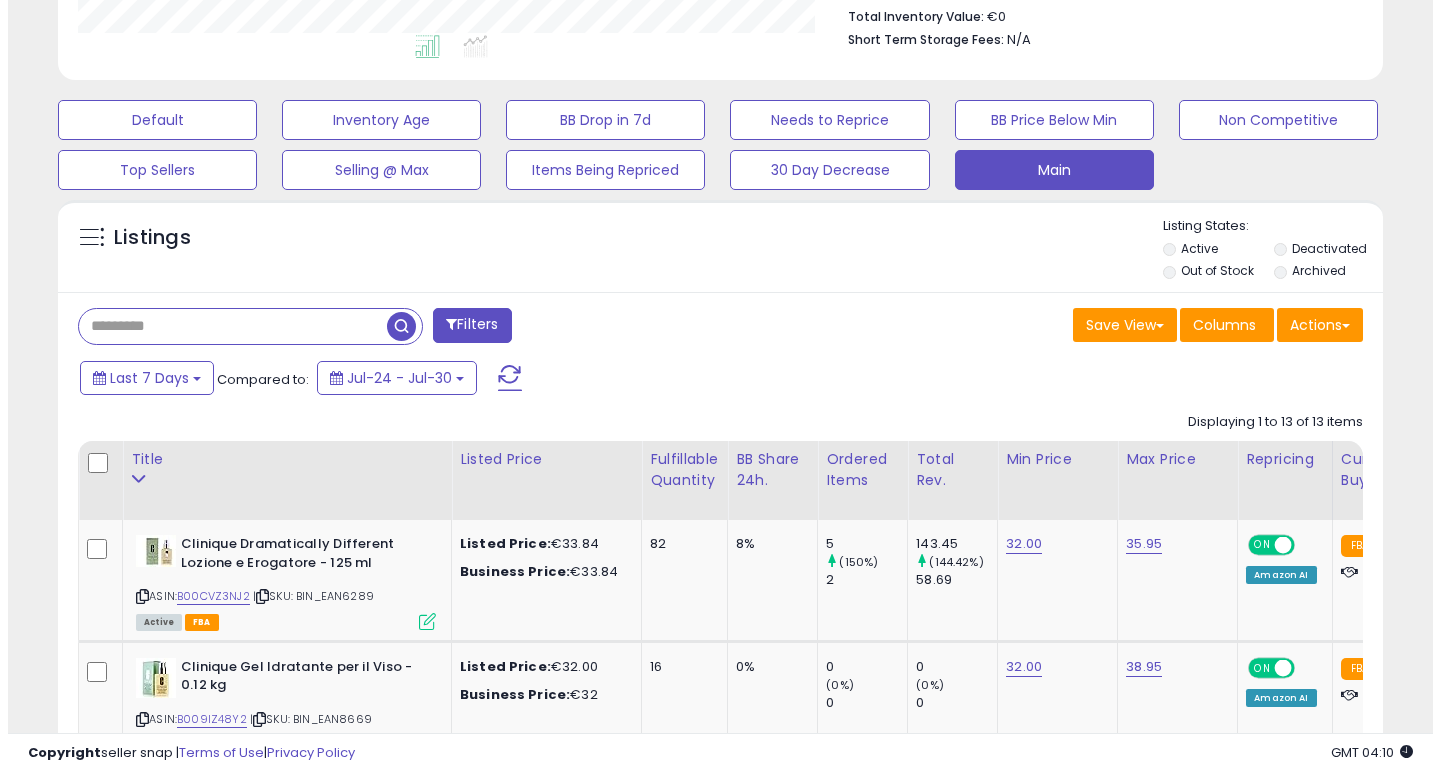 scroll, scrollTop: 447, scrollLeft: 0, axis: vertical 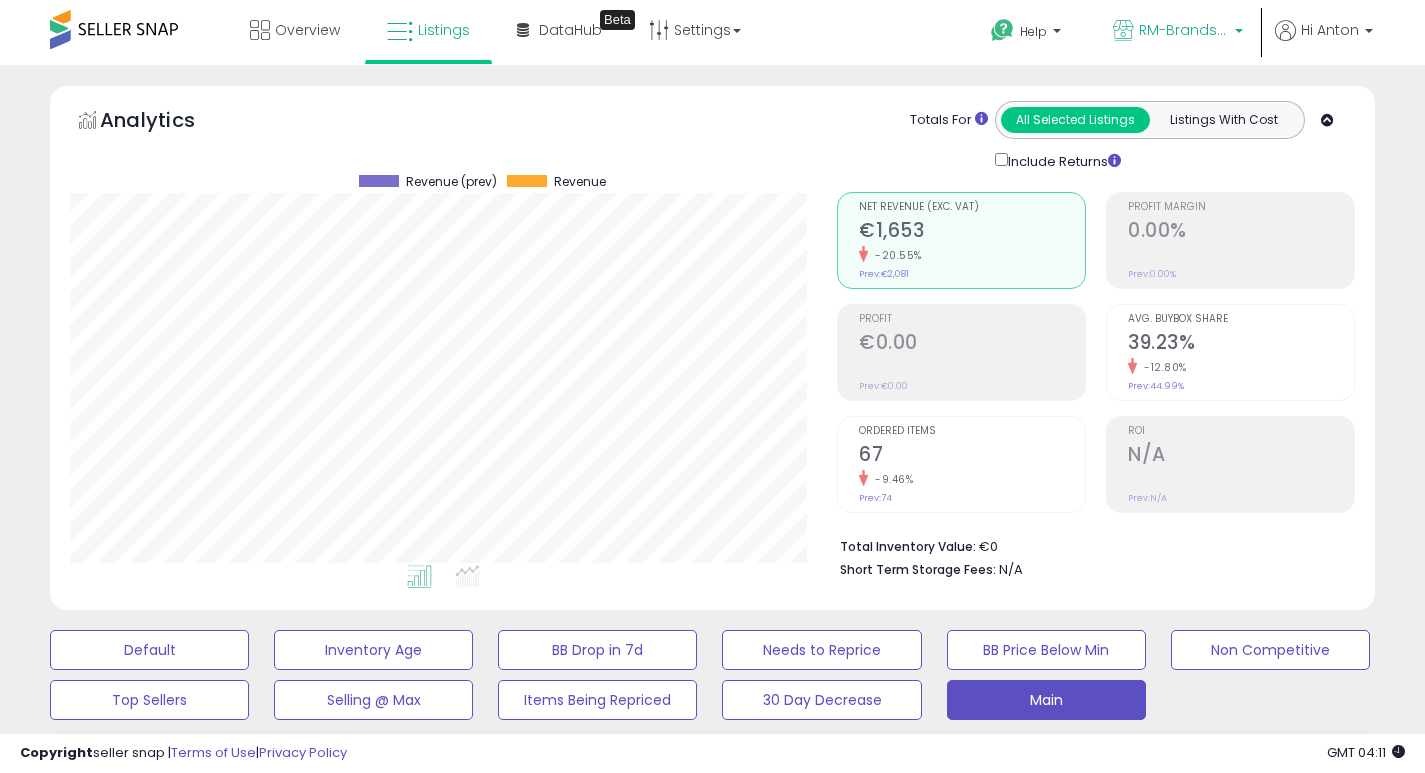 click on "RM-Brands (IT)" at bounding box center (1184, 30) 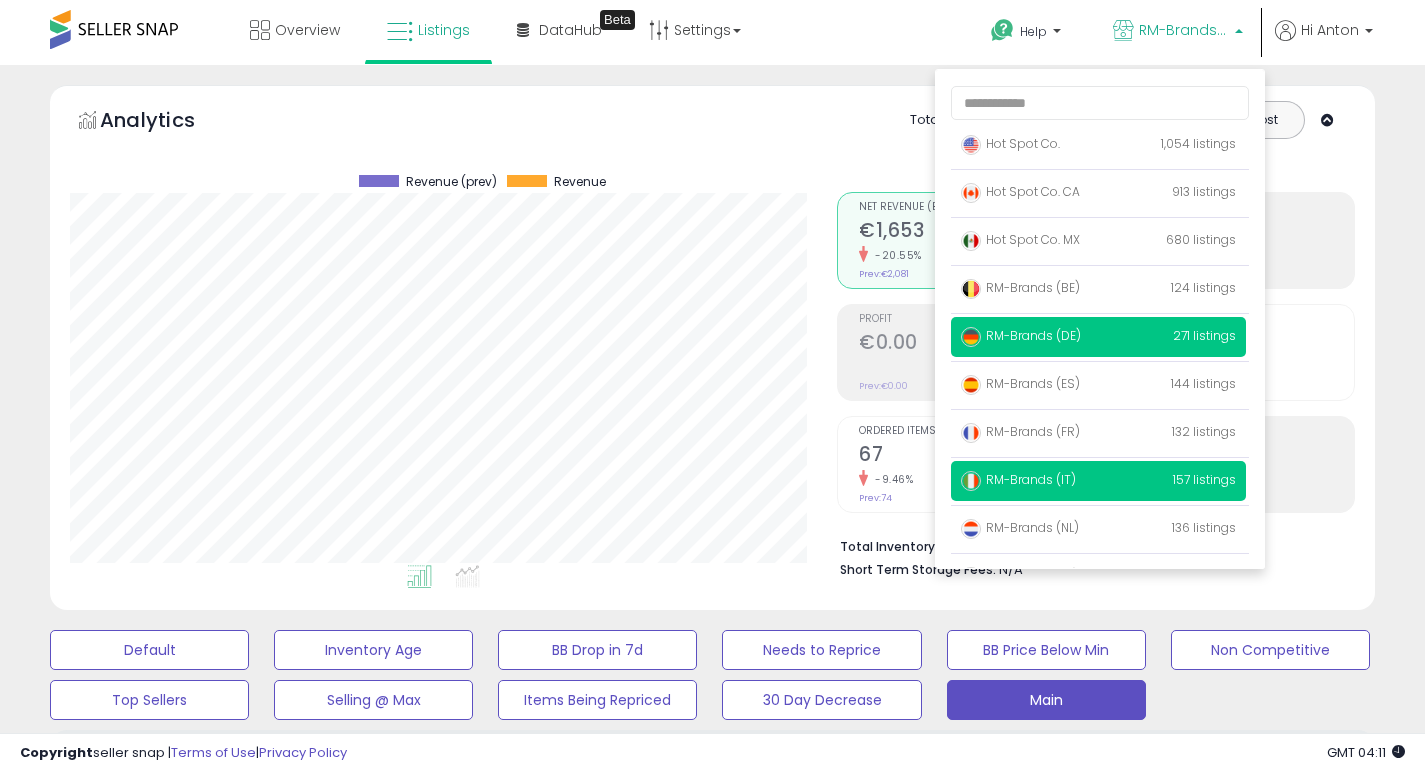click on "RM-Brands (DE)" at bounding box center [1021, 335] 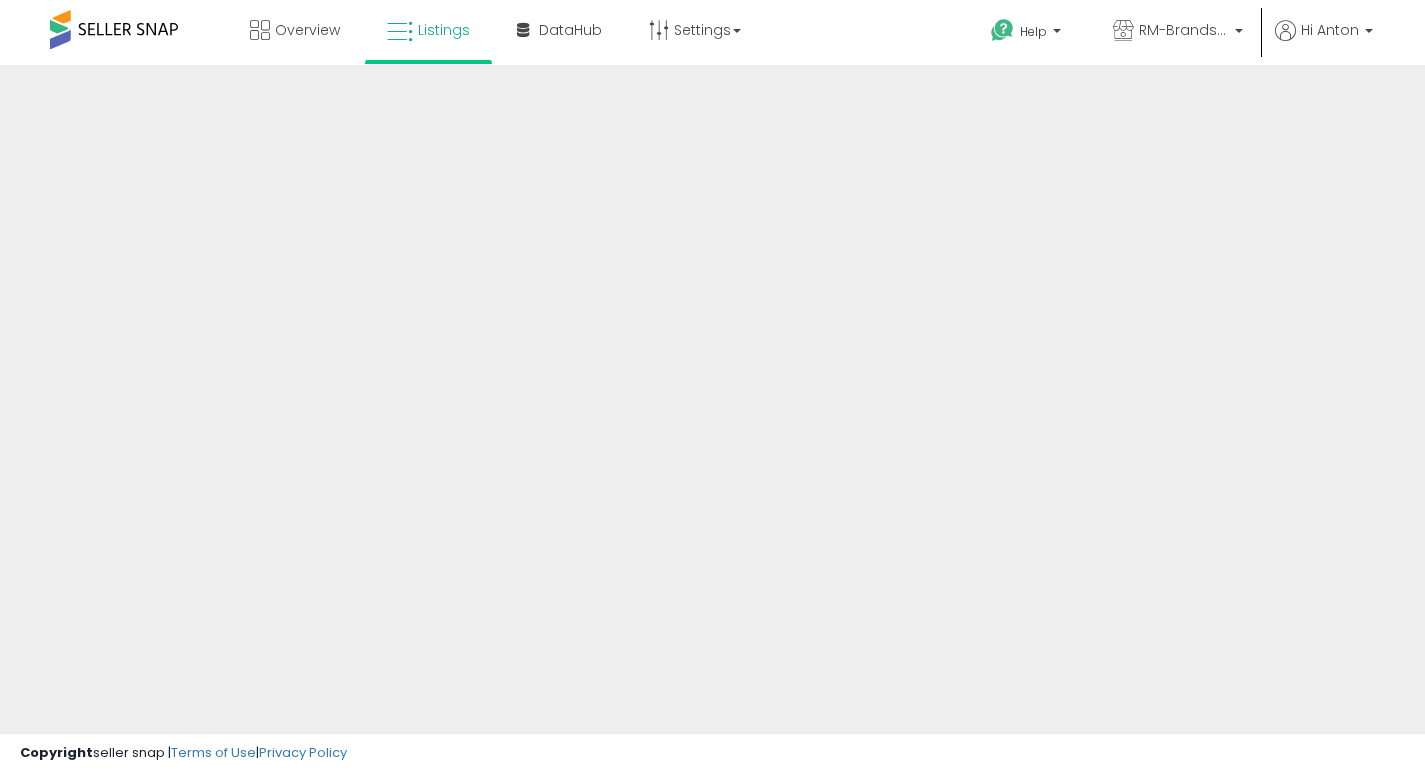 scroll, scrollTop: 0, scrollLeft: 0, axis: both 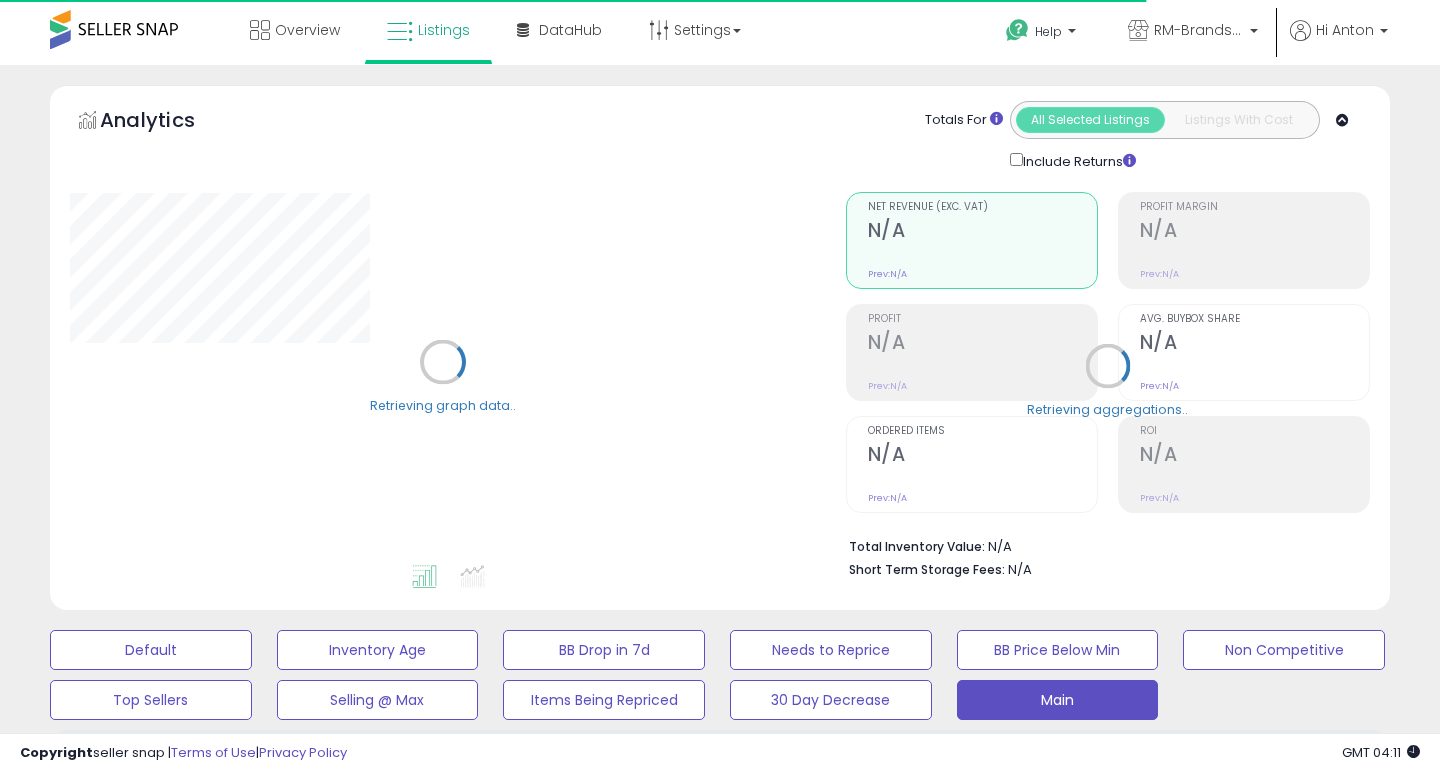 select on "**" 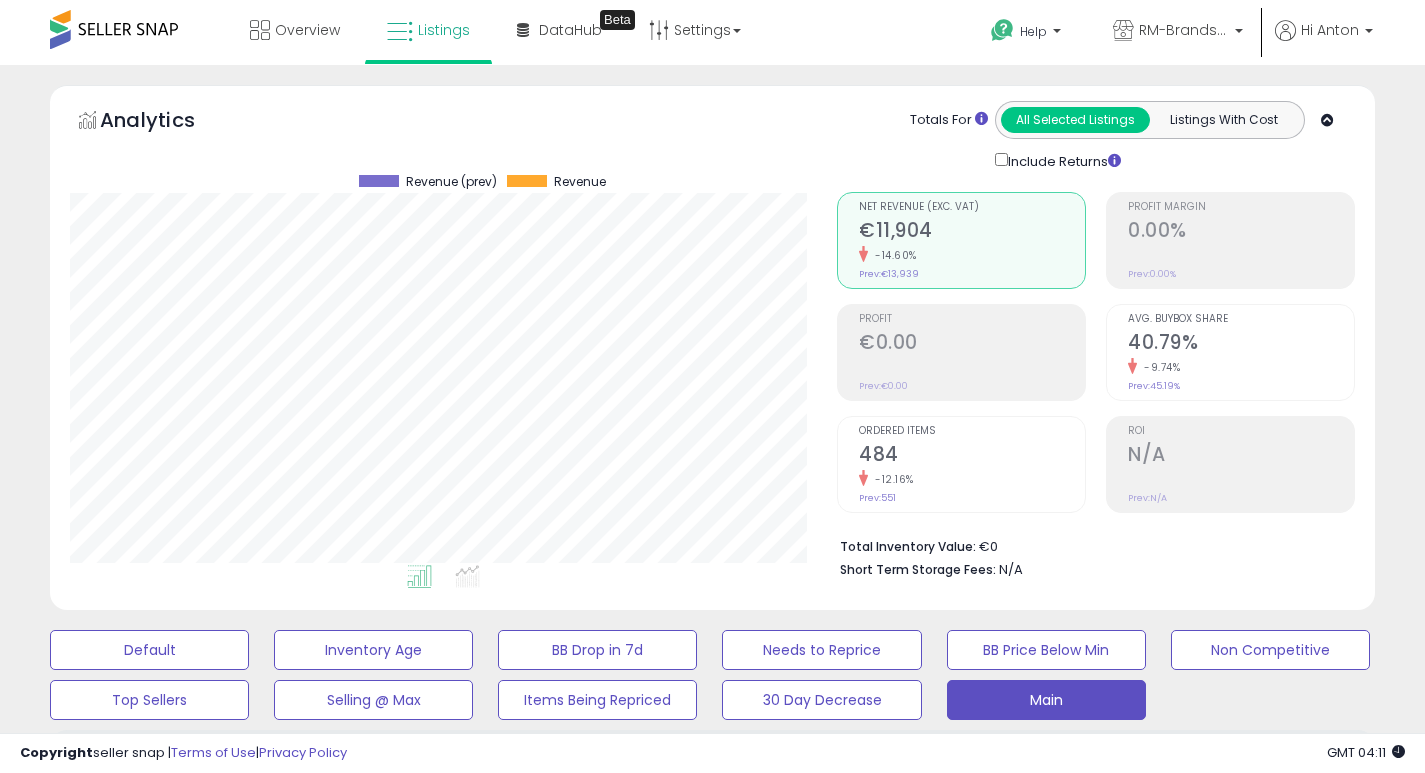 scroll, scrollTop: 999590, scrollLeft: 999233, axis: both 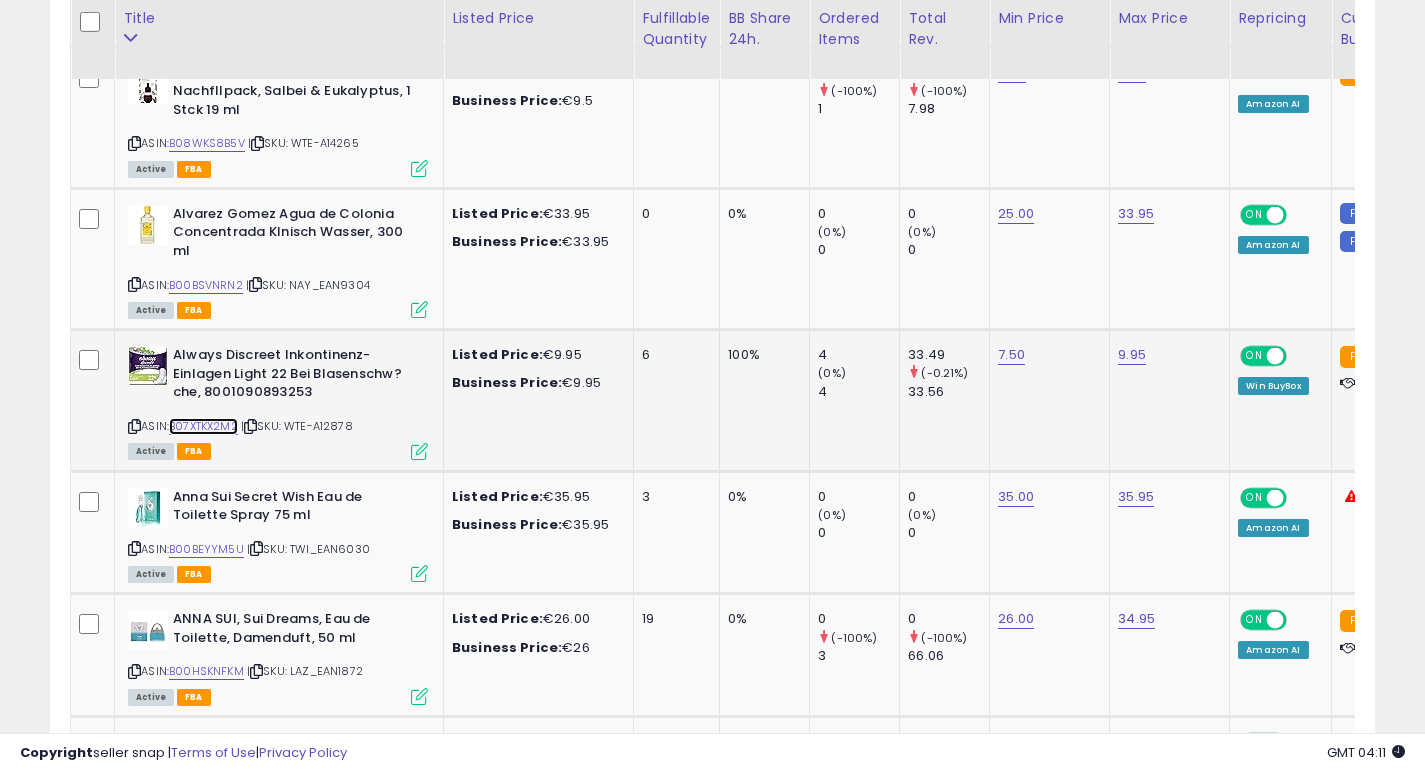 click on "B07XTKX2M2" at bounding box center (203, 426) 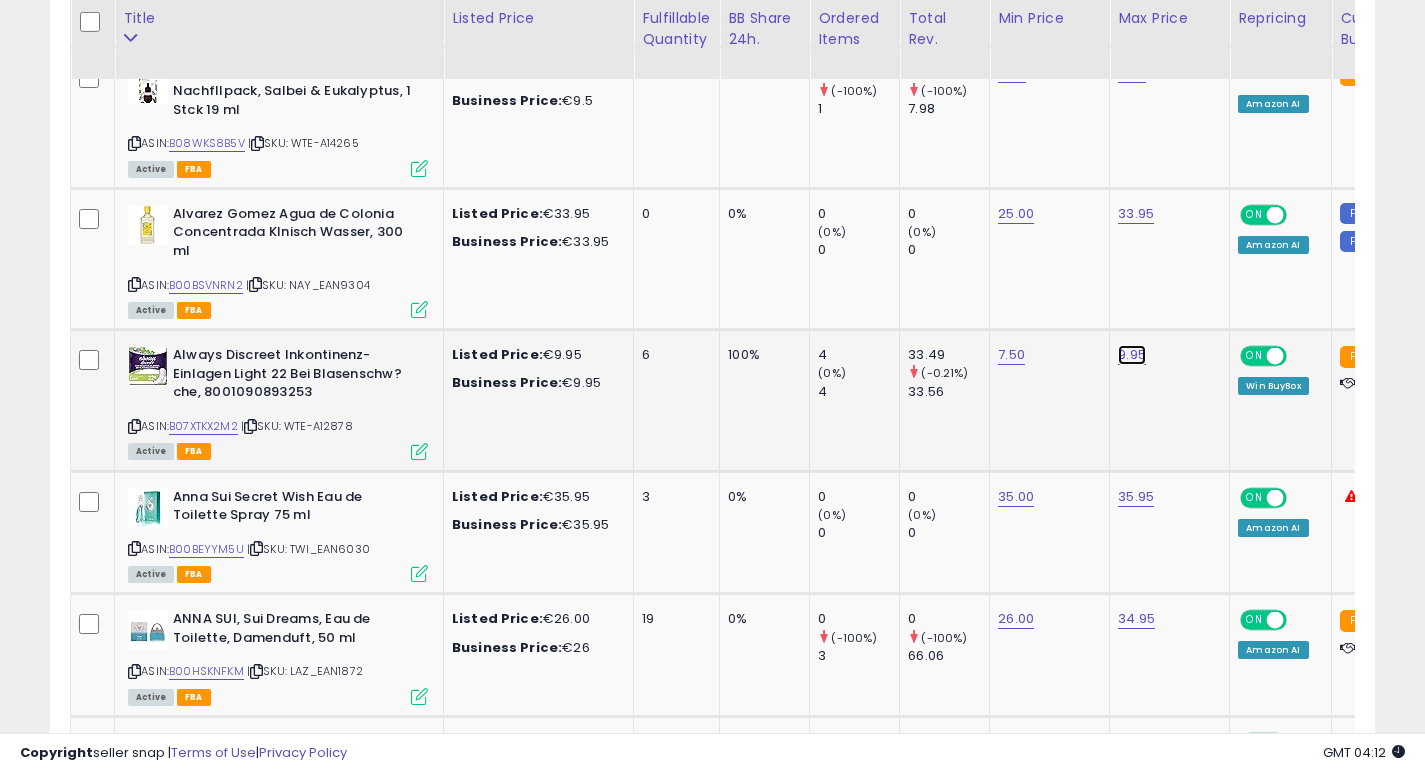 click on "9.95" at bounding box center [1130, -597] 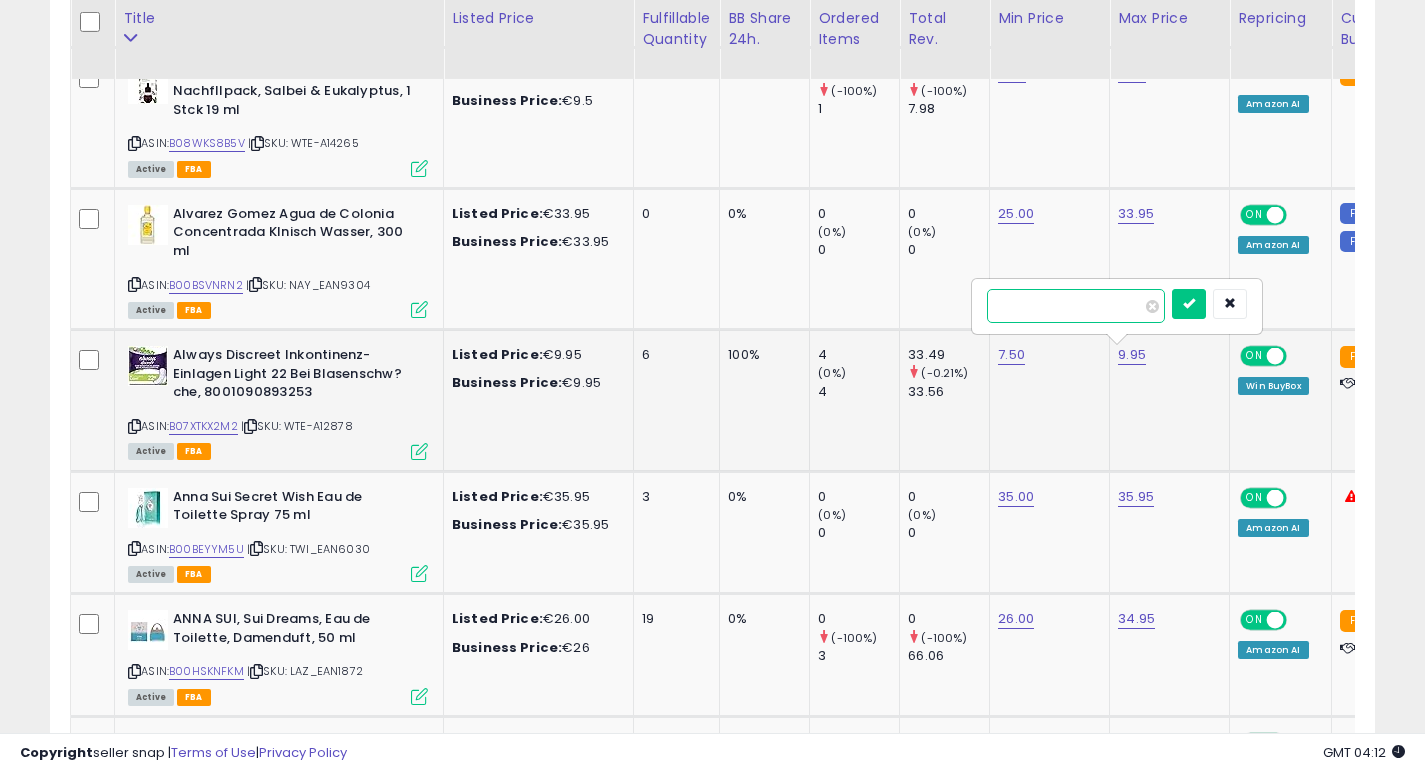 click on "****" at bounding box center [1076, 306] 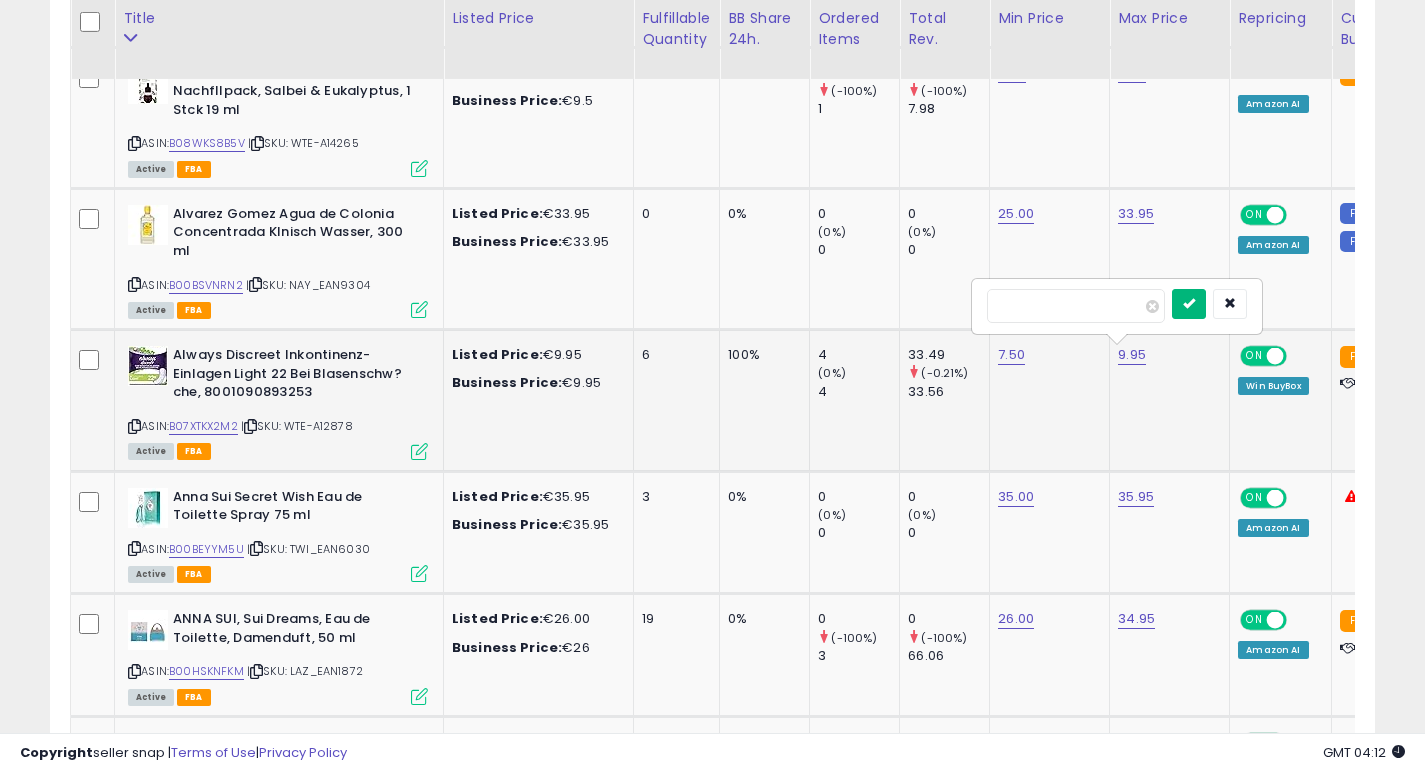 click at bounding box center [1189, 304] 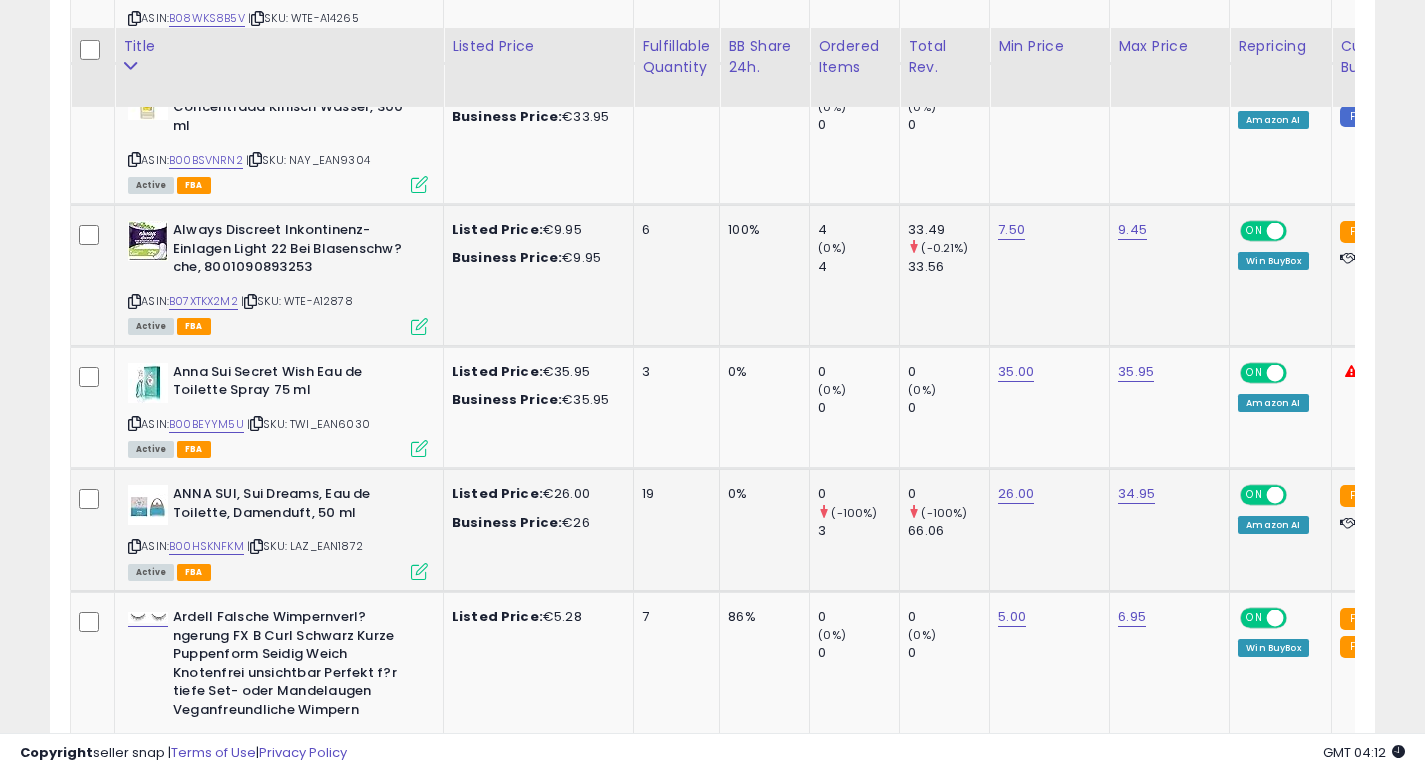 scroll, scrollTop: 1848, scrollLeft: 0, axis: vertical 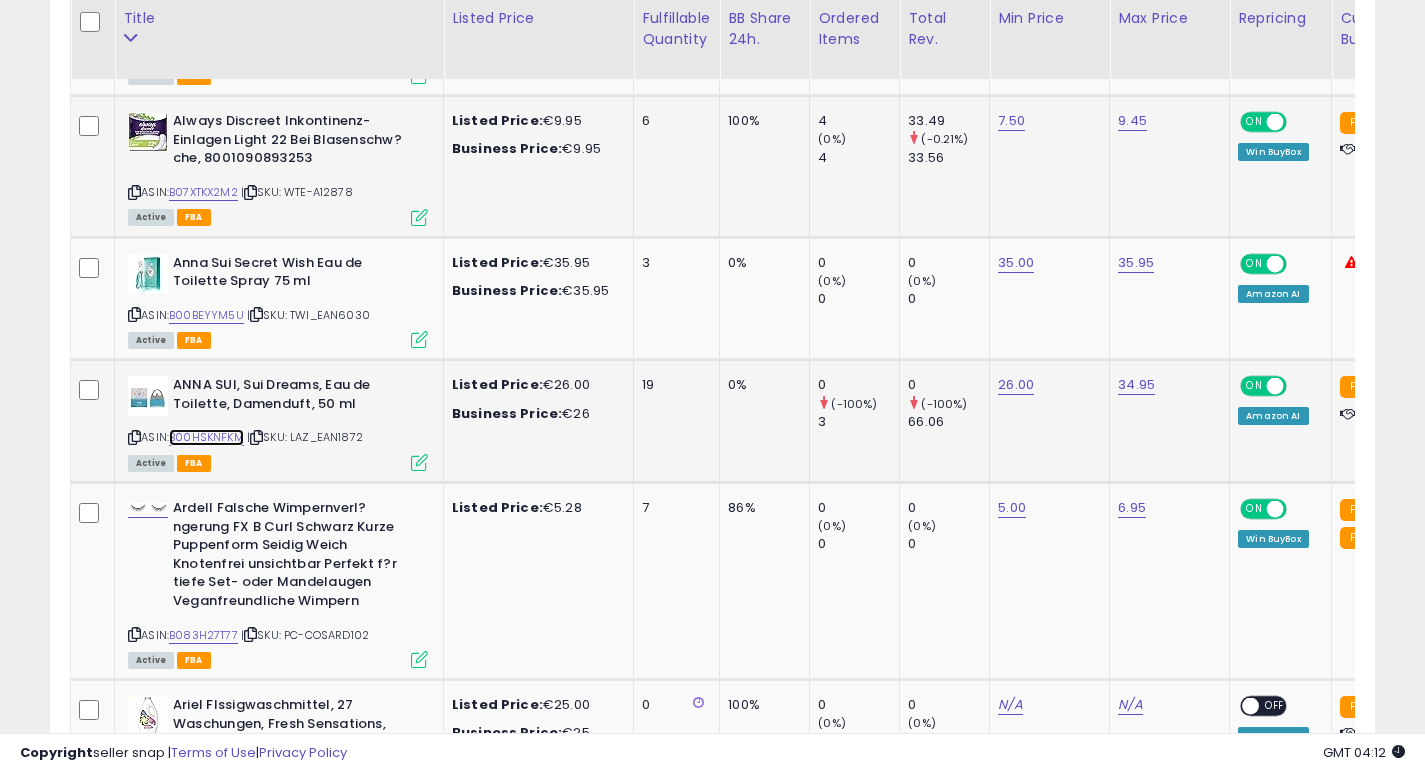 click on "B00HSKNFKM" at bounding box center [206, 437] 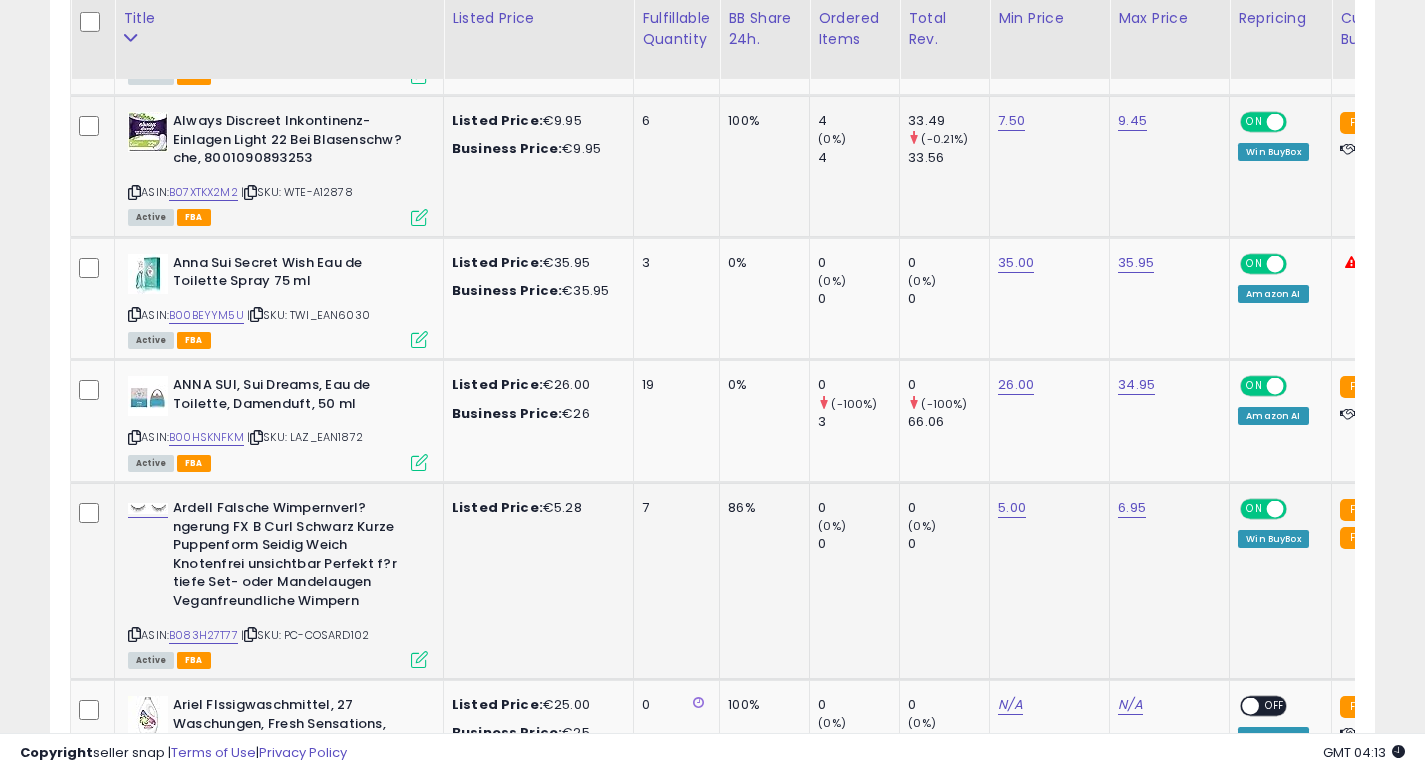 click on "Listed Price:  €5.28" 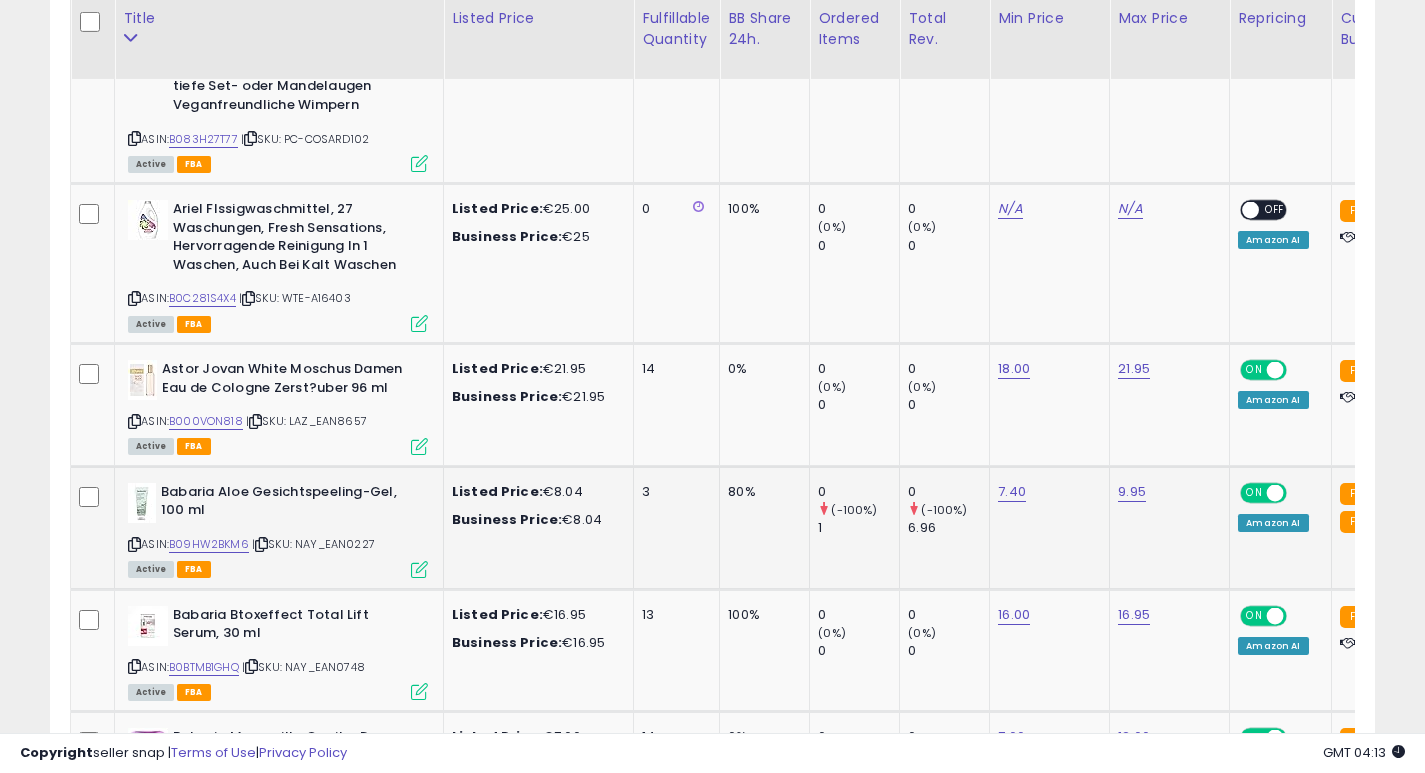 scroll, scrollTop: 2406, scrollLeft: 0, axis: vertical 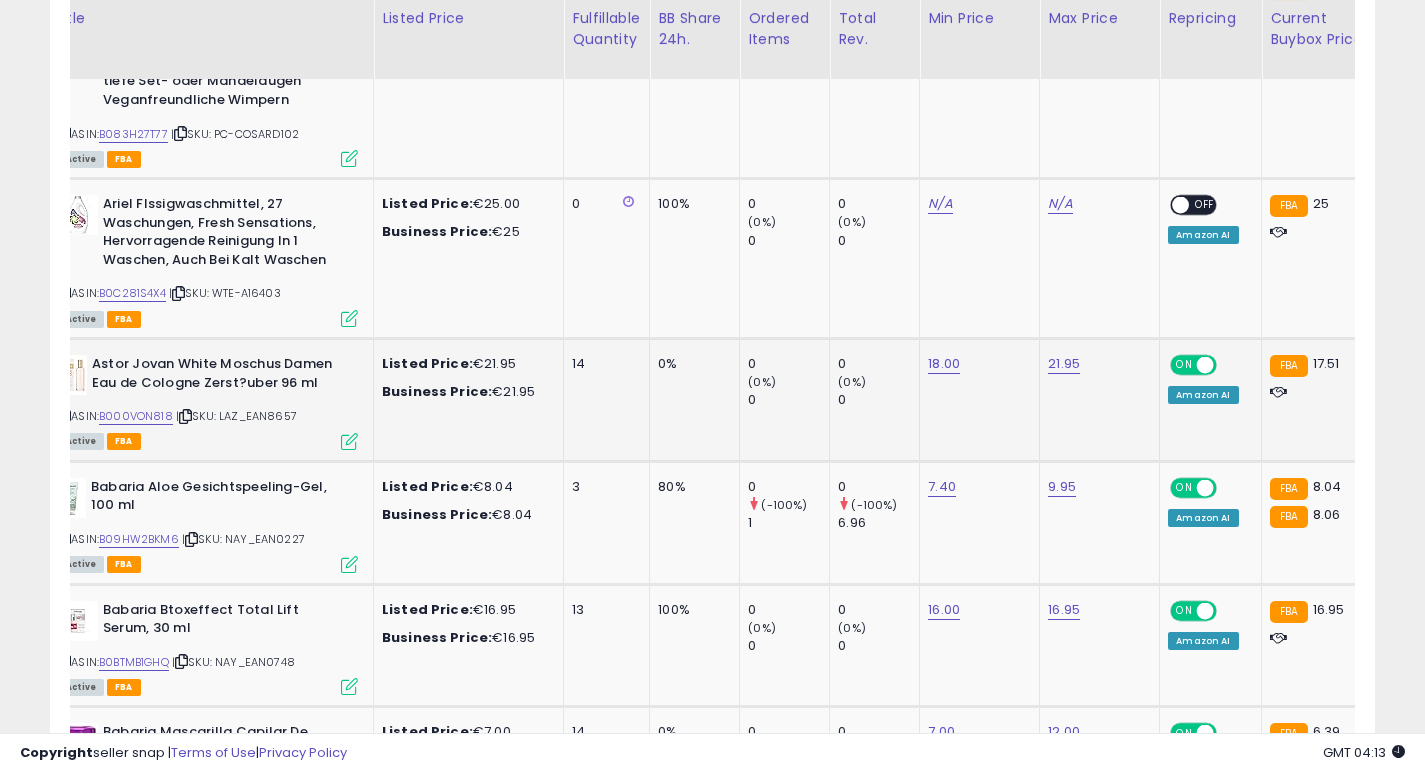 click on "3" 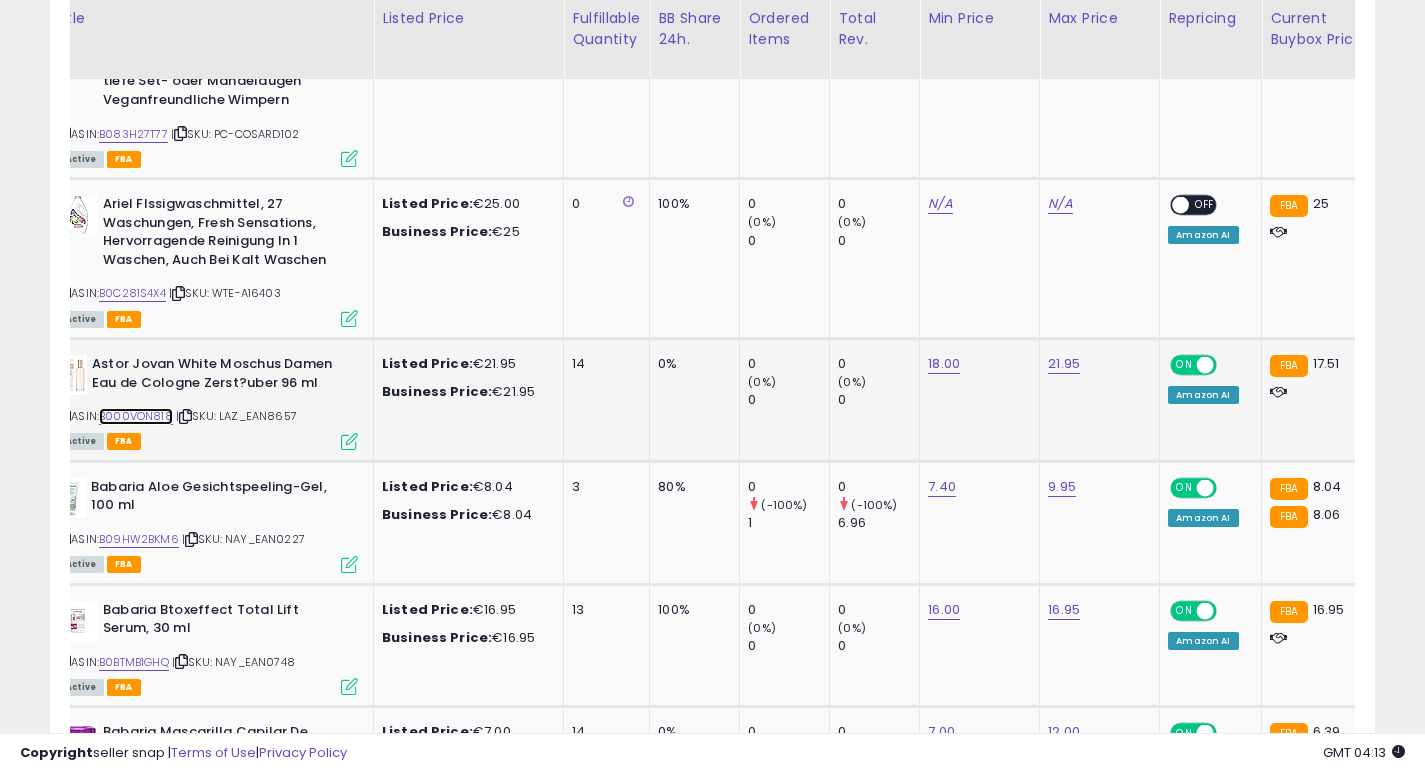 click on "B000VON818" at bounding box center [136, 416] 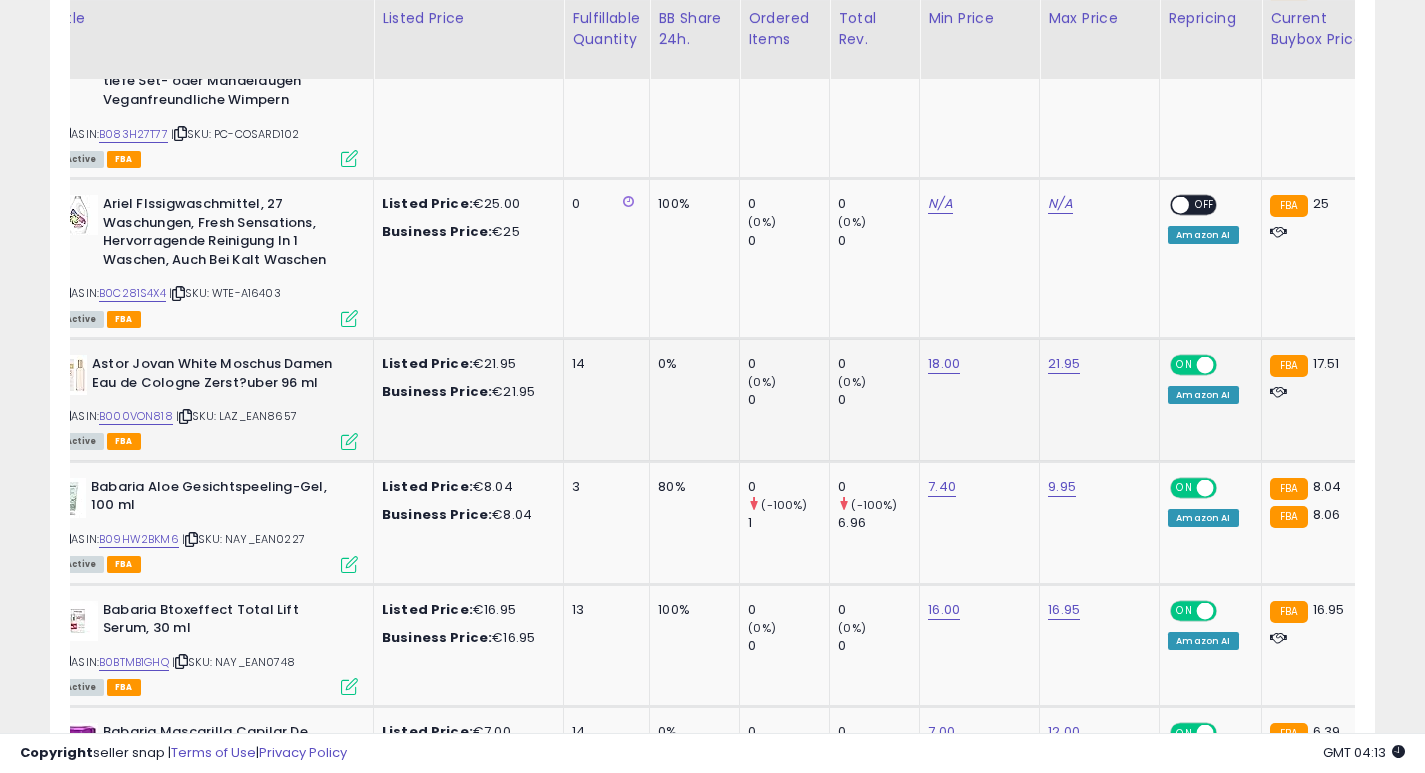 scroll, scrollTop: 2482, scrollLeft: 0, axis: vertical 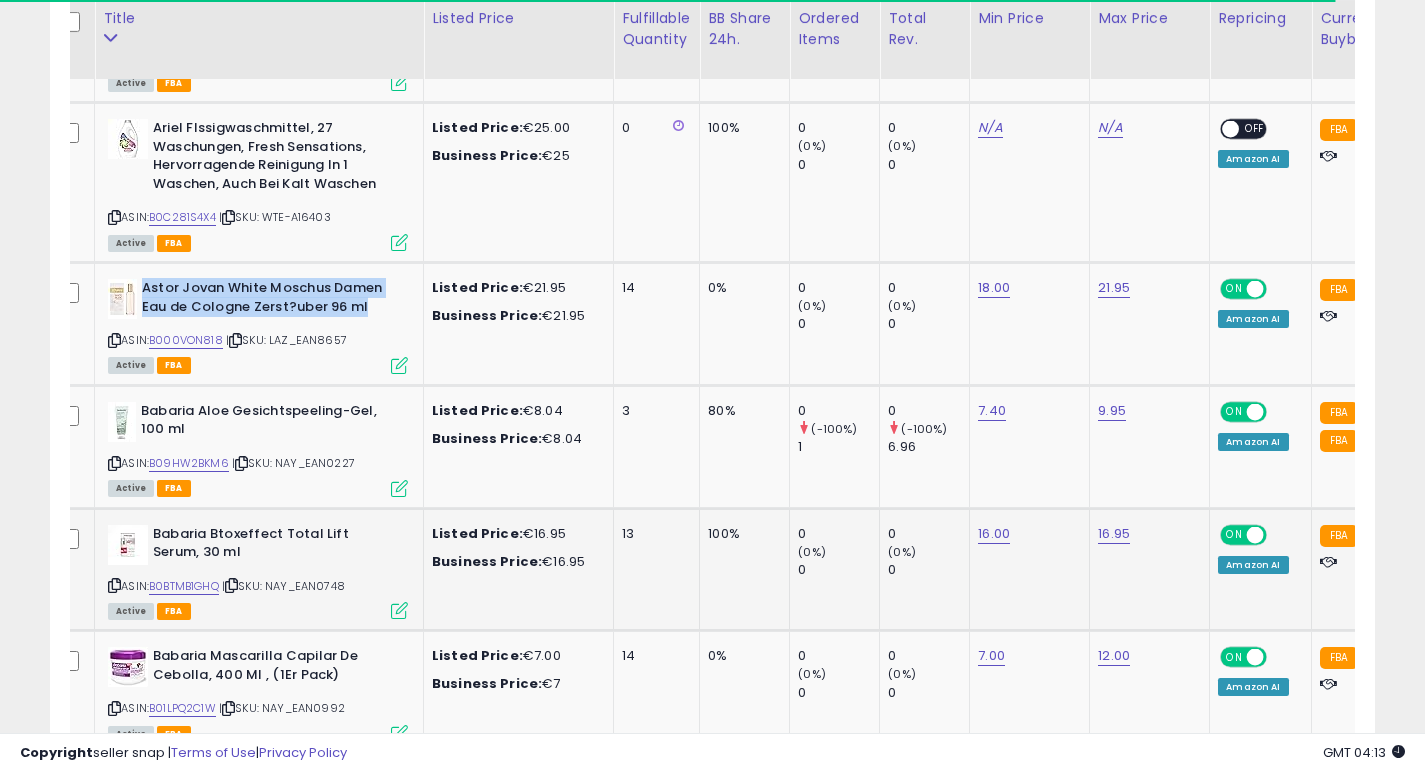 click on "13" 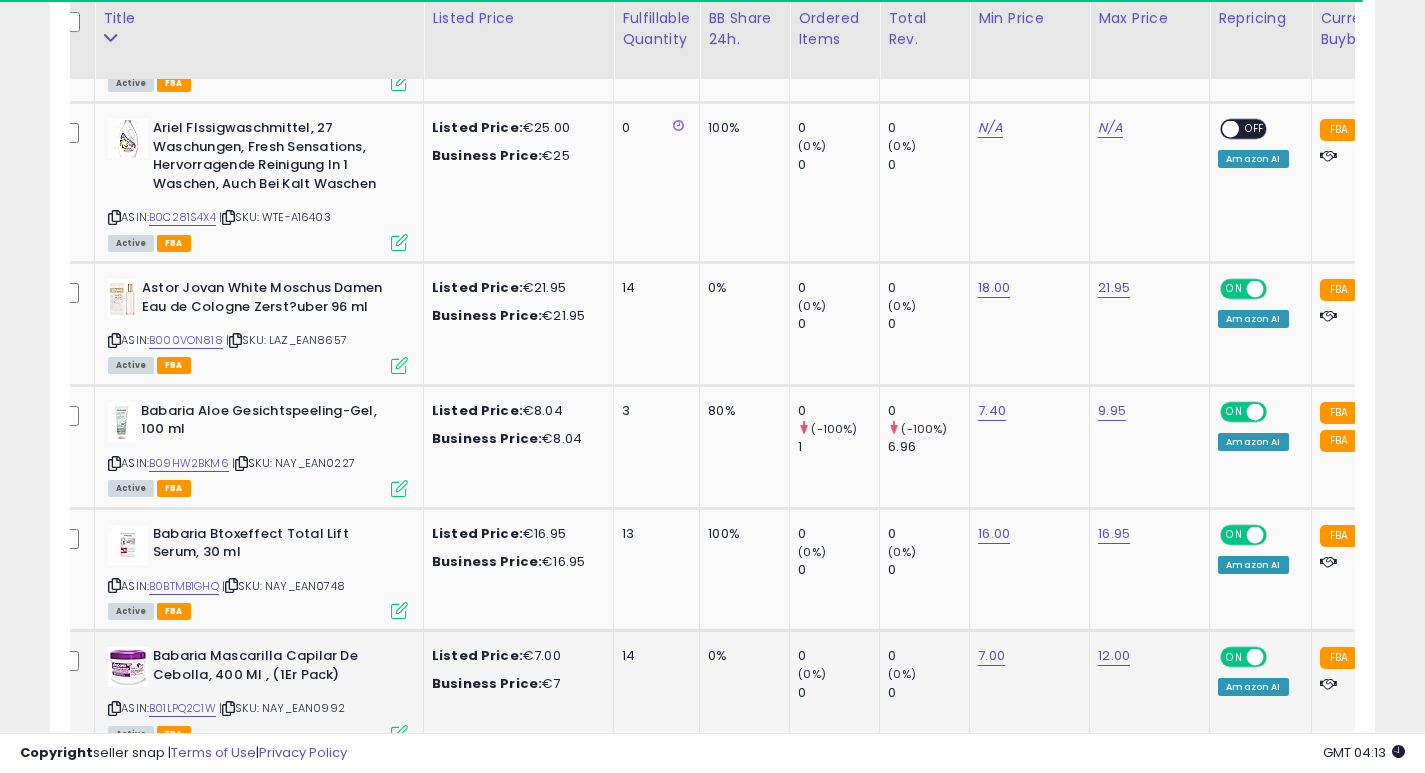 scroll, scrollTop: 2665, scrollLeft: 0, axis: vertical 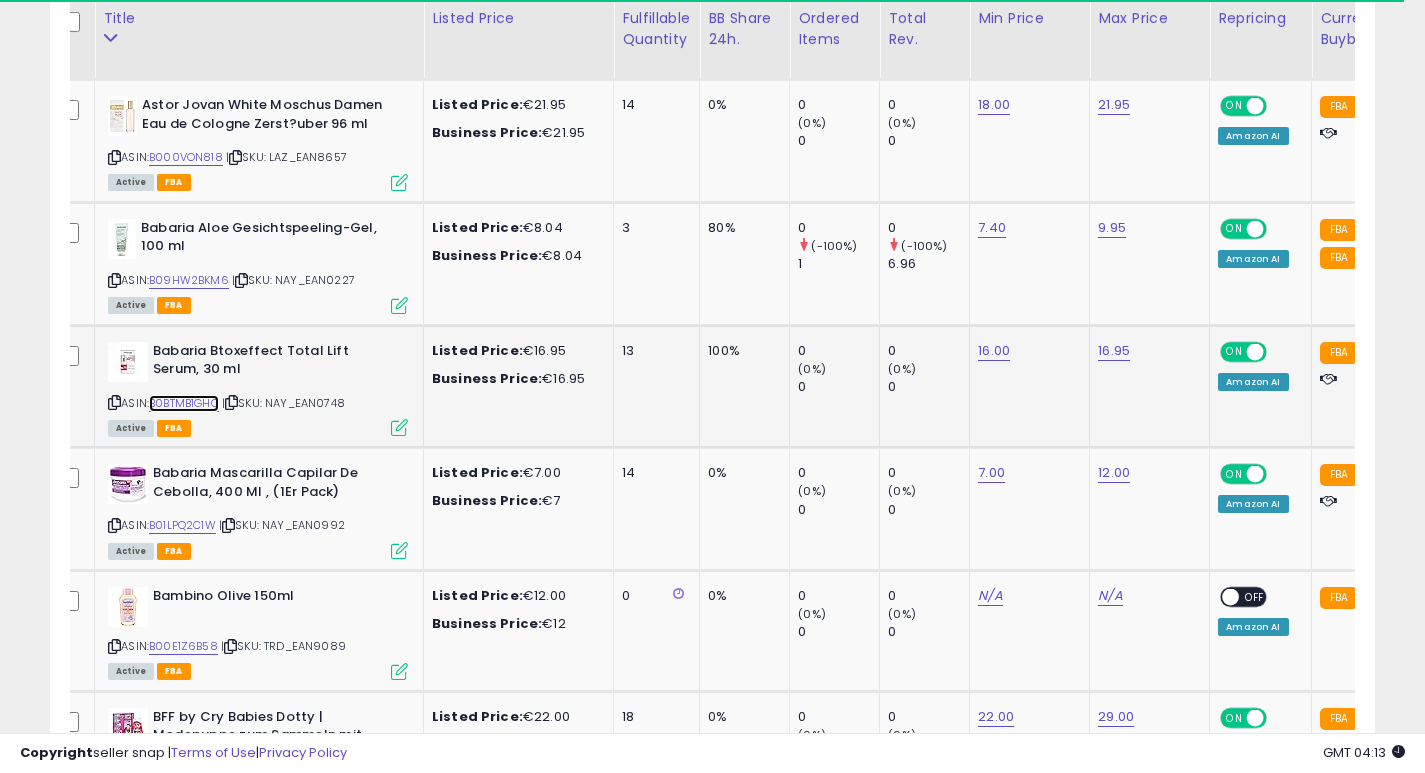 click on "B0BTMB1GHQ" at bounding box center [184, 403] 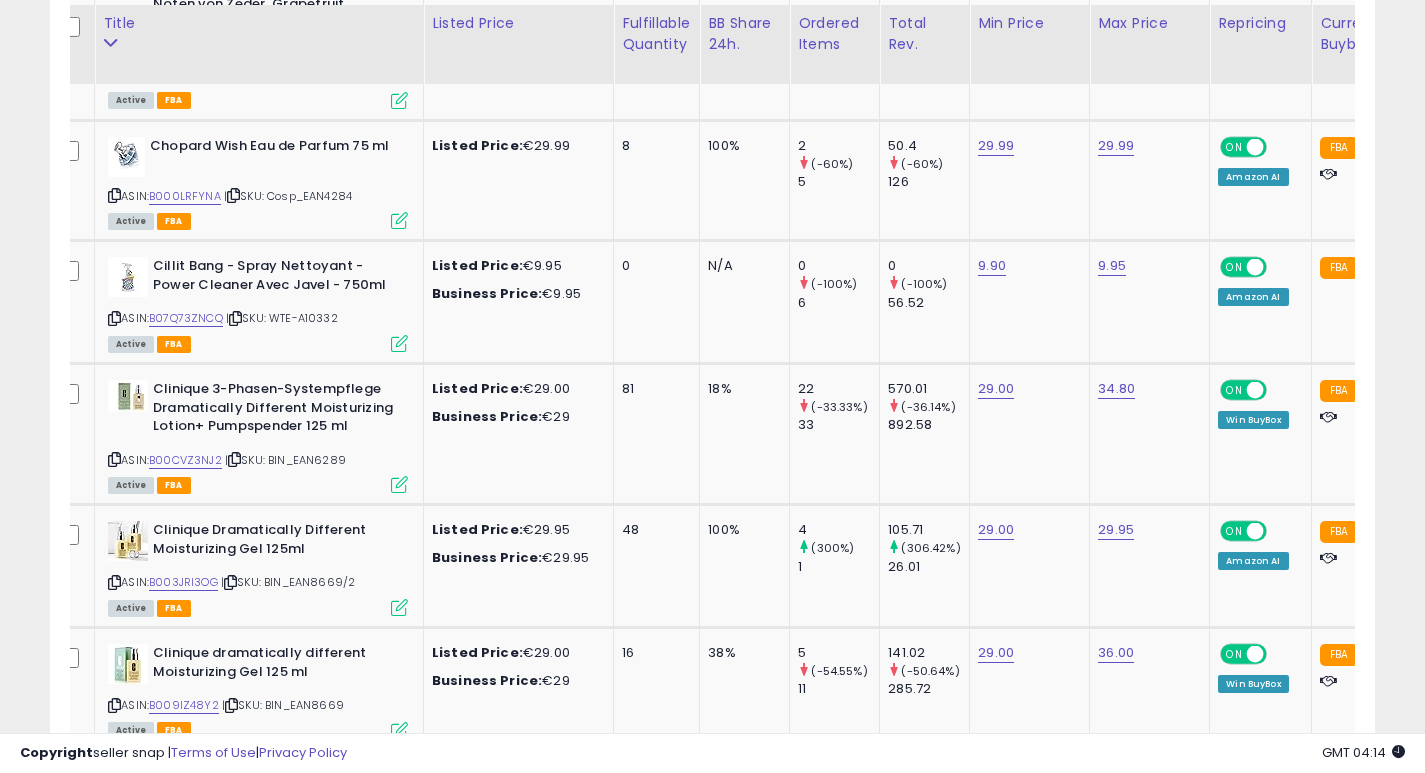 scroll, scrollTop: 4023, scrollLeft: 0, axis: vertical 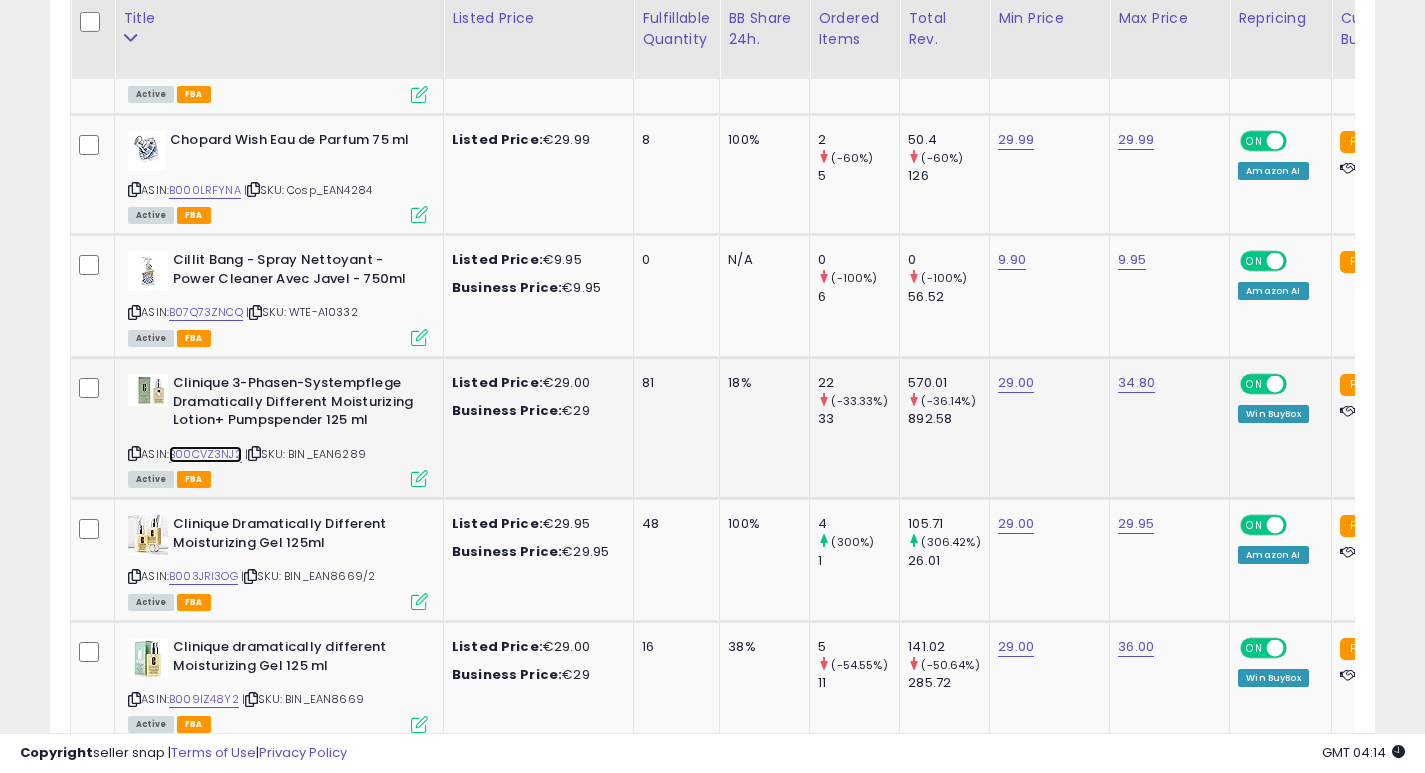 click on "B00CVZ3NJ2" at bounding box center [205, 454] 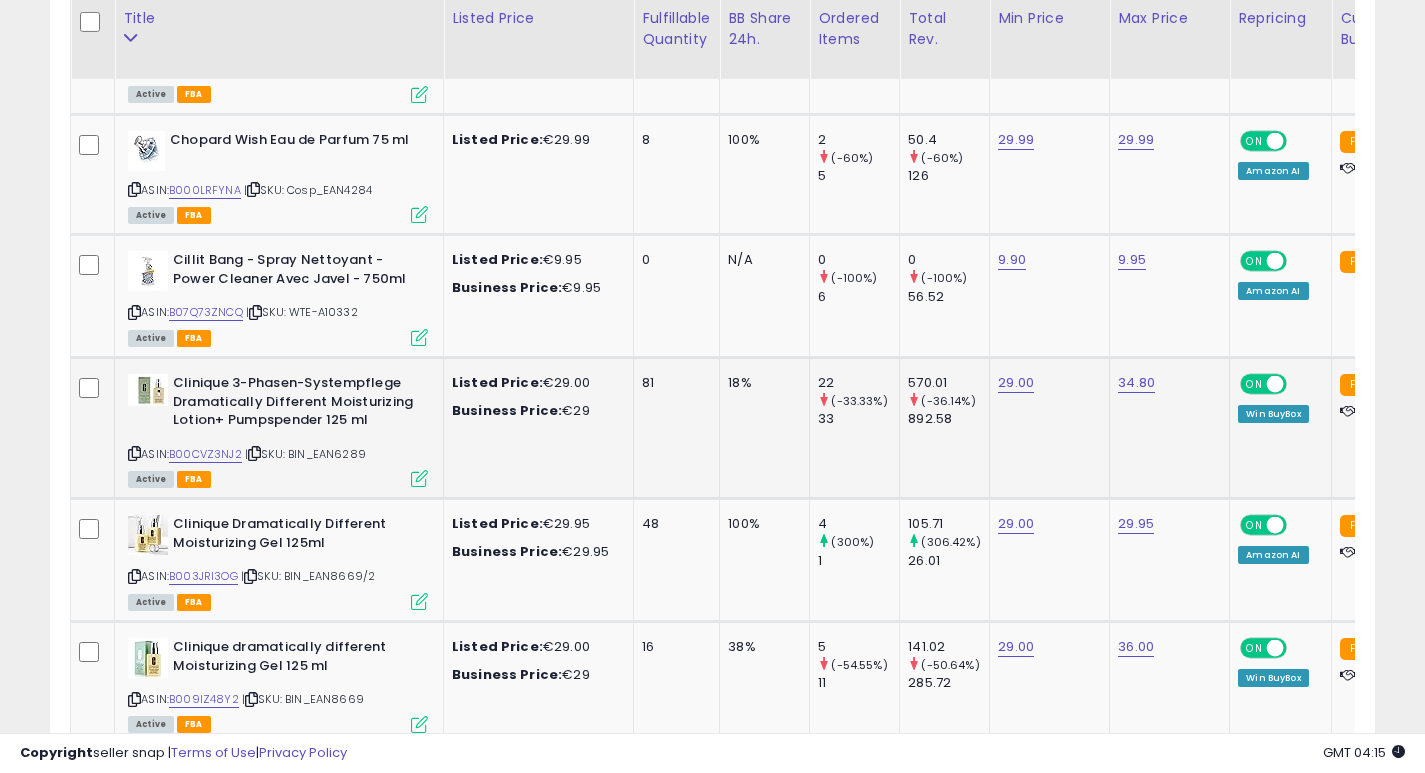 click at bounding box center [419, 478] 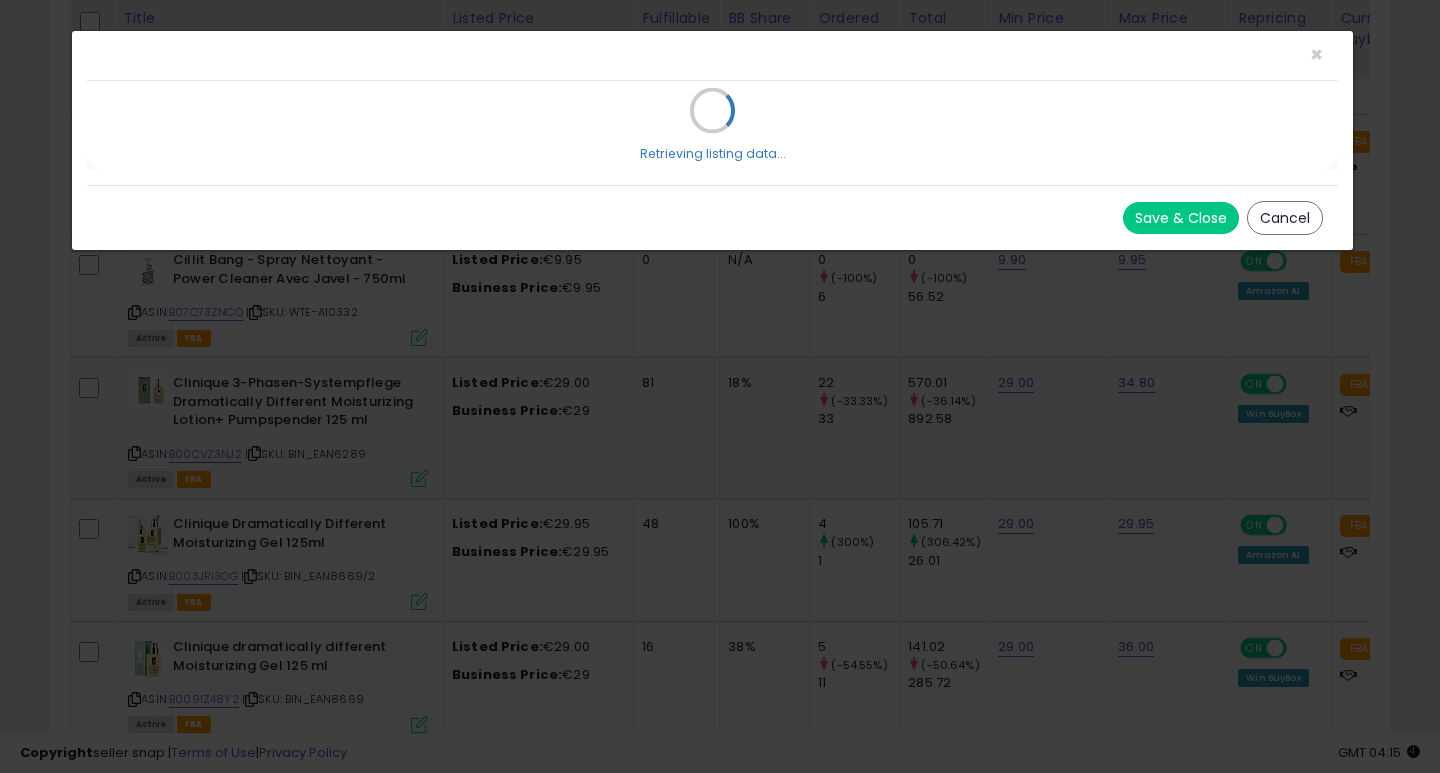 scroll, scrollTop: 999590, scrollLeft: 999224, axis: both 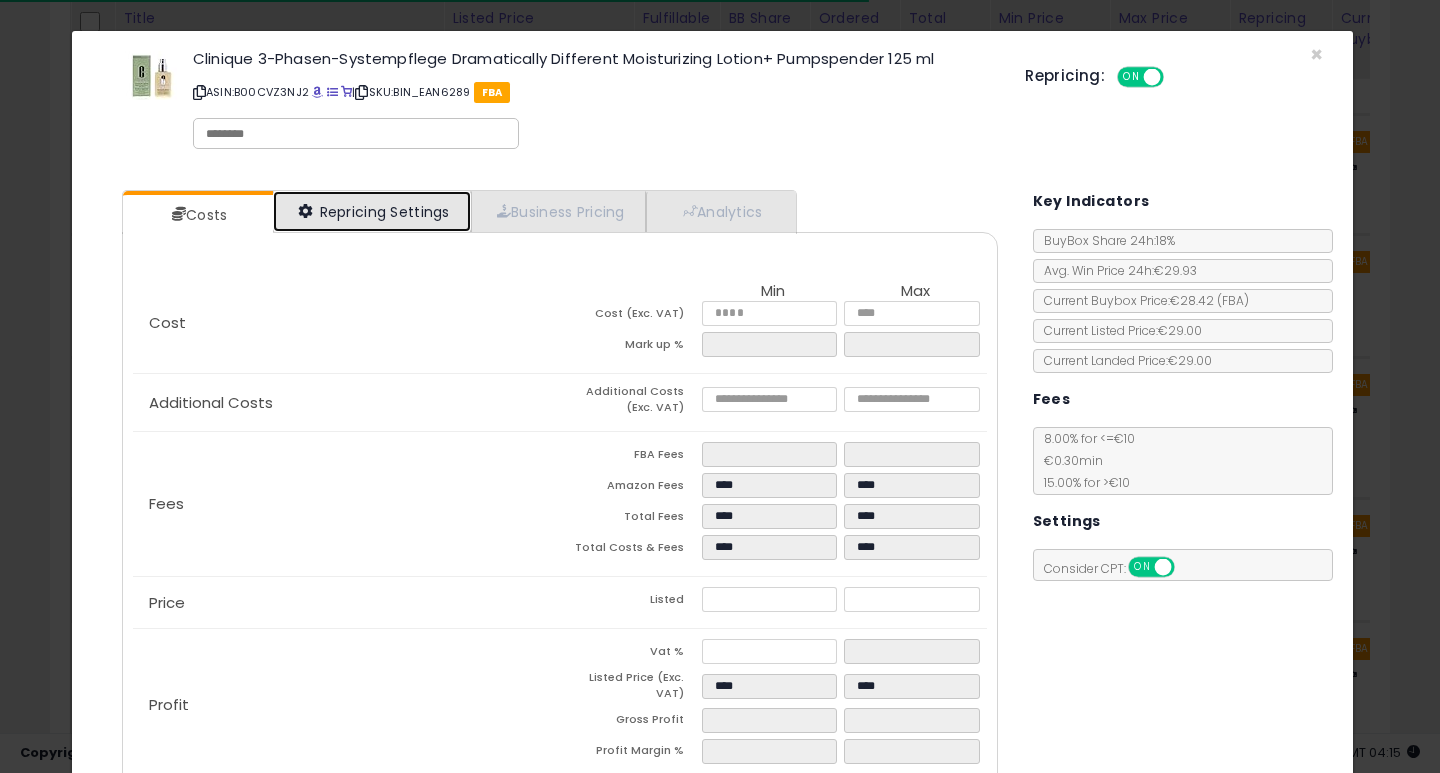 click on "Repricing Settings" at bounding box center (372, 211) 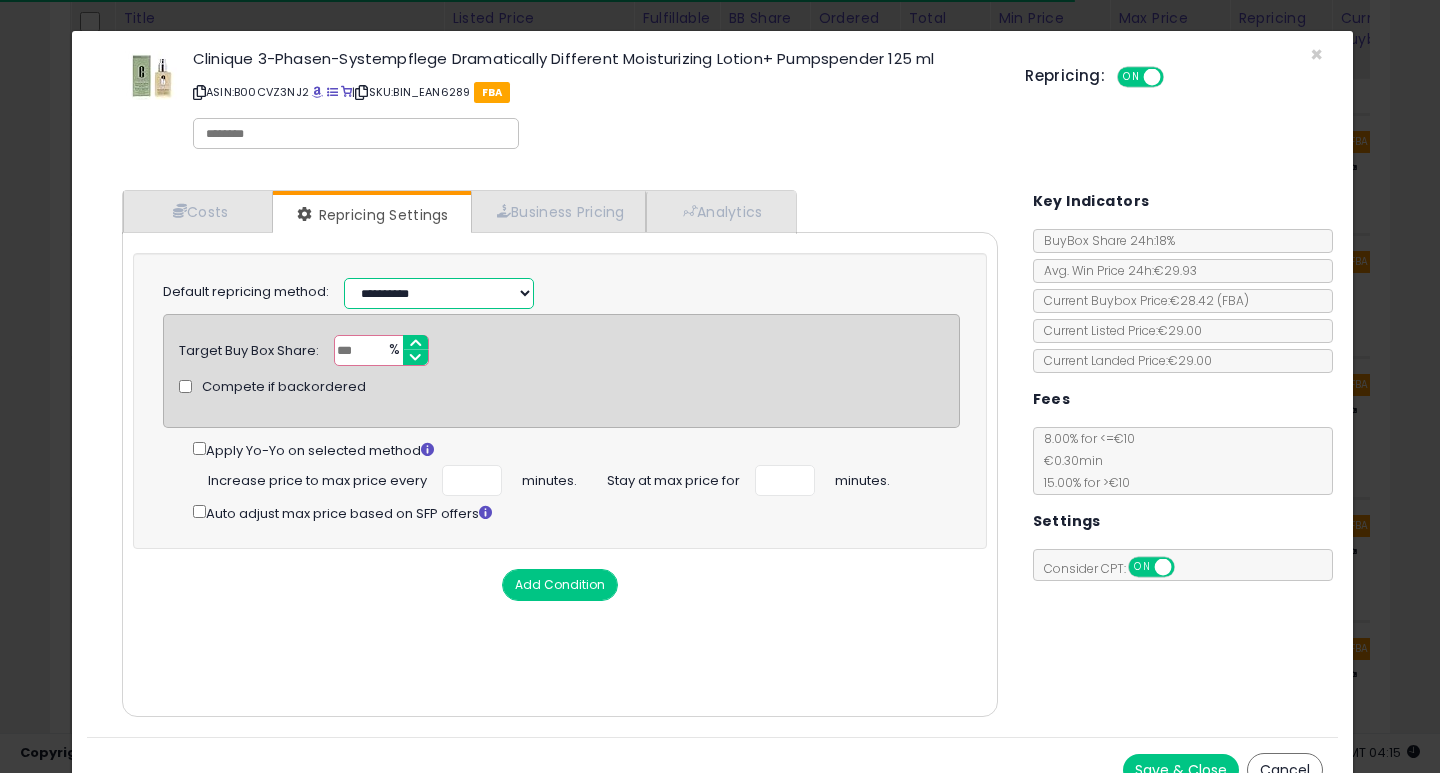 click on "**********" at bounding box center [439, 293] 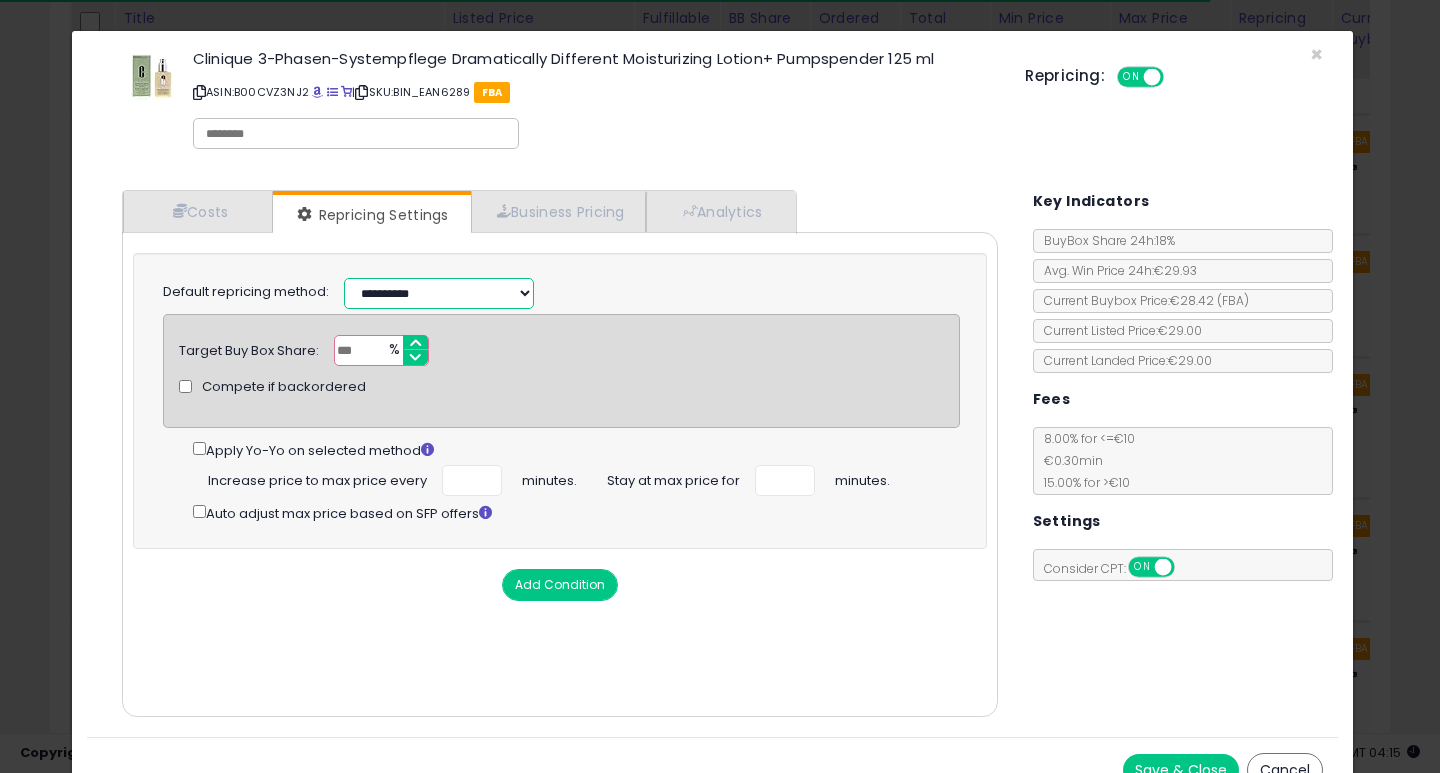 select on "*********" 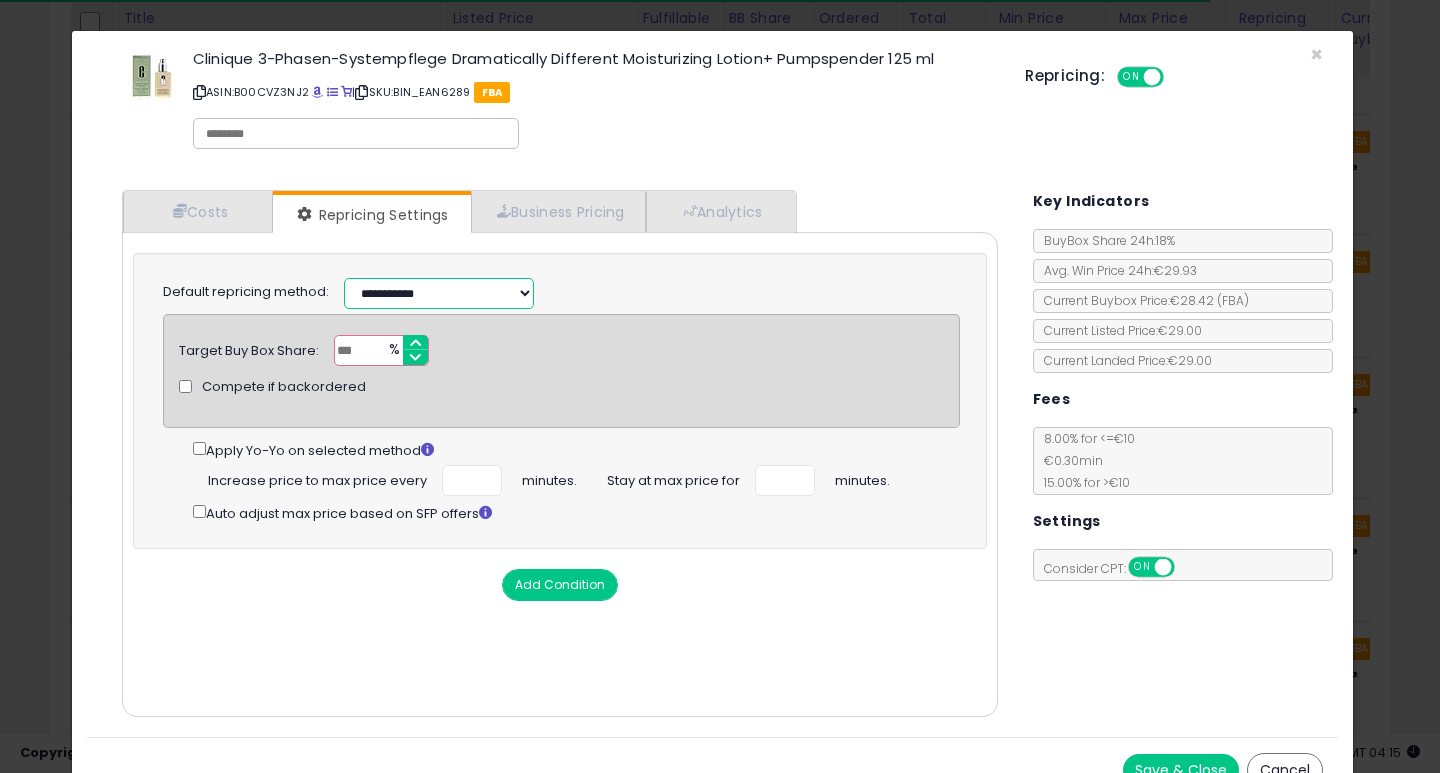 click on "**********" at bounding box center [439, 293] 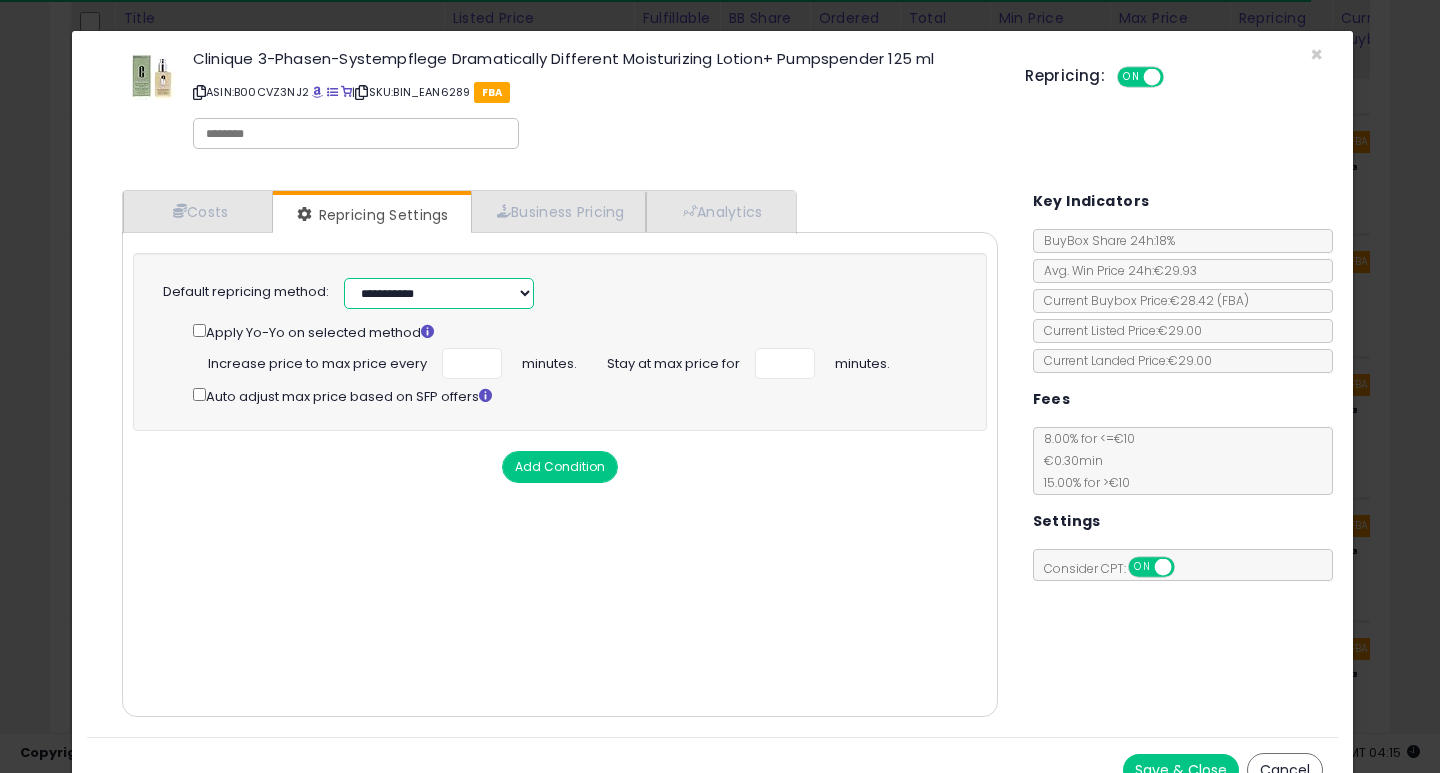 scroll, scrollTop: 29, scrollLeft: 0, axis: vertical 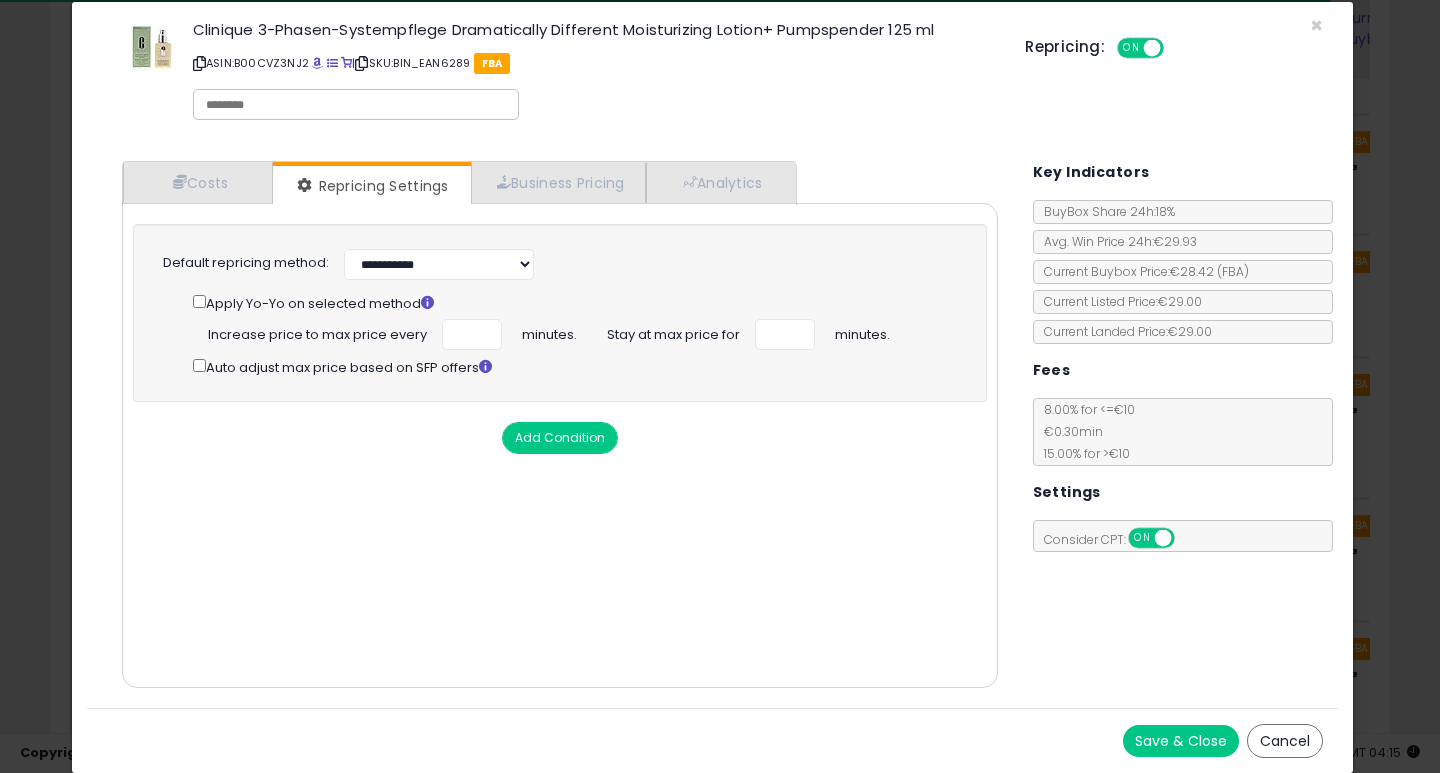 click on "Save & Close" at bounding box center (1181, 741) 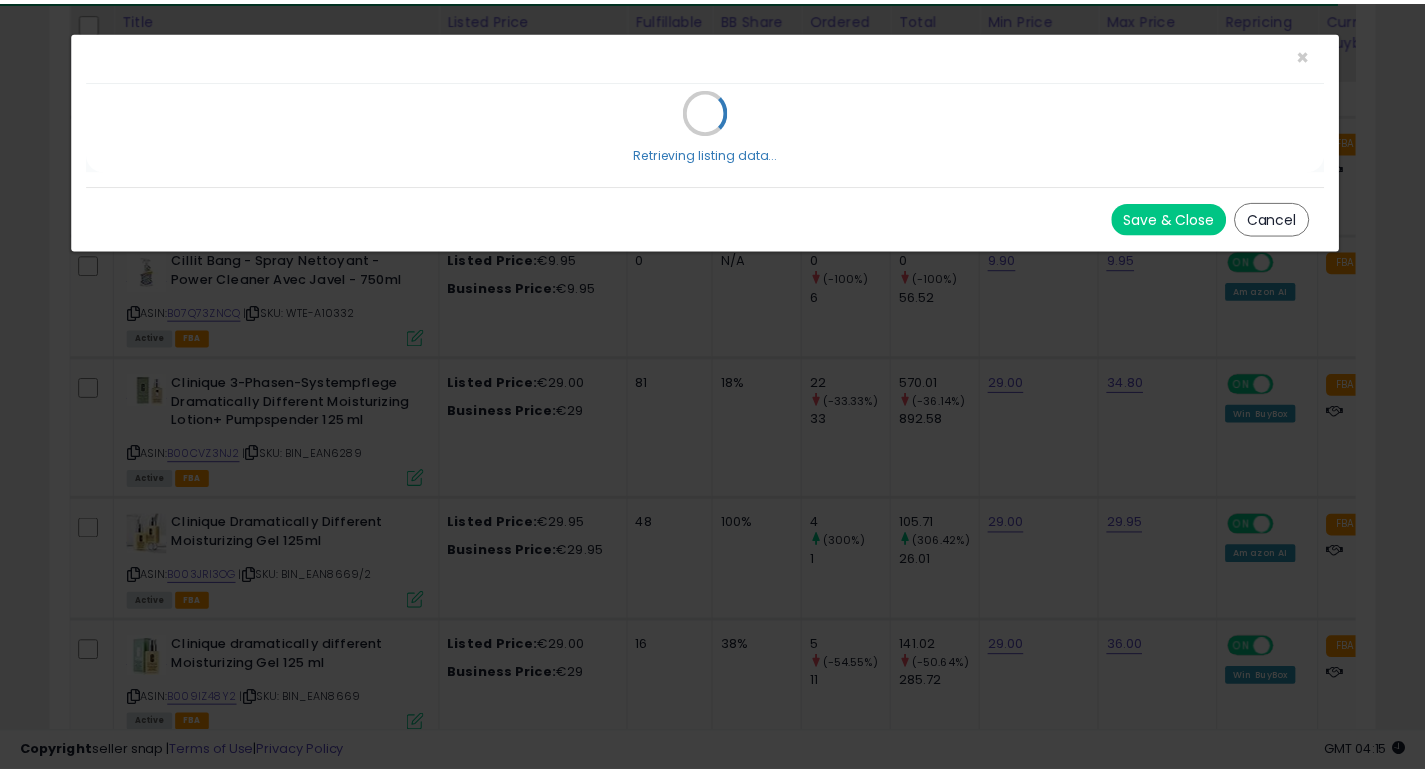 scroll, scrollTop: 0, scrollLeft: 0, axis: both 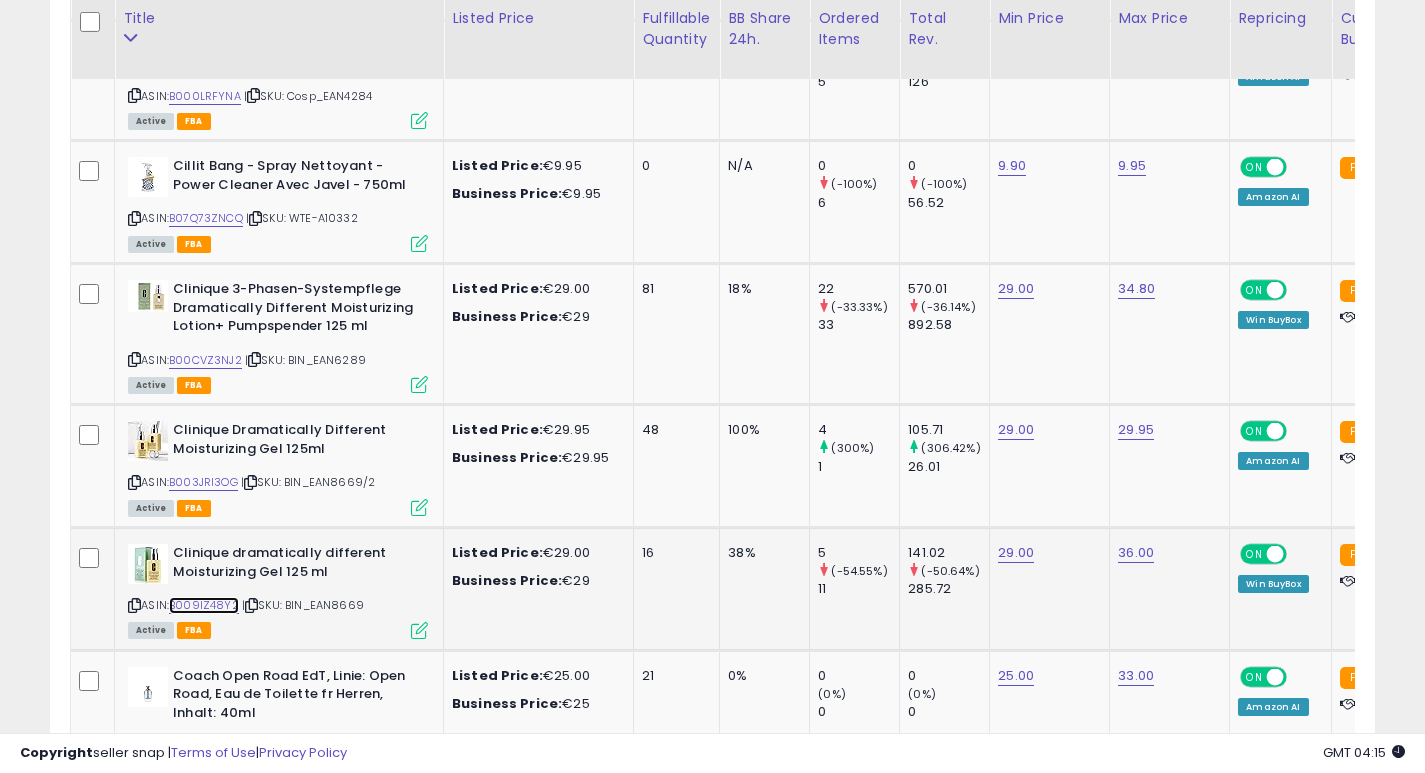click on "B009IZ48Y2" at bounding box center [204, 605] 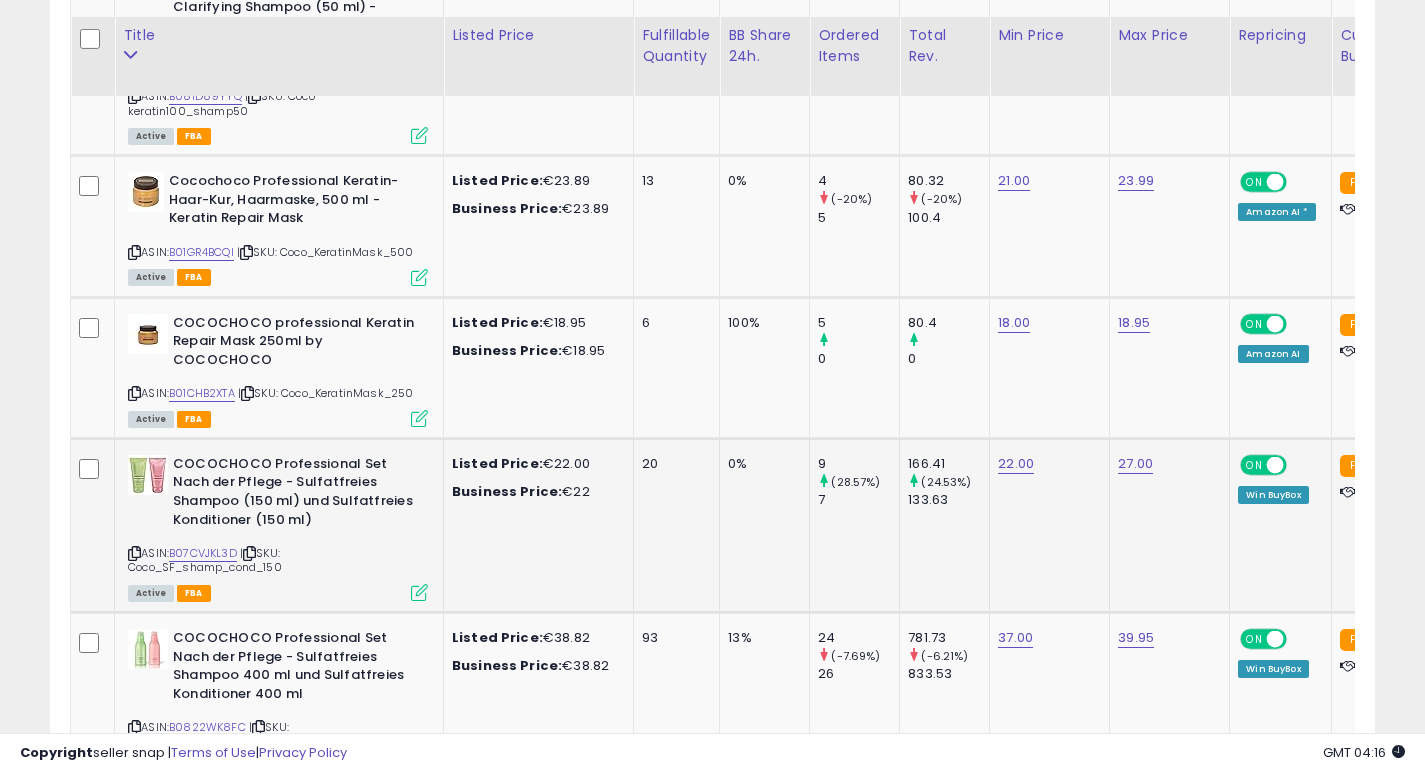 scroll, scrollTop: 6025, scrollLeft: 0, axis: vertical 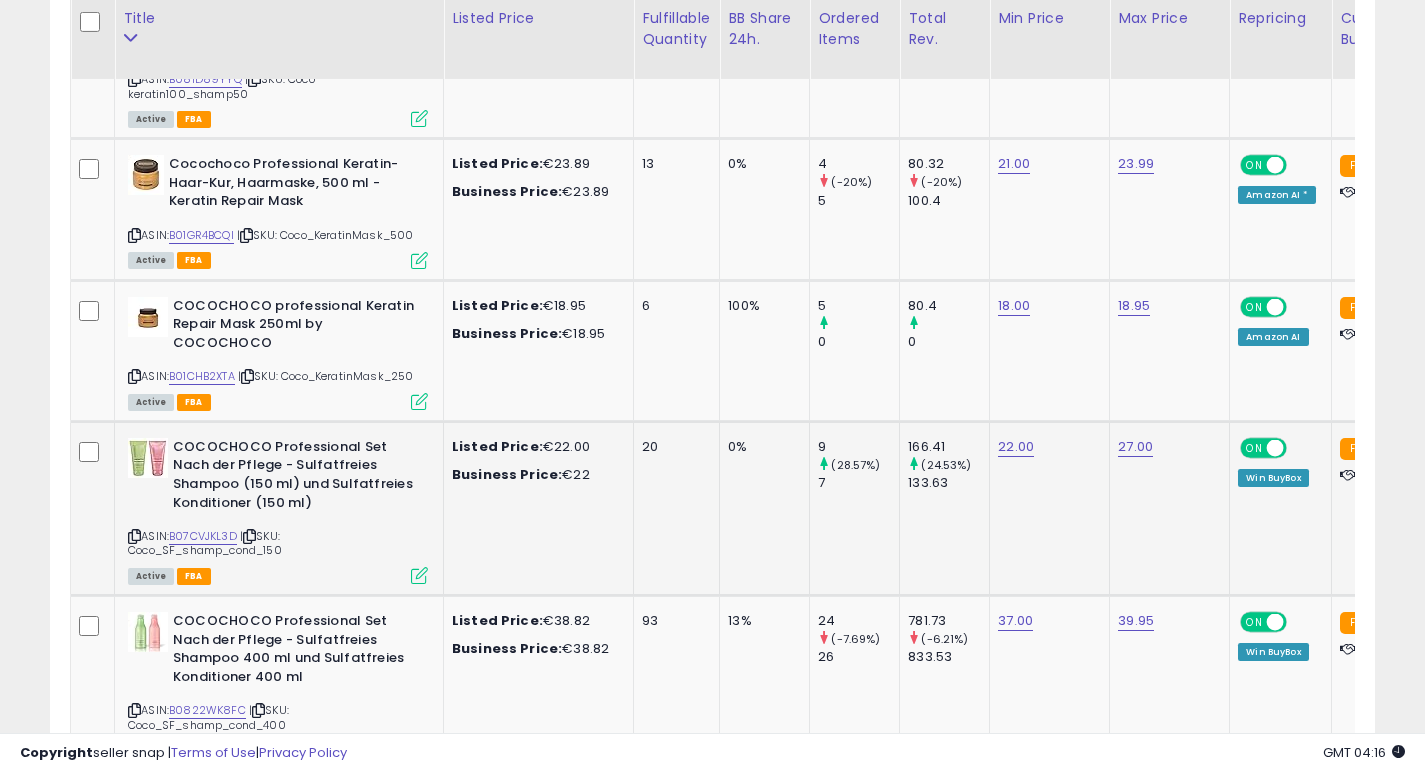 click on "20" 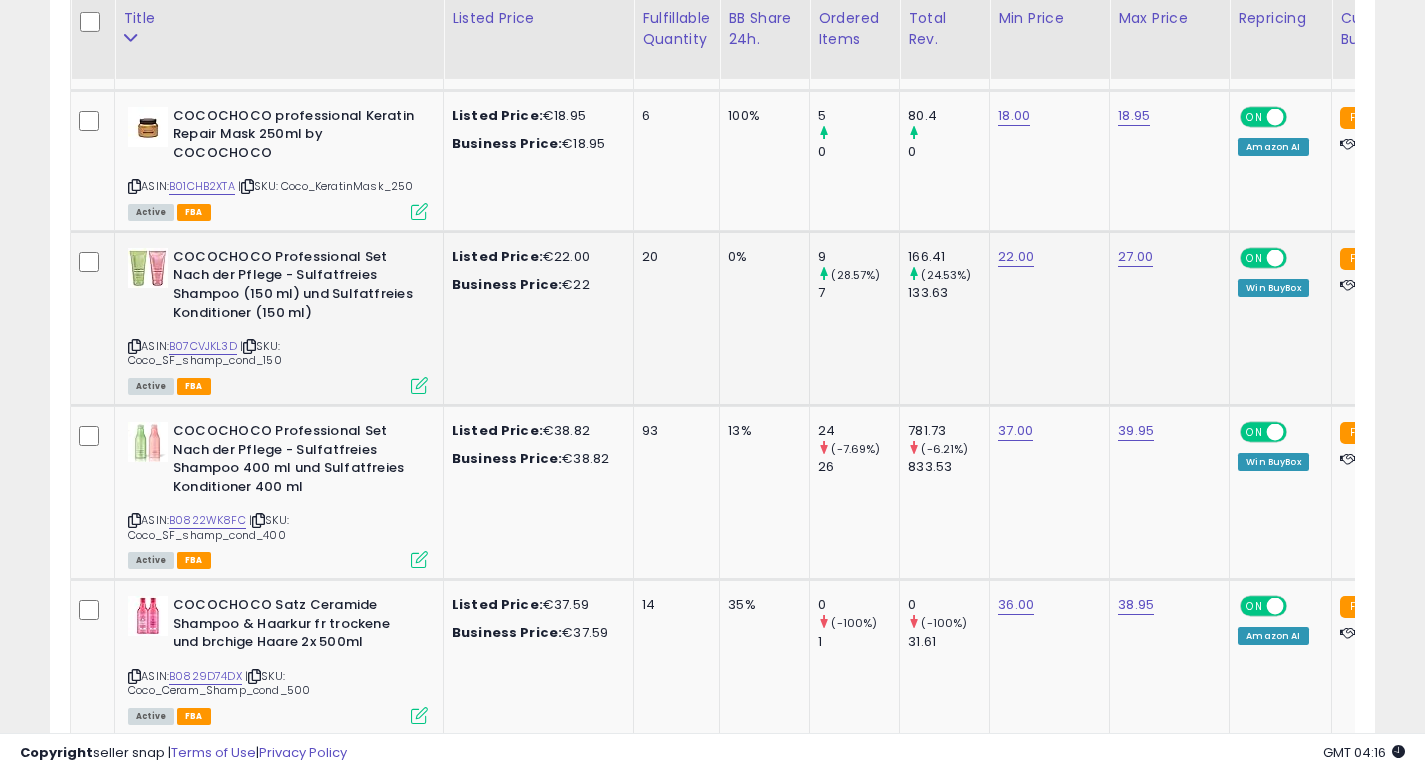 scroll, scrollTop: 6233, scrollLeft: 0, axis: vertical 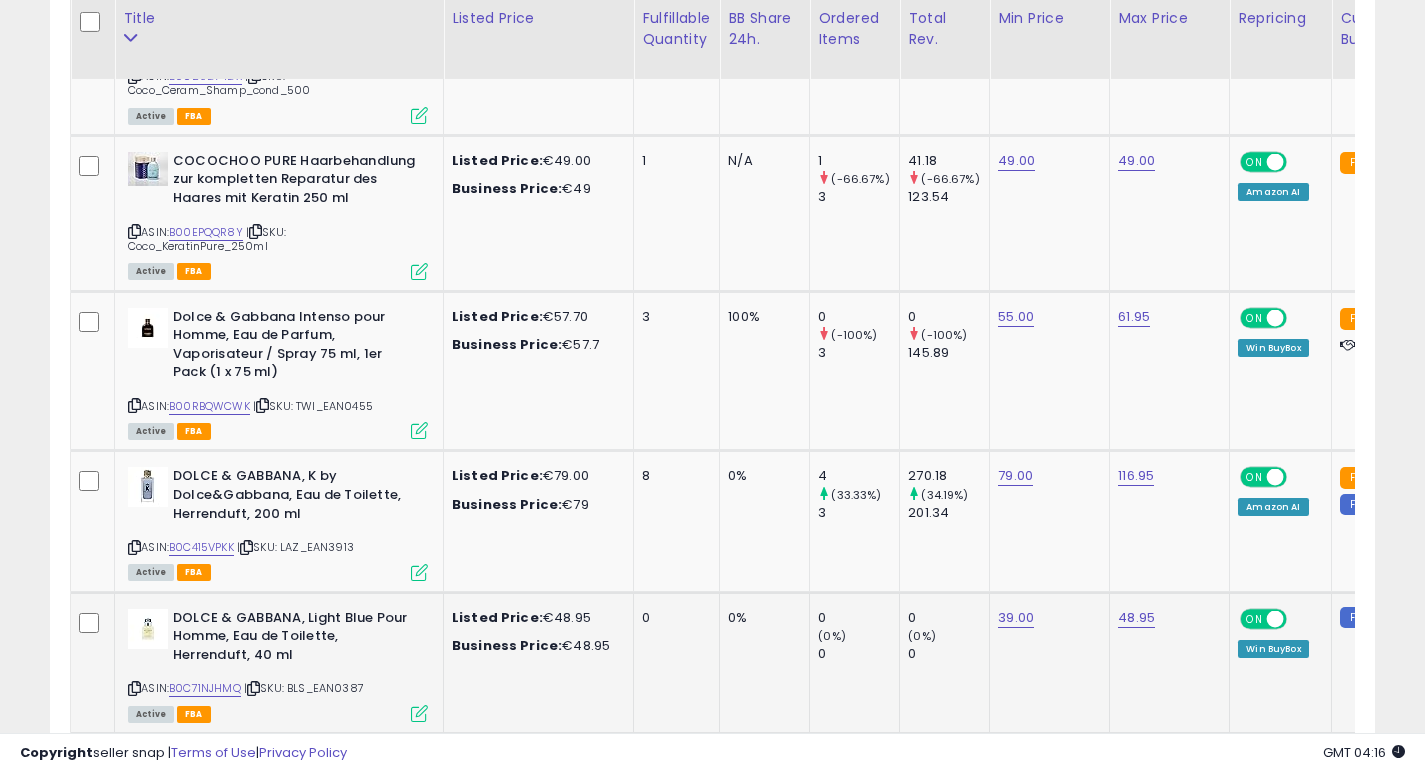 click on "0" at bounding box center [673, 618] 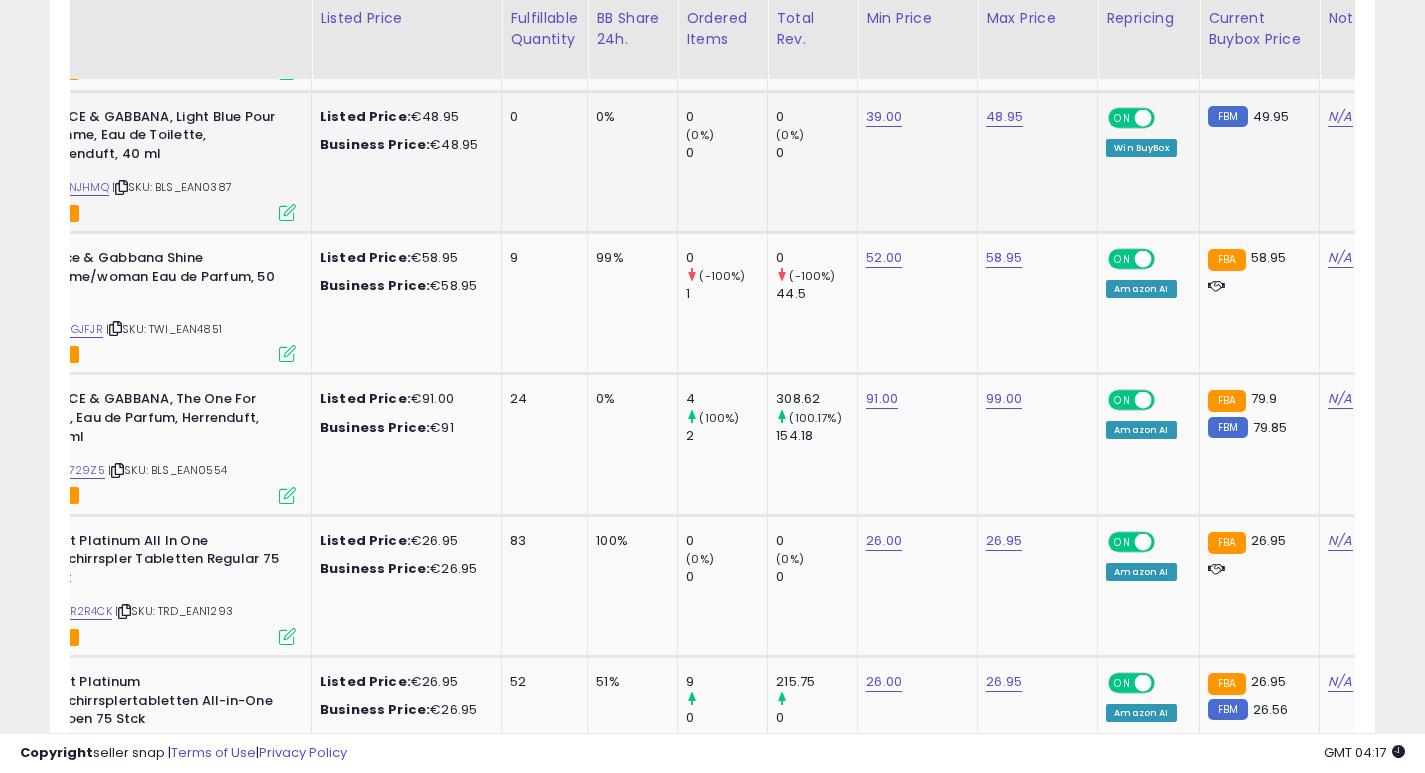 click on "0     (0%)   0" 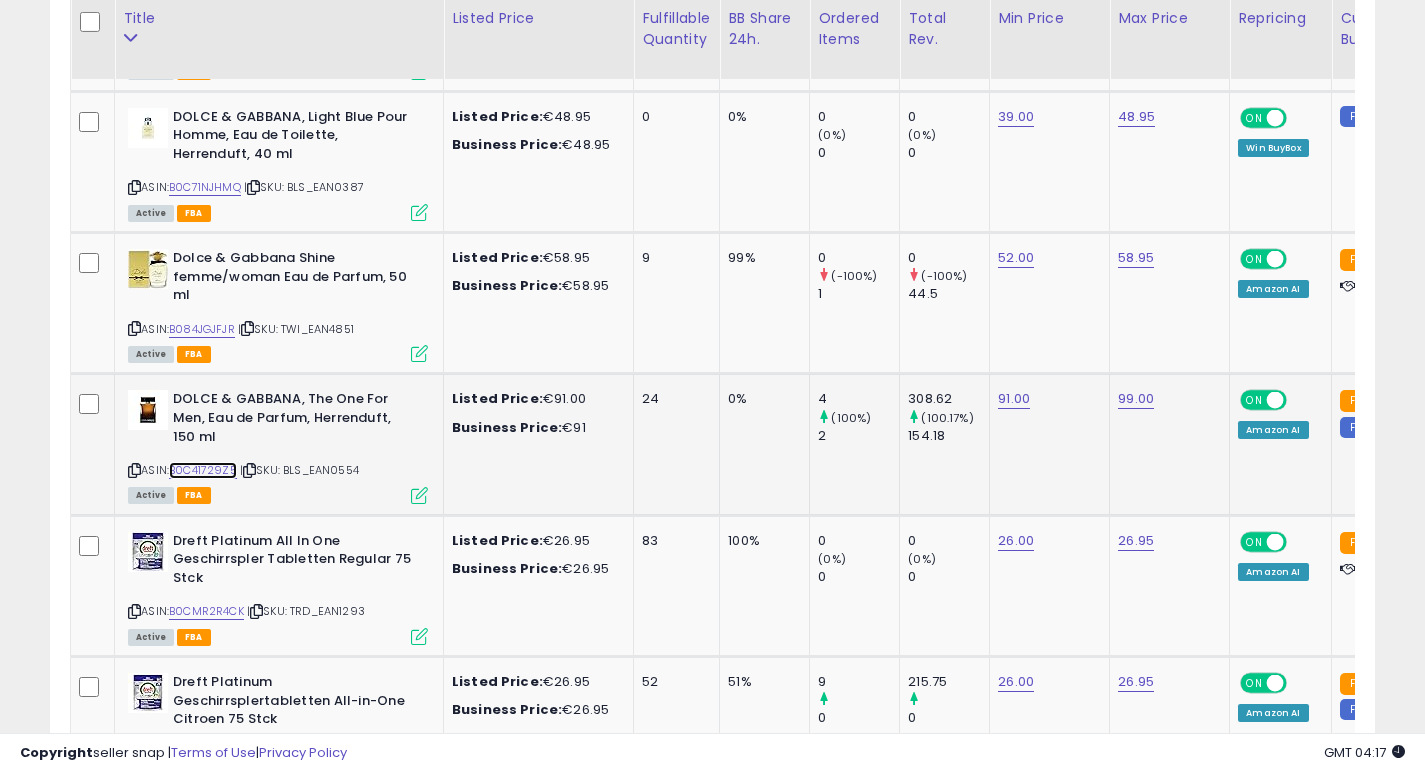 click on "B0C41729Z5" at bounding box center [203, 470] 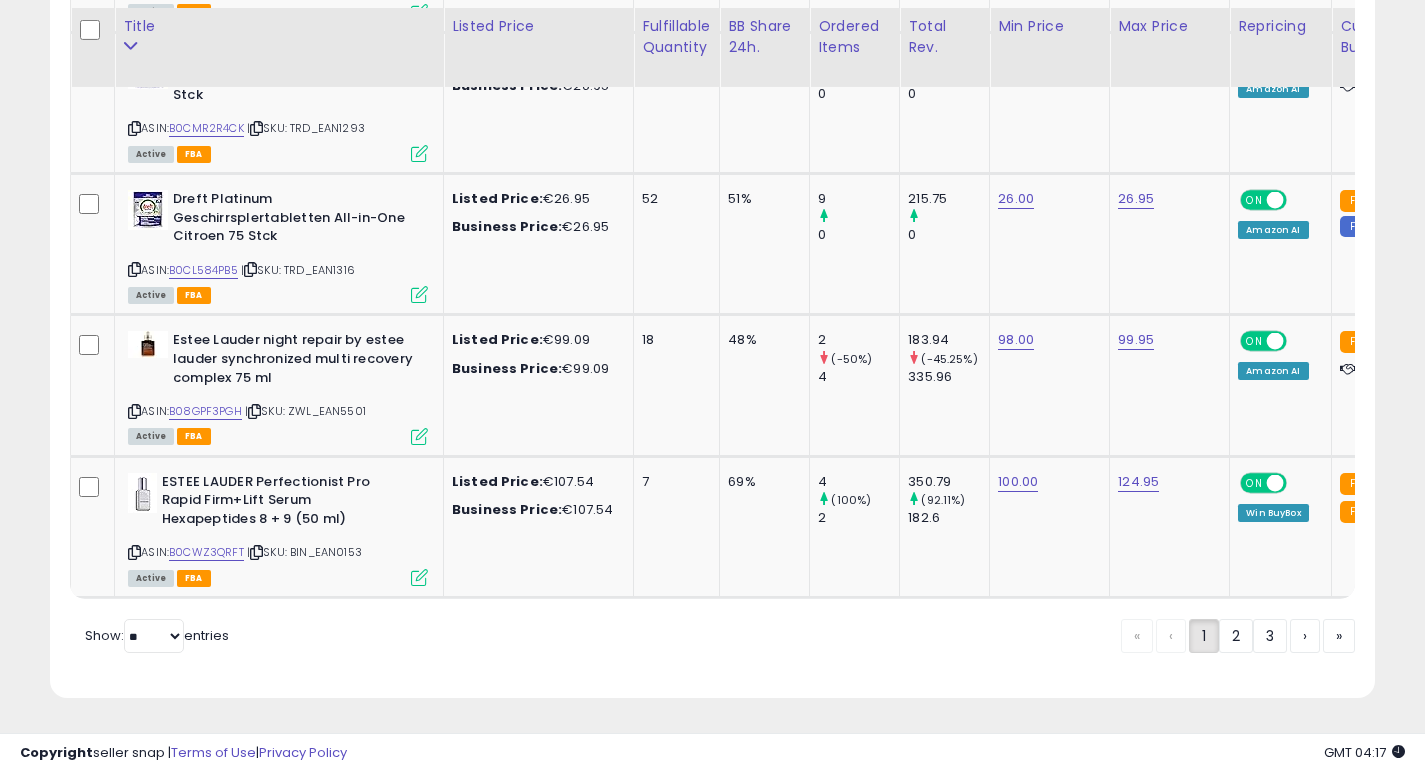 drag, startPoint x: 1163, startPoint y: 579, endPoint x: 780, endPoint y: 412, distance: 417.82532 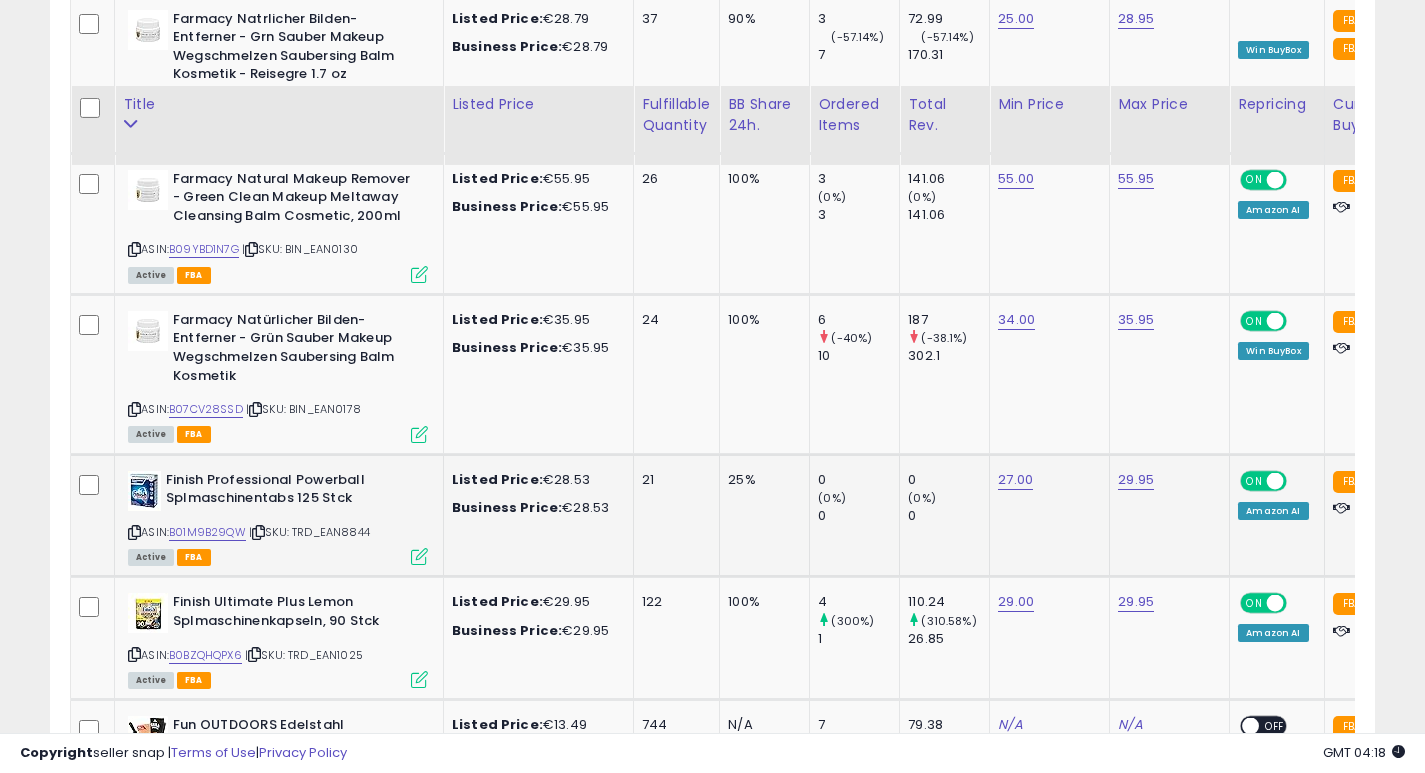 scroll, scrollTop: 2833, scrollLeft: 0, axis: vertical 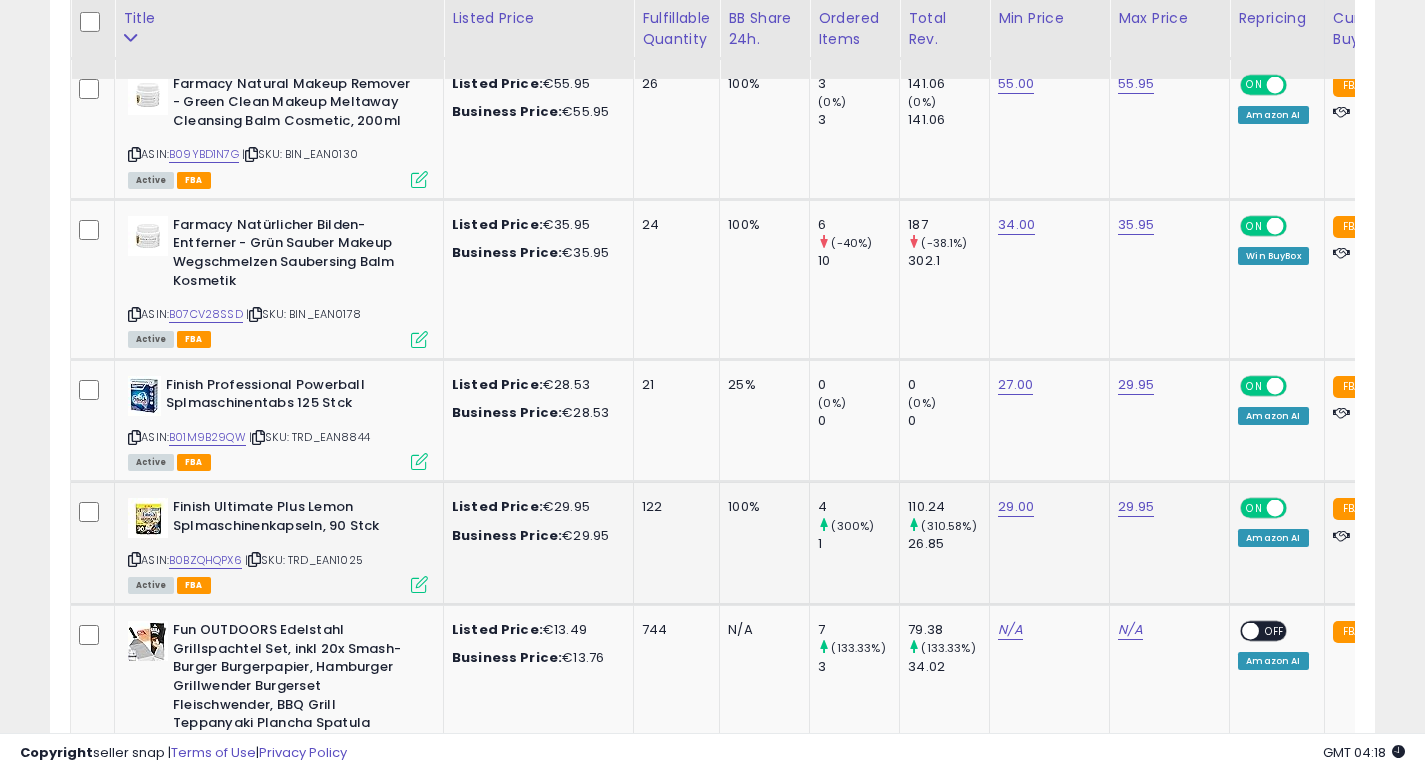 click on "122" 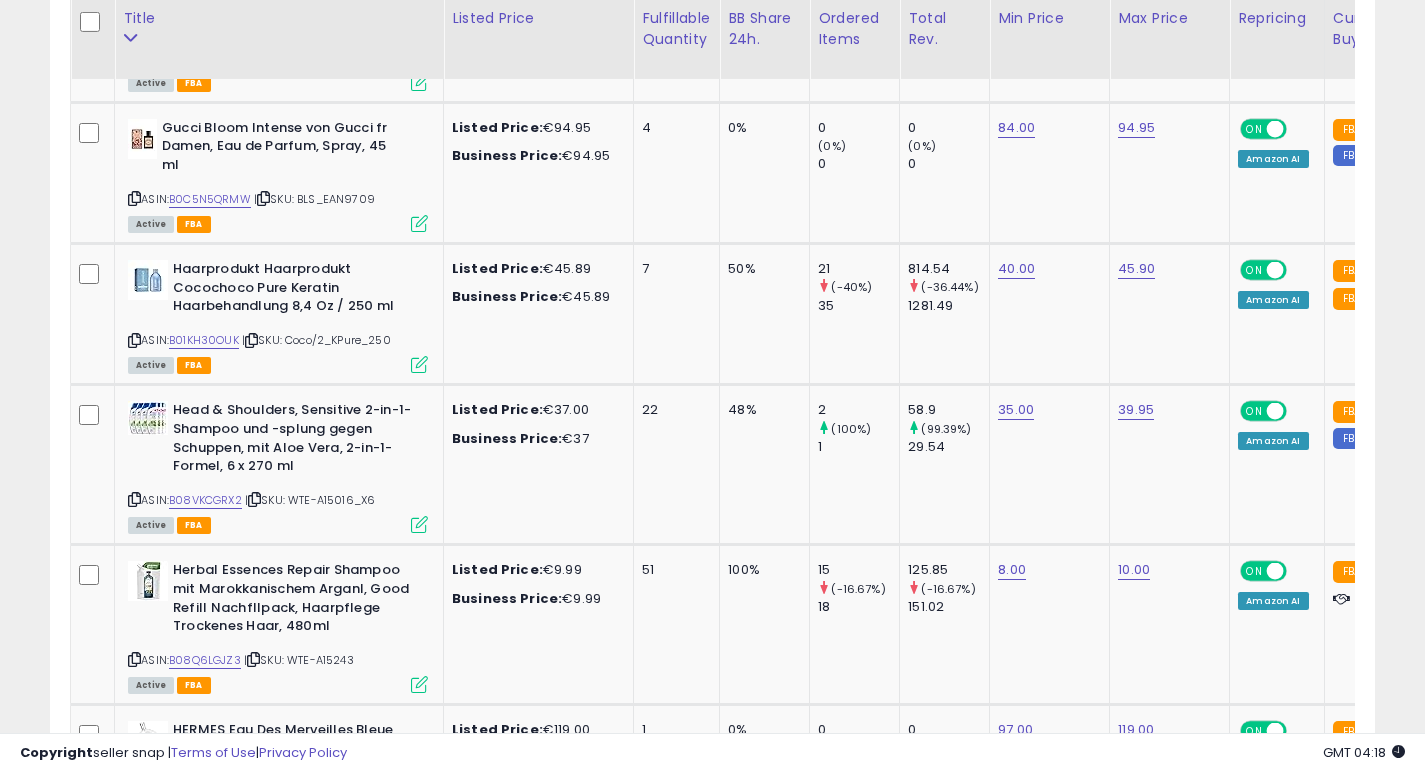scroll, scrollTop: 3829, scrollLeft: 0, axis: vertical 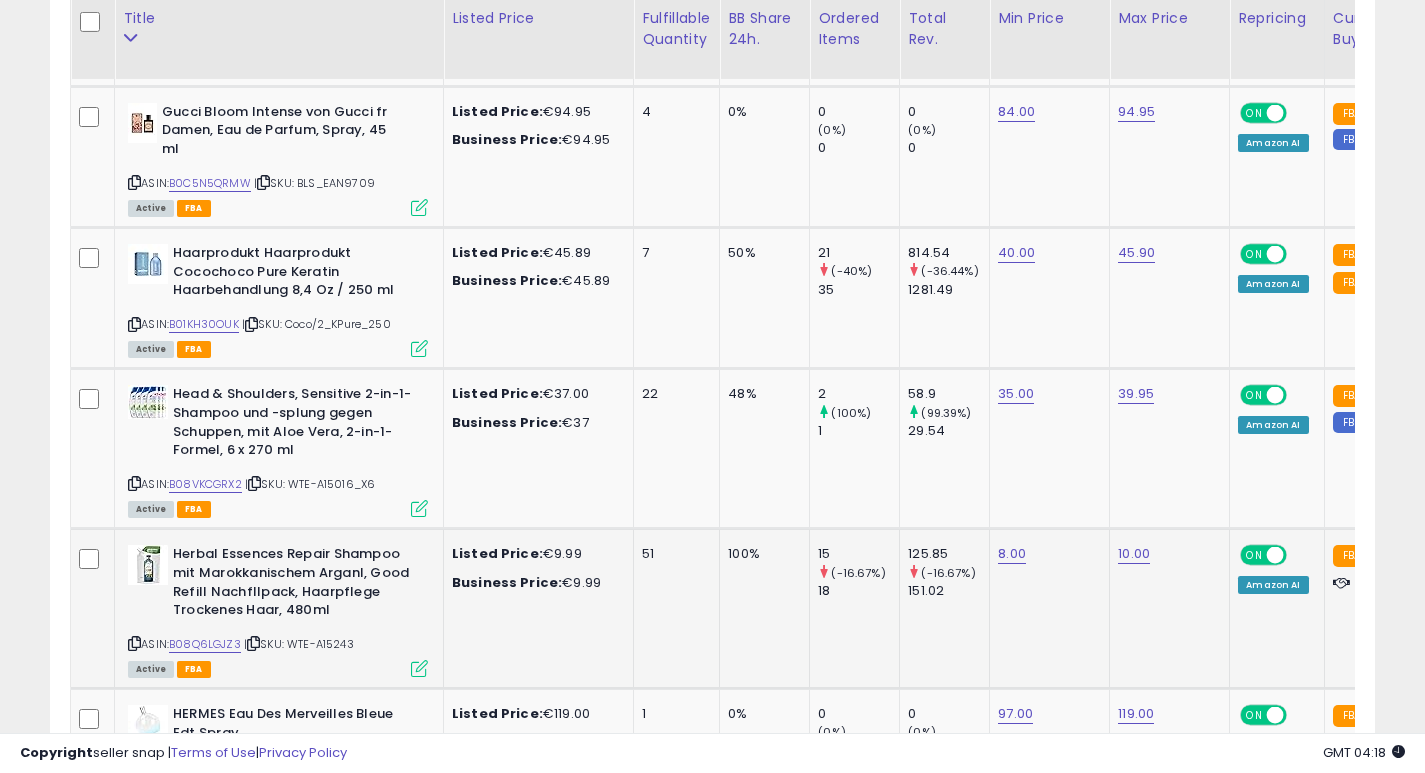 click on "51" 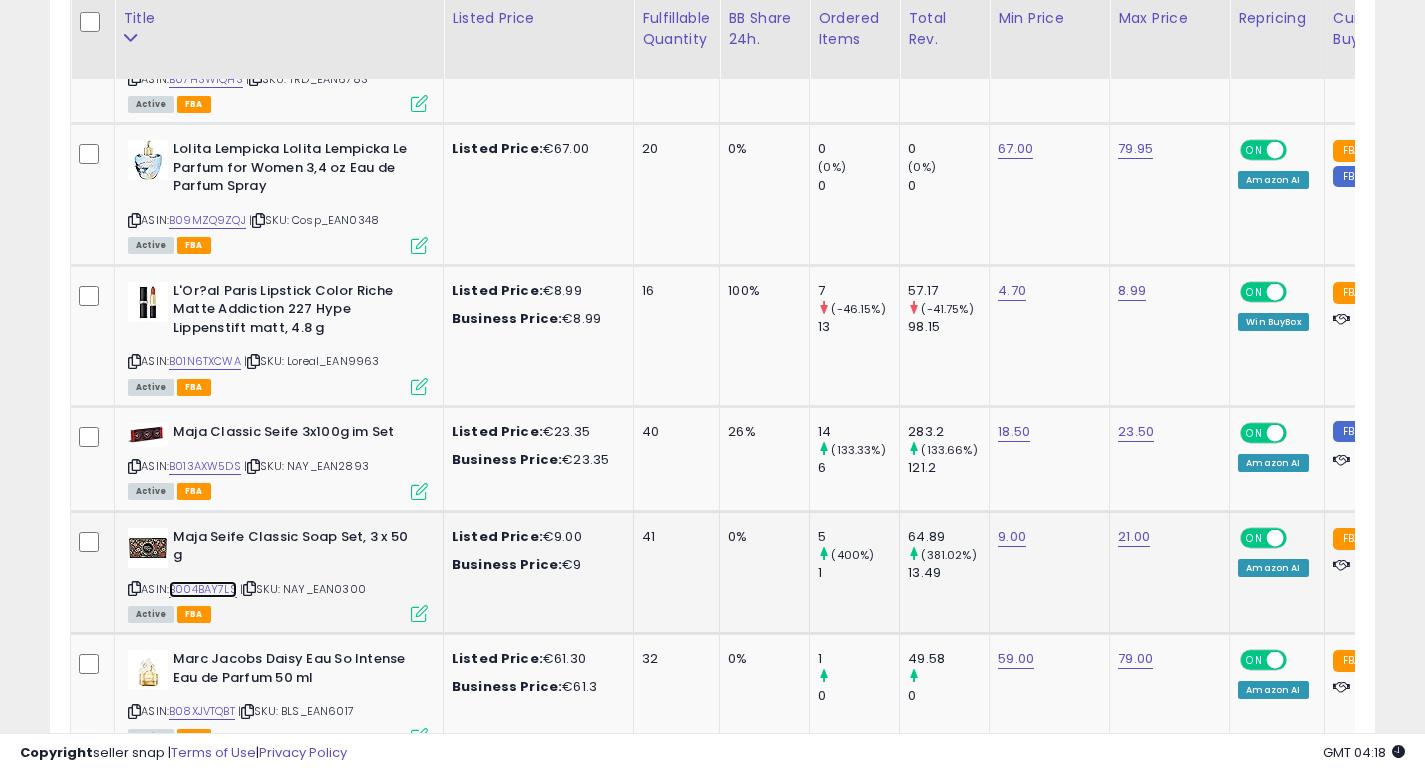 click on "B004BAY7LS" at bounding box center [203, 589] 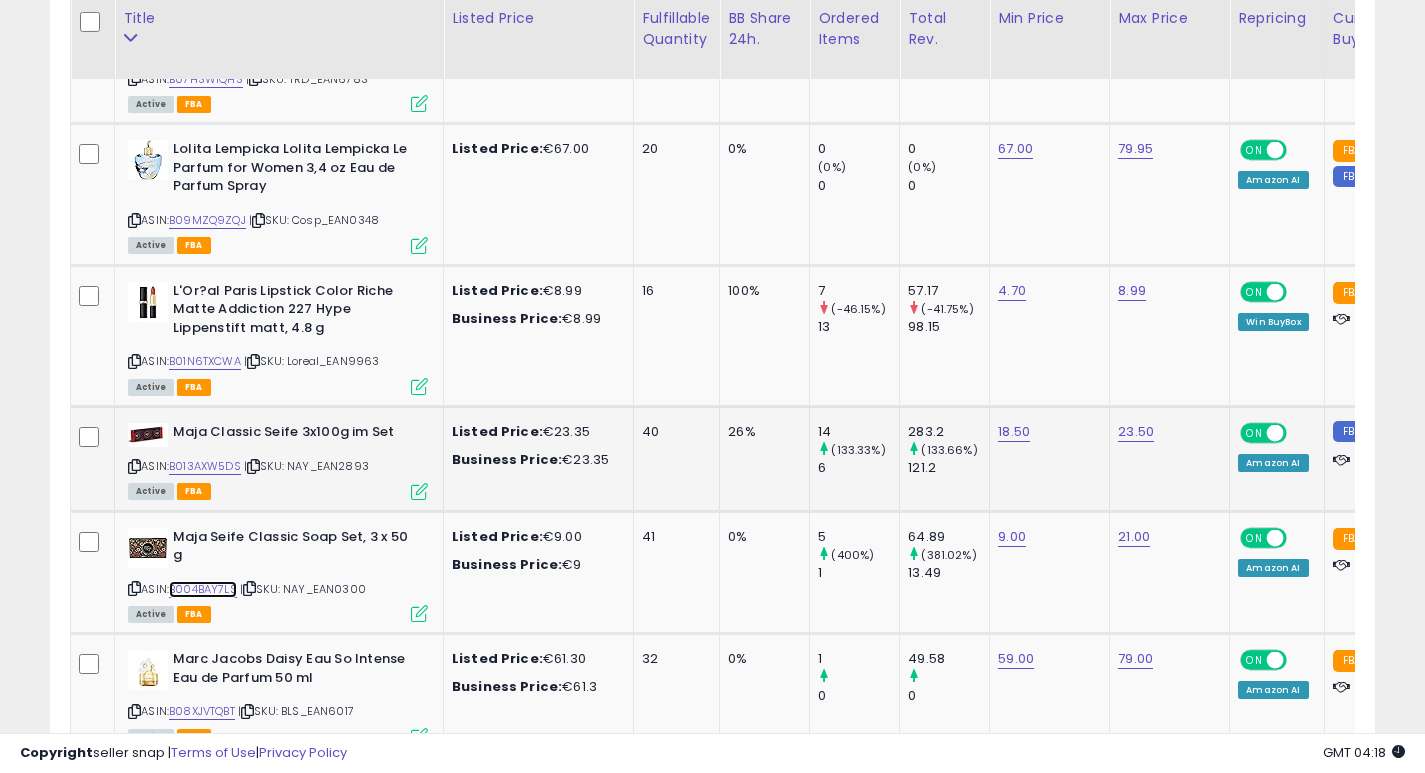 scroll, scrollTop: 5479, scrollLeft: 0, axis: vertical 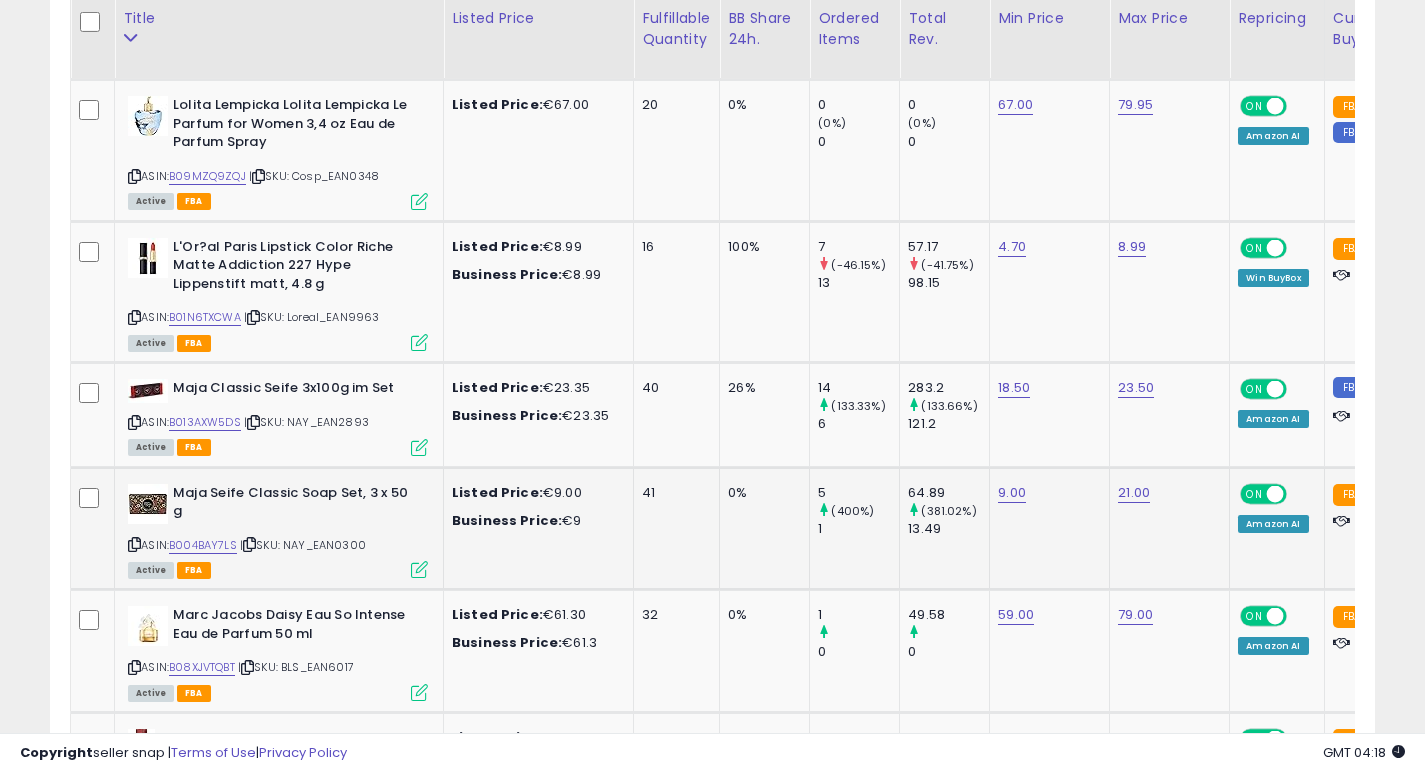 click on "0%" 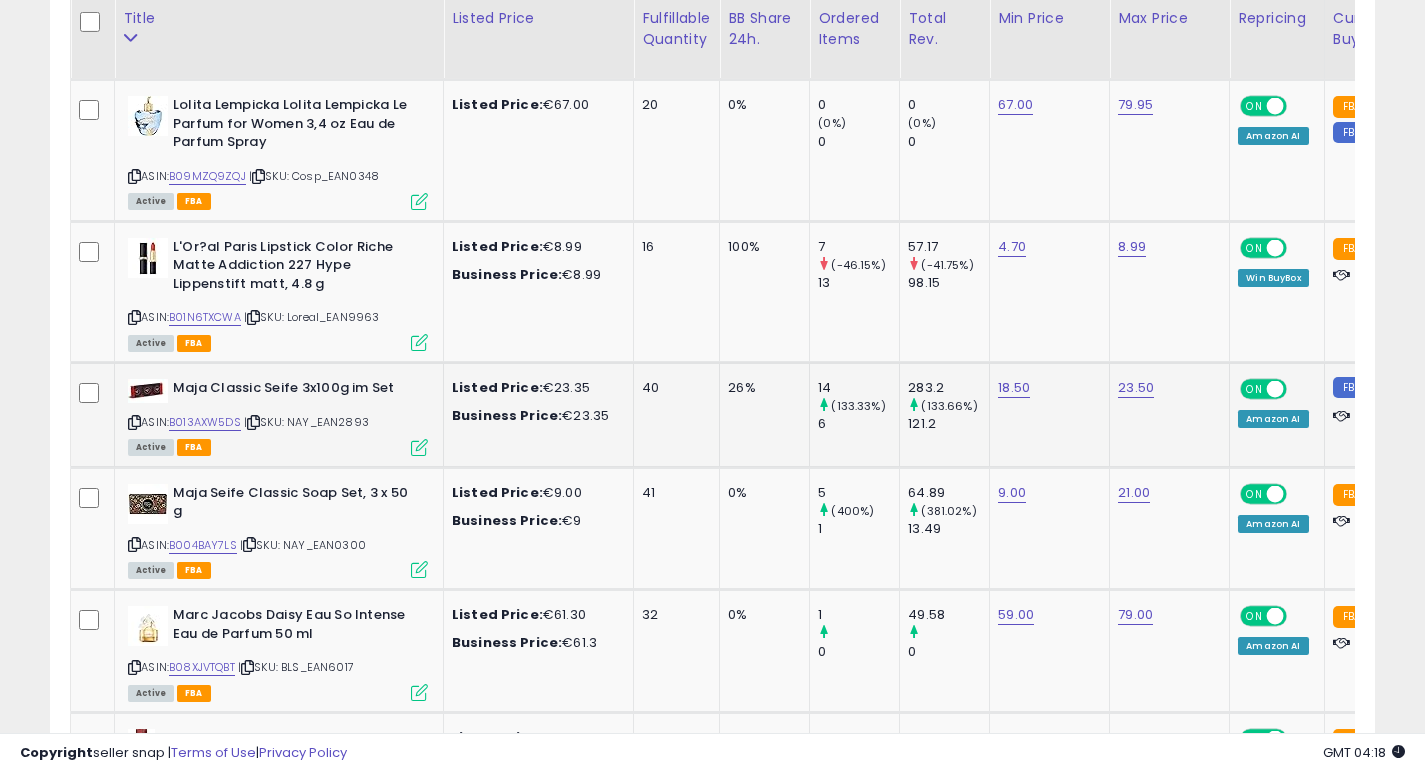 click on "40" 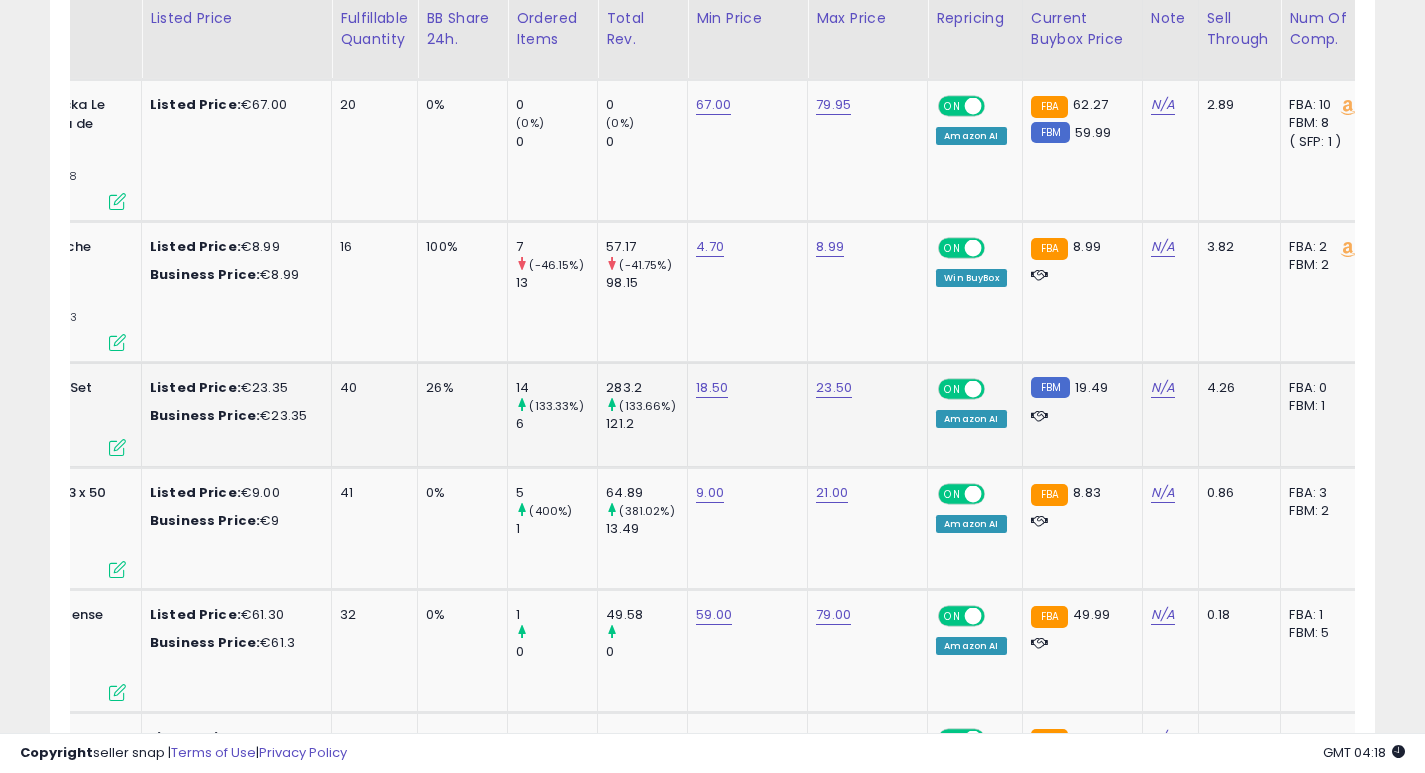 click on "Listed Price:  €9.00 Business Price:  €9" 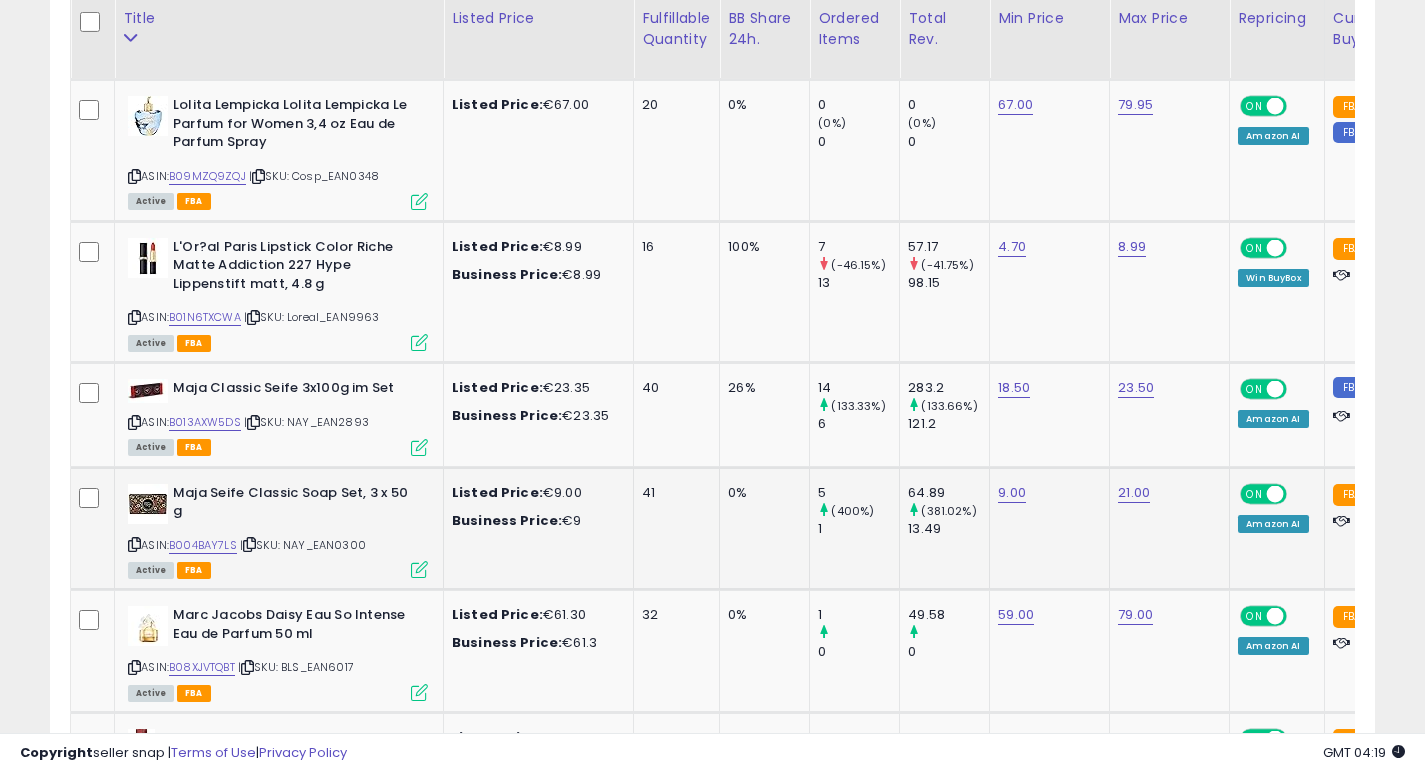 click on "41" 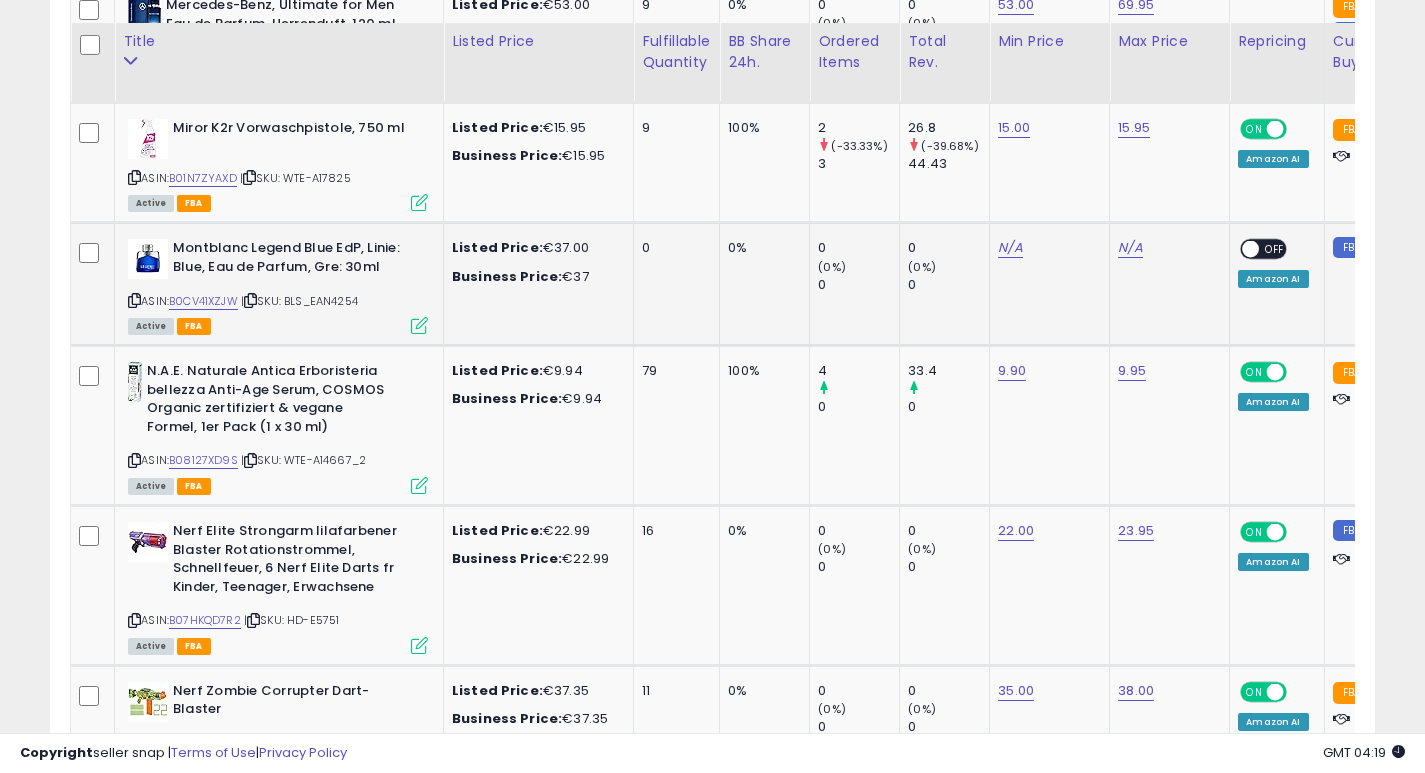 scroll, scrollTop: 7199, scrollLeft: 0, axis: vertical 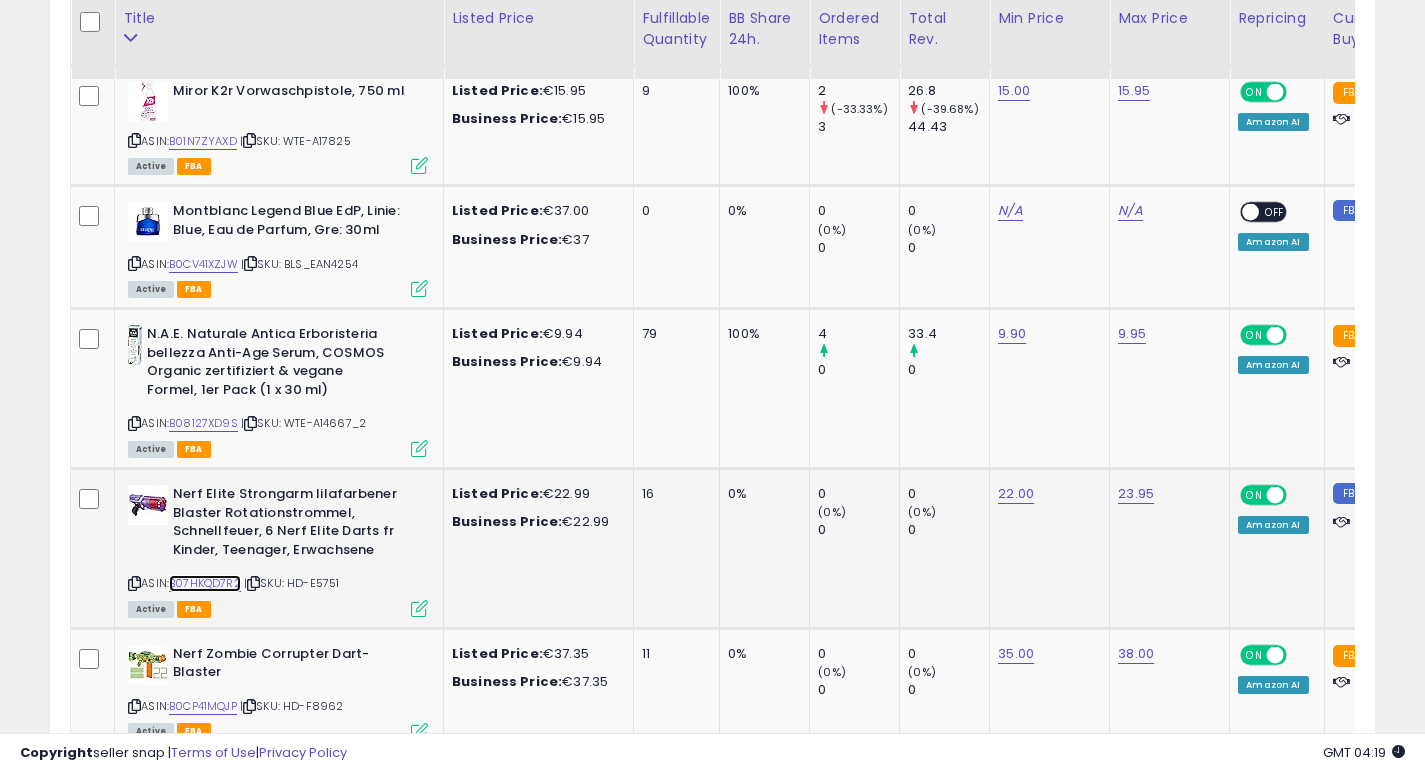 click on "B07HKQD7R2" at bounding box center (205, 583) 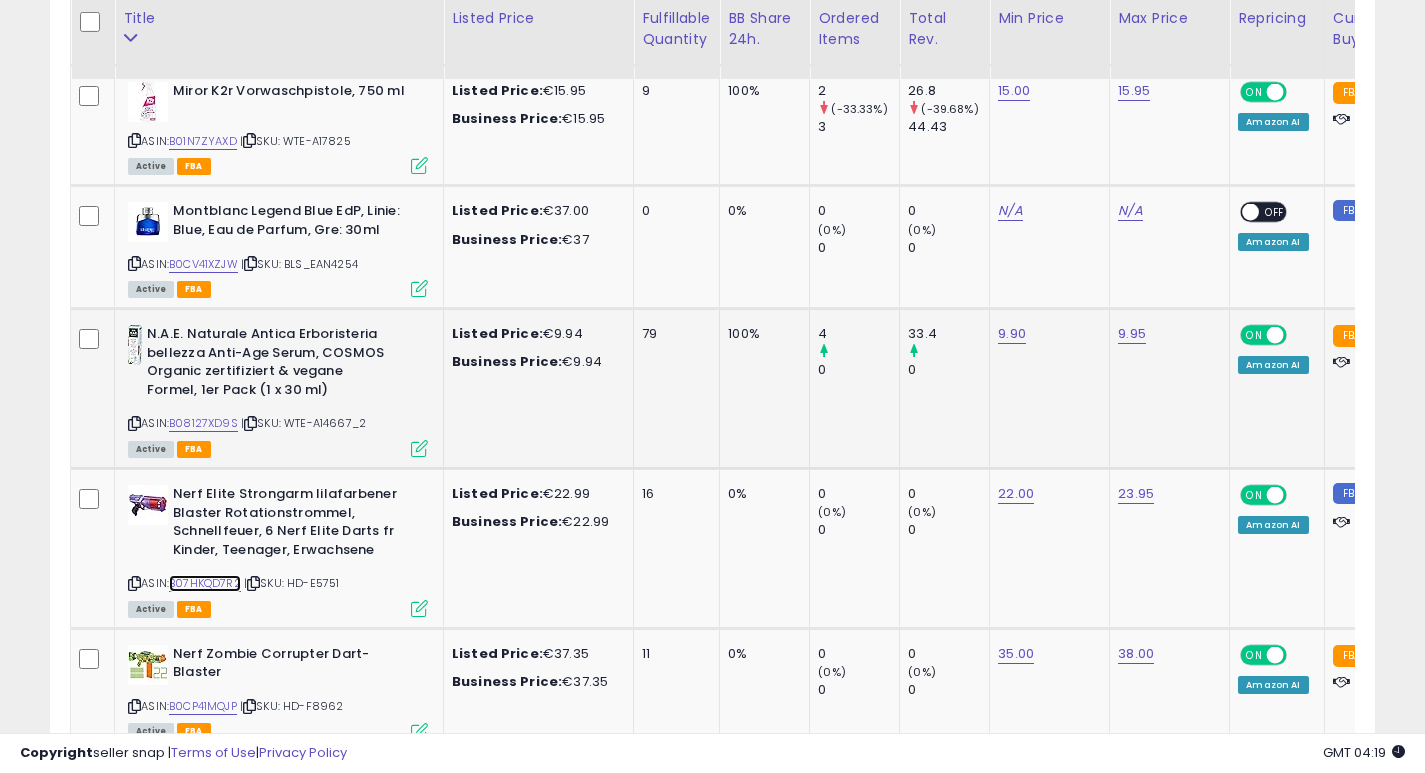 scroll, scrollTop: 7507, scrollLeft: 0, axis: vertical 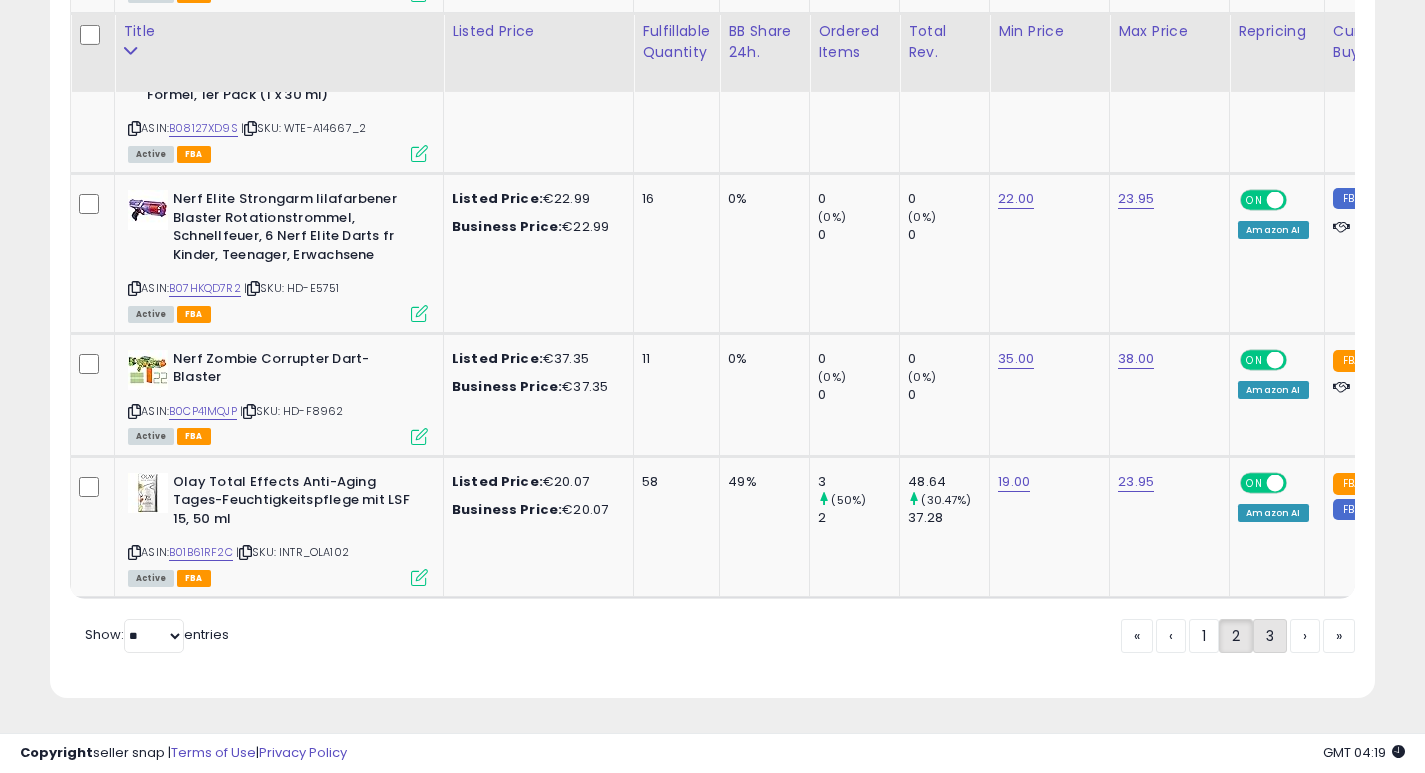 click on "3" 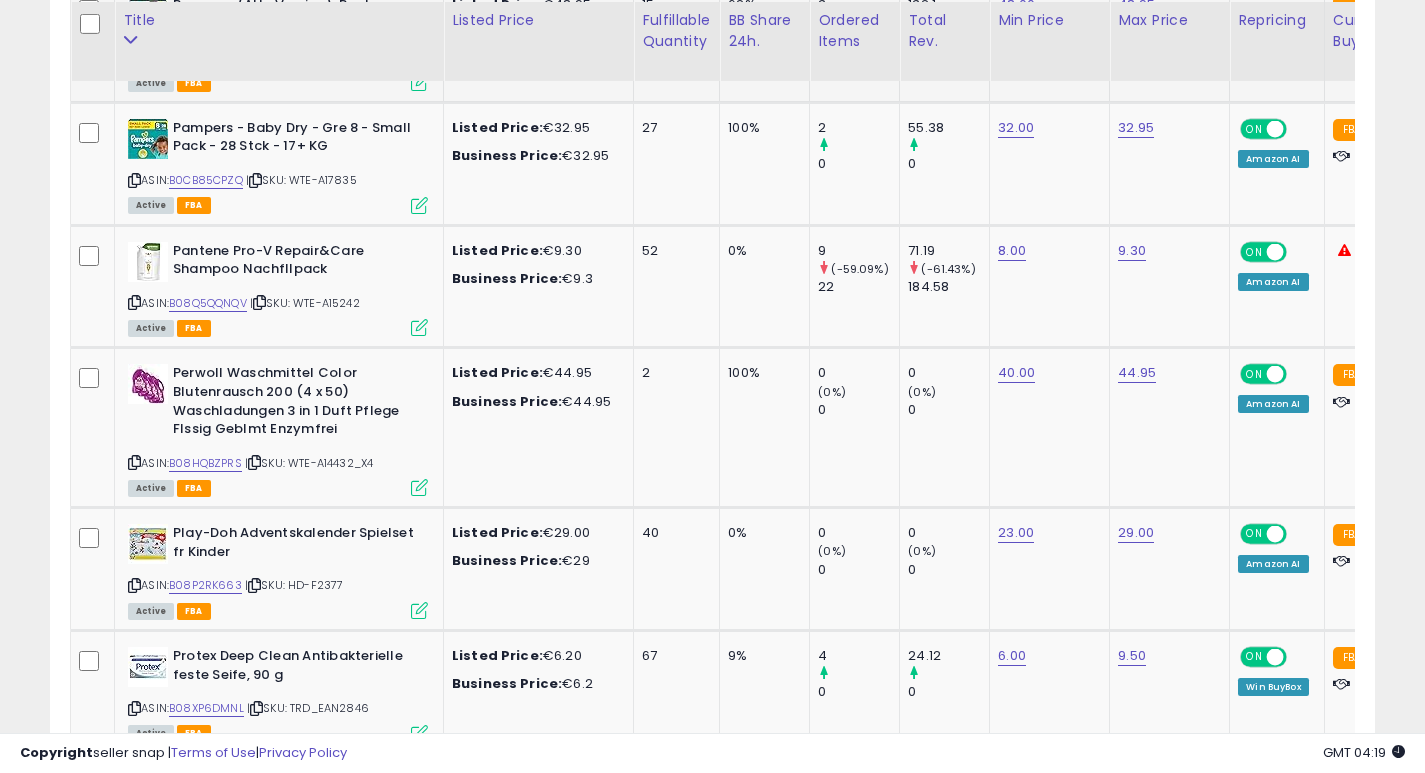 scroll, scrollTop: 1071, scrollLeft: 0, axis: vertical 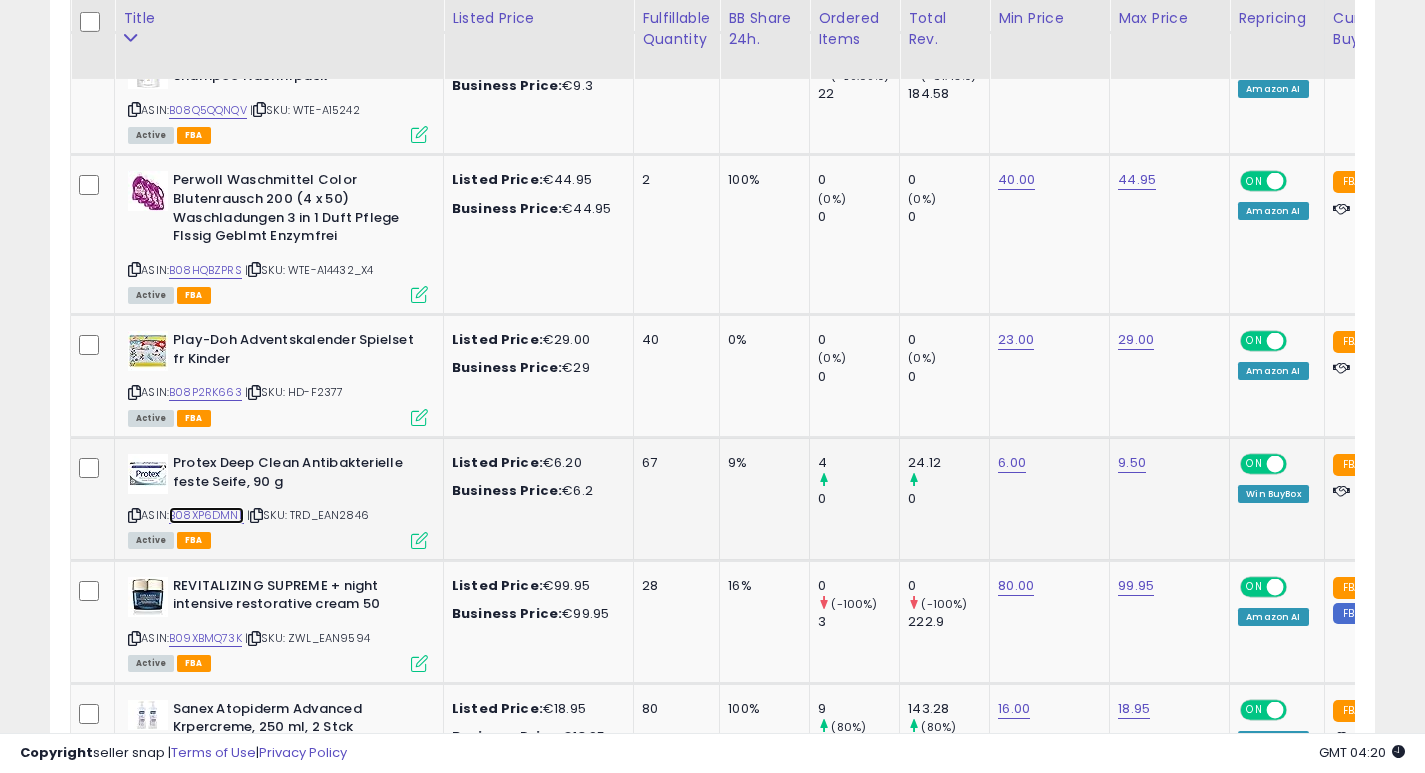 click on "B08XP6DMNL" at bounding box center (206, 515) 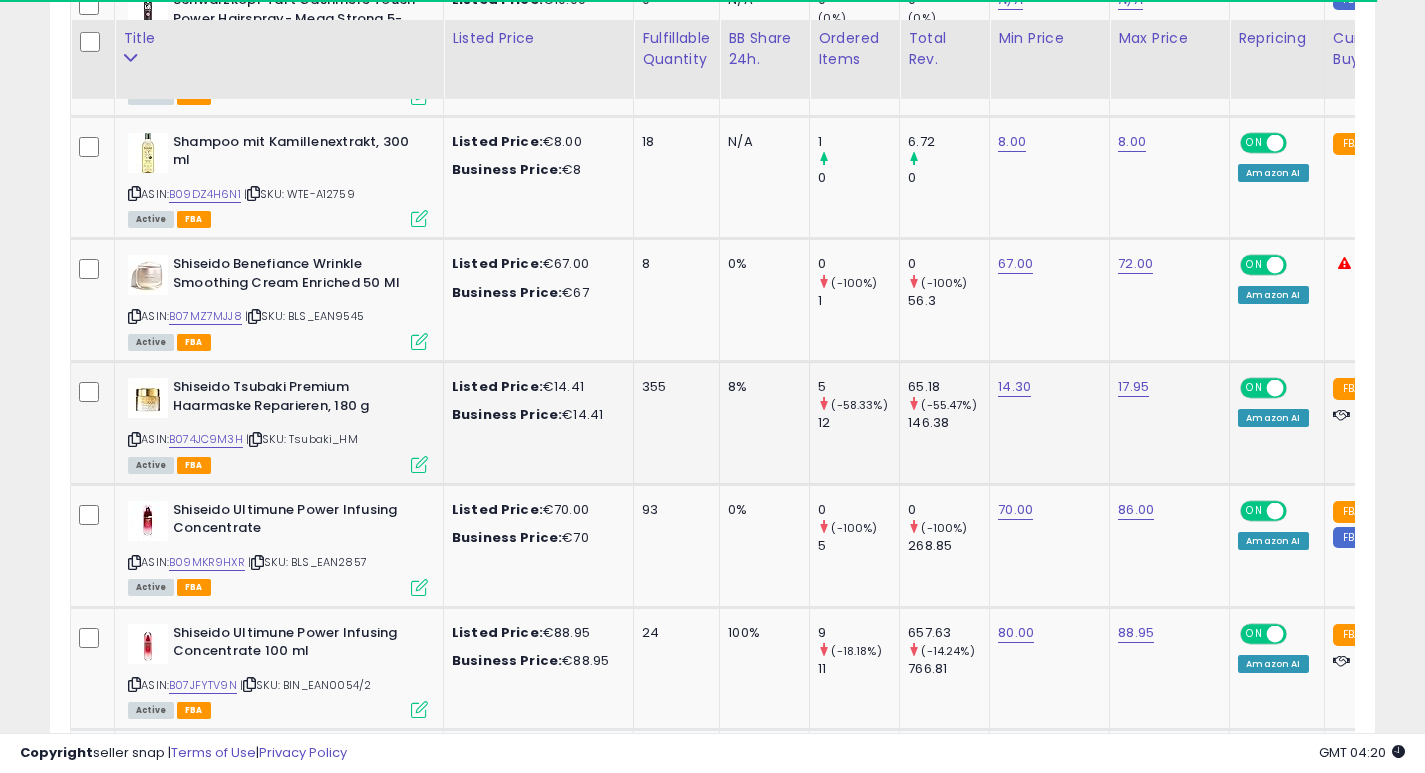 scroll, scrollTop: 2135, scrollLeft: 0, axis: vertical 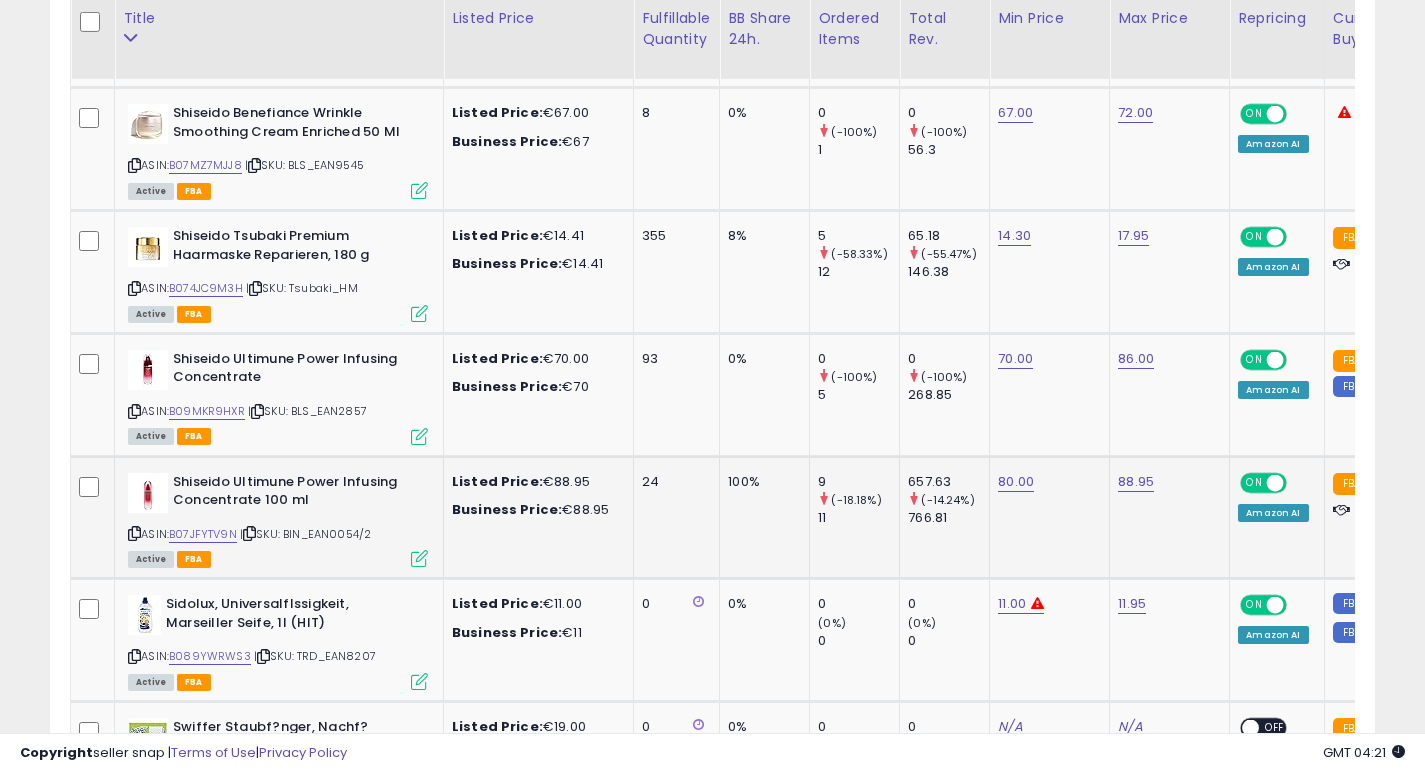click on "24" 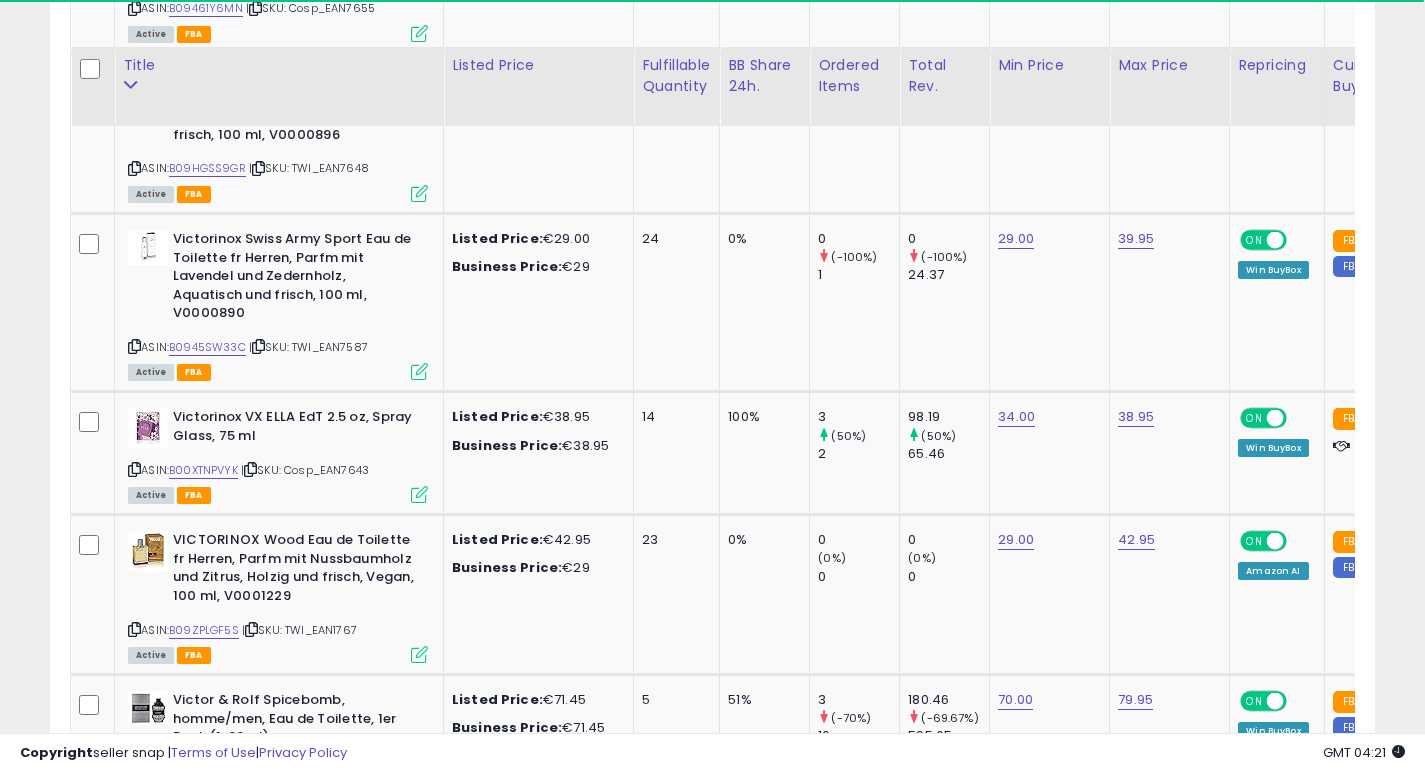 scroll, scrollTop: 6560, scrollLeft: 0, axis: vertical 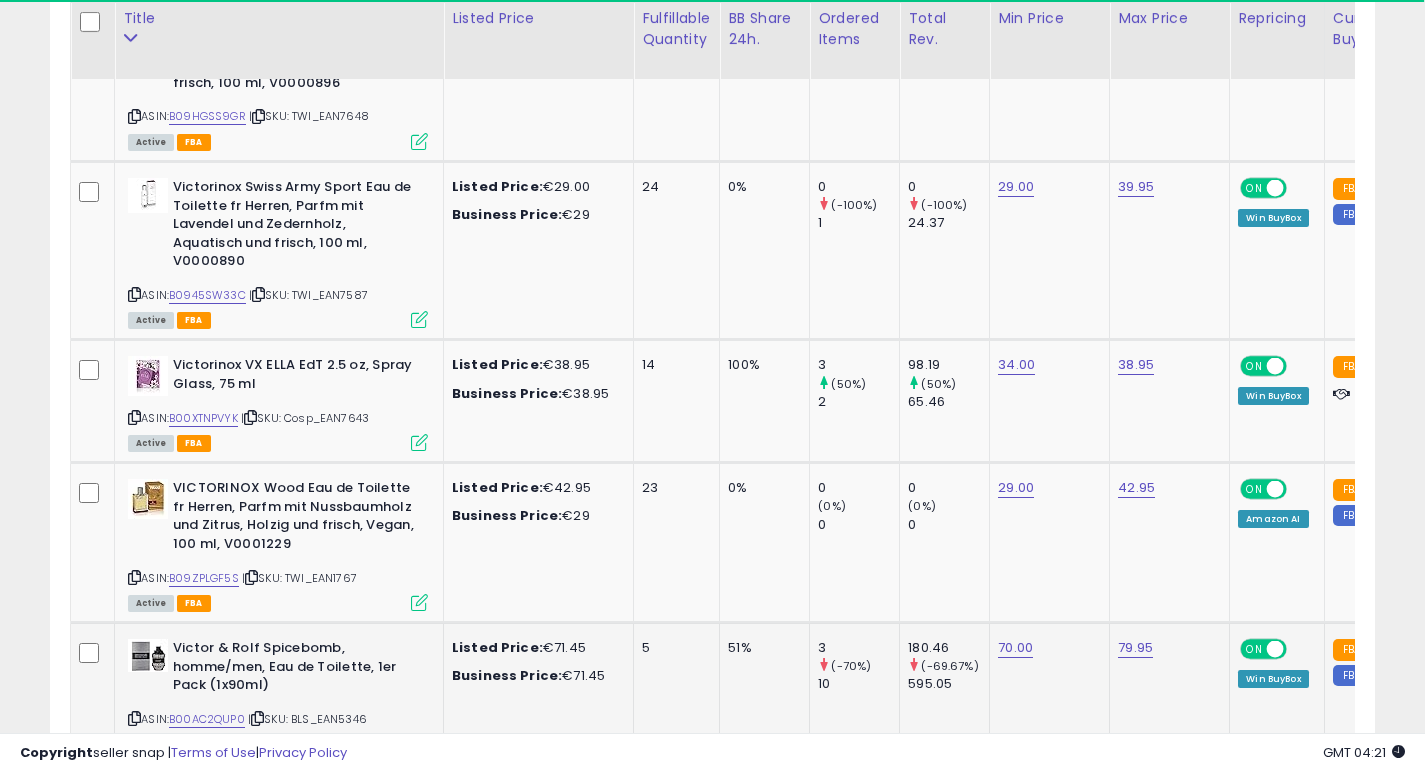 click on "5" 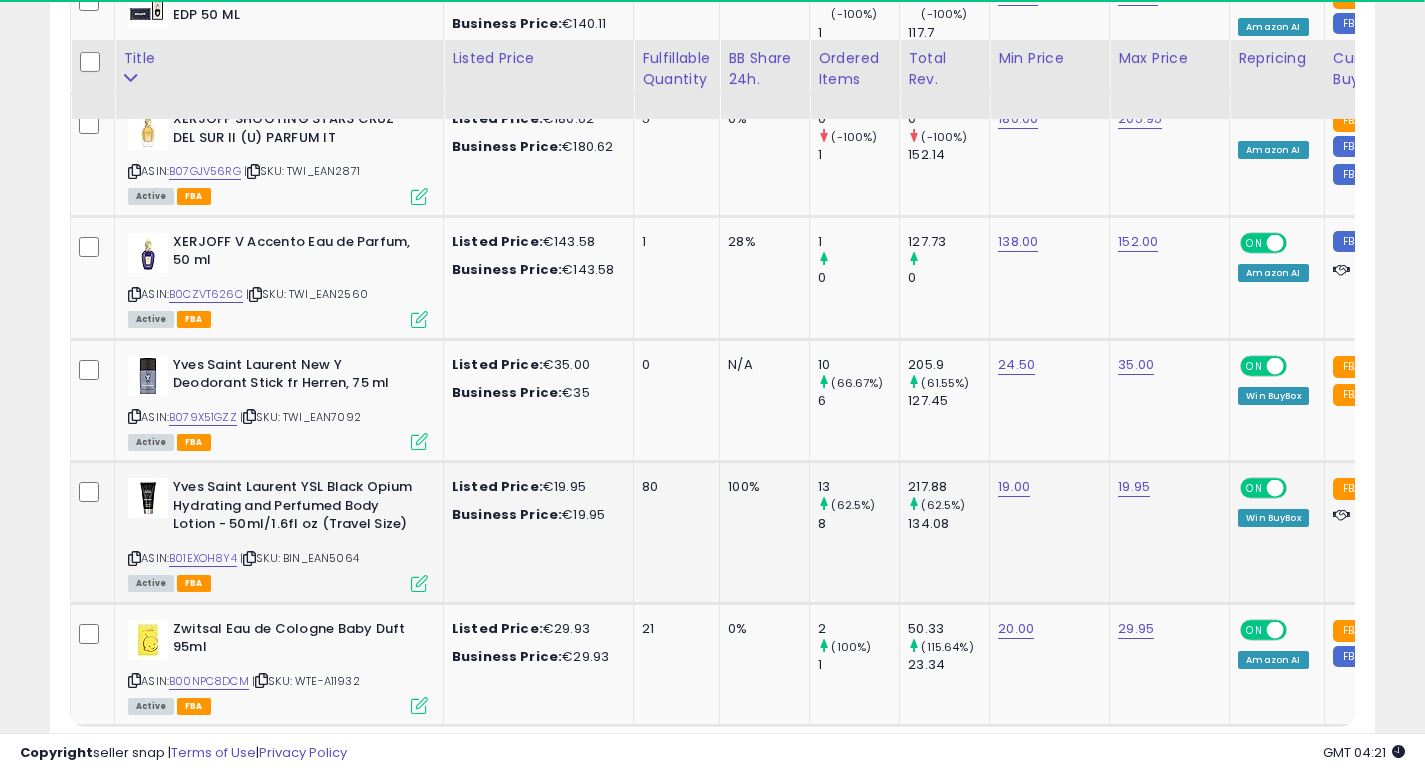 scroll, scrollTop: 7828, scrollLeft: 0, axis: vertical 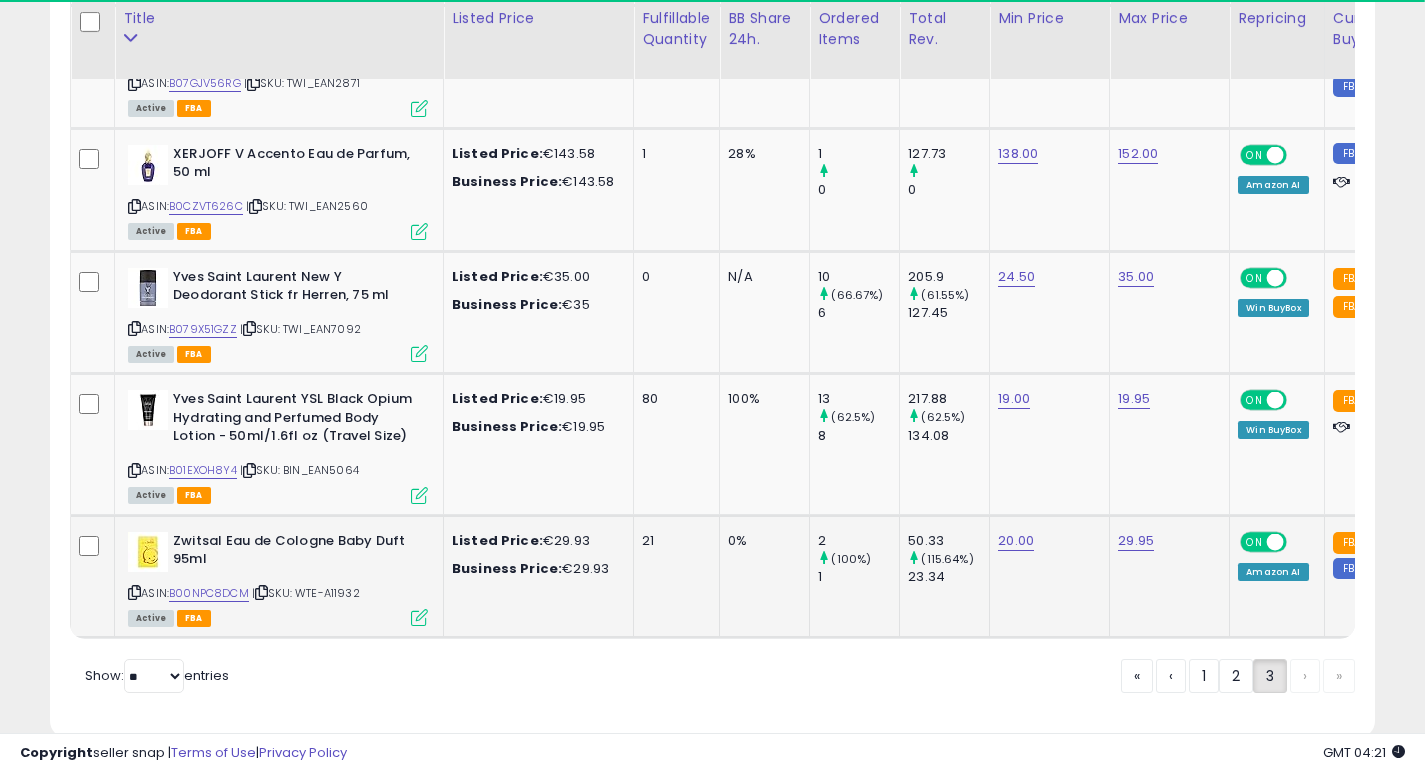 click at bounding box center [419, 617] 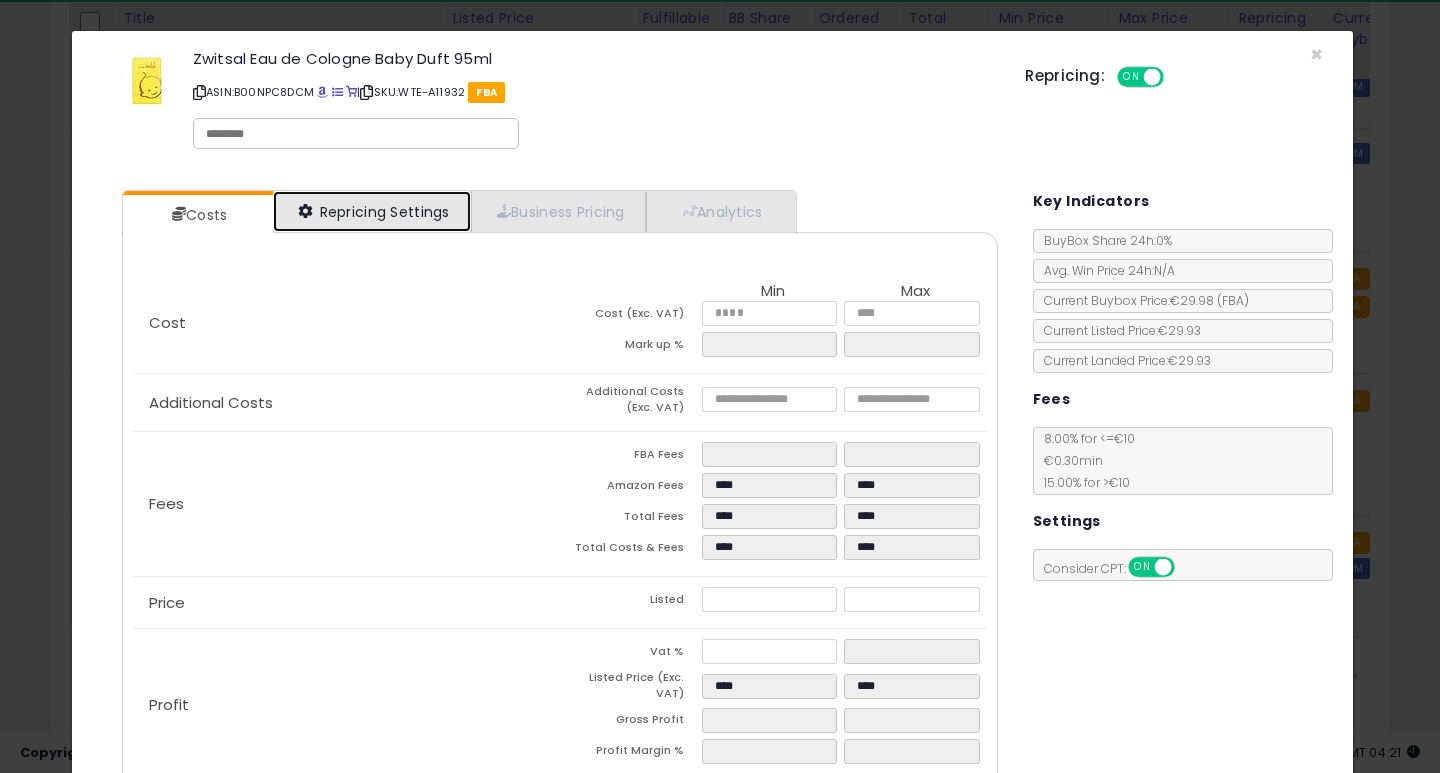click on "Repricing Settings" at bounding box center [372, 211] 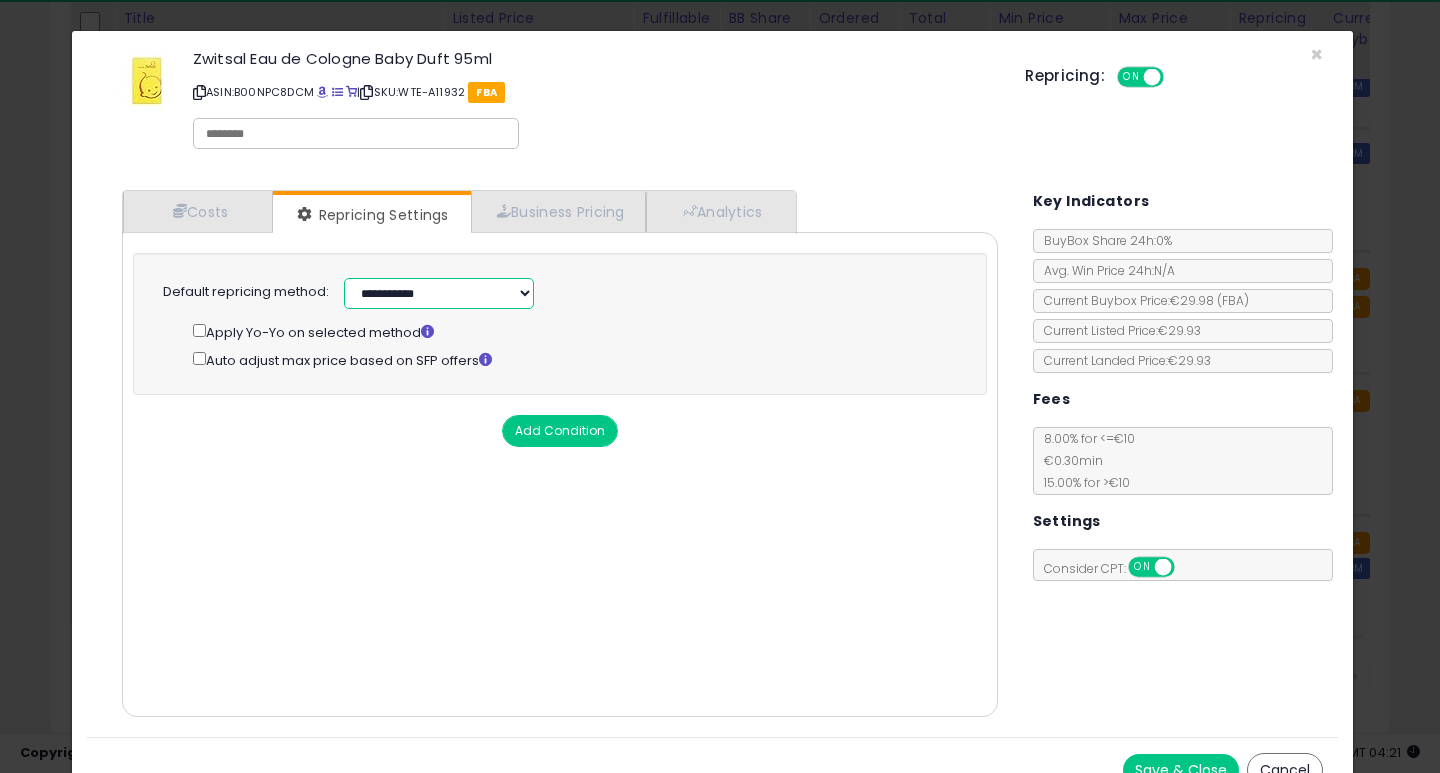 click on "**********" at bounding box center [439, 293] 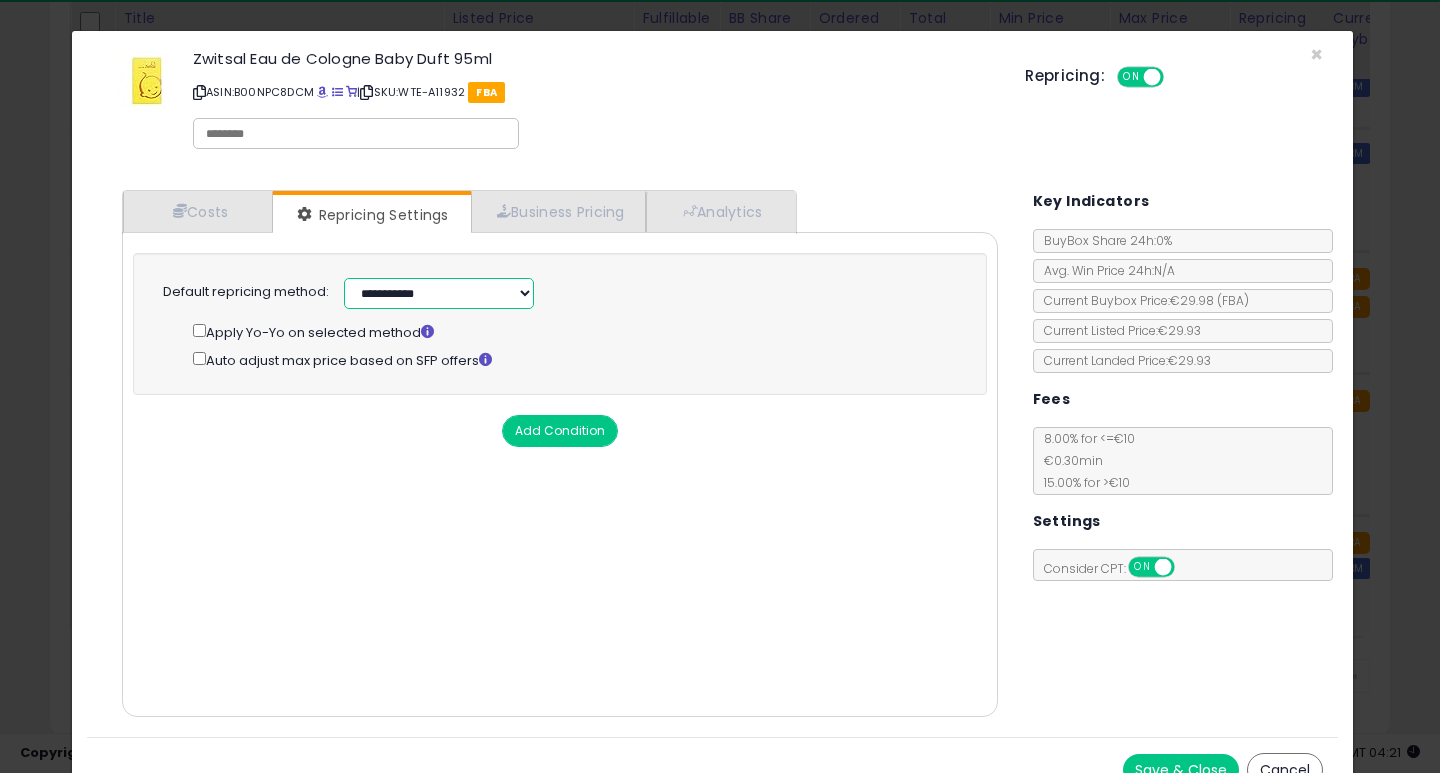 select on "******" 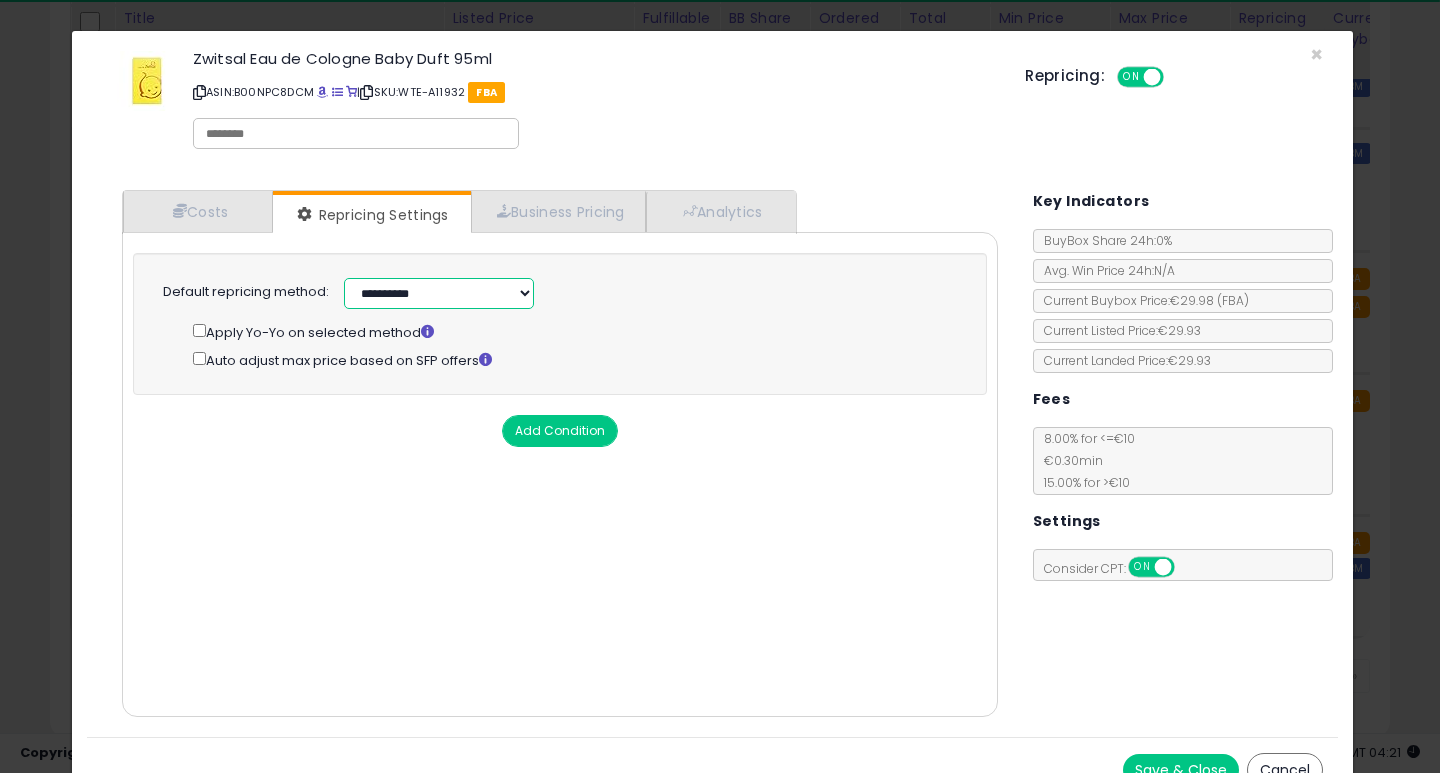 click on "**********" at bounding box center (439, 293) 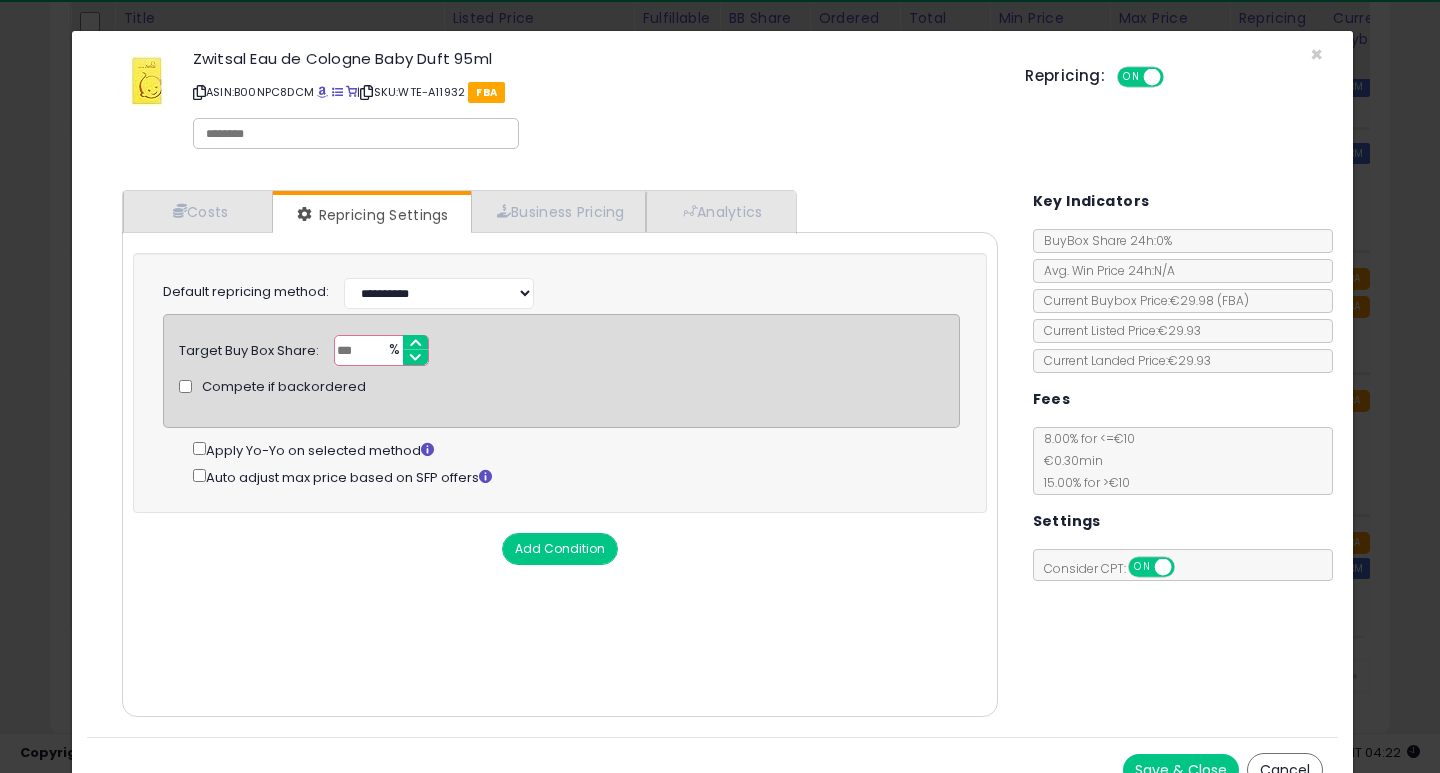 click on "***" at bounding box center (381, 350) 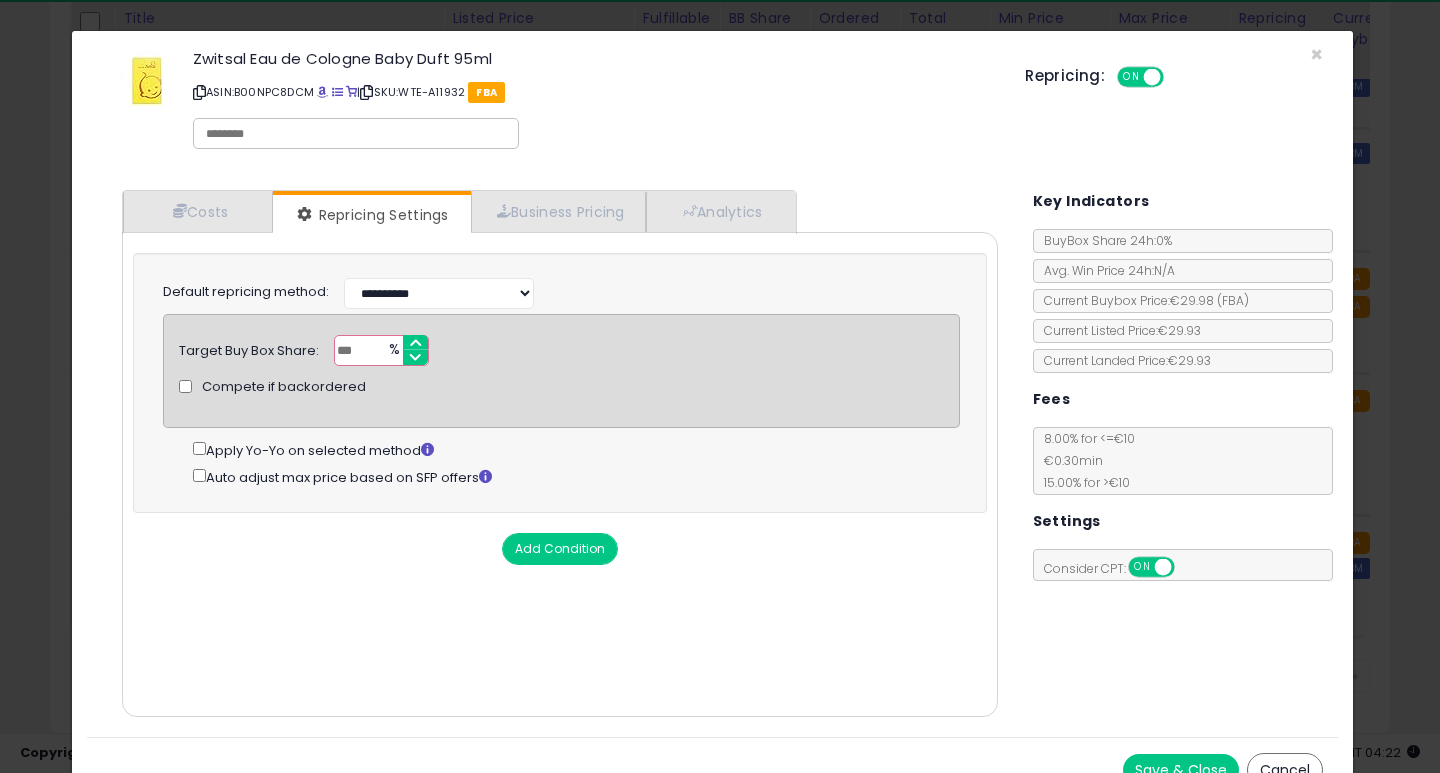 type on "*" 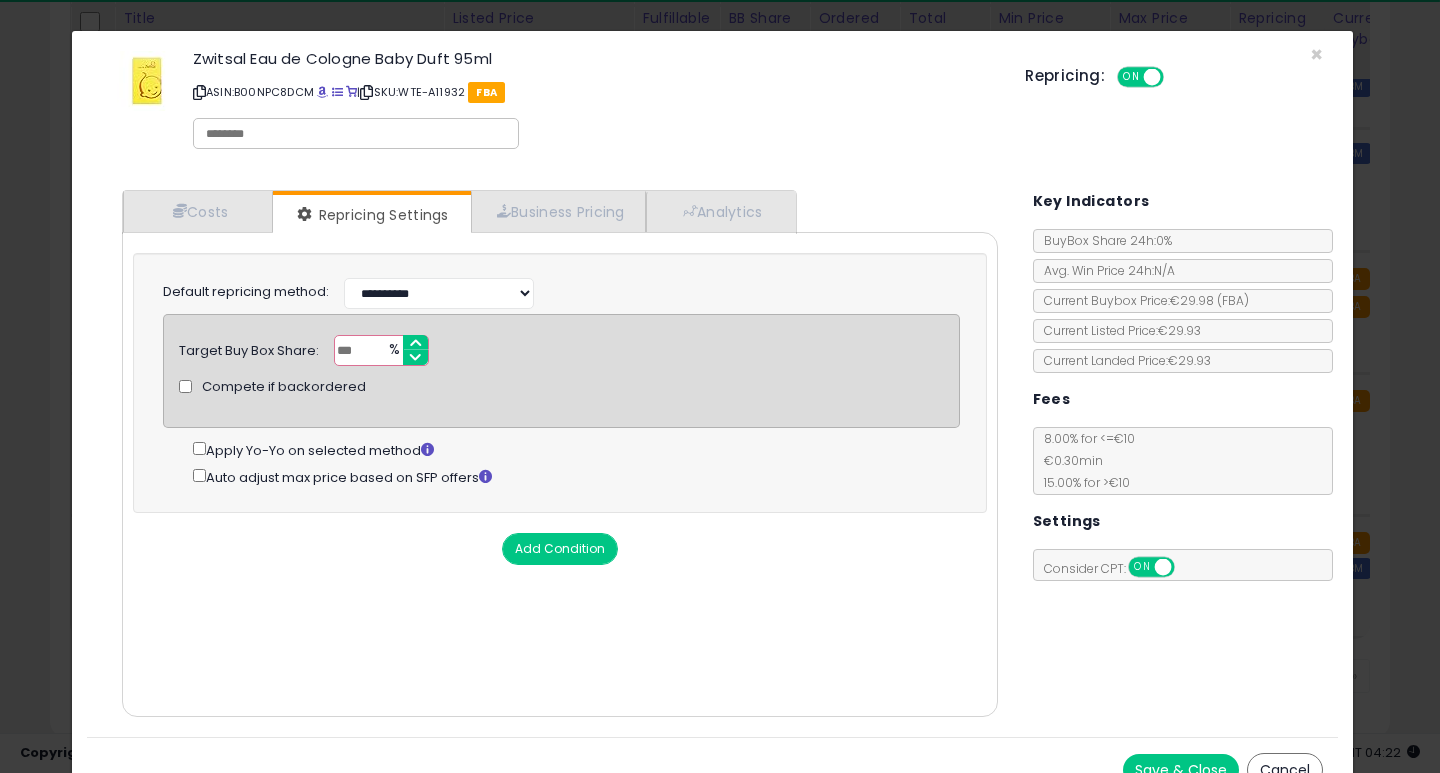 type on "**" 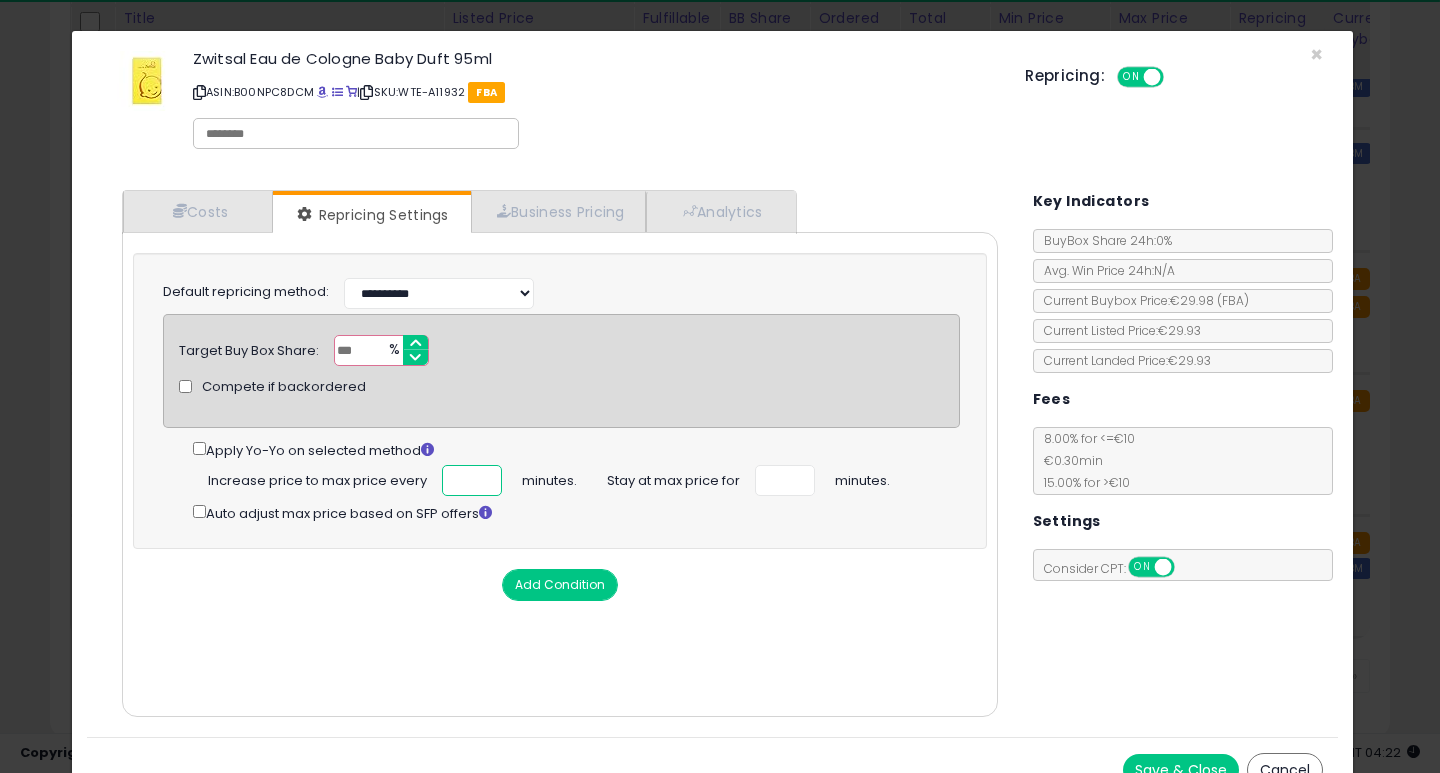 click at bounding box center (472, 480) 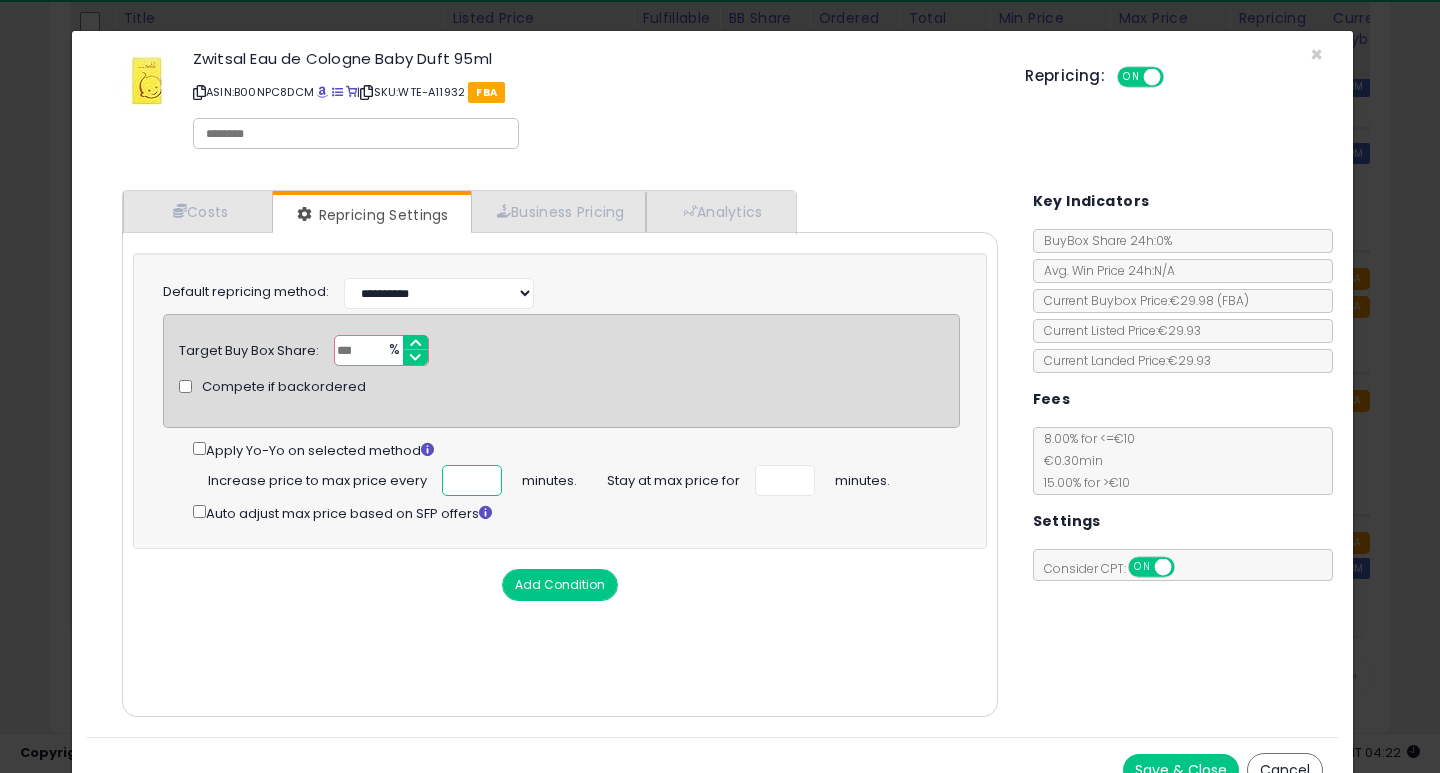 scroll, scrollTop: 0, scrollLeft: 4, axis: horizontal 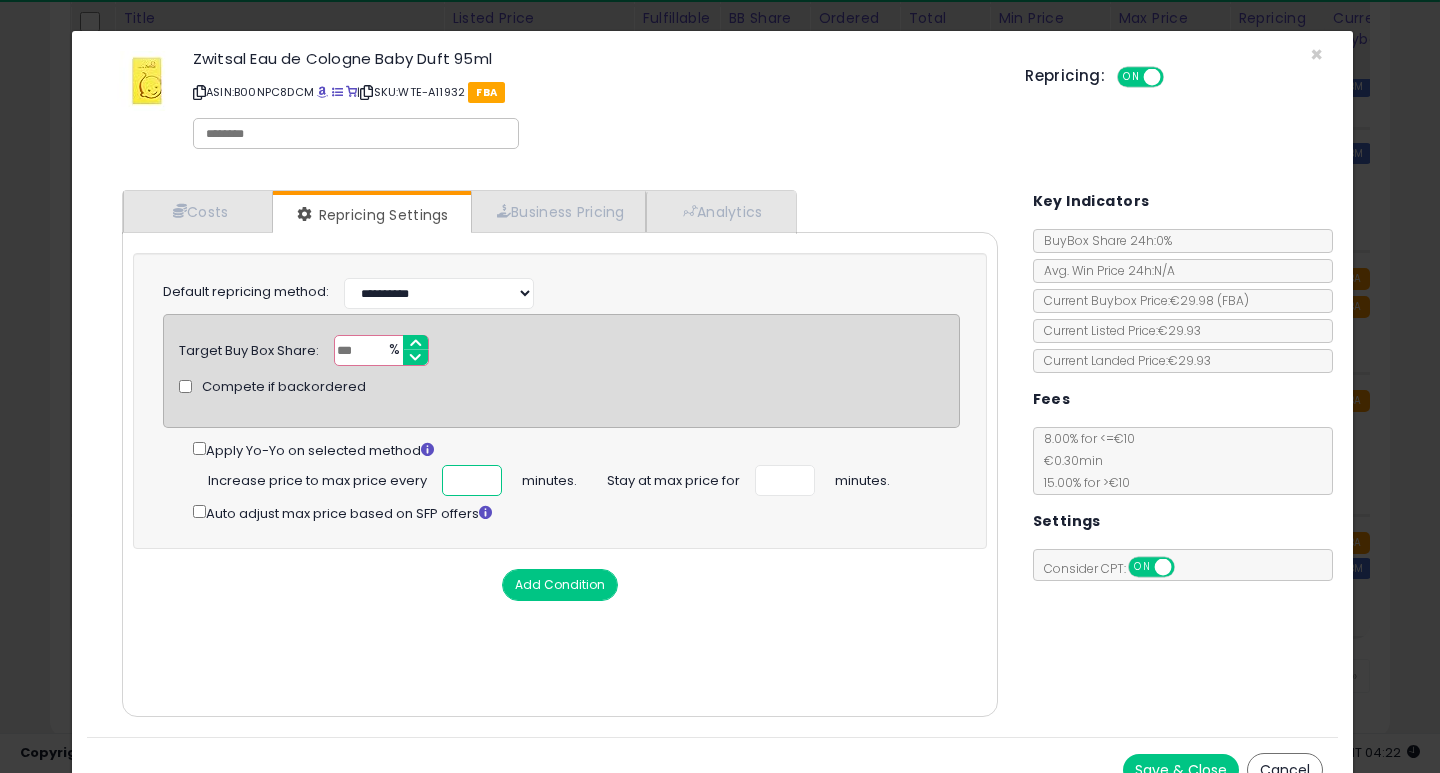 type on "***" 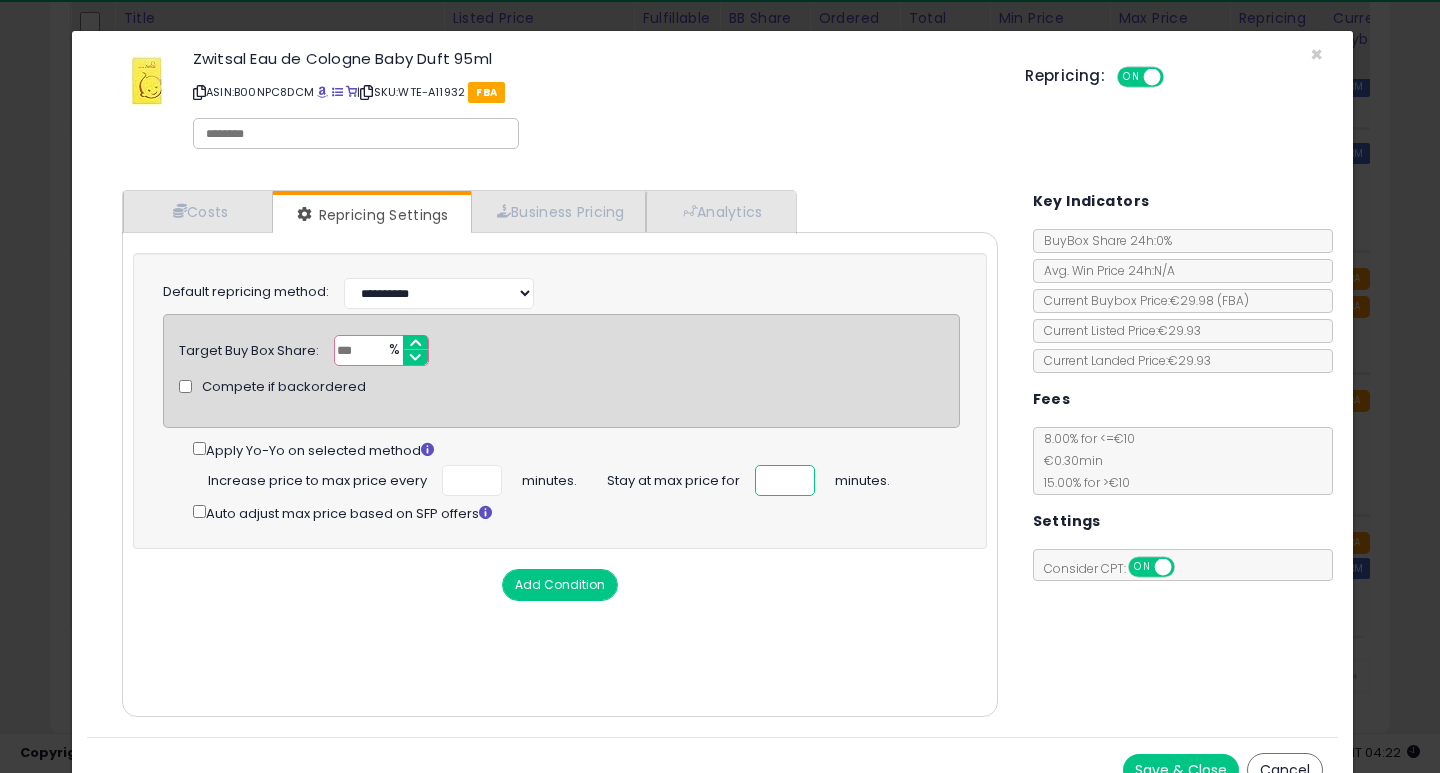 click at bounding box center [785, 480] 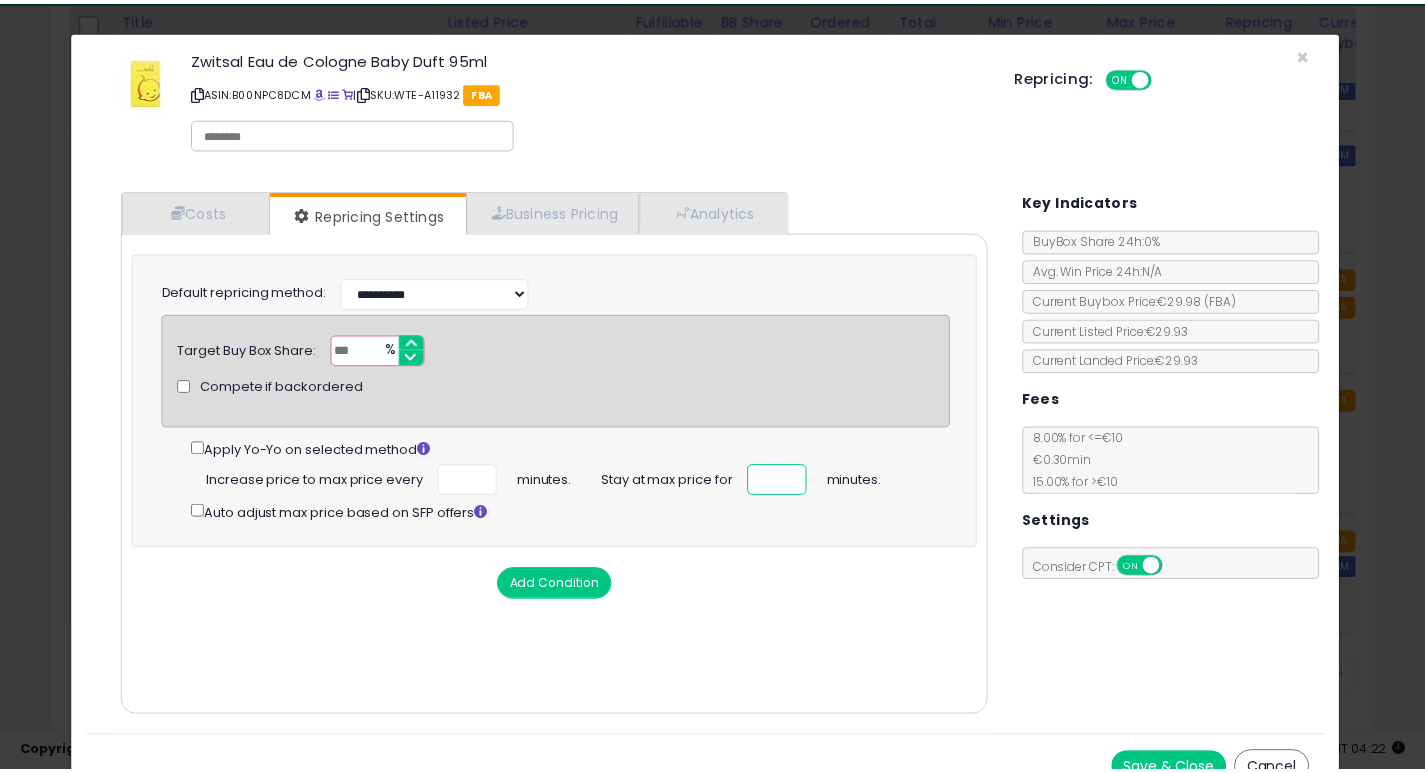 scroll, scrollTop: 0, scrollLeft: 0, axis: both 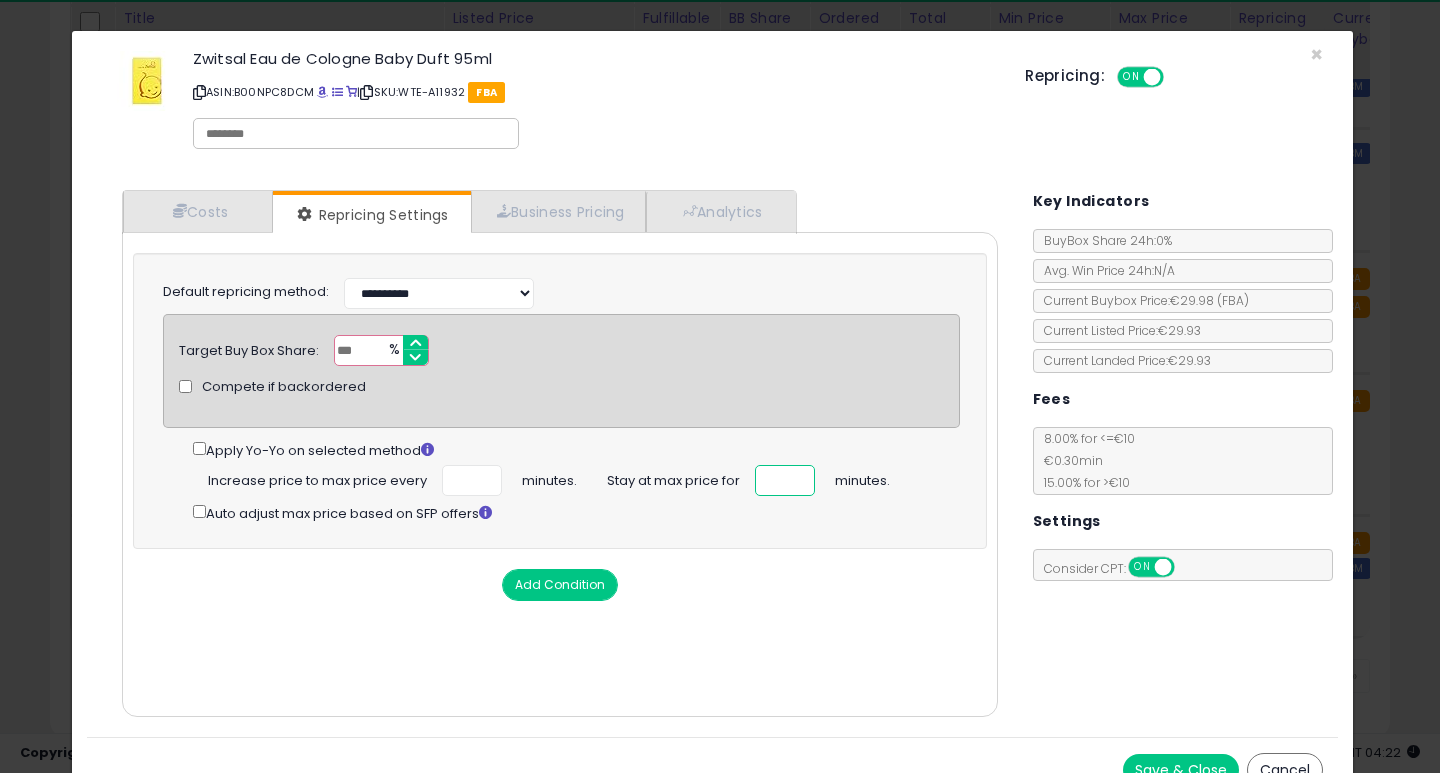type on "**" 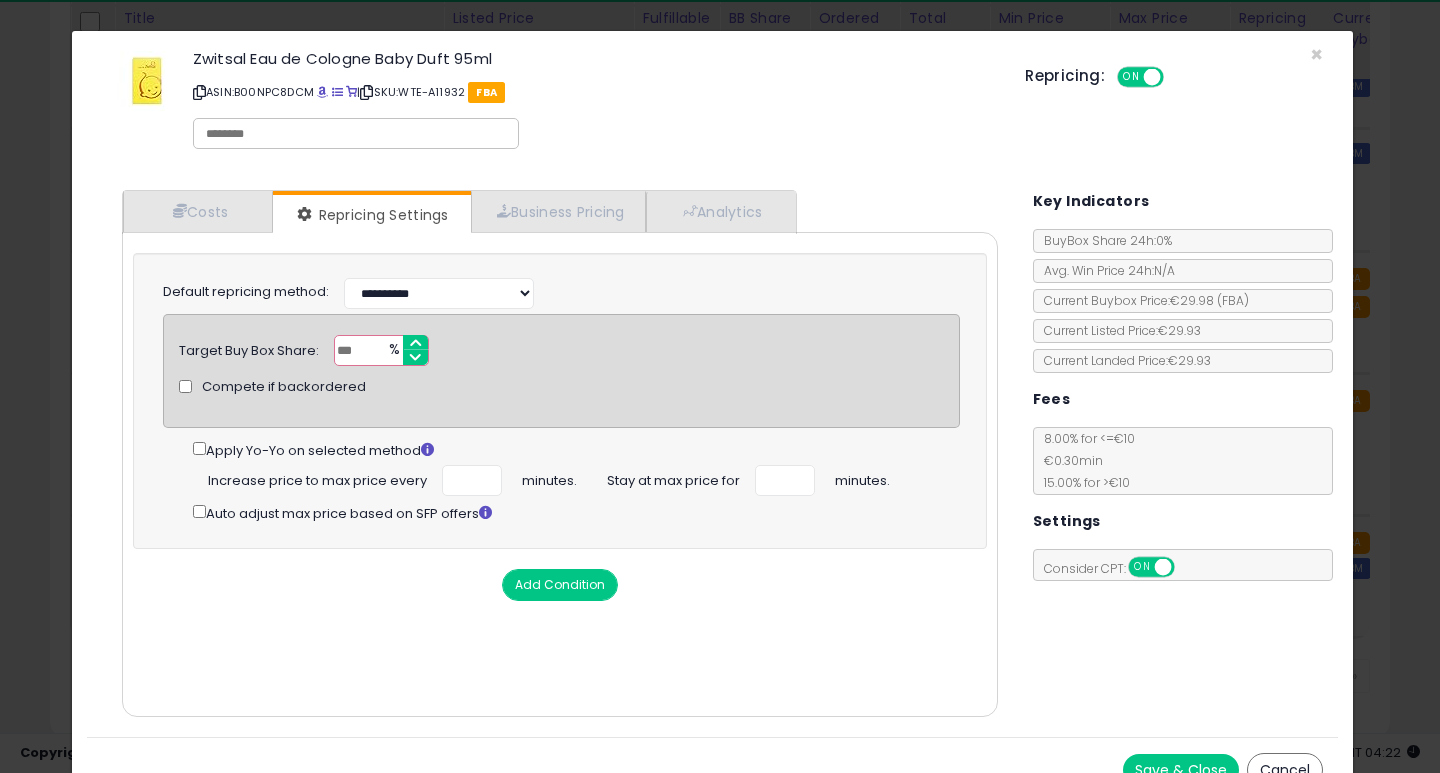 click on "Save & Close" at bounding box center [1181, 770] 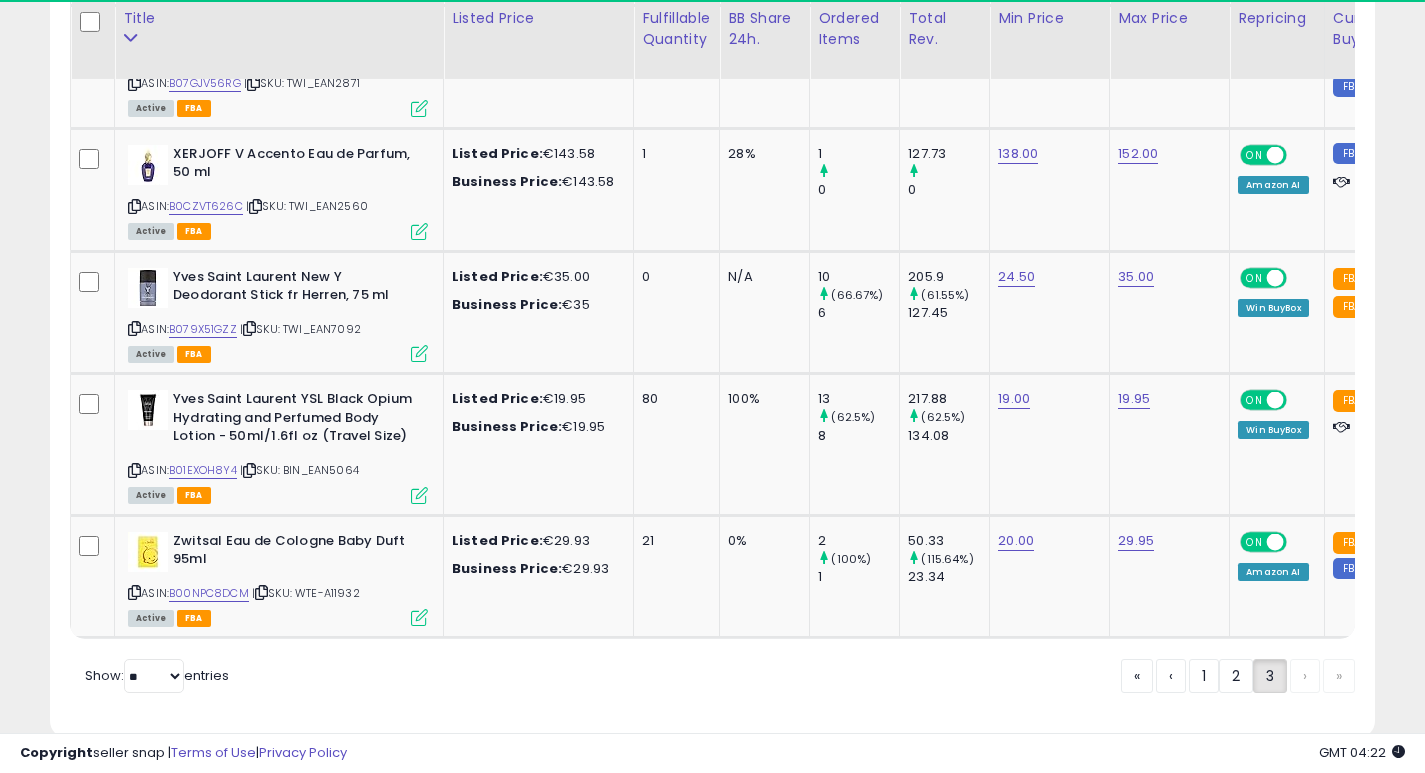 scroll, scrollTop: 410, scrollLeft: 767, axis: both 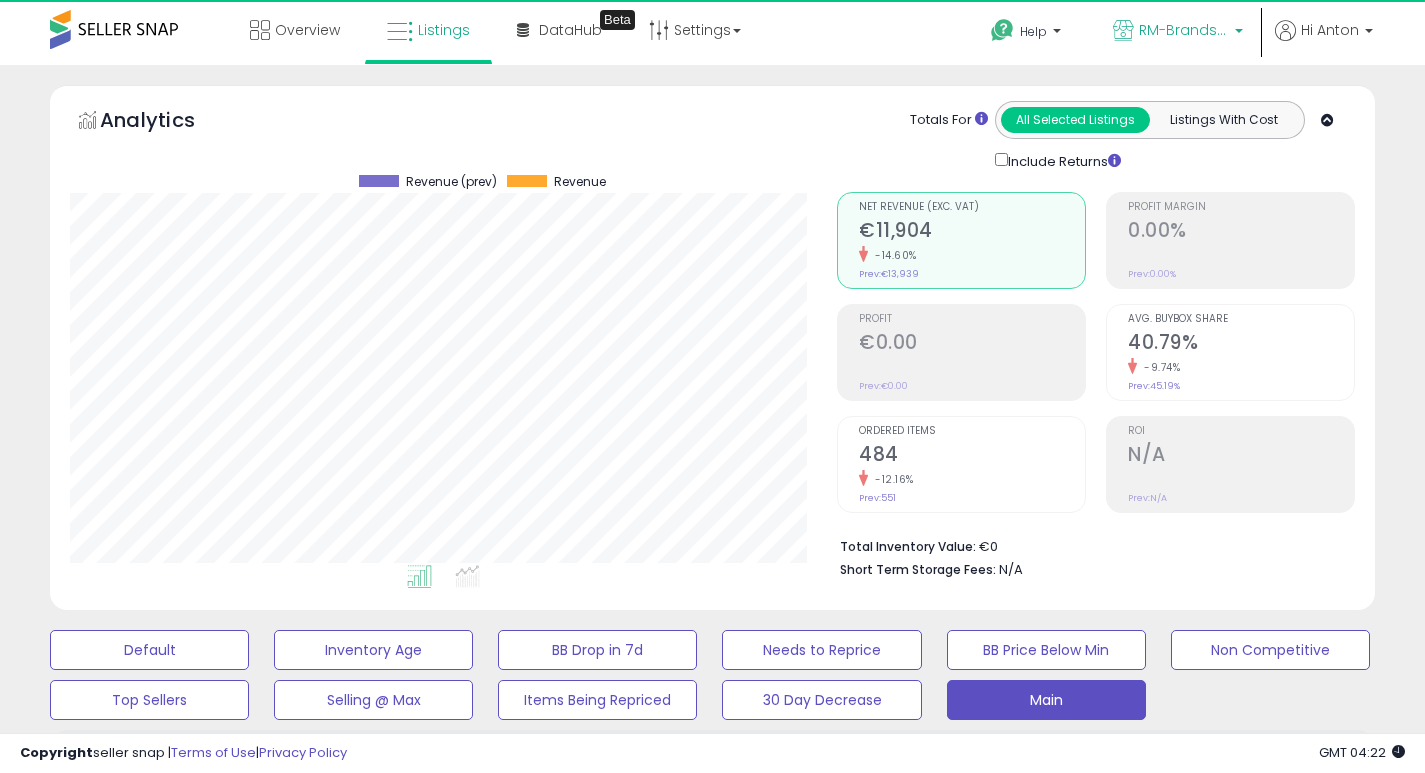 click on "RM-Brands (DE)" at bounding box center [1184, 30] 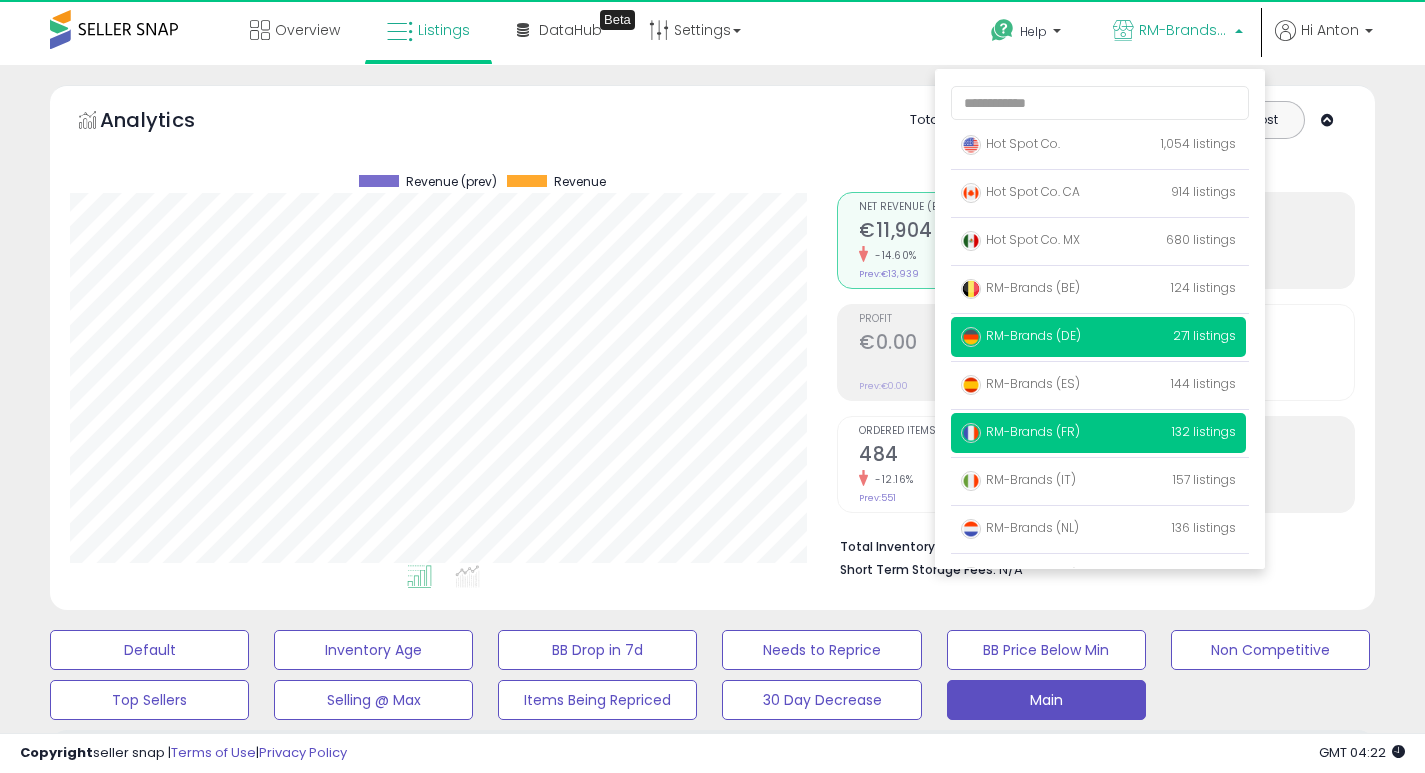 click on "RM-Brands (FR)" at bounding box center [1020, 431] 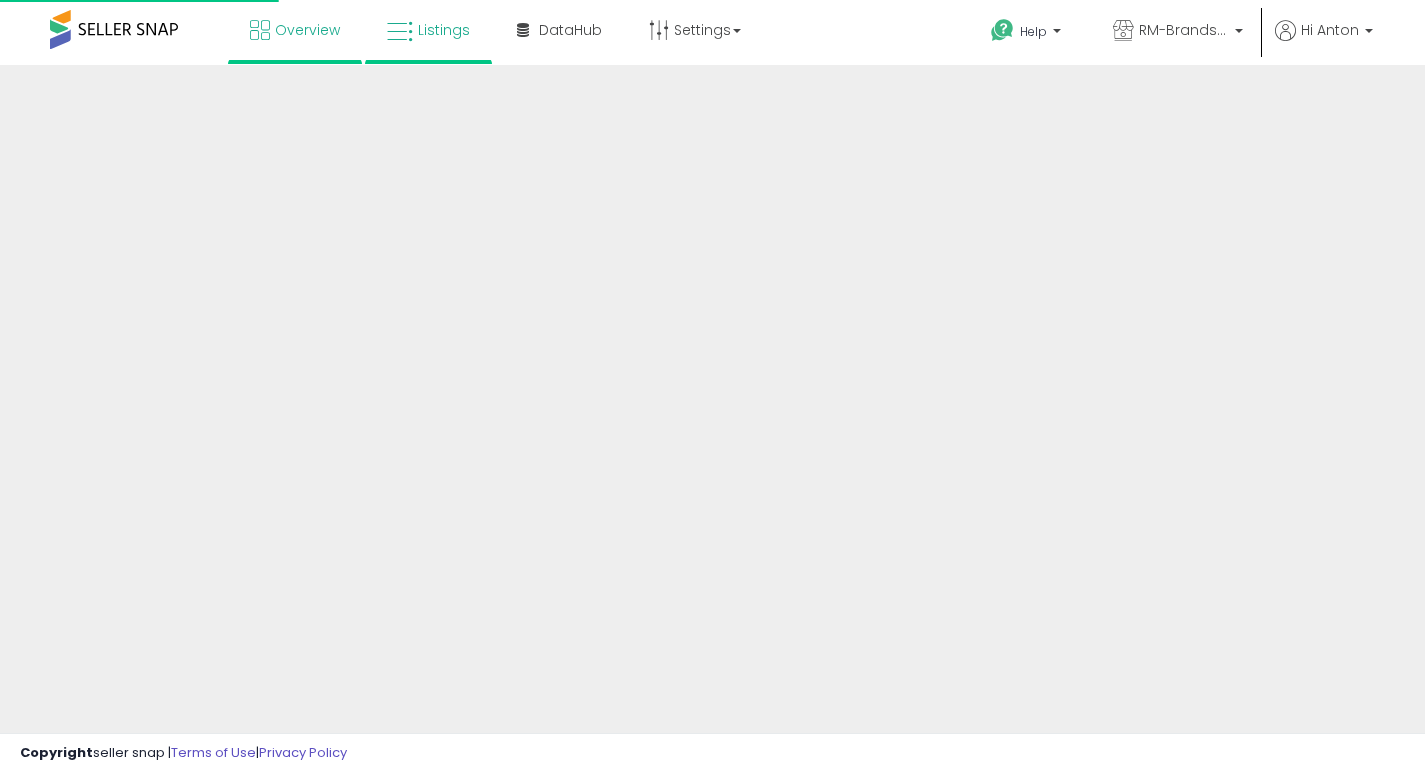 scroll, scrollTop: 0, scrollLeft: 0, axis: both 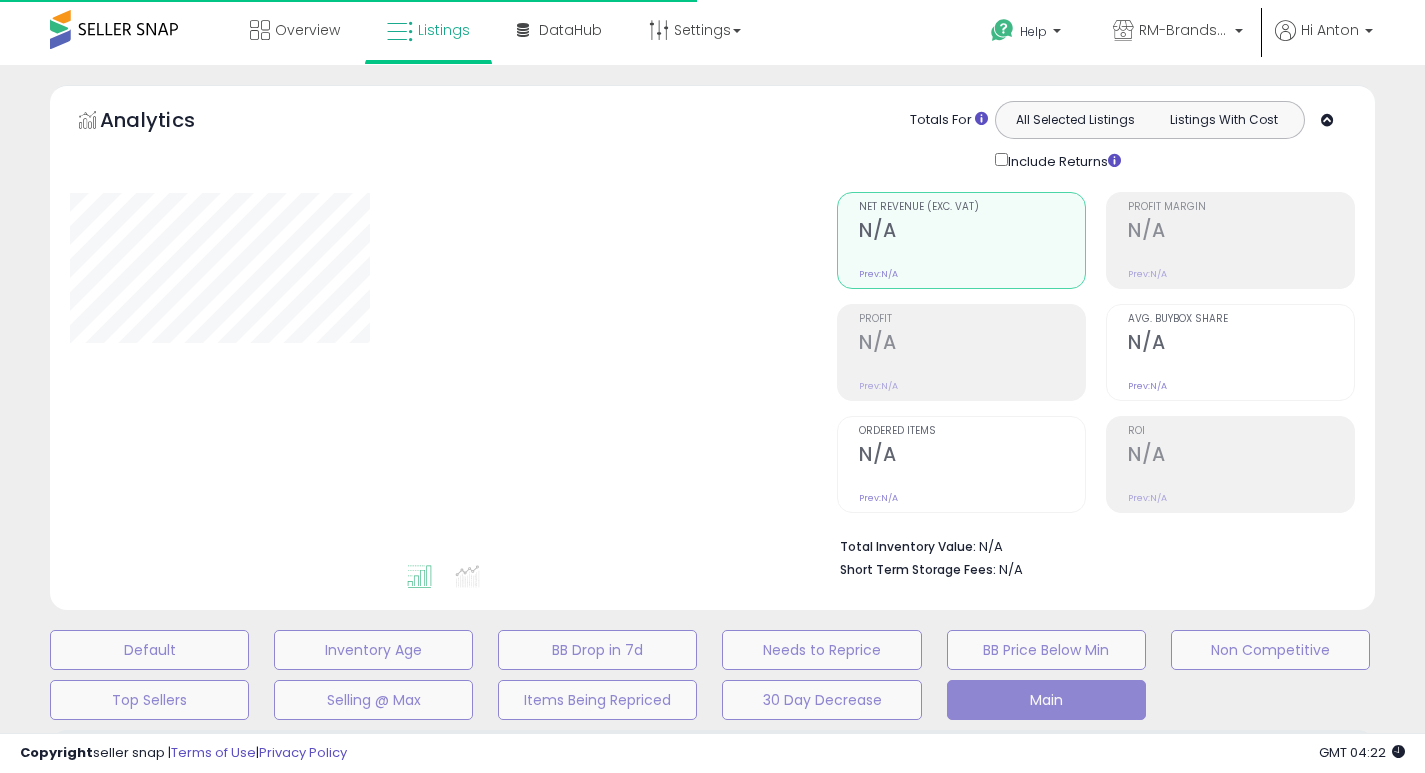select on "**" 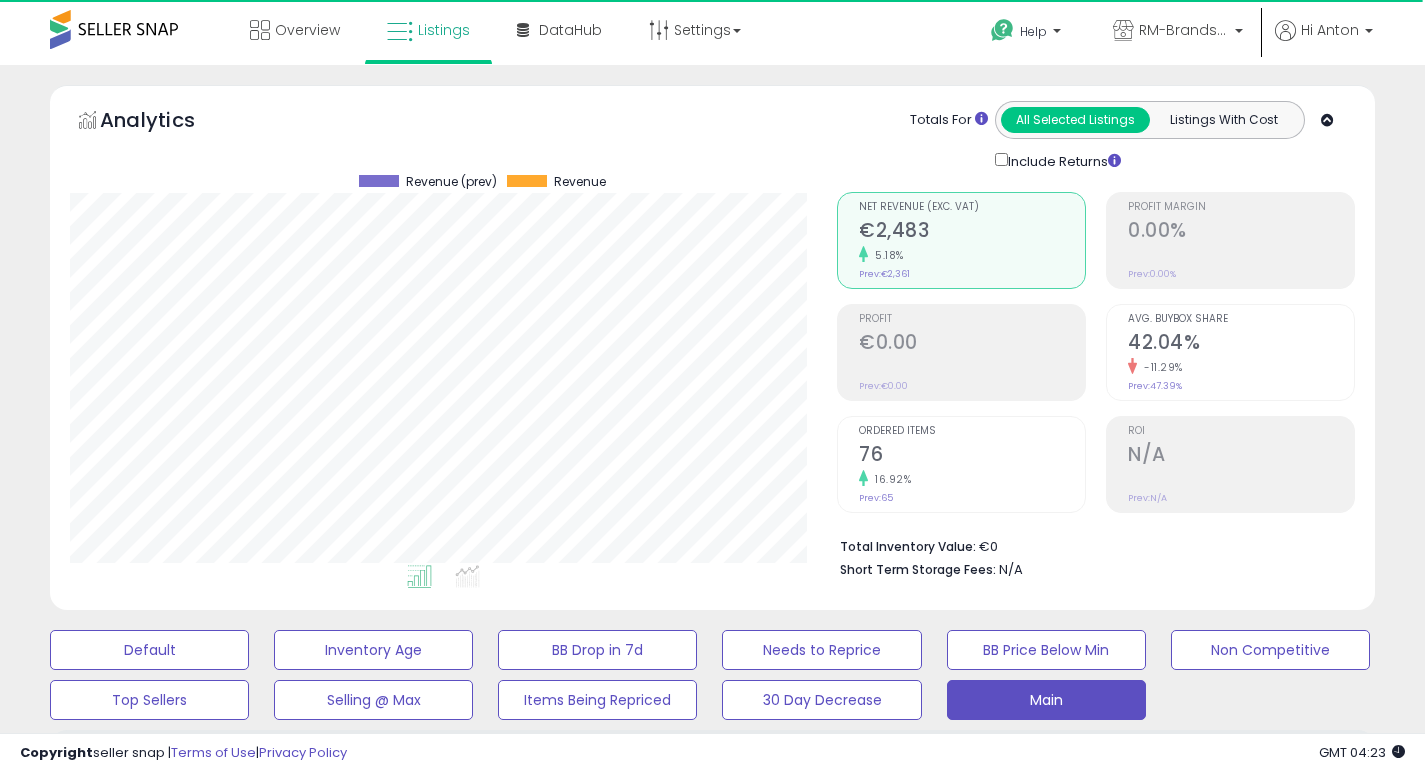 scroll, scrollTop: 999590, scrollLeft: 999233, axis: both 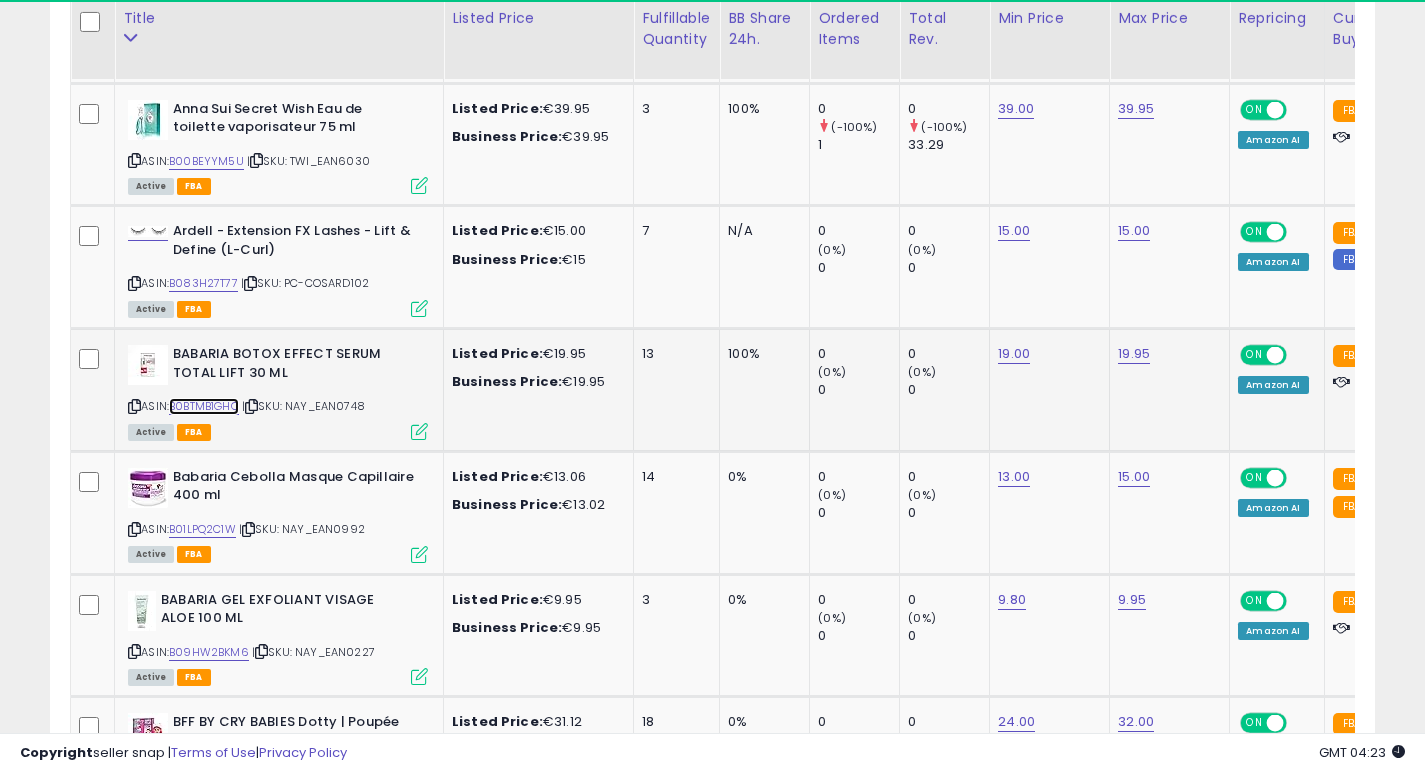 click on "B0BTMB1GHQ" at bounding box center (204, 406) 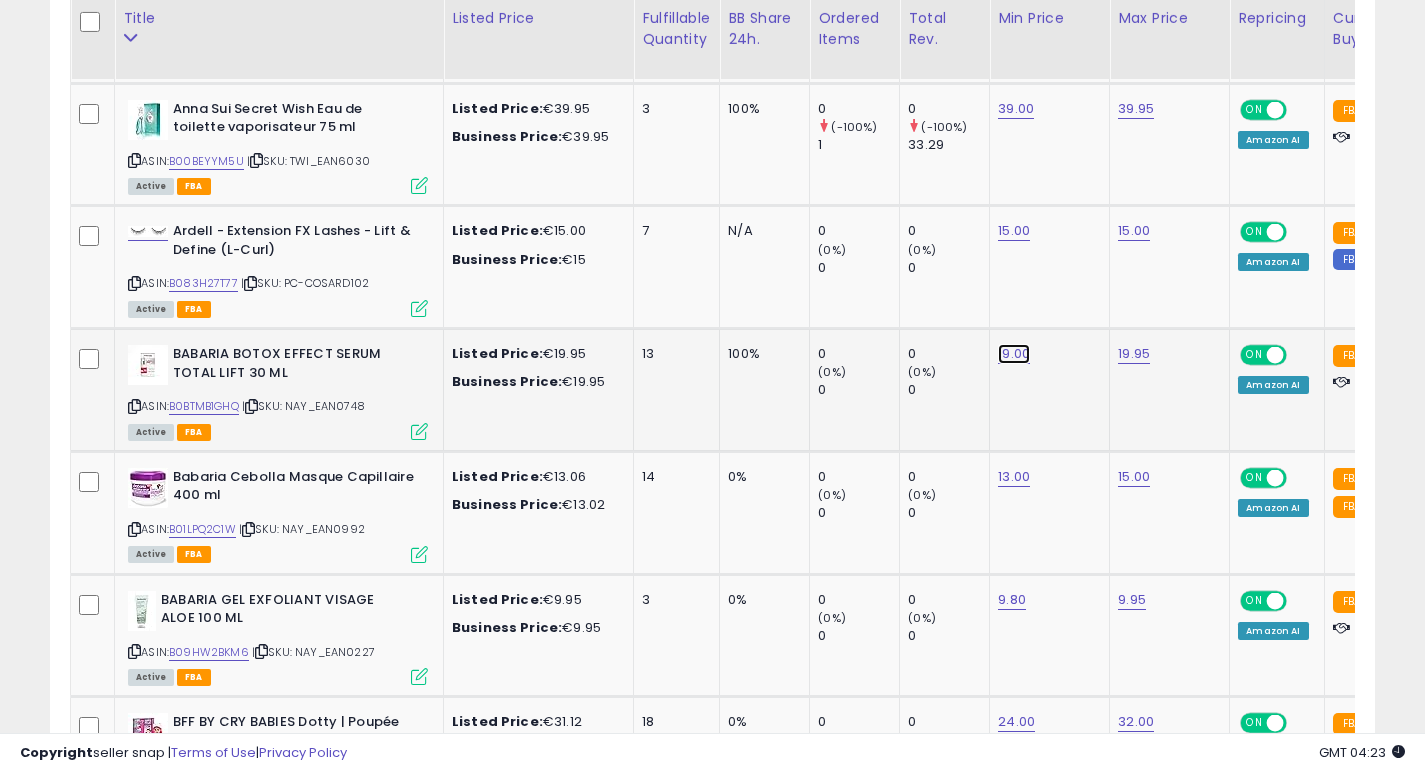 click on "19.00" at bounding box center (1016, -494) 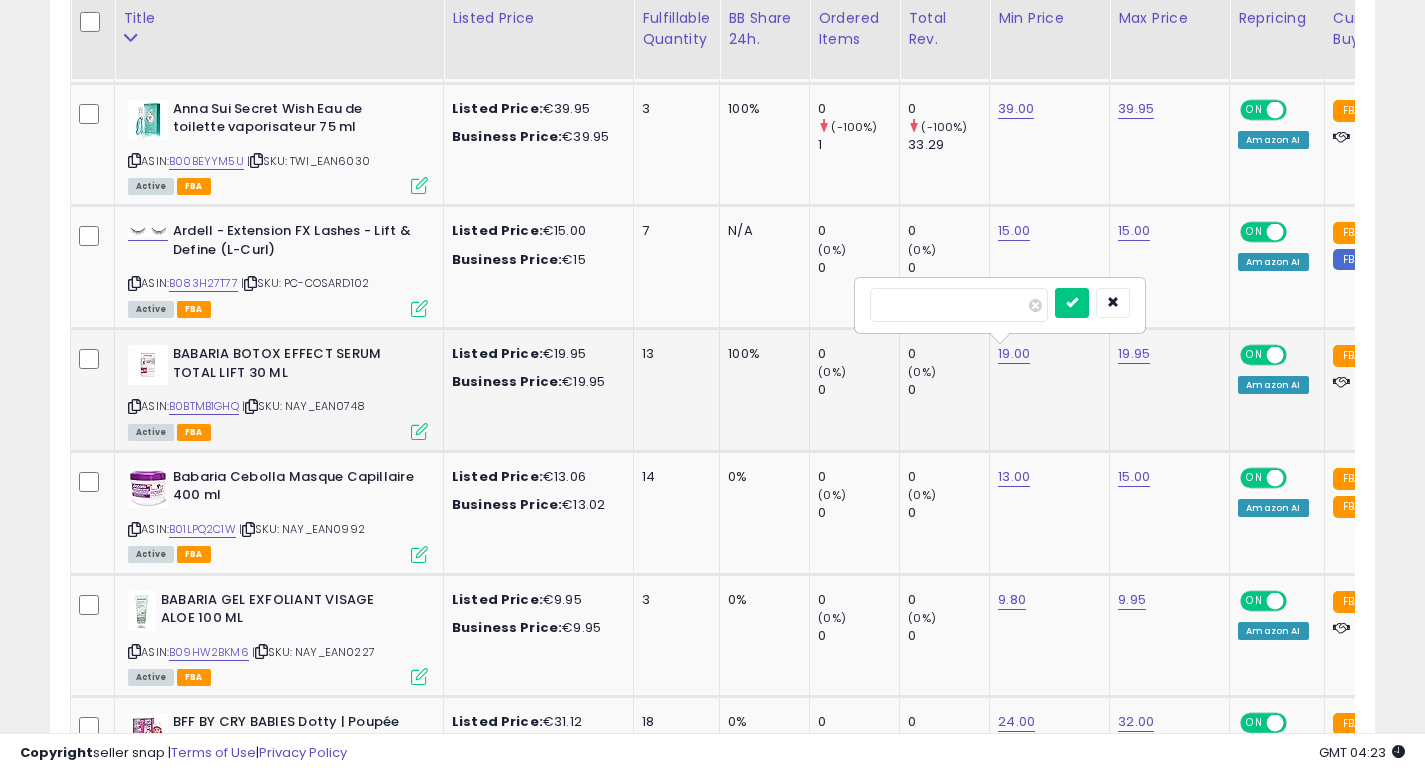 type on "**" 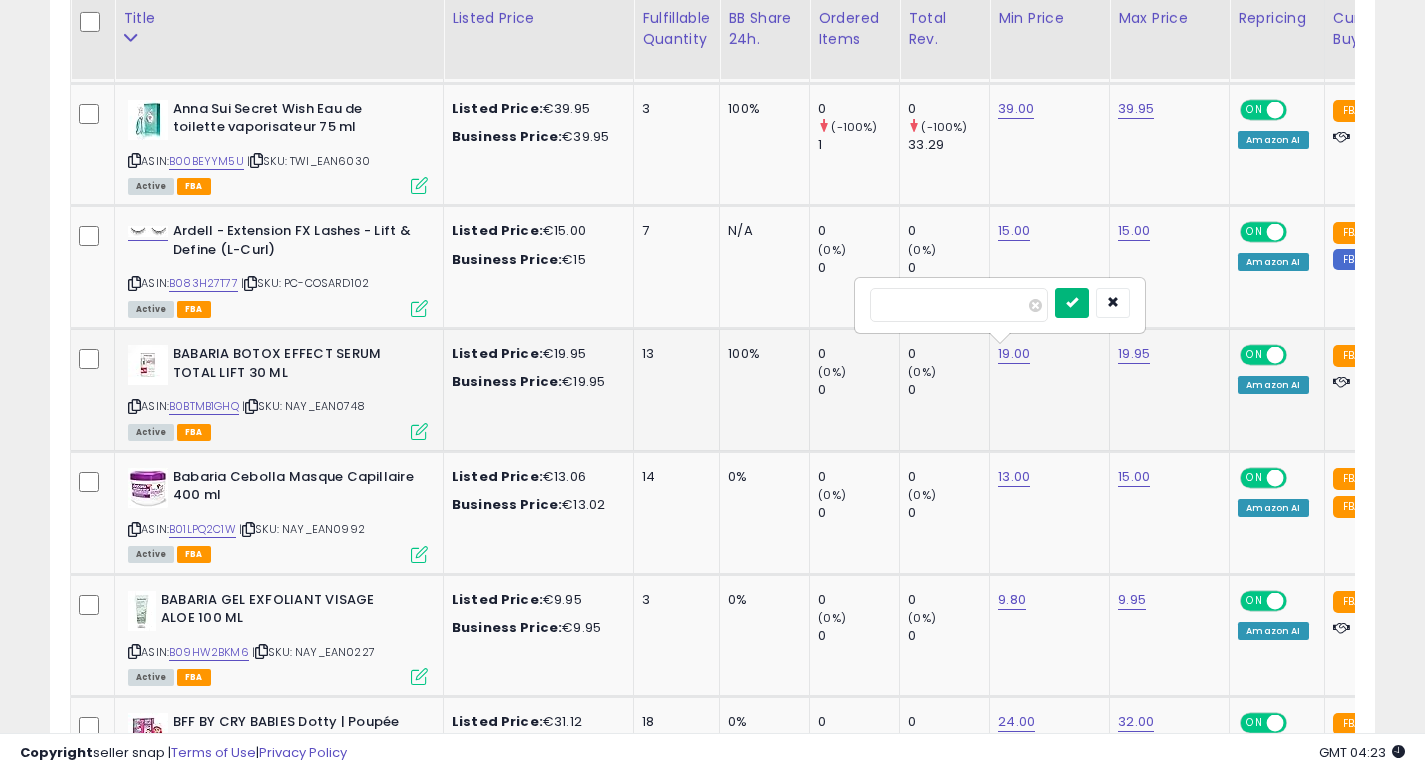 click at bounding box center [1072, 303] 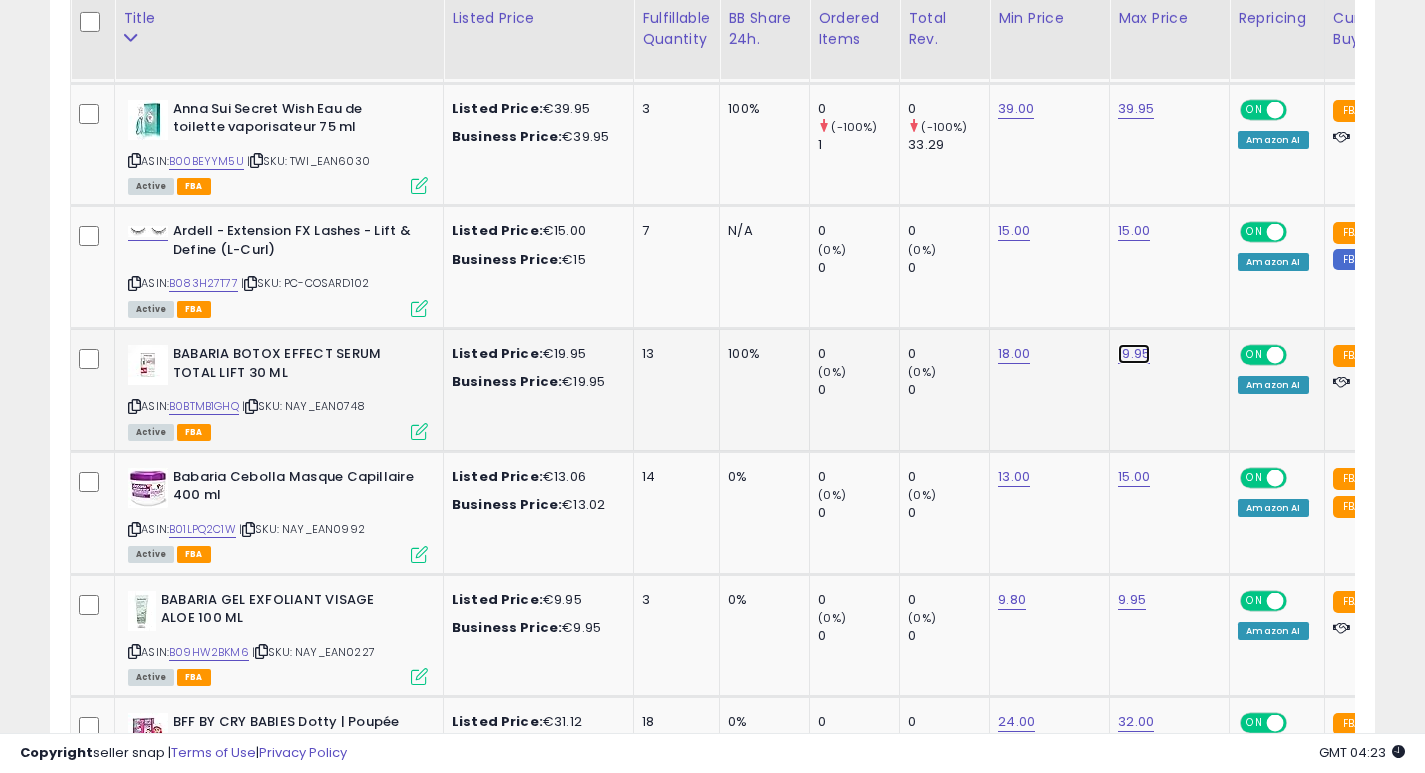 click on "19.95" at bounding box center (1136, -494) 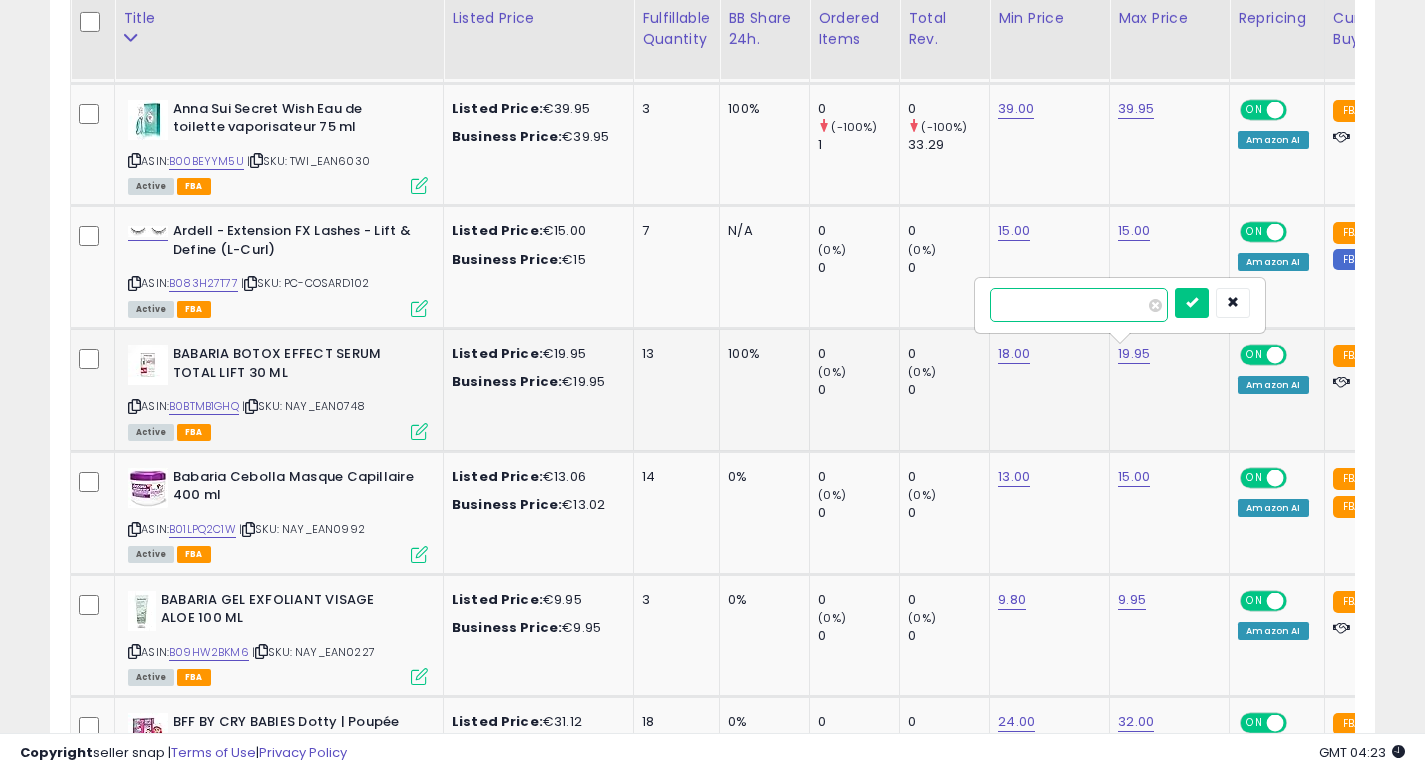 click on "*****" at bounding box center (1079, 305) 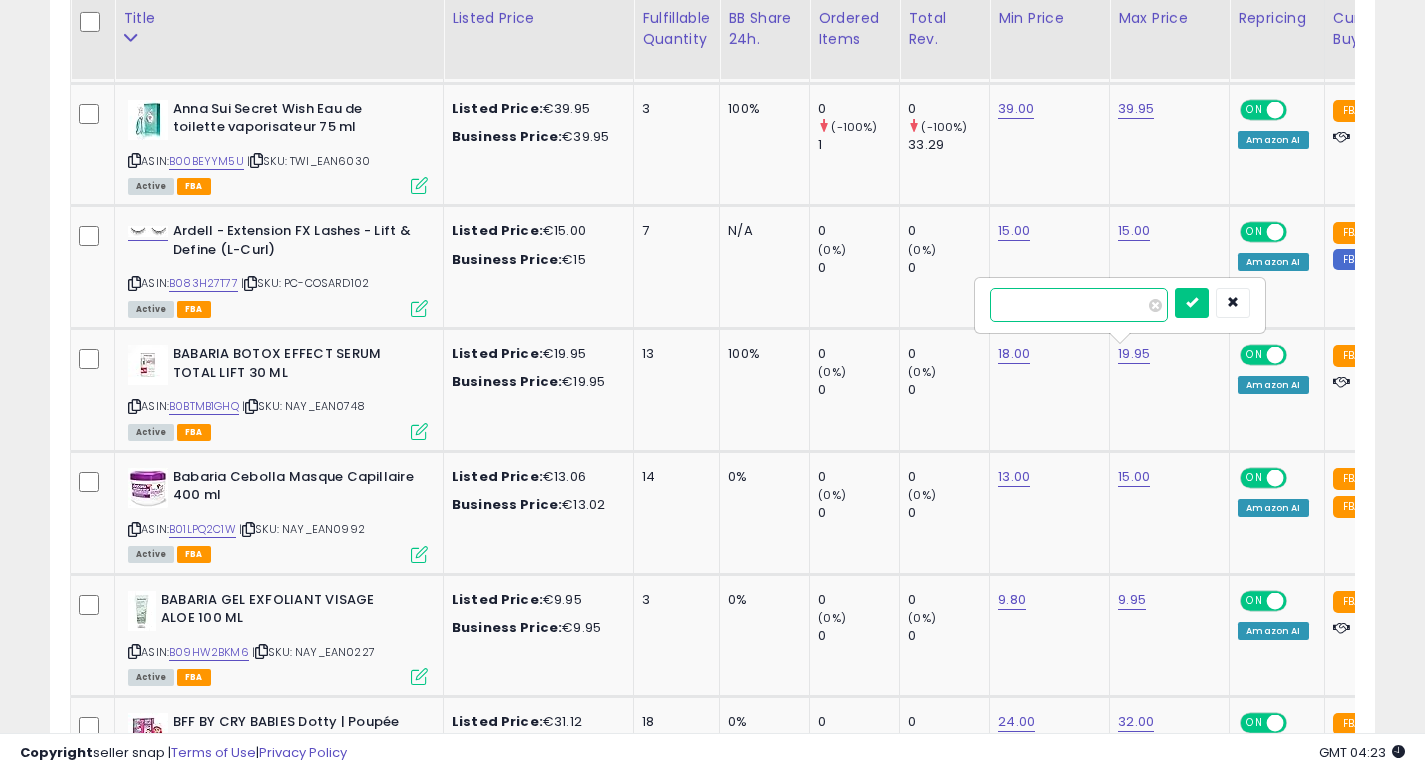 type on "*****" 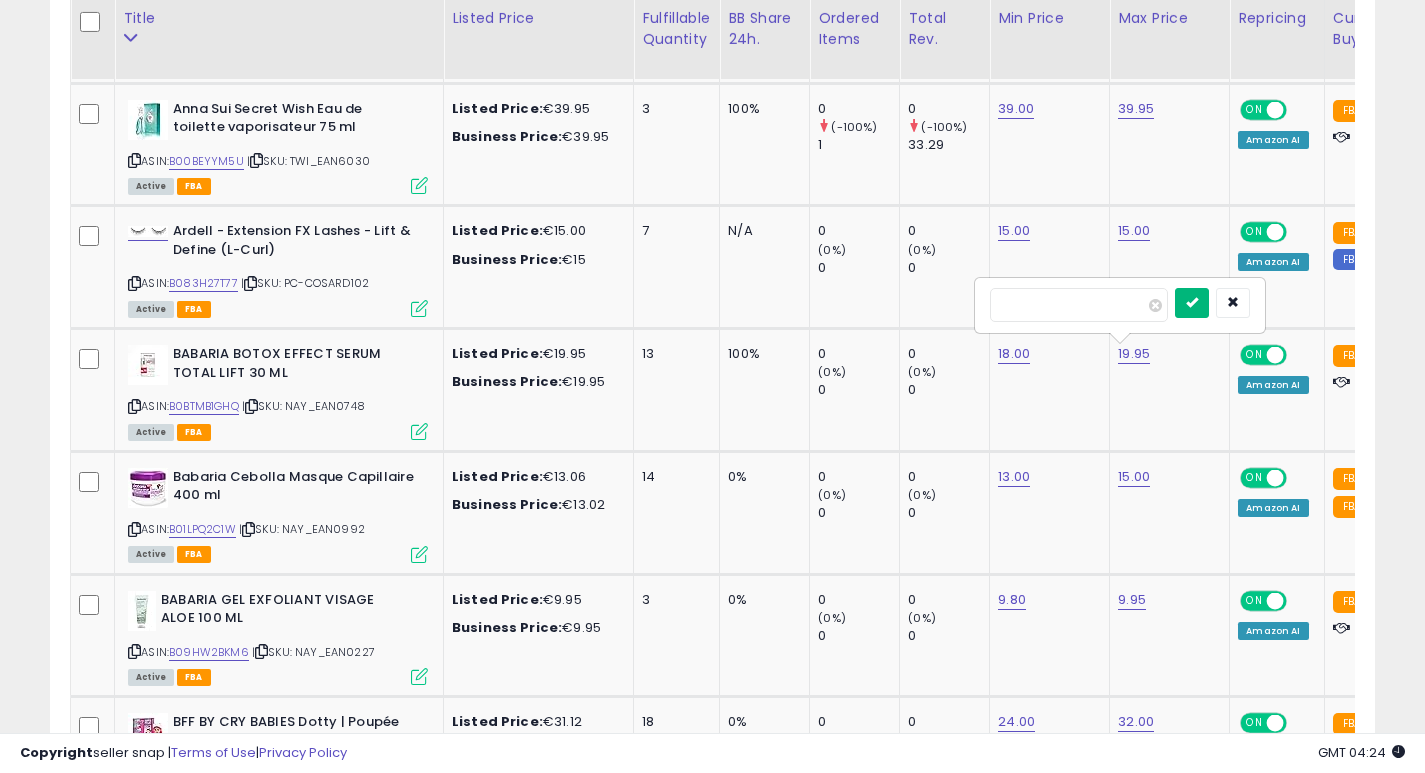 click at bounding box center [1192, 302] 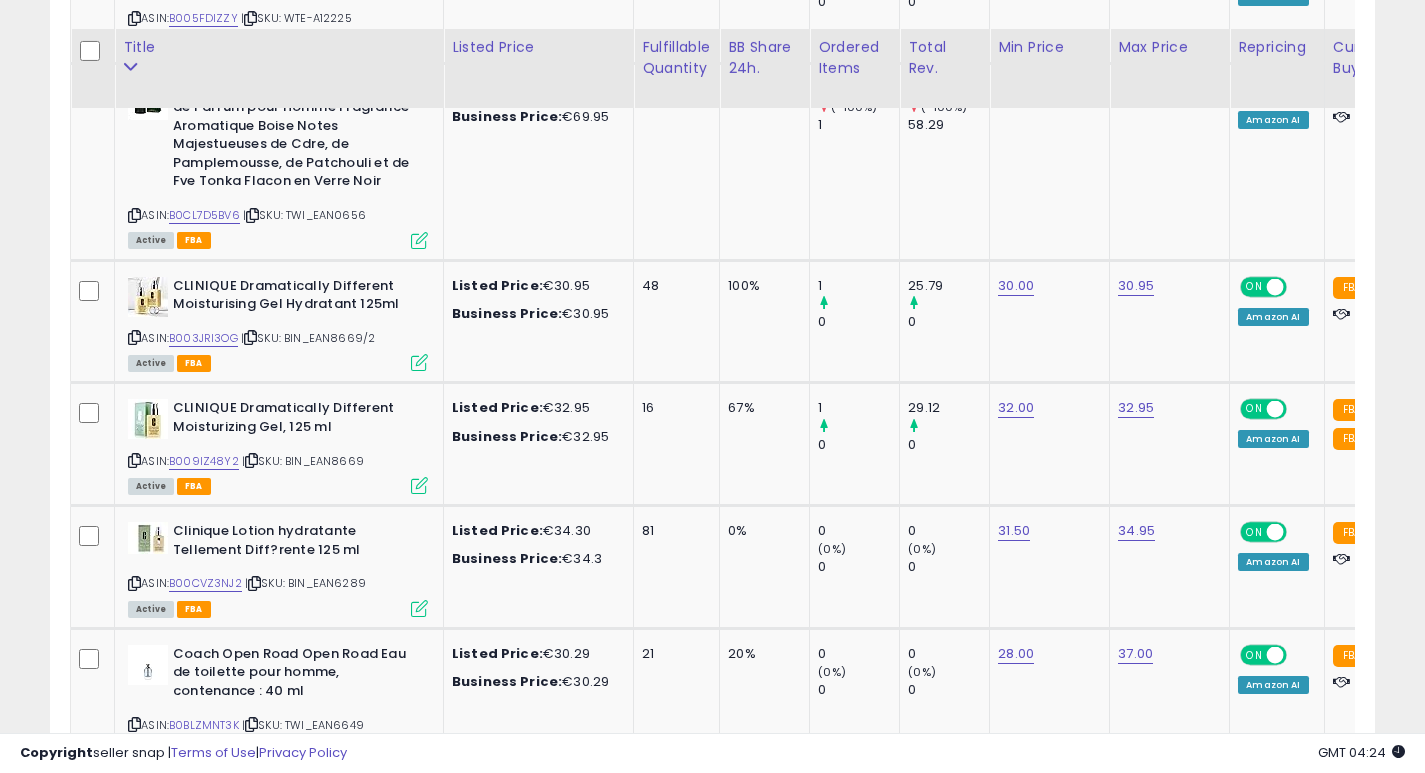 scroll, scrollTop: 2532, scrollLeft: 0, axis: vertical 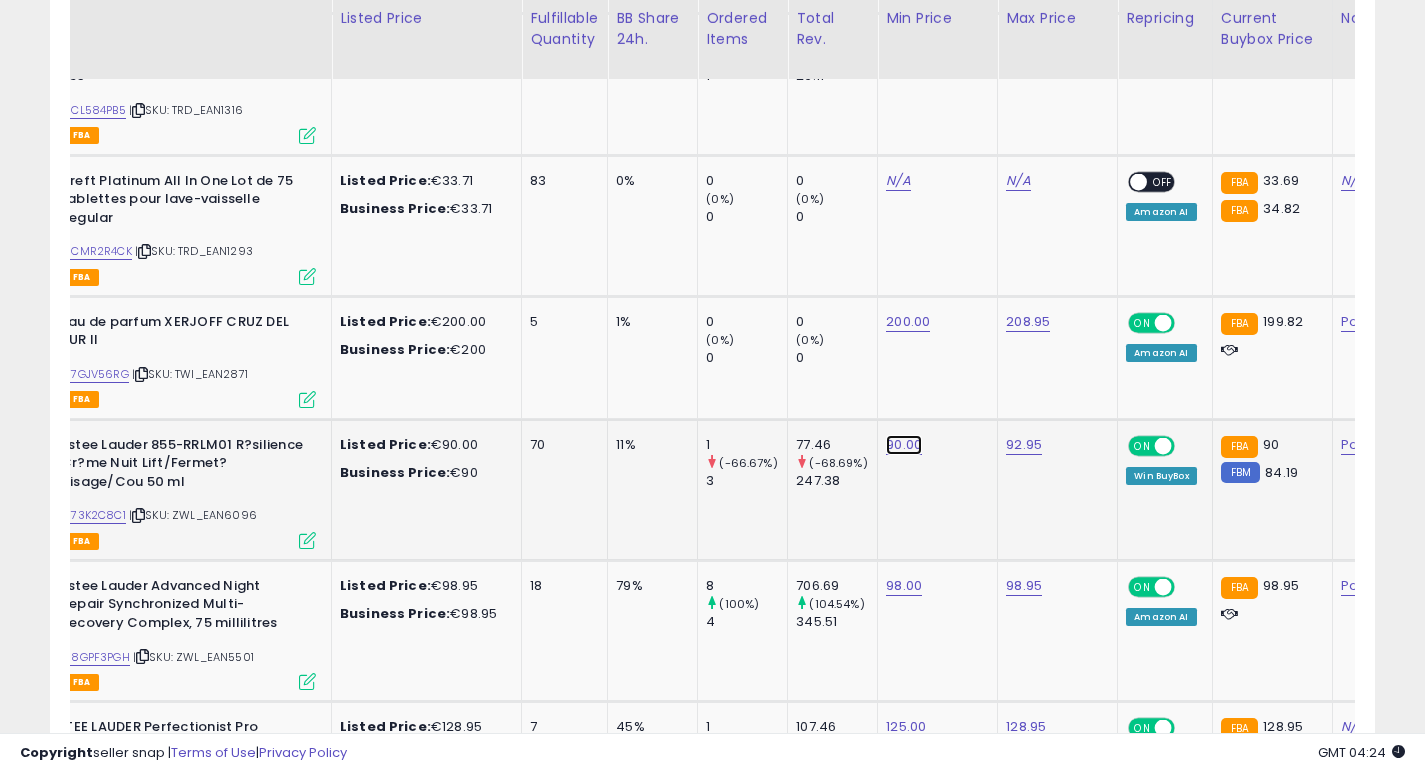 click on "90.00" at bounding box center [904, -3904] 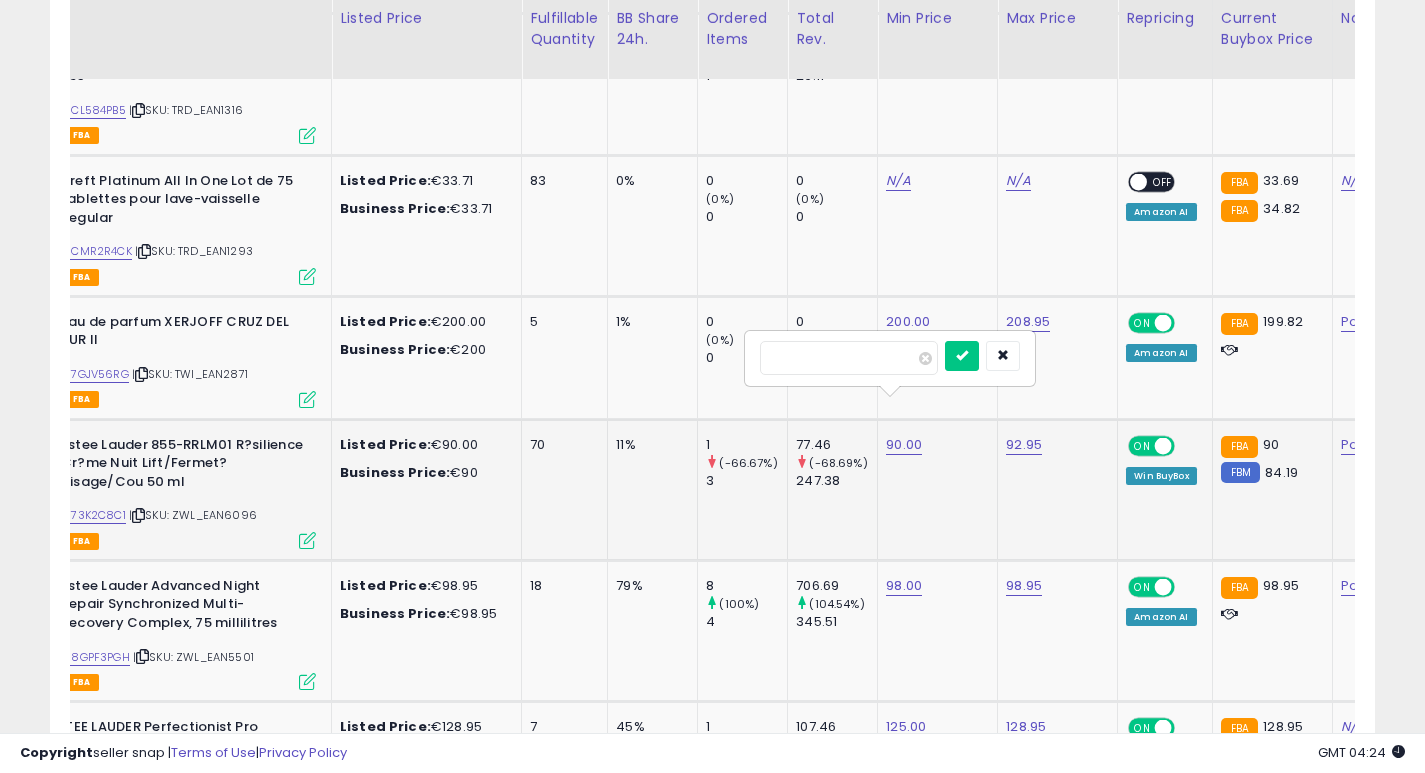 type on "*" 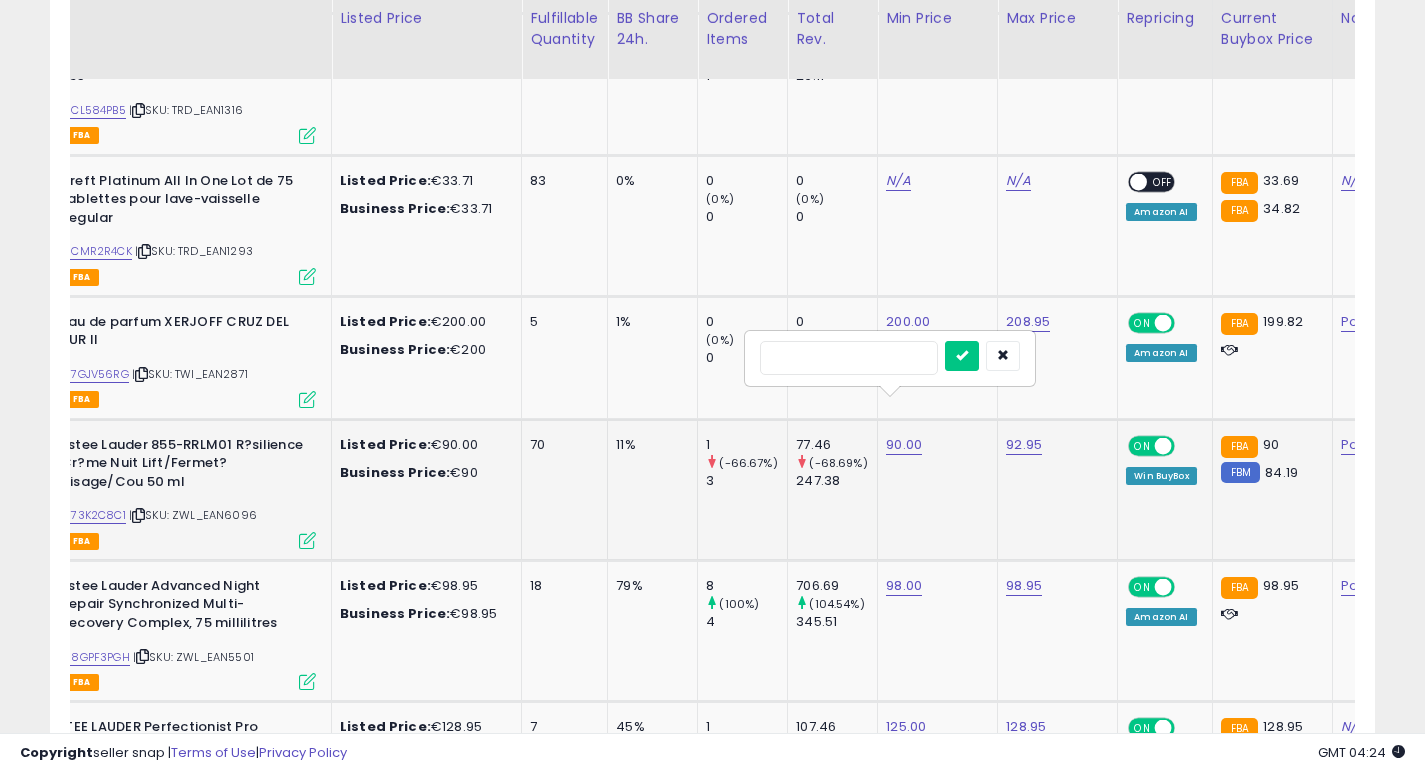 type on "**" 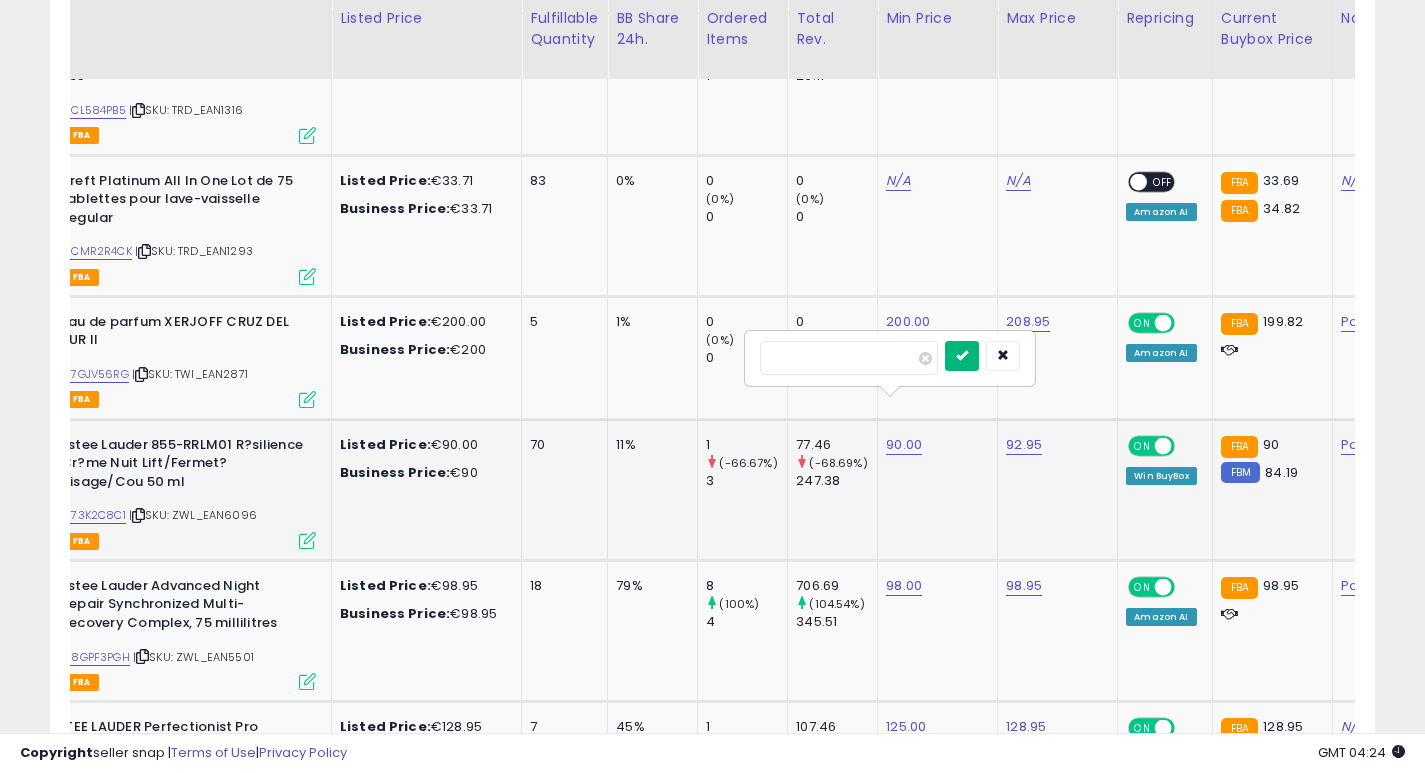 click at bounding box center [962, 355] 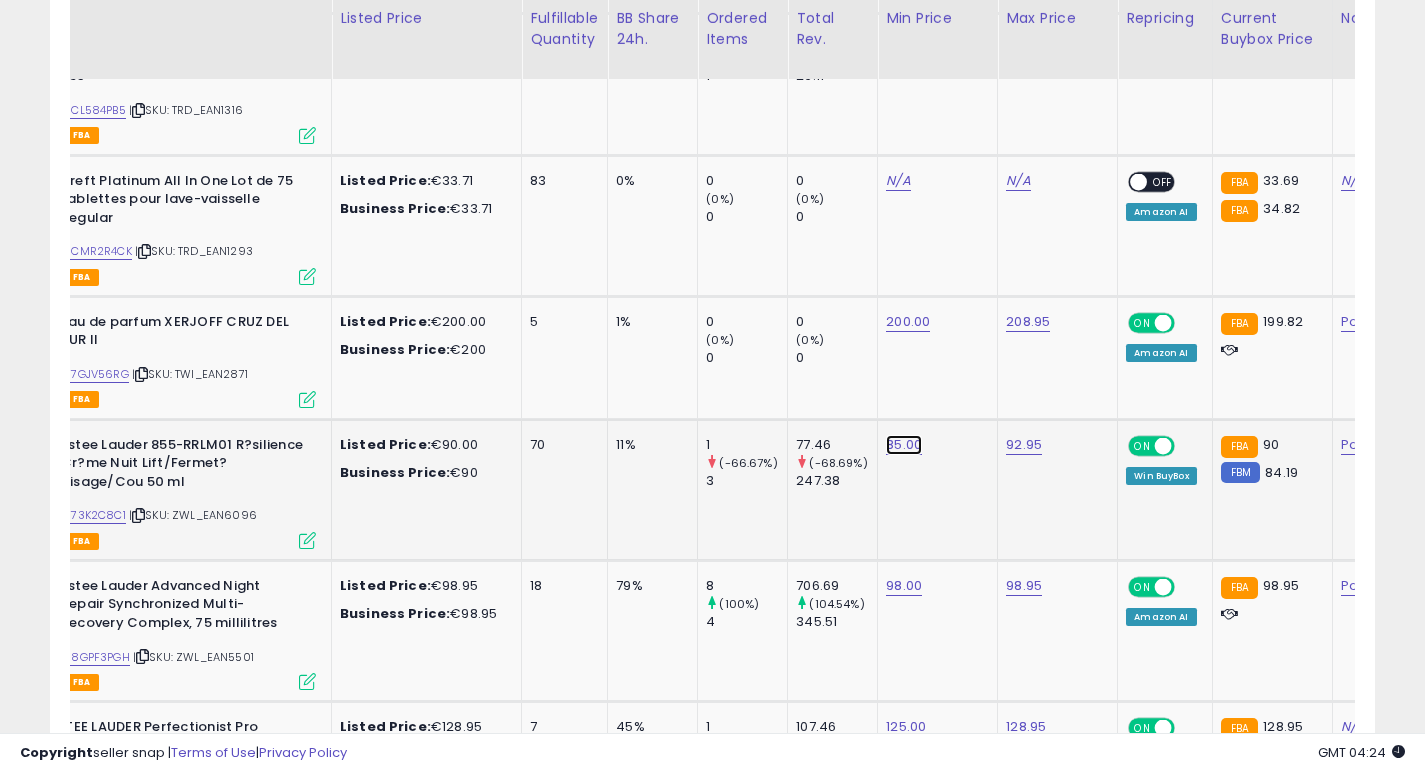 click on "85.00" at bounding box center (904, -3904) 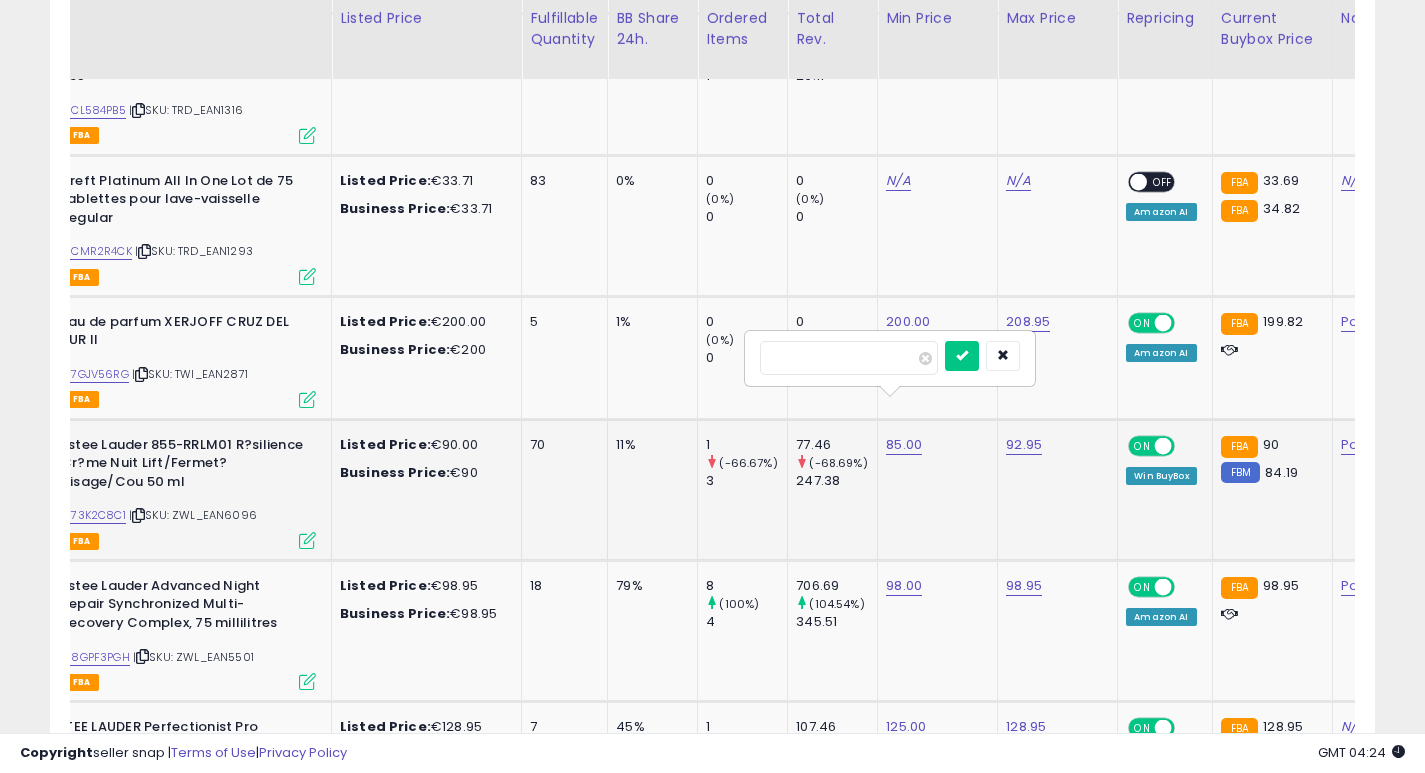type on "*" 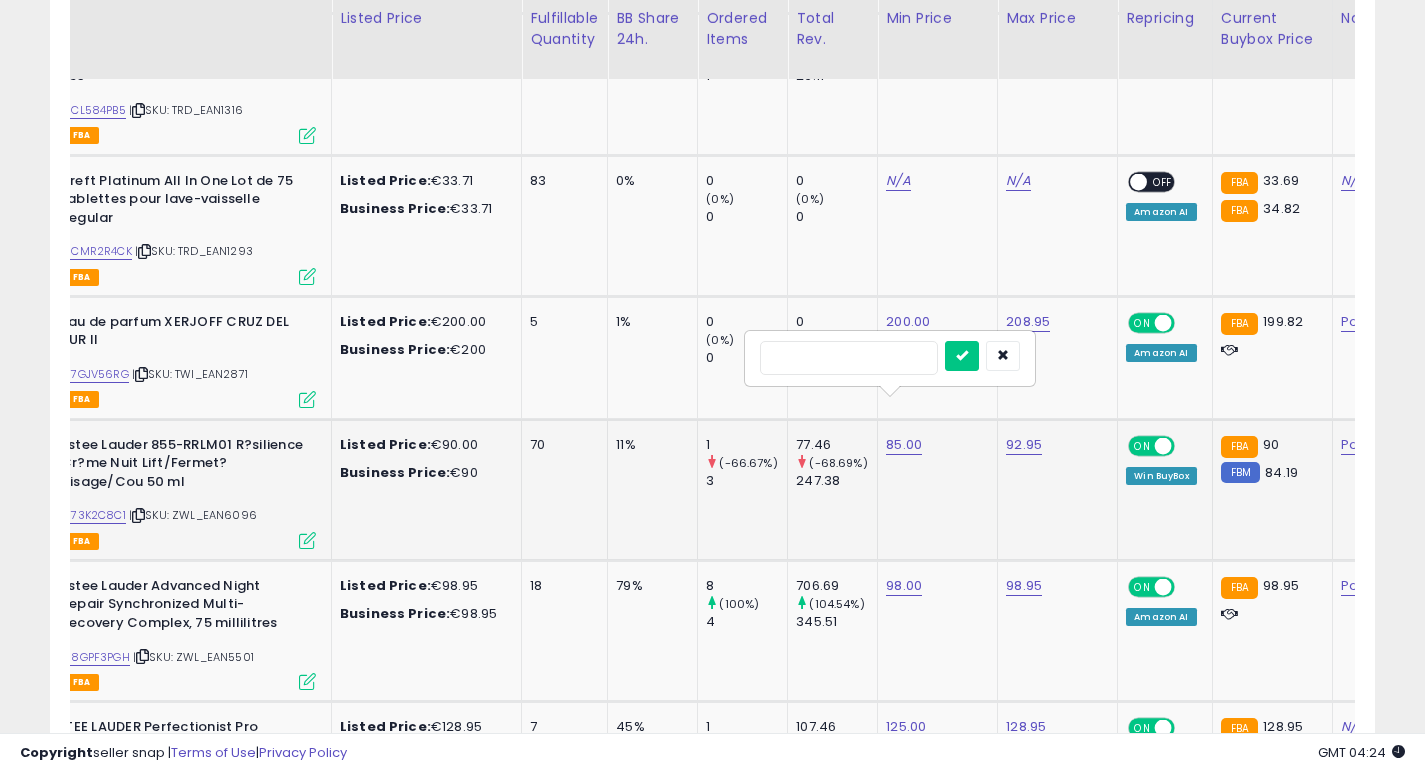 type on "**" 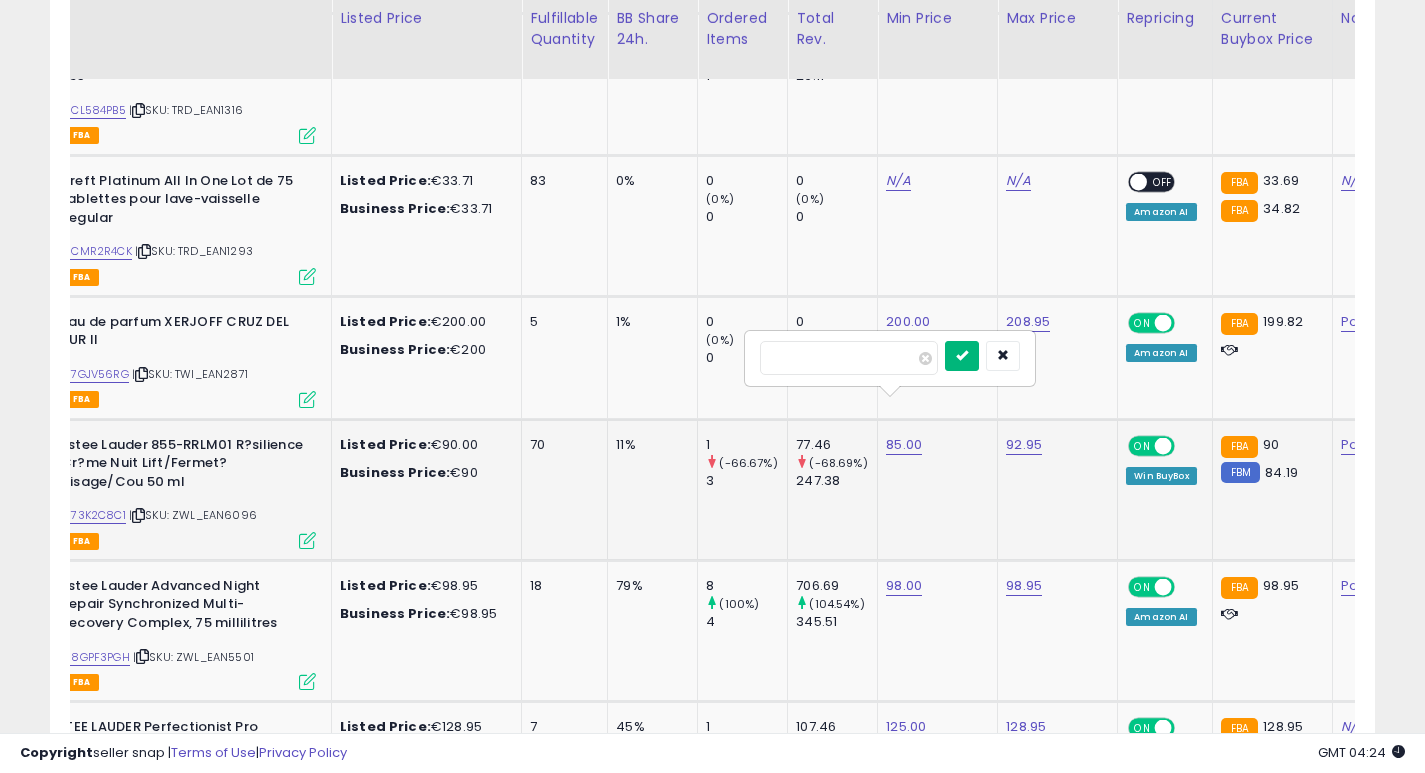 click at bounding box center (962, 355) 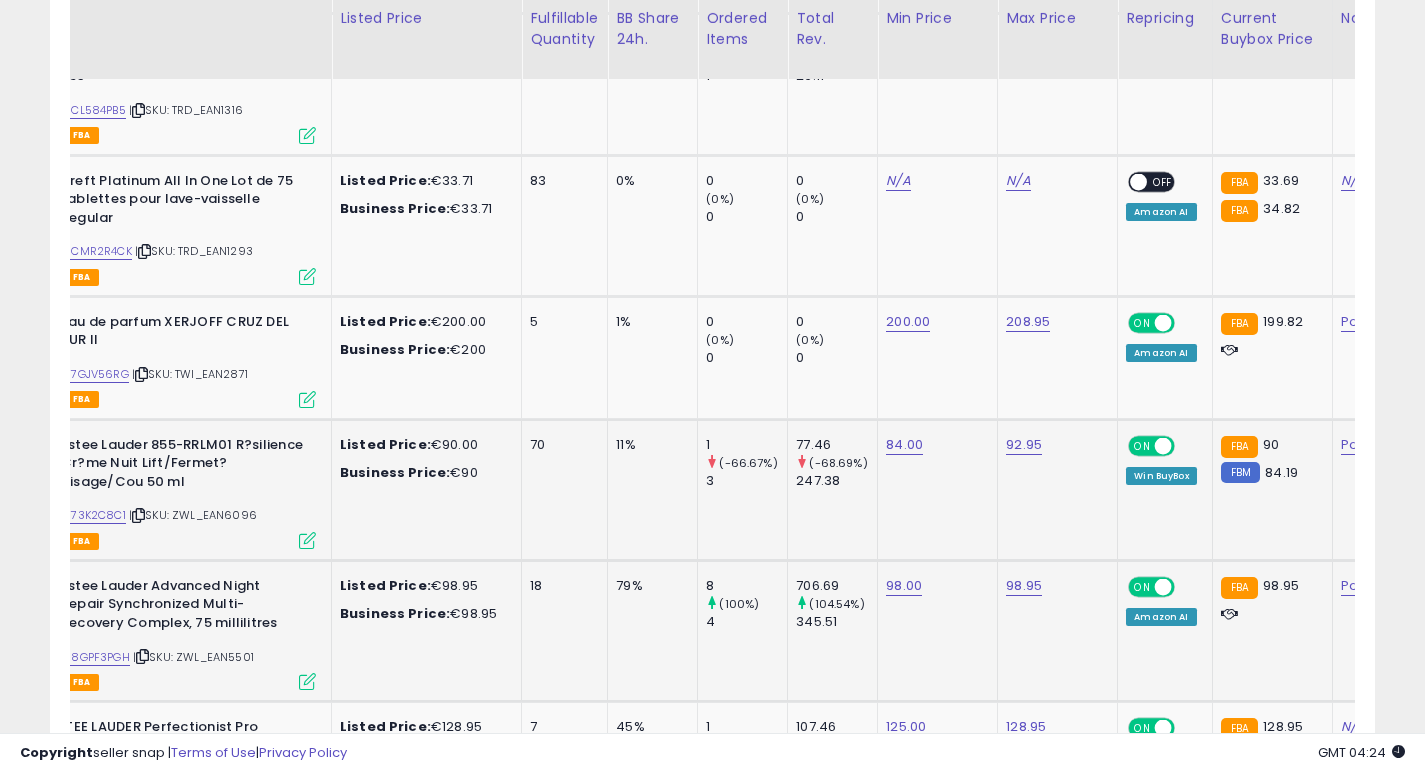 scroll, scrollTop: 0, scrollLeft: 0, axis: both 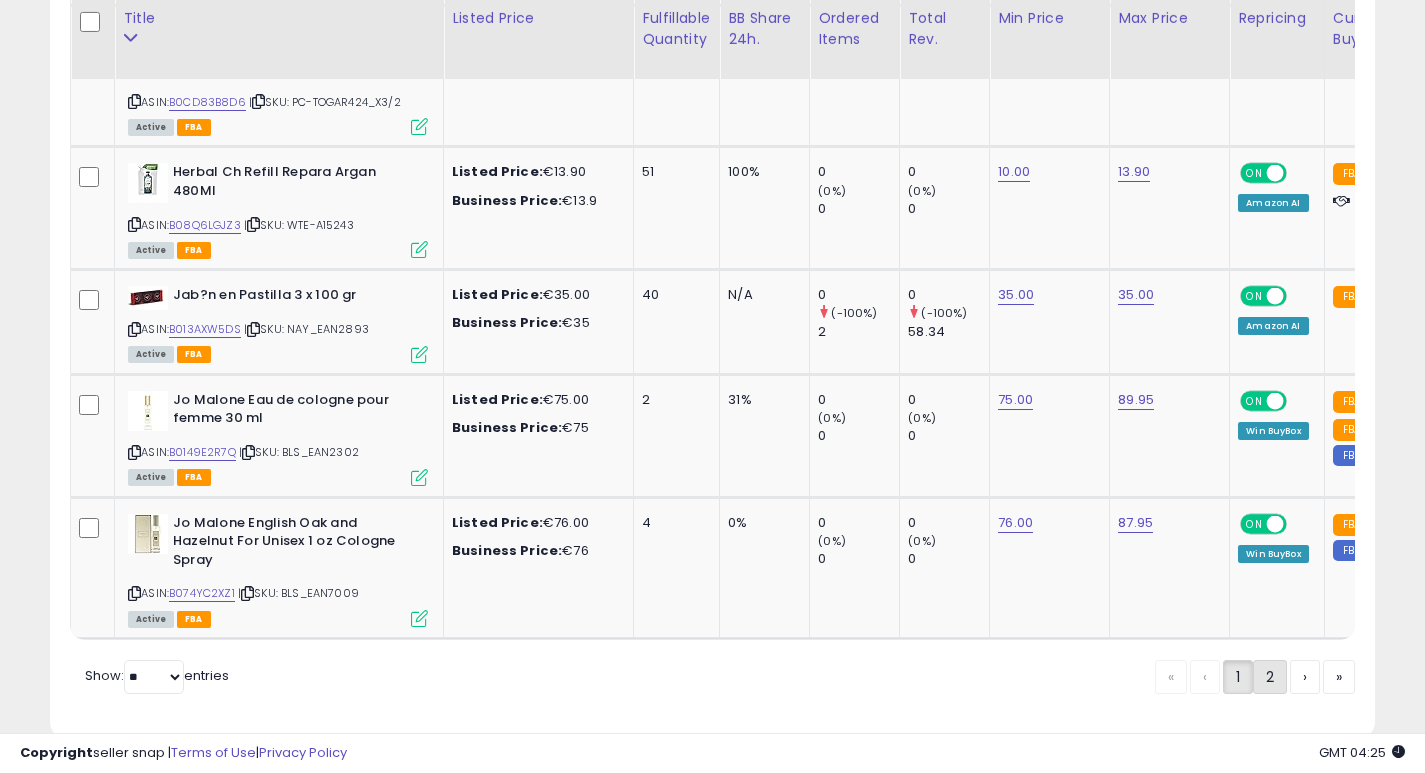 click on "2" 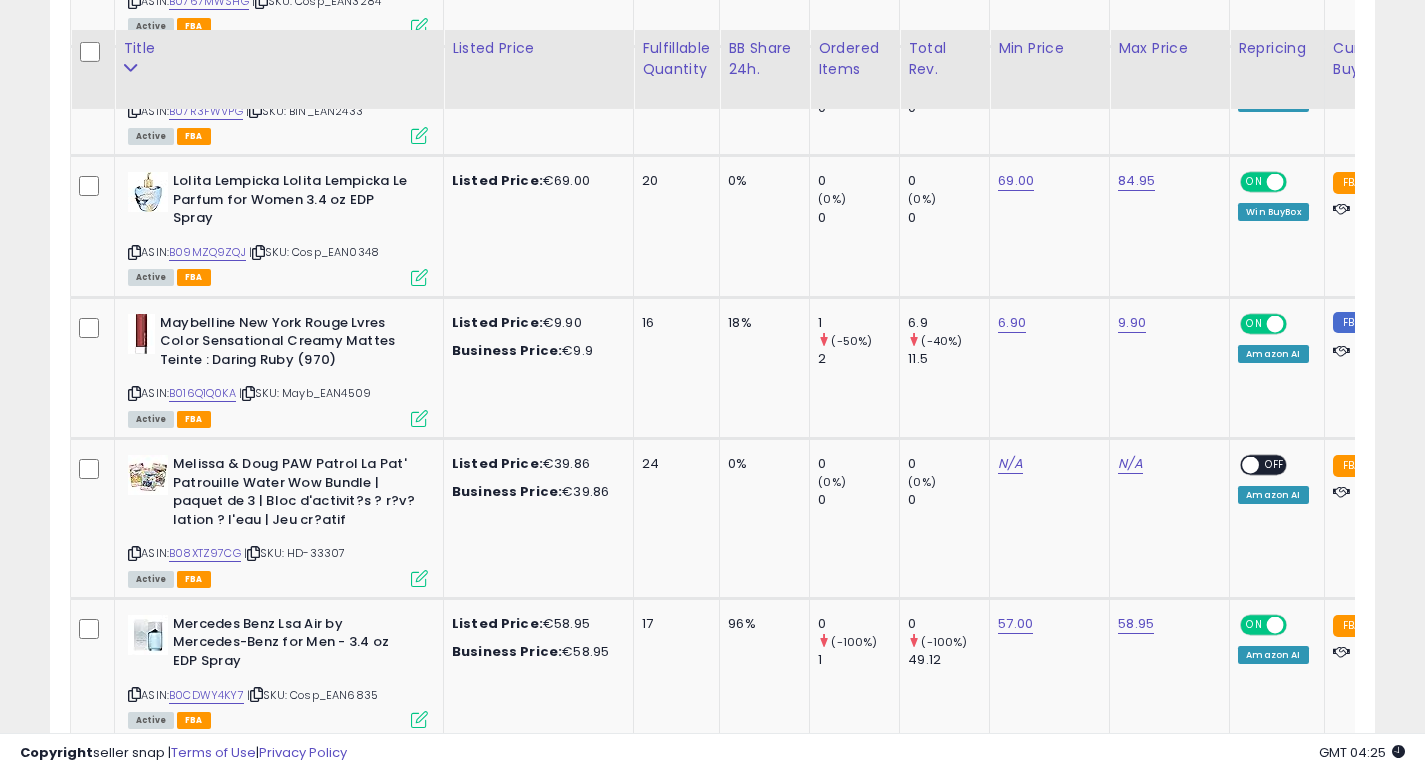 scroll, scrollTop: 1580, scrollLeft: 0, axis: vertical 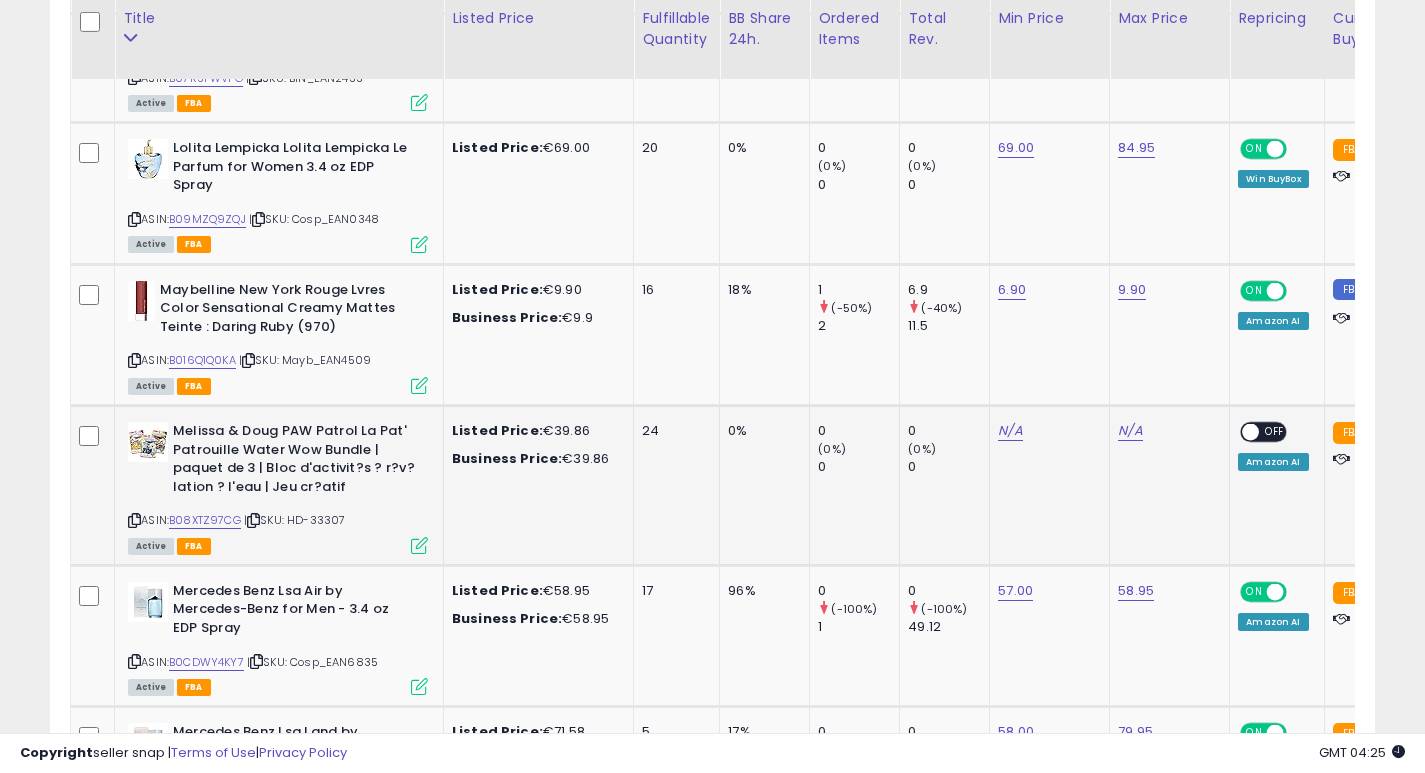 click at bounding box center [134, 520] 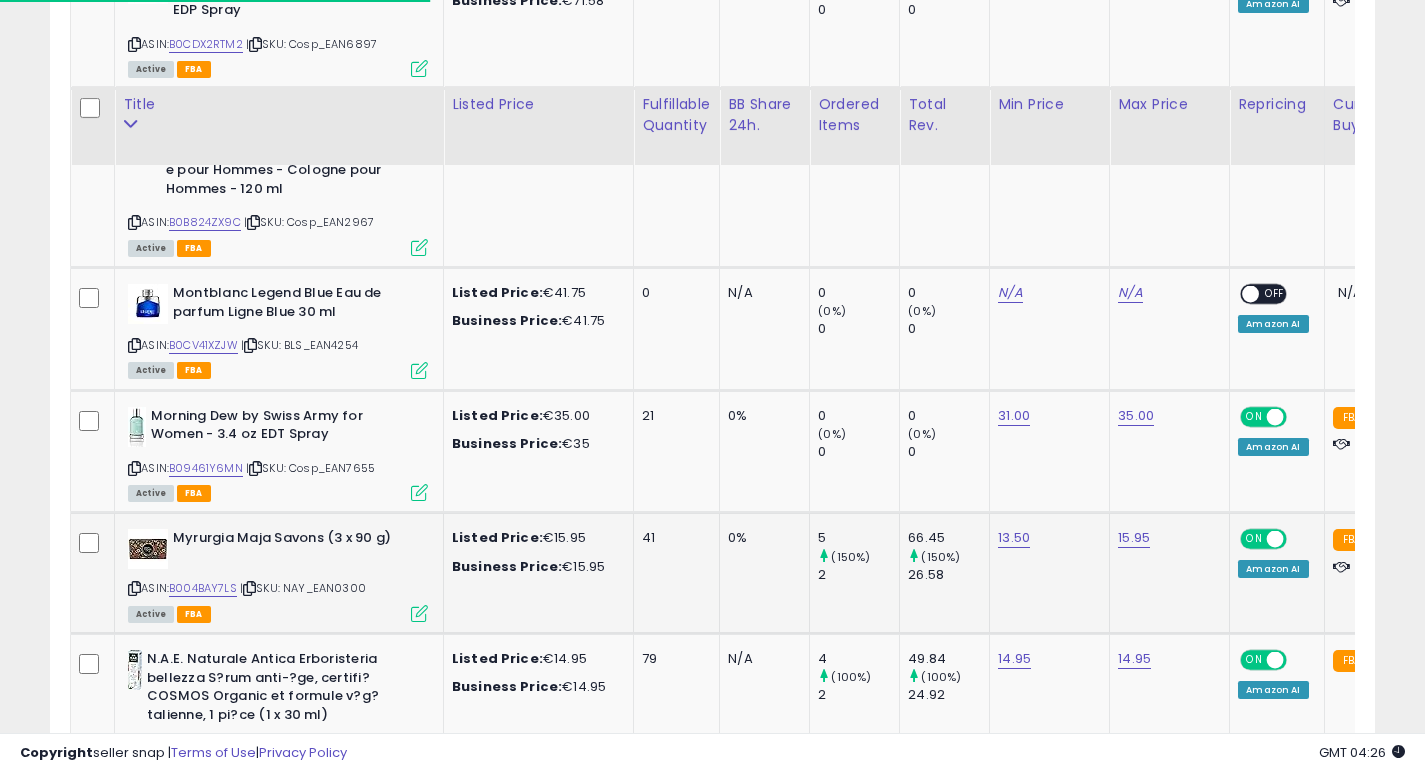 scroll, scrollTop: 2425, scrollLeft: 0, axis: vertical 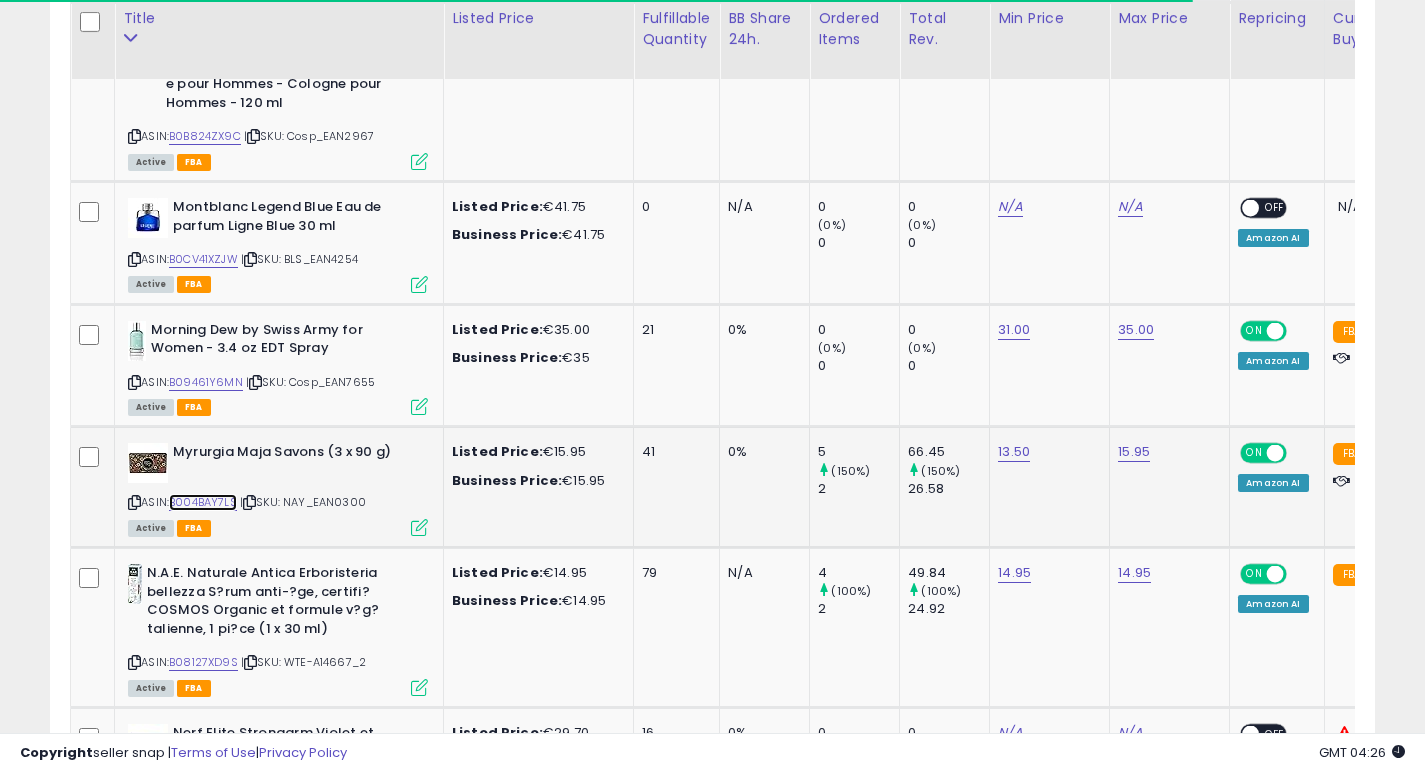 click on "B004BAY7LS" at bounding box center [203, 502] 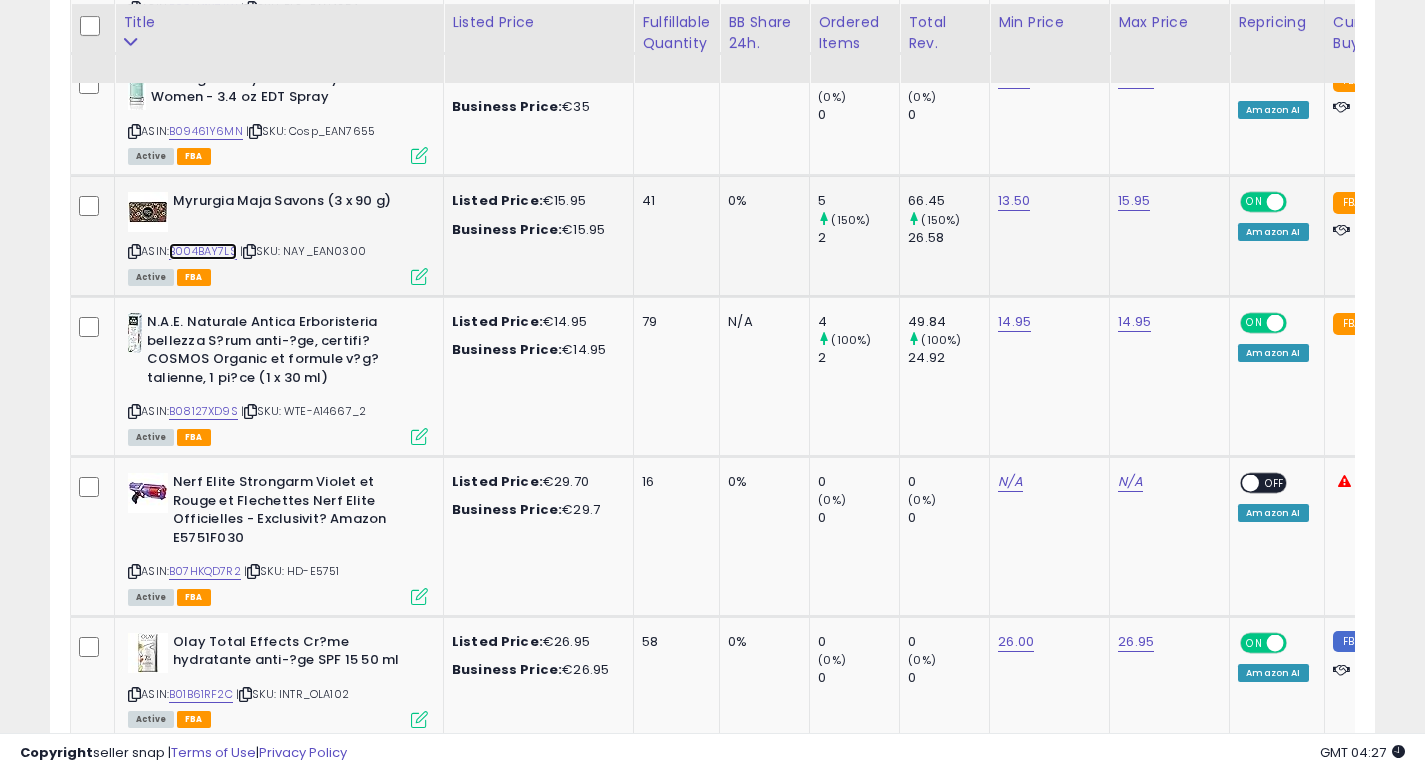 scroll, scrollTop: 2684, scrollLeft: 0, axis: vertical 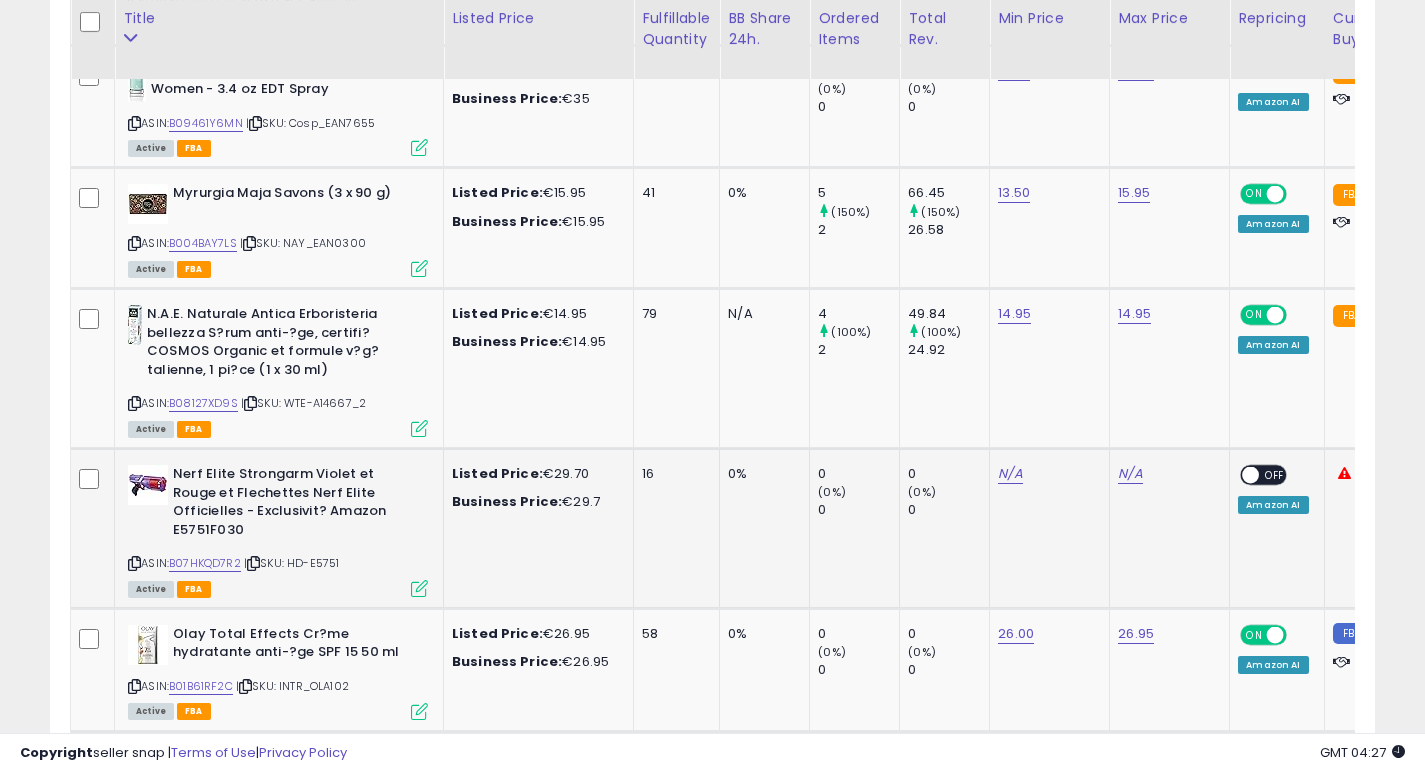 click at bounding box center (134, 563) 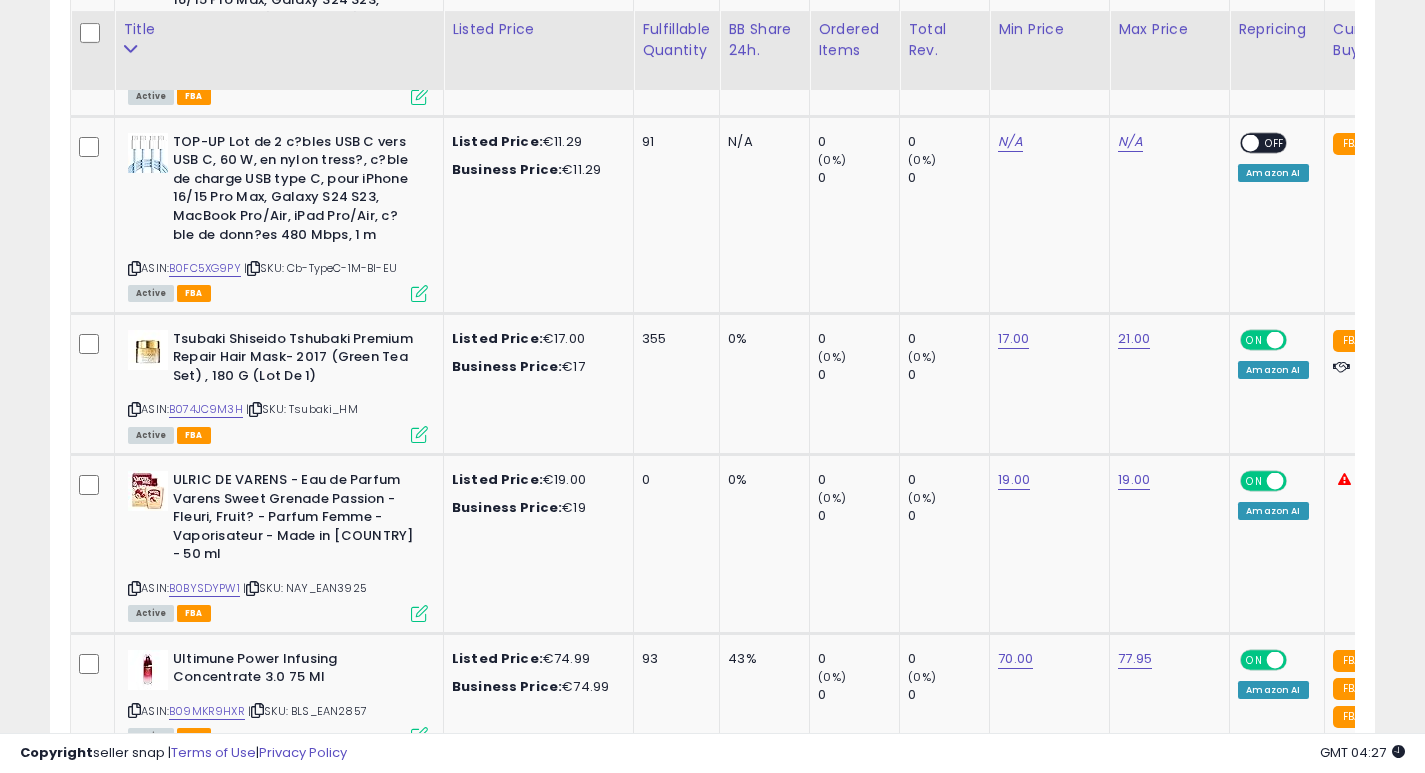 scroll, scrollTop: 5827, scrollLeft: 0, axis: vertical 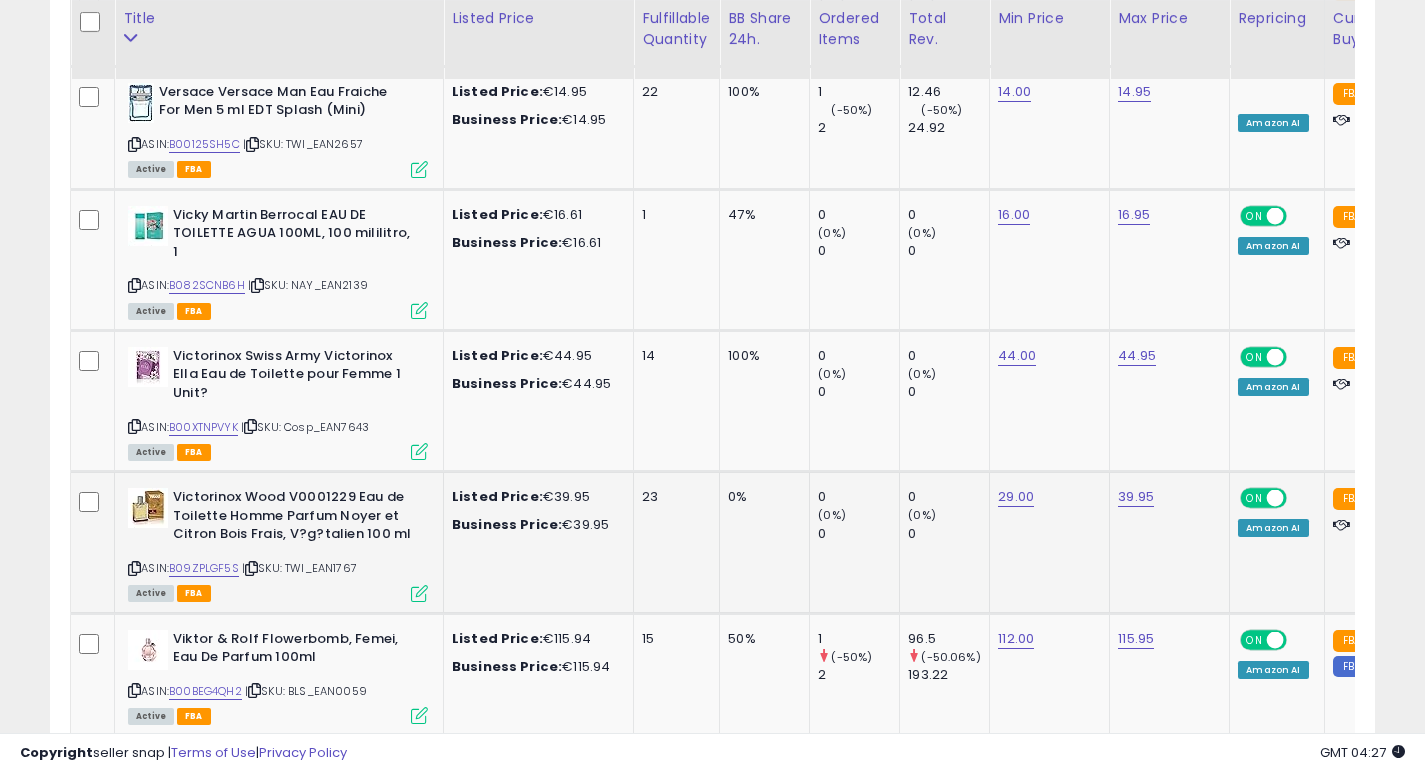 click on "23" 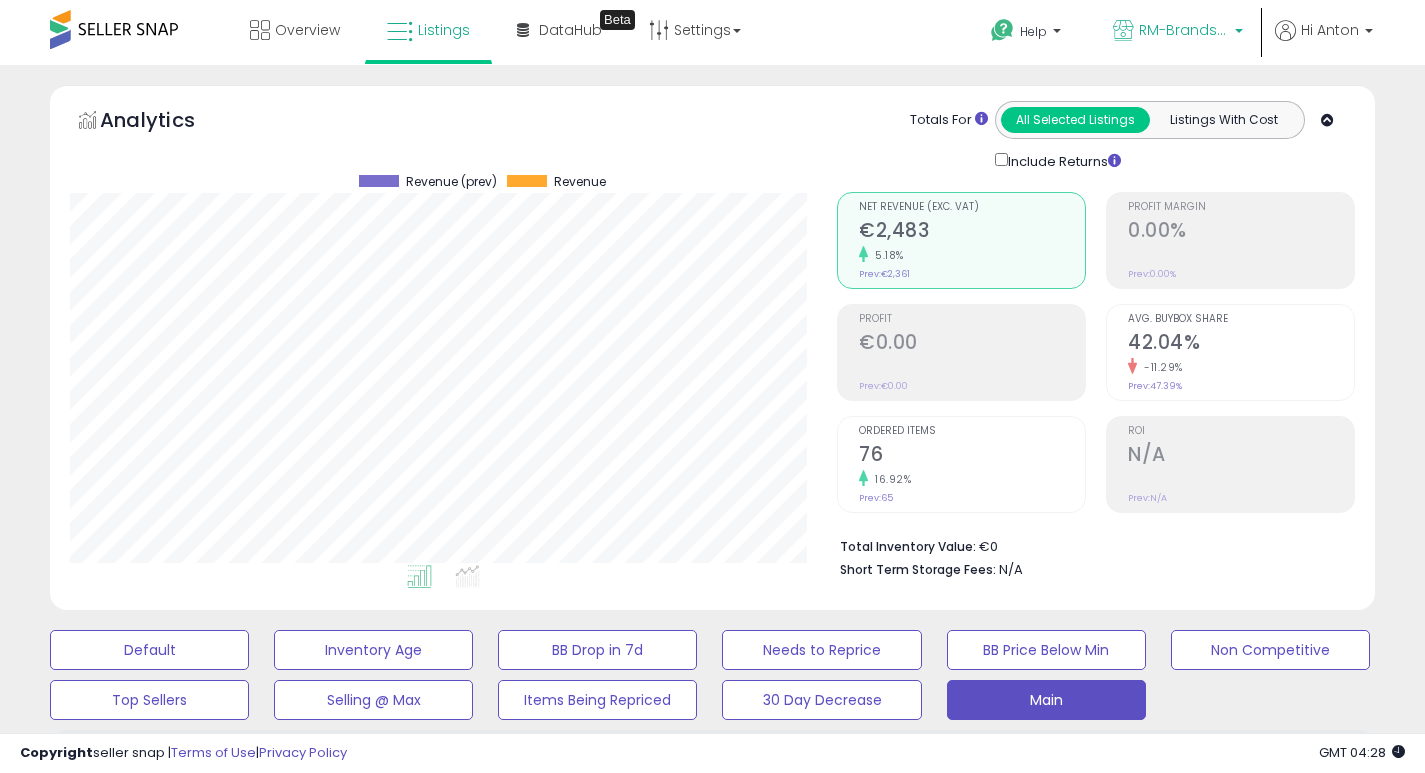 click on "RM-Brands (FR)" at bounding box center [1184, 30] 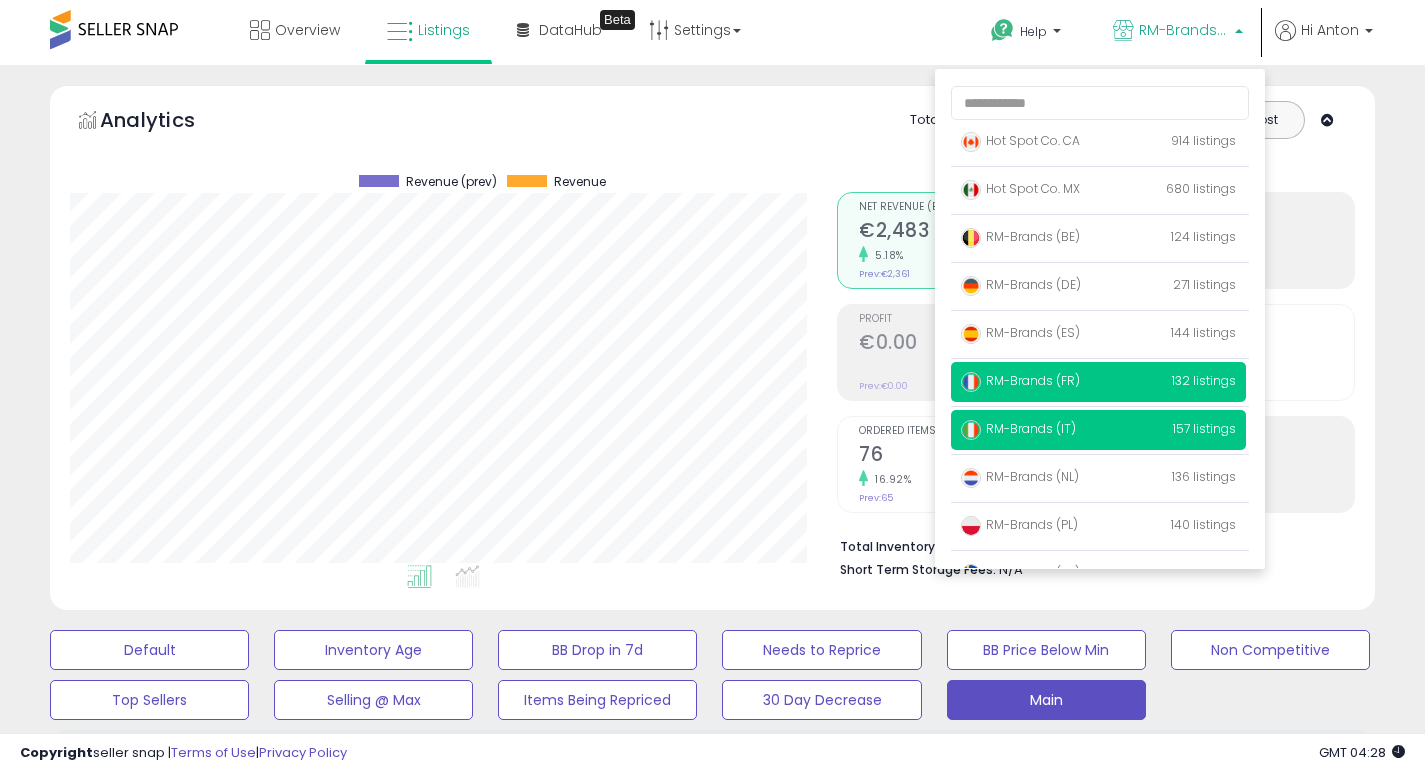 click on "RM-Brands (IT)" at bounding box center (1018, 428) 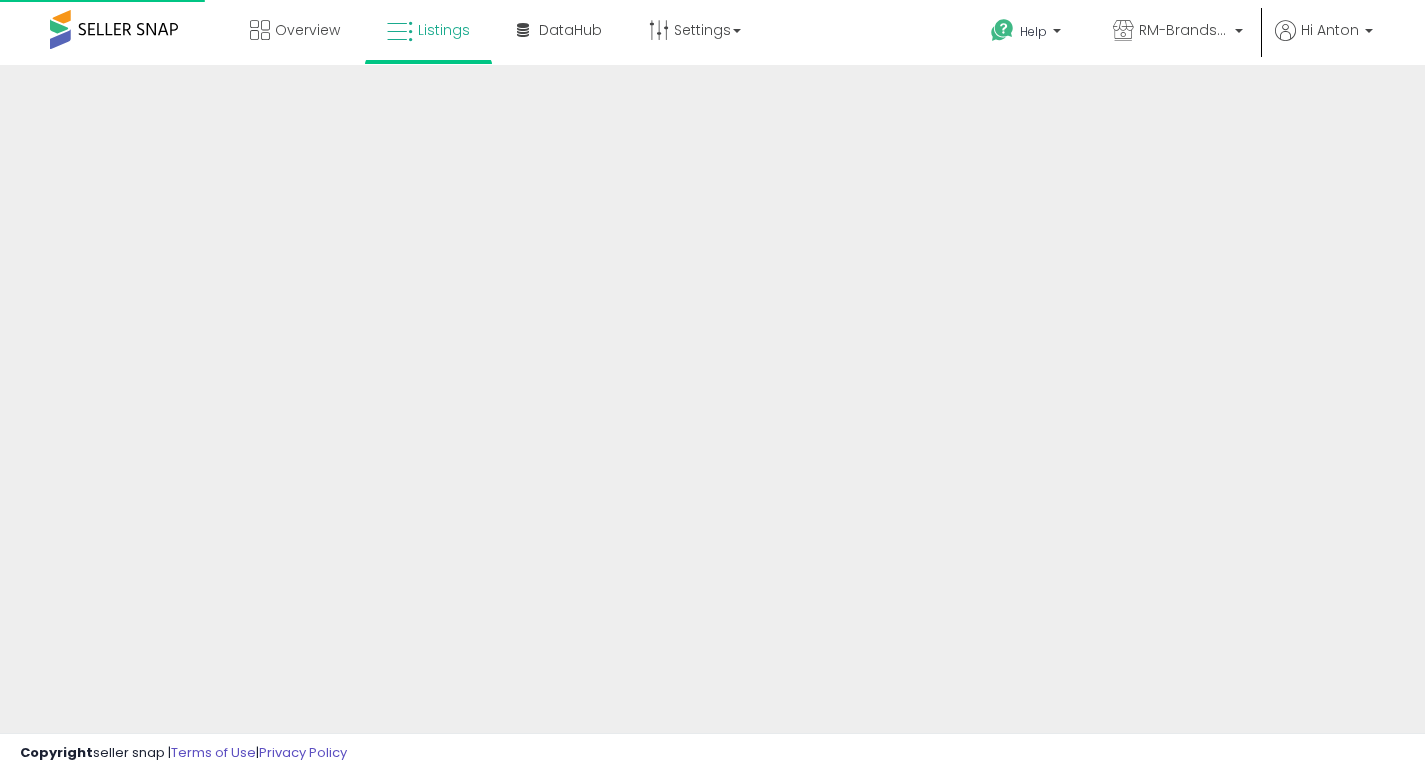scroll, scrollTop: 0, scrollLeft: 0, axis: both 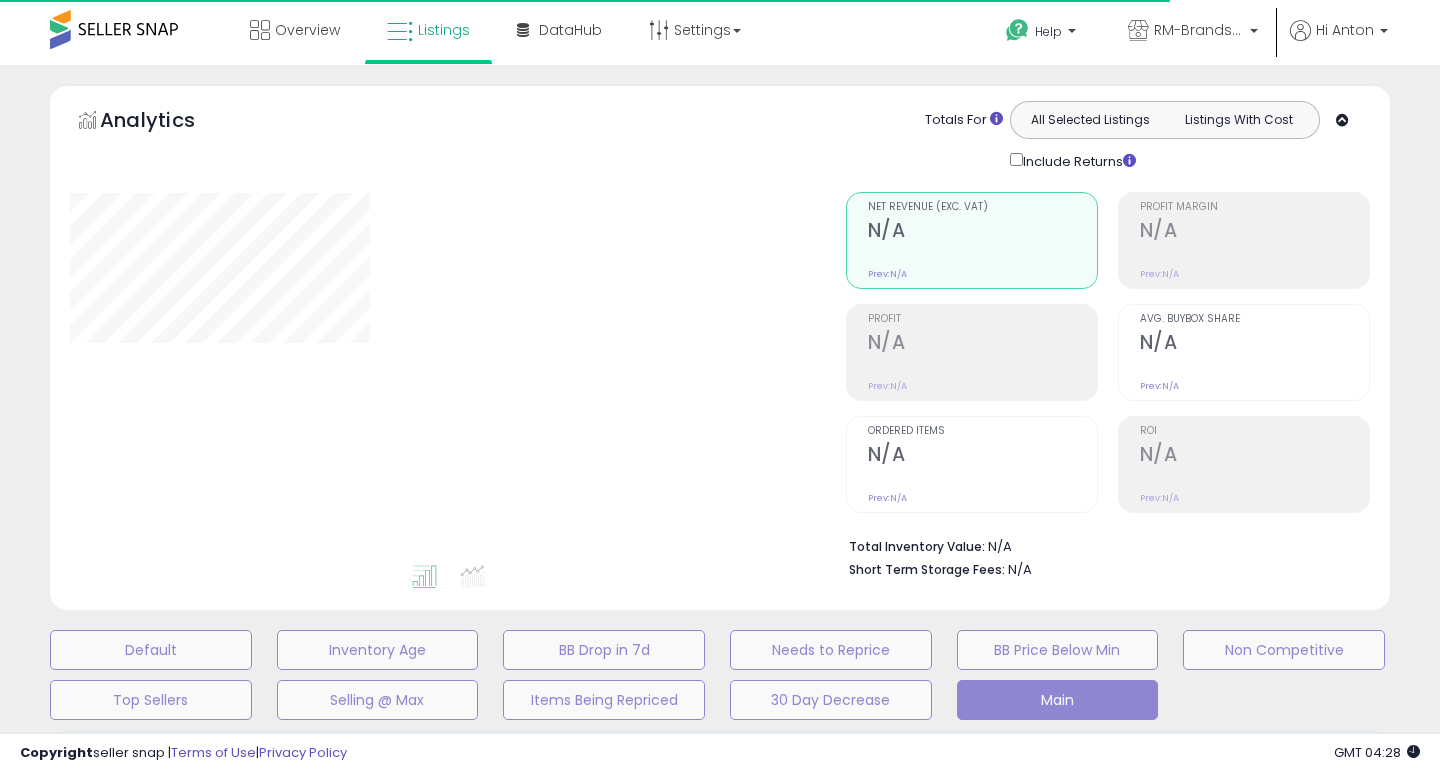 select on "**" 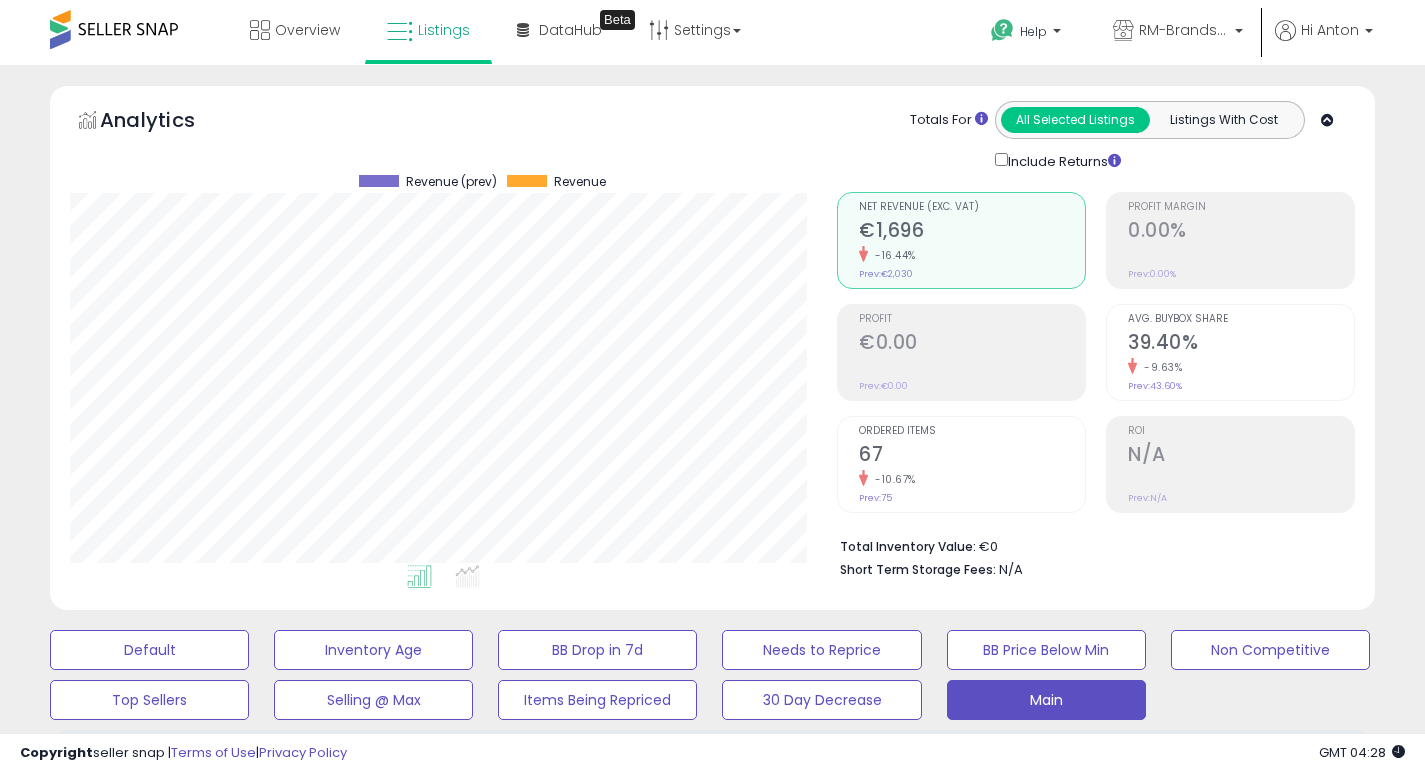 scroll, scrollTop: 999590, scrollLeft: 999233, axis: both 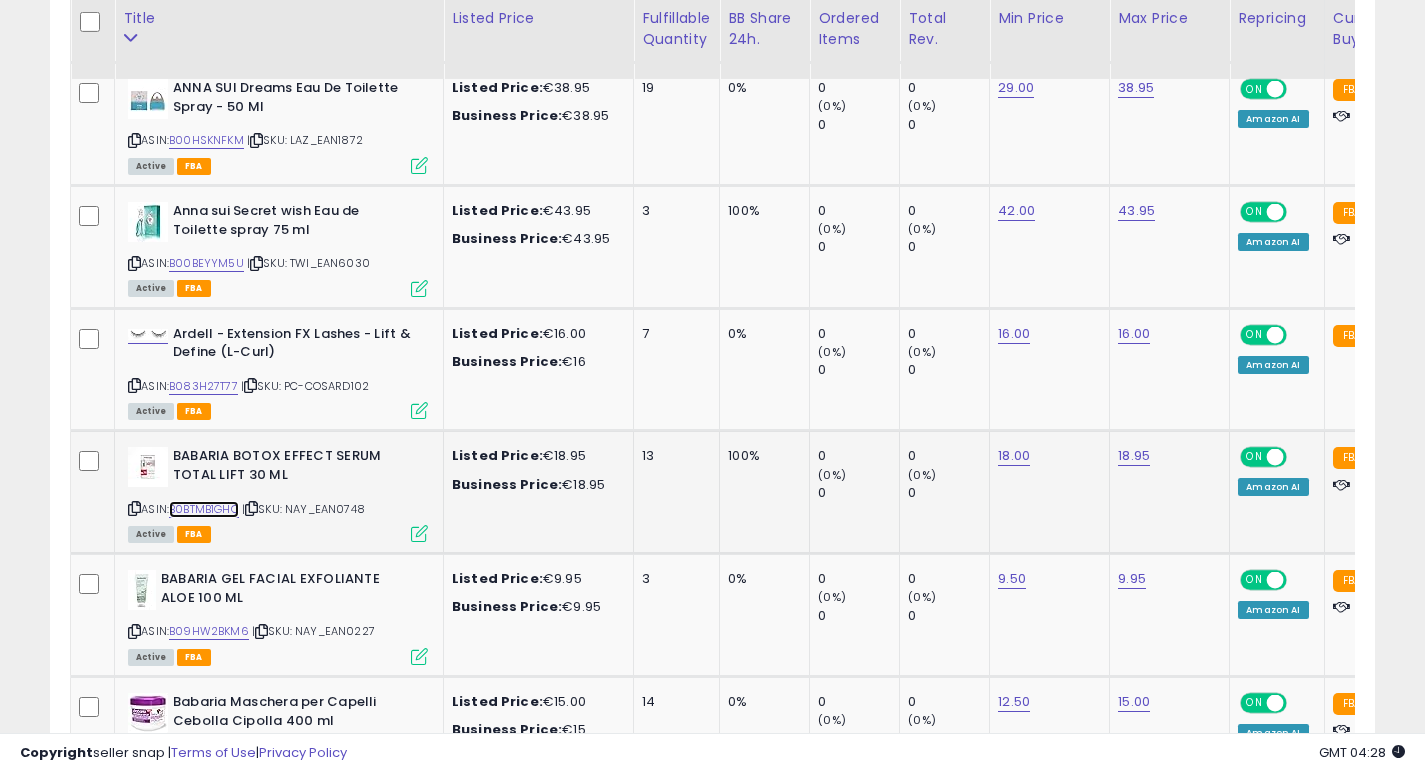 click on "B0BTMB1GHQ" at bounding box center [204, 509] 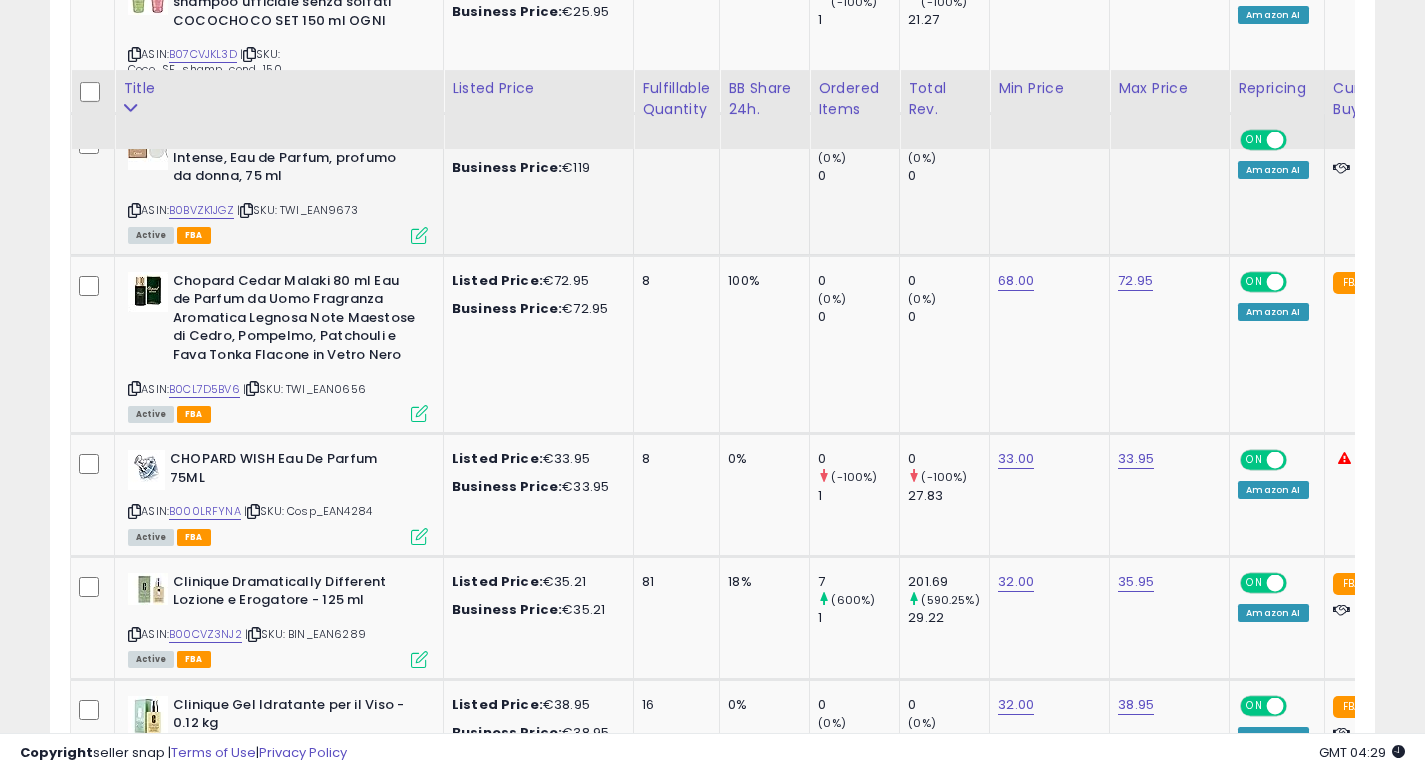scroll, scrollTop: 2323, scrollLeft: 0, axis: vertical 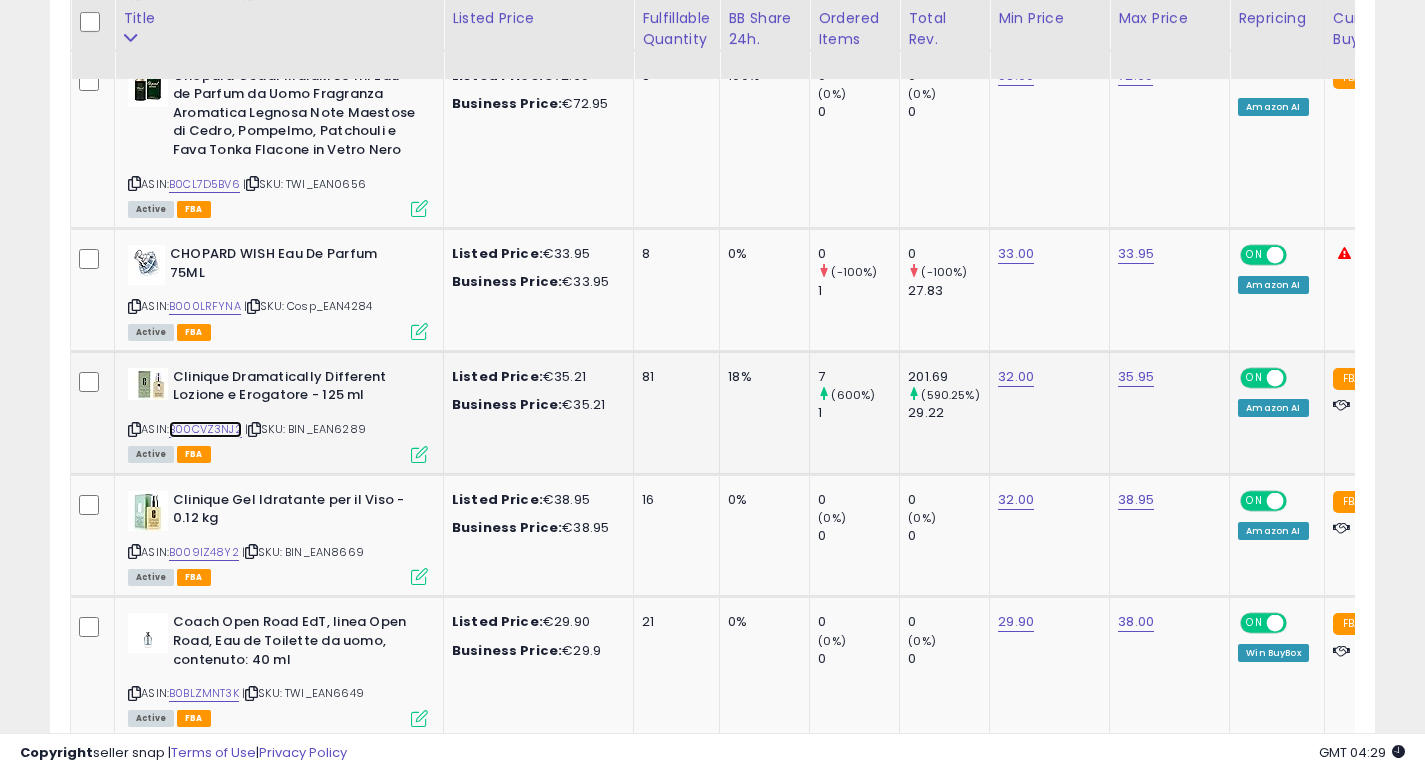 click on "B00CVZ3NJ2" at bounding box center (205, 429) 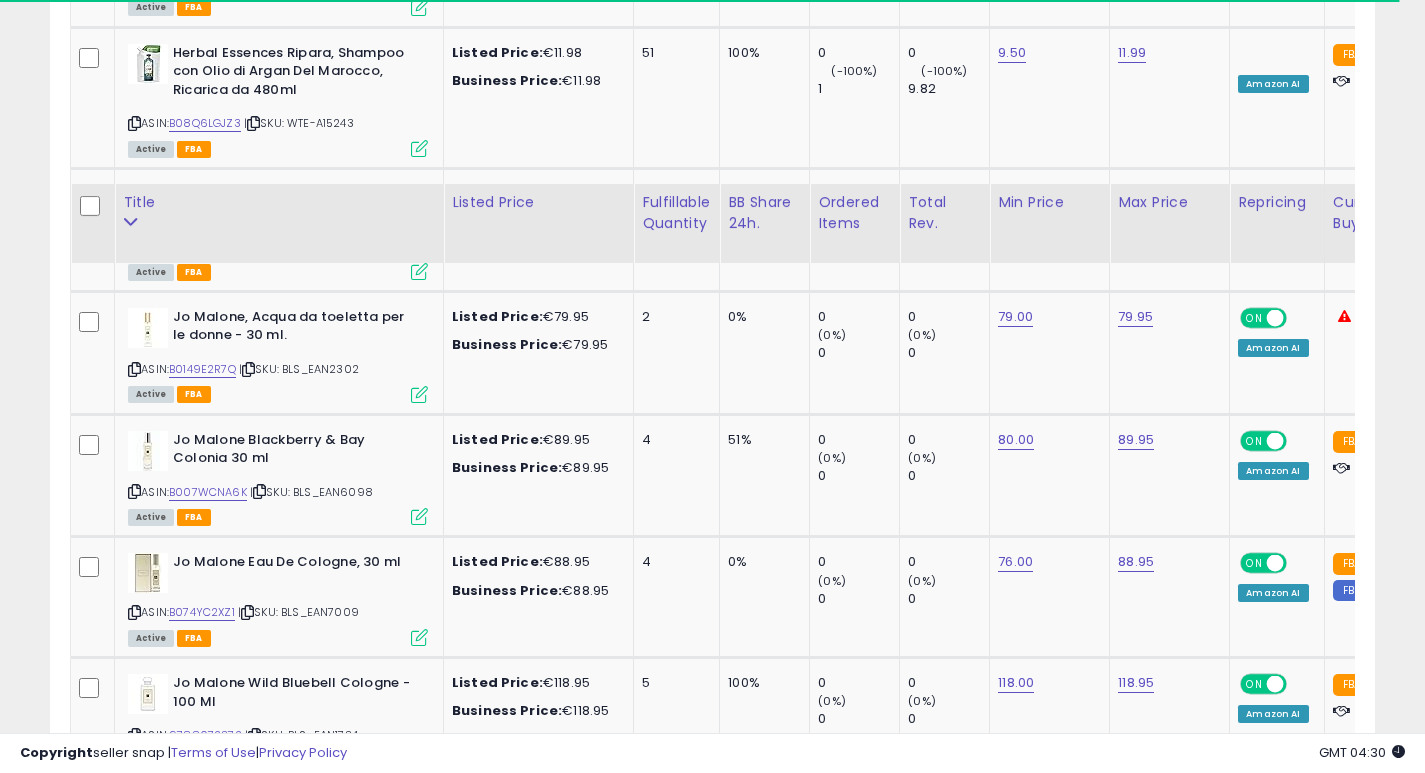 scroll, scrollTop: 7287, scrollLeft: 0, axis: vertical 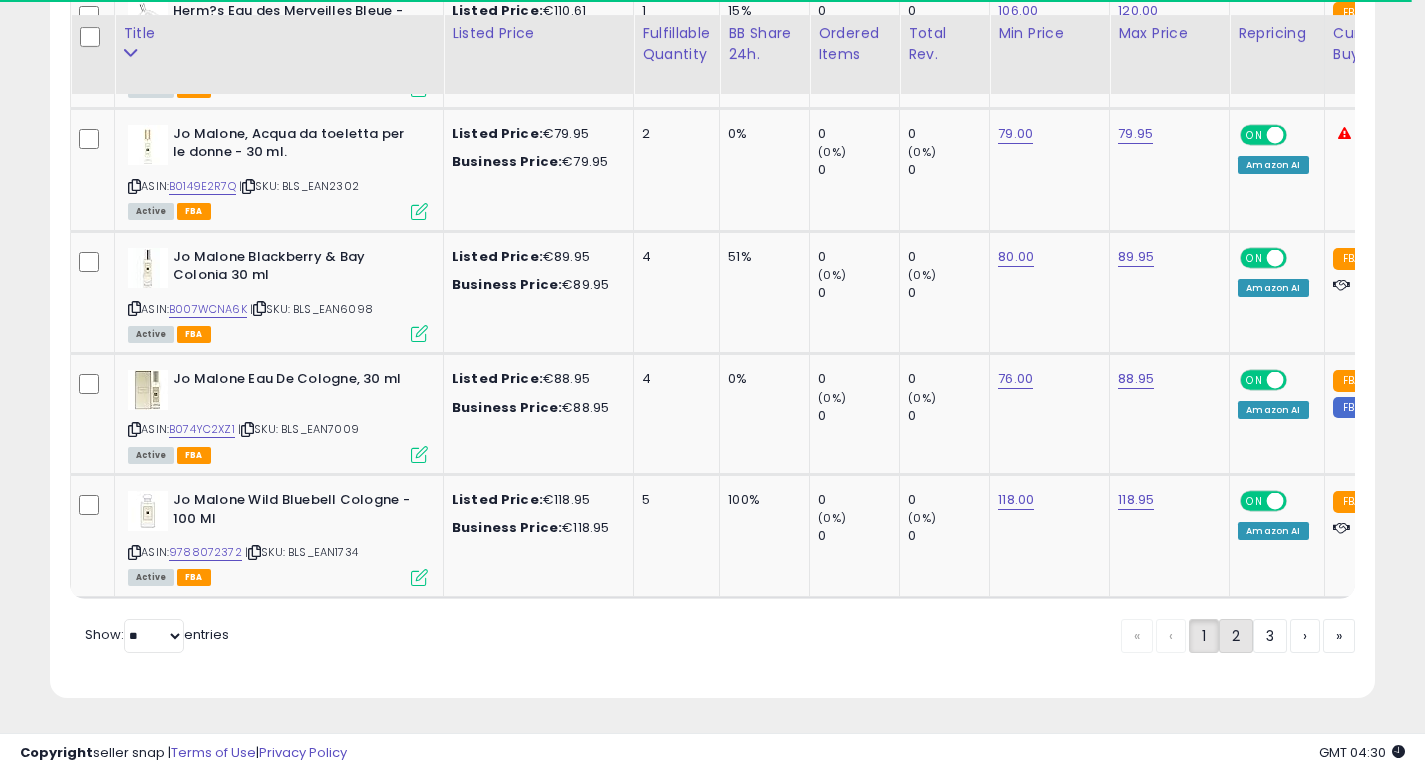 click on "2" 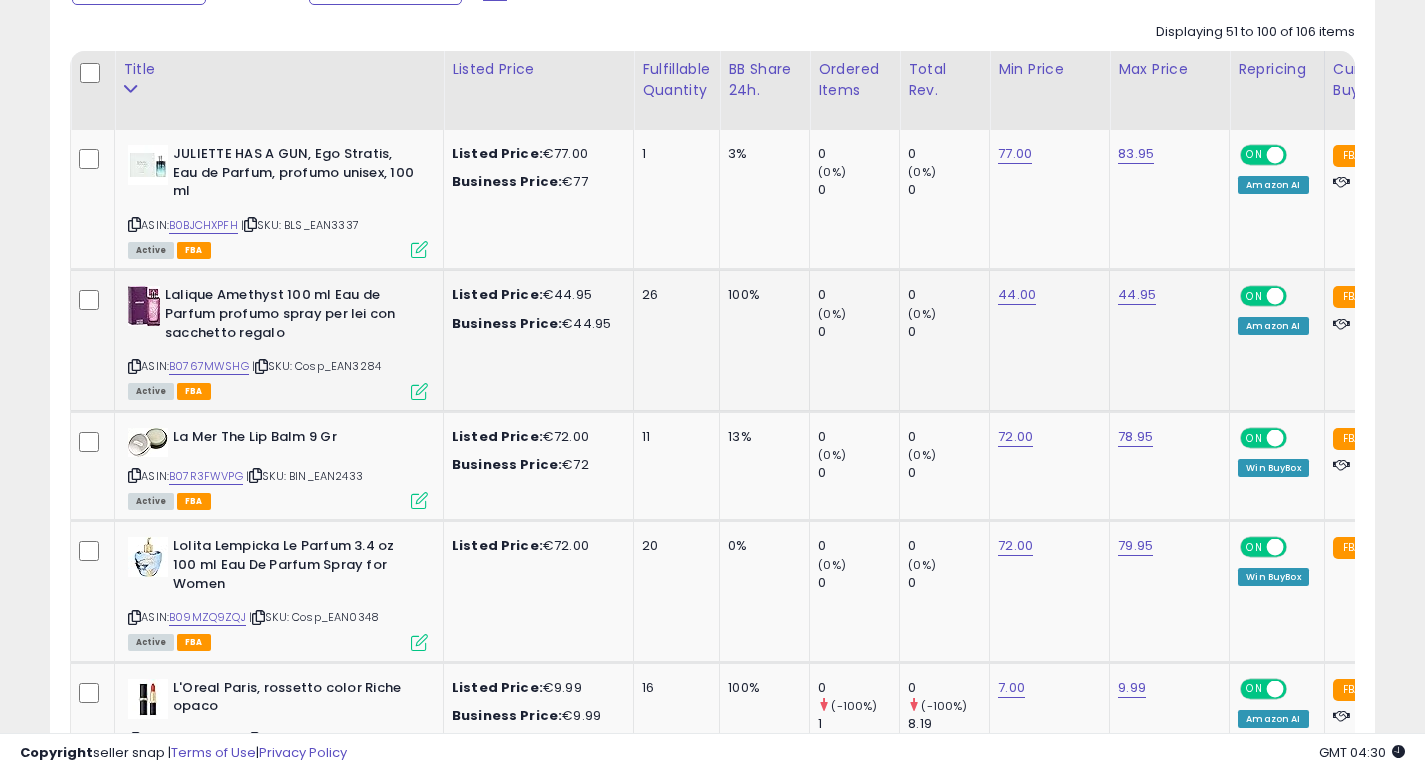 scroll, scrollTop: 954, scrollLeft: 0, axis: vertical 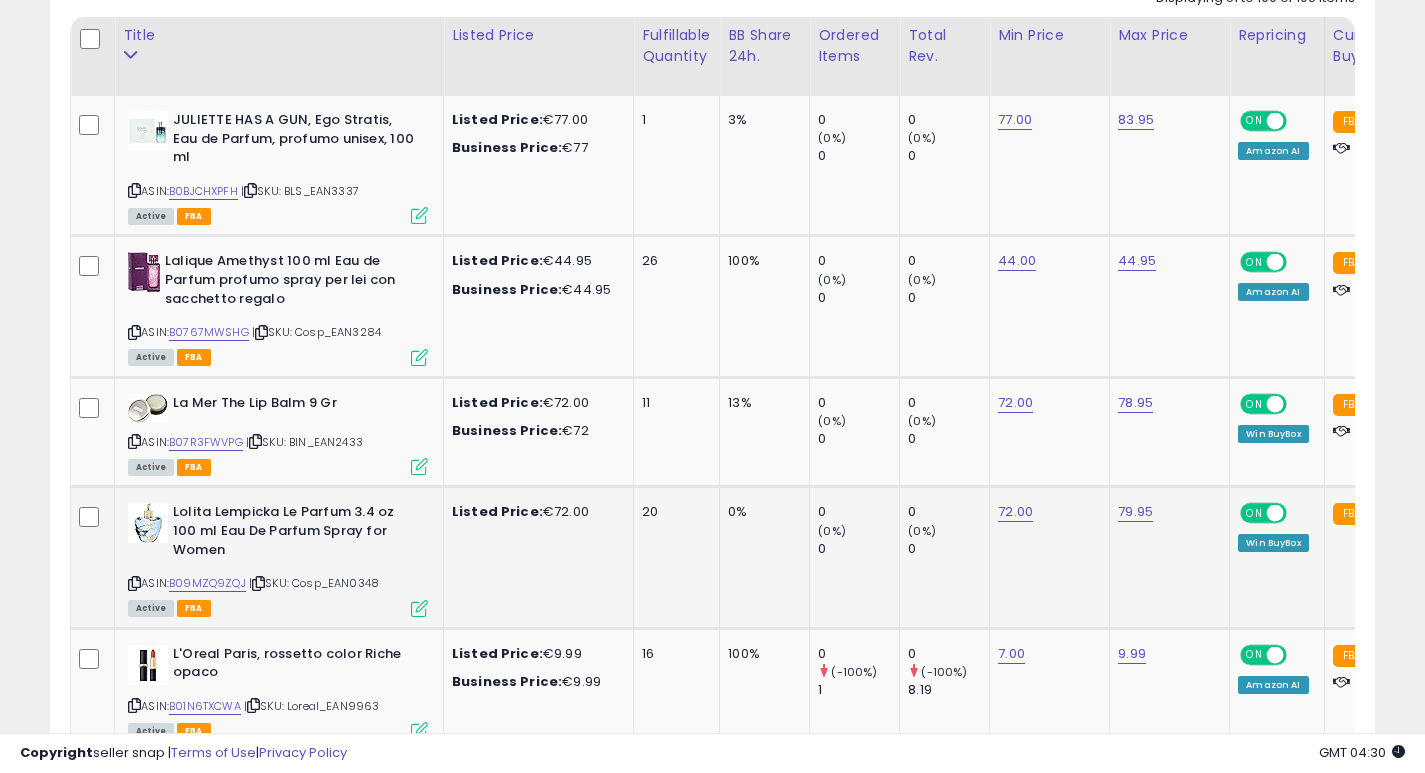 click on "20" 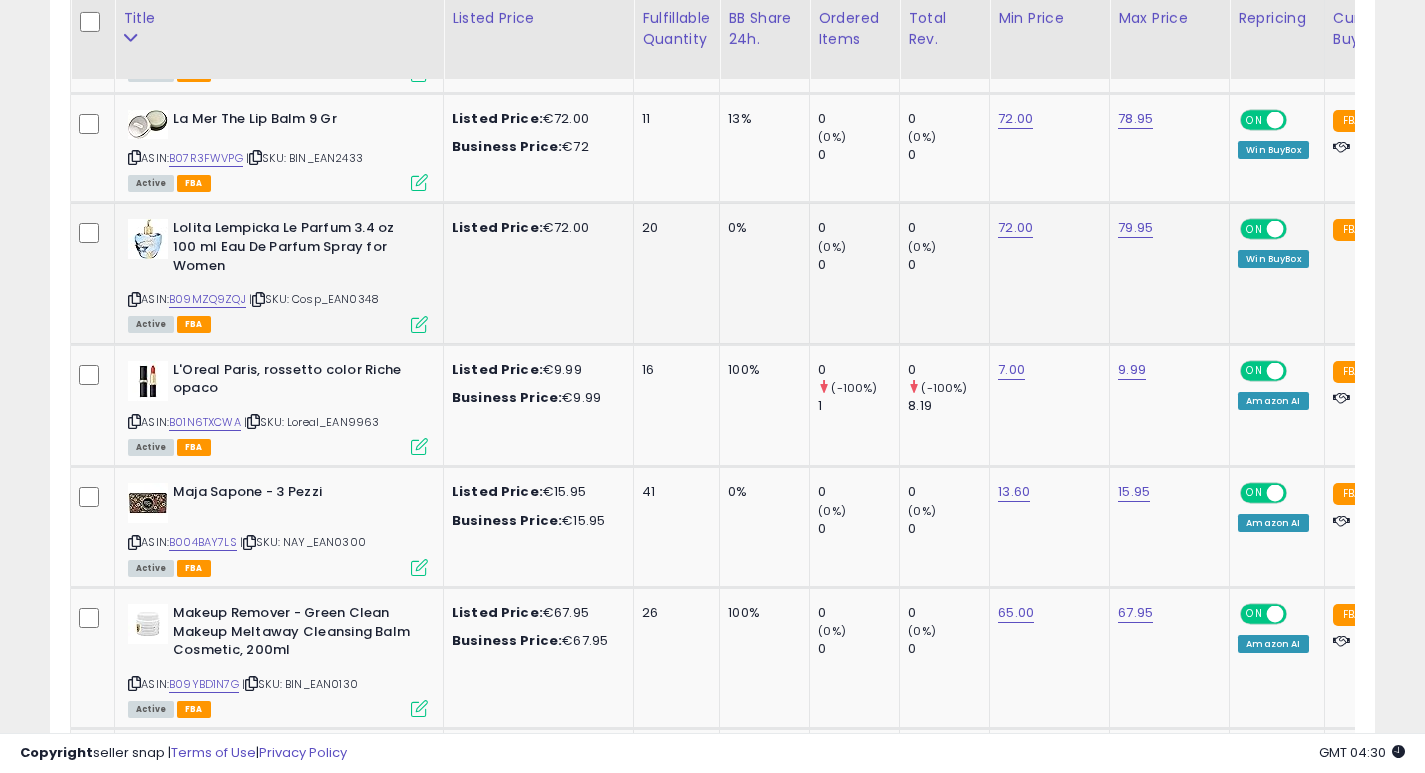 scroll, scrollTop: 1240, scrollLeft: 0, axis: vertical 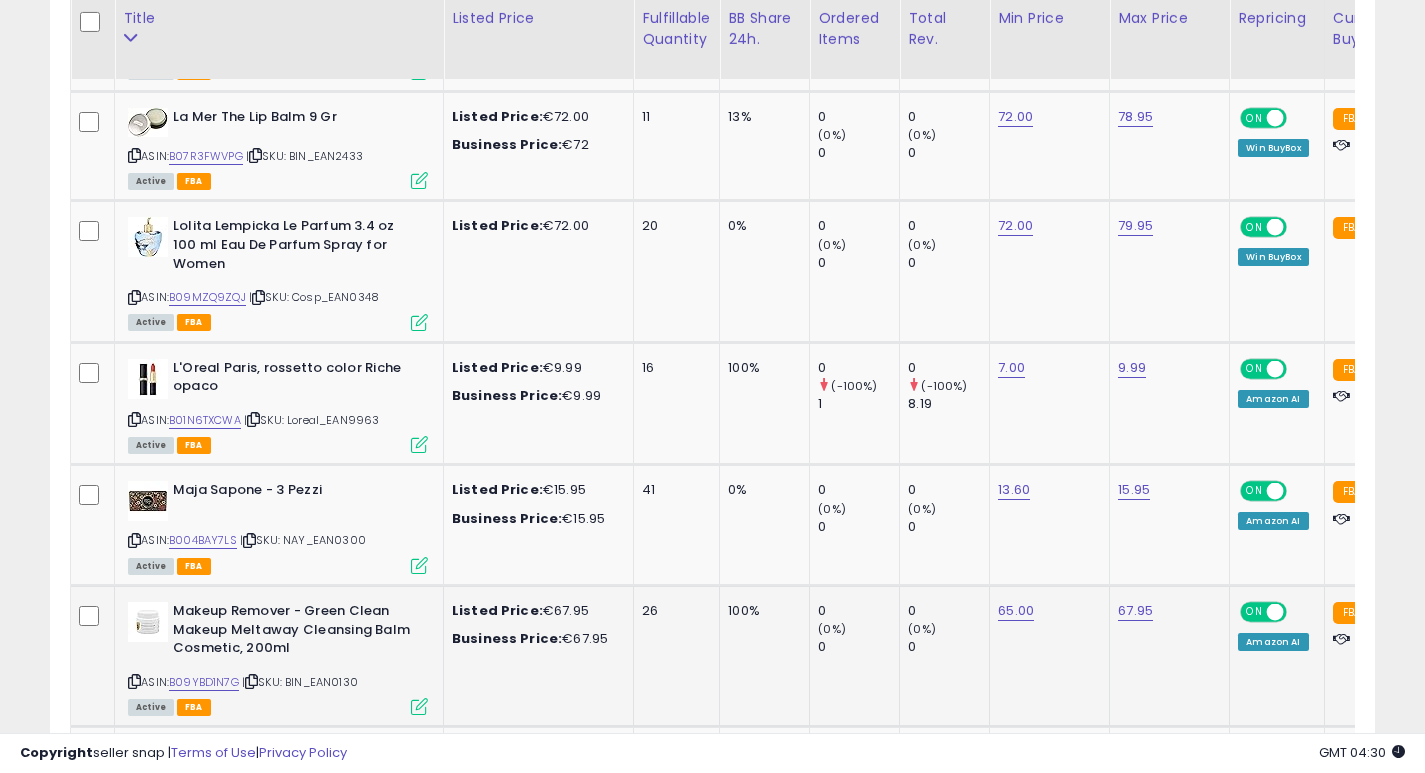 click on "26" at bounding box center (673, 611) 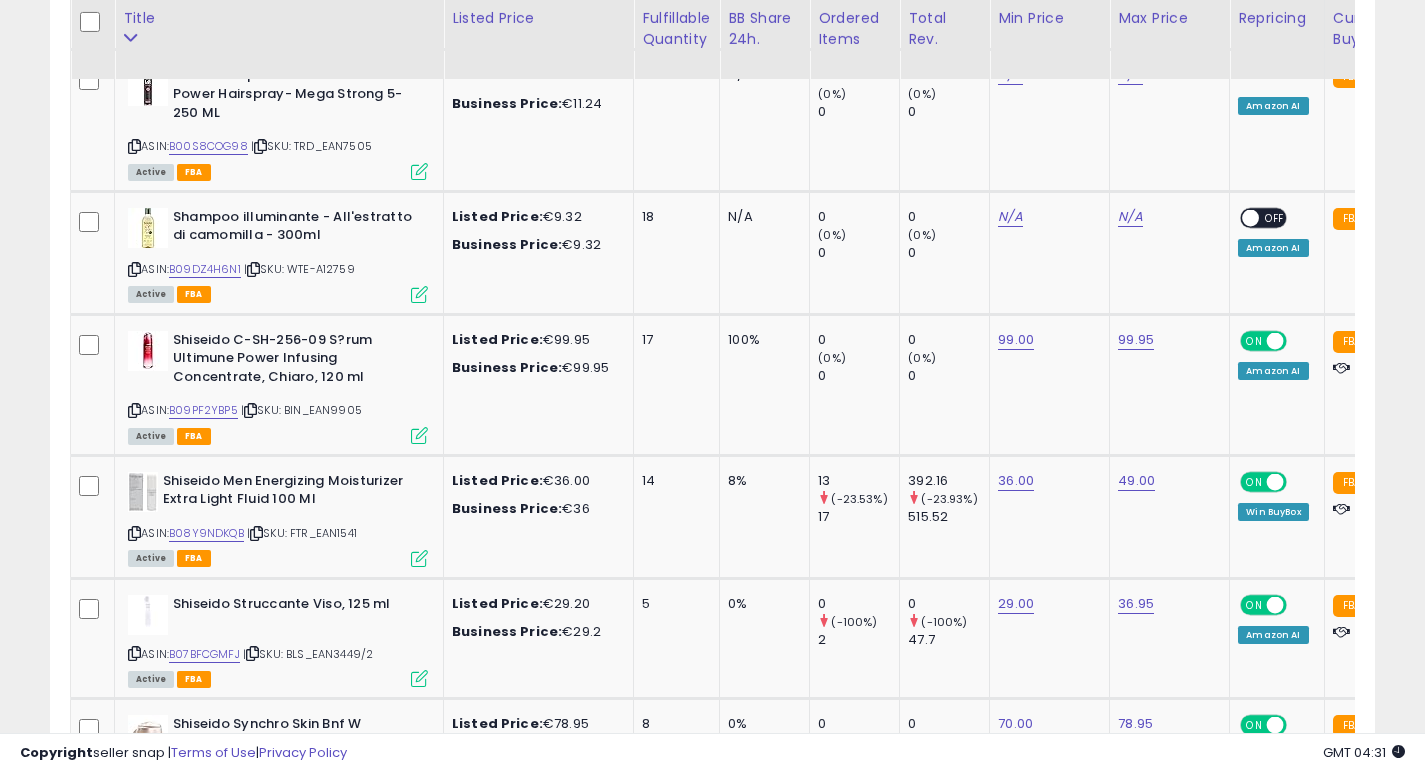 scroll, scrollTop: 3856, scrollLeft: 0, axis: vertical 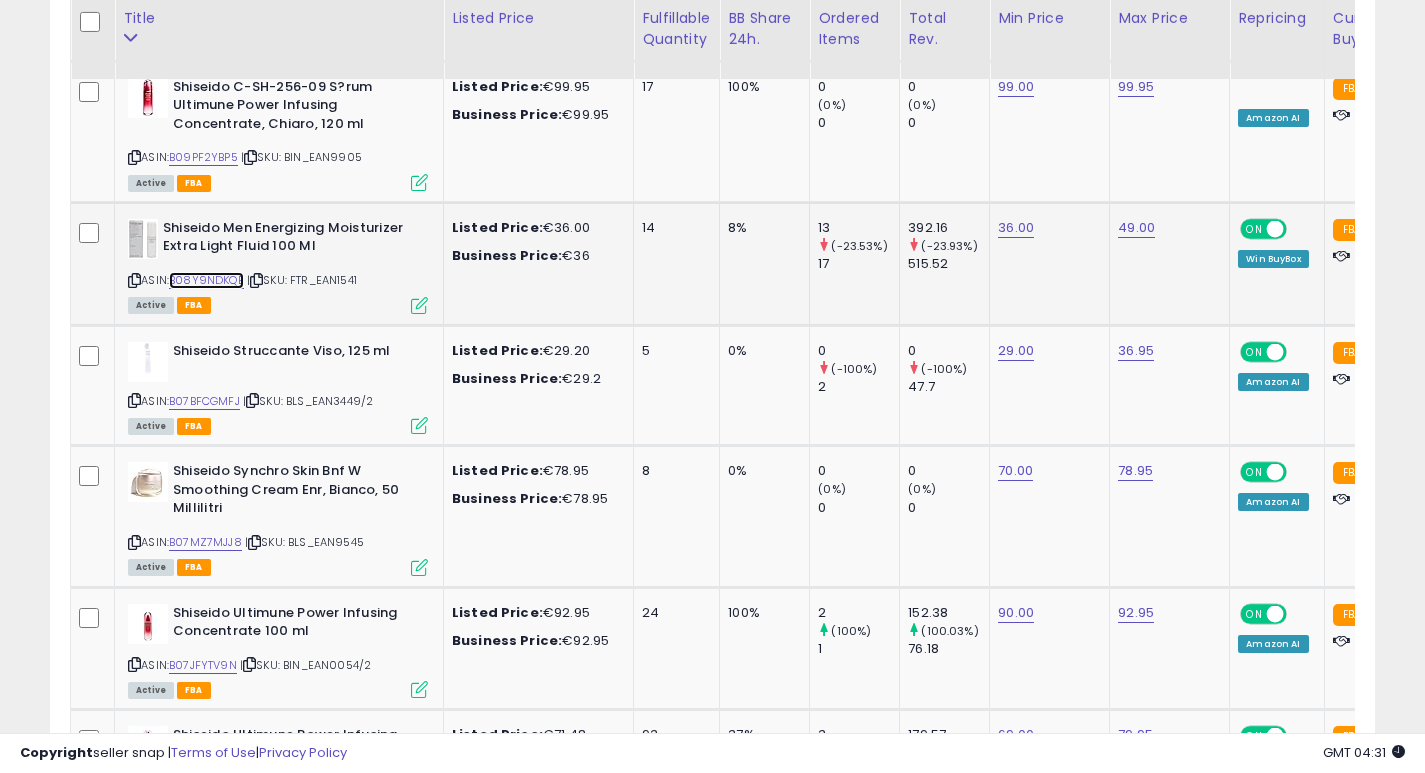 click on "B08Y9NDKQB" at bounding box center (206, 280) 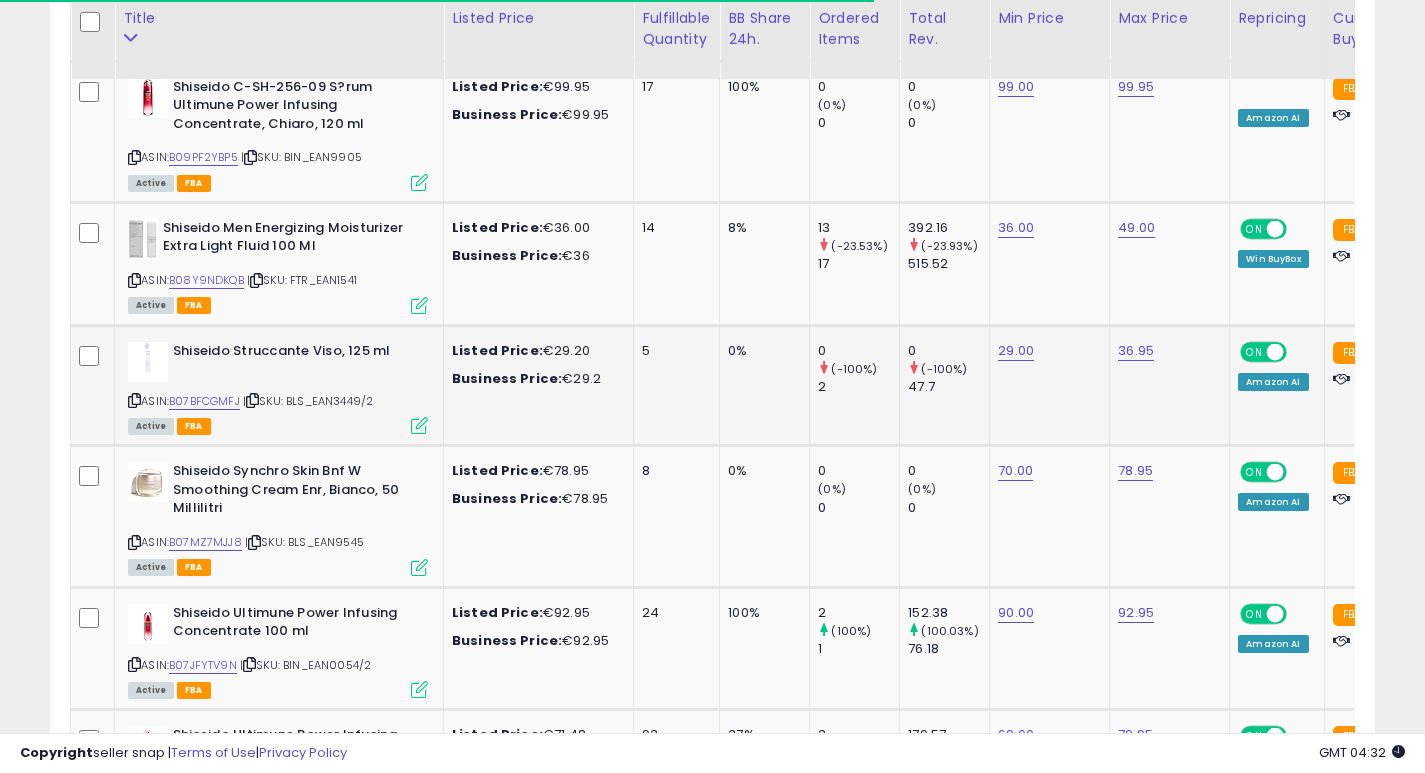 click at bounding box center [134, 400] 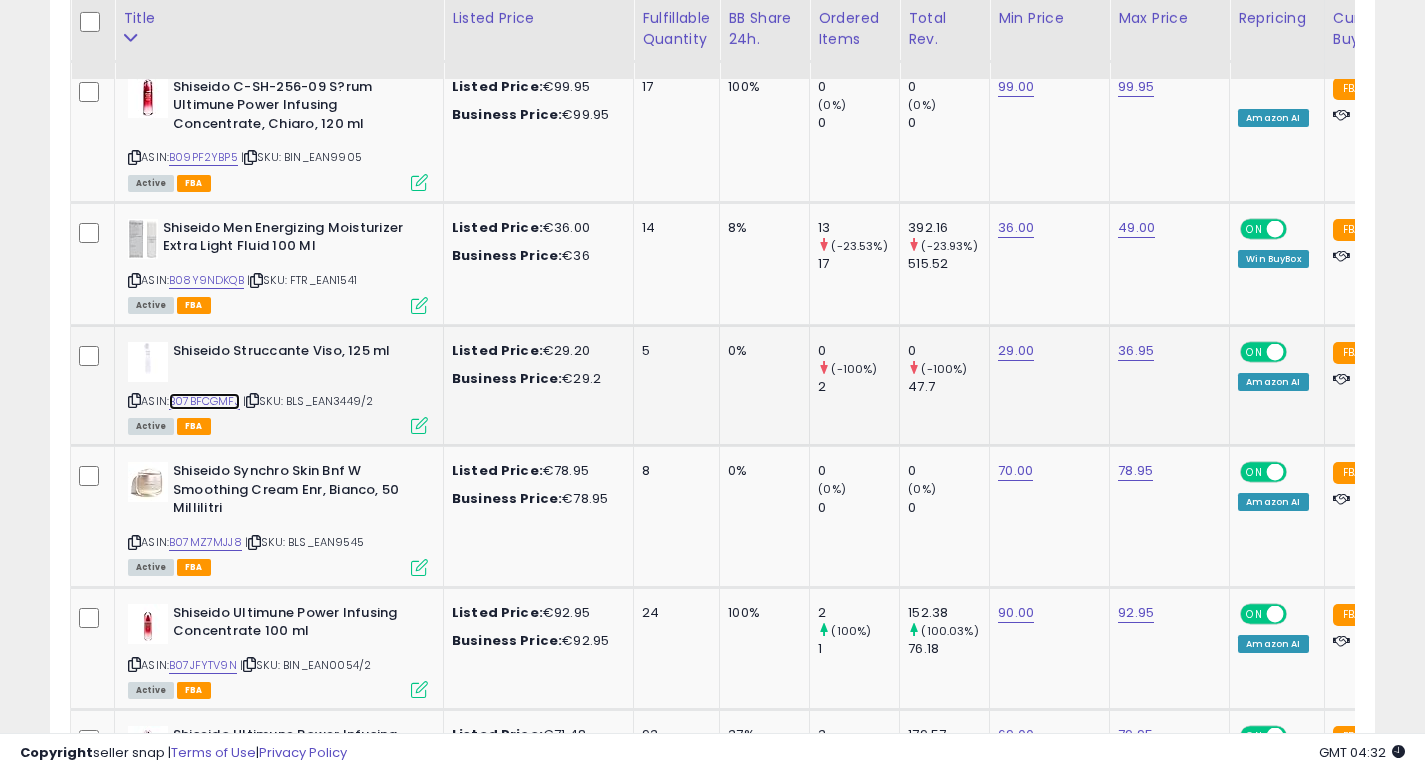click on "B07BFCGMFJ" at bounding box center (204, 401) 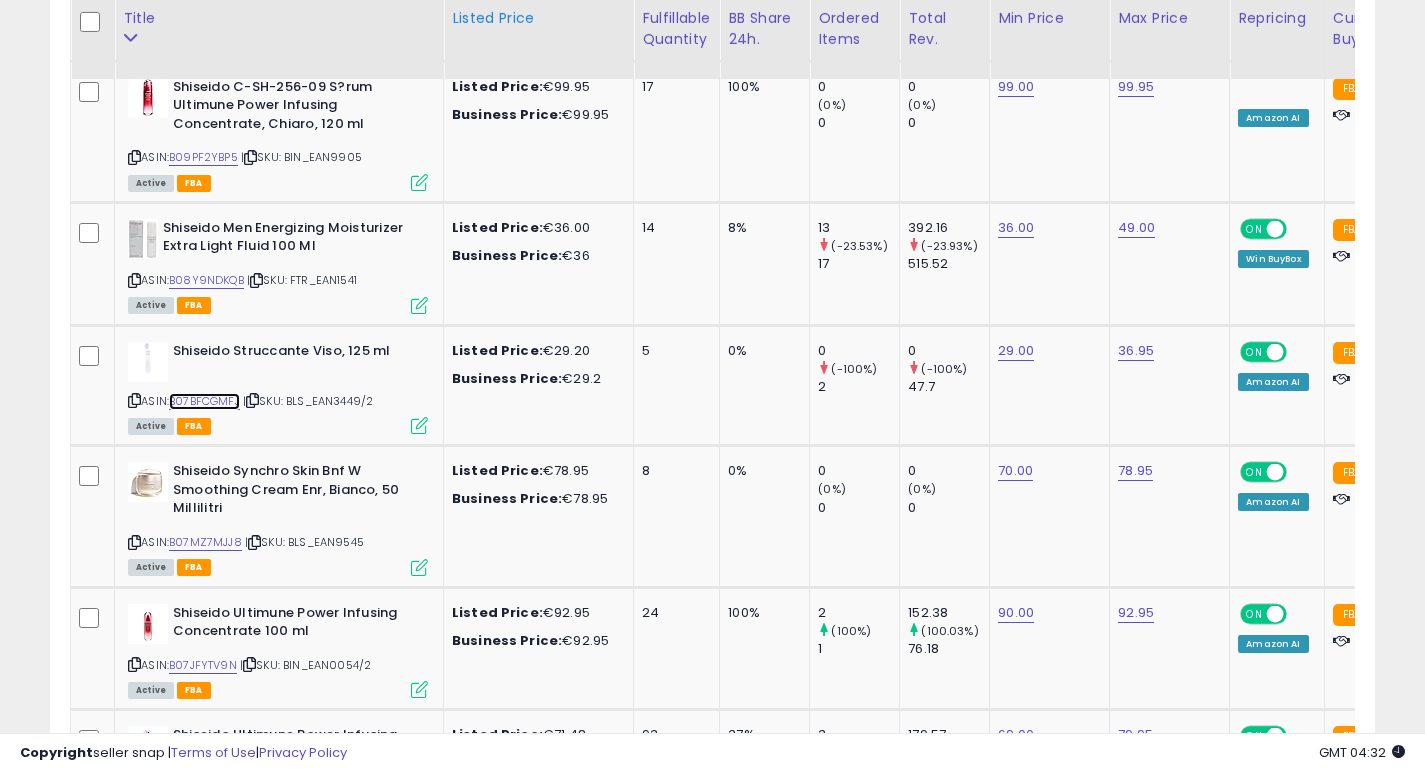 scroll, scrollTop: 3913, scrollLeft: 0, axis: vertical 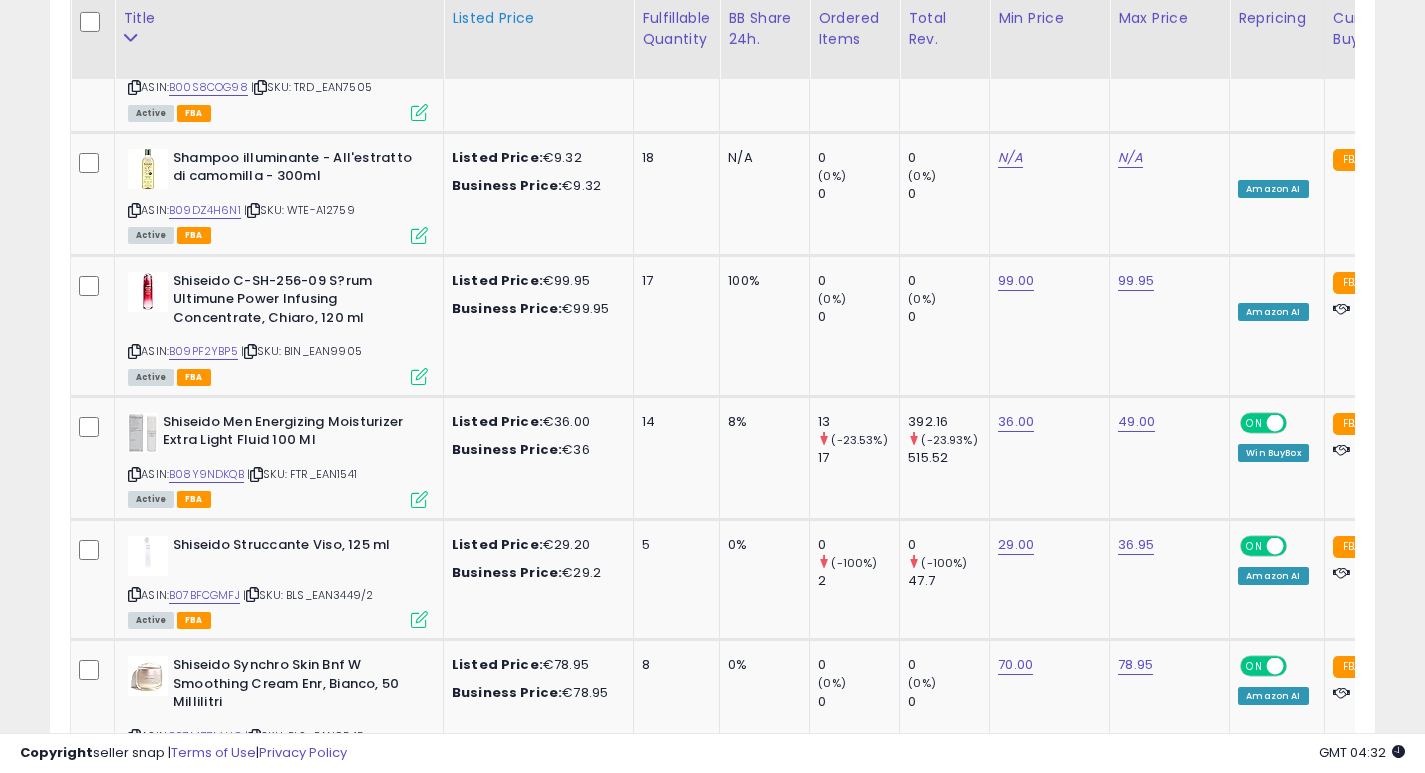 click on "Business Price:  €99.95" at bounding box center [535, 309] 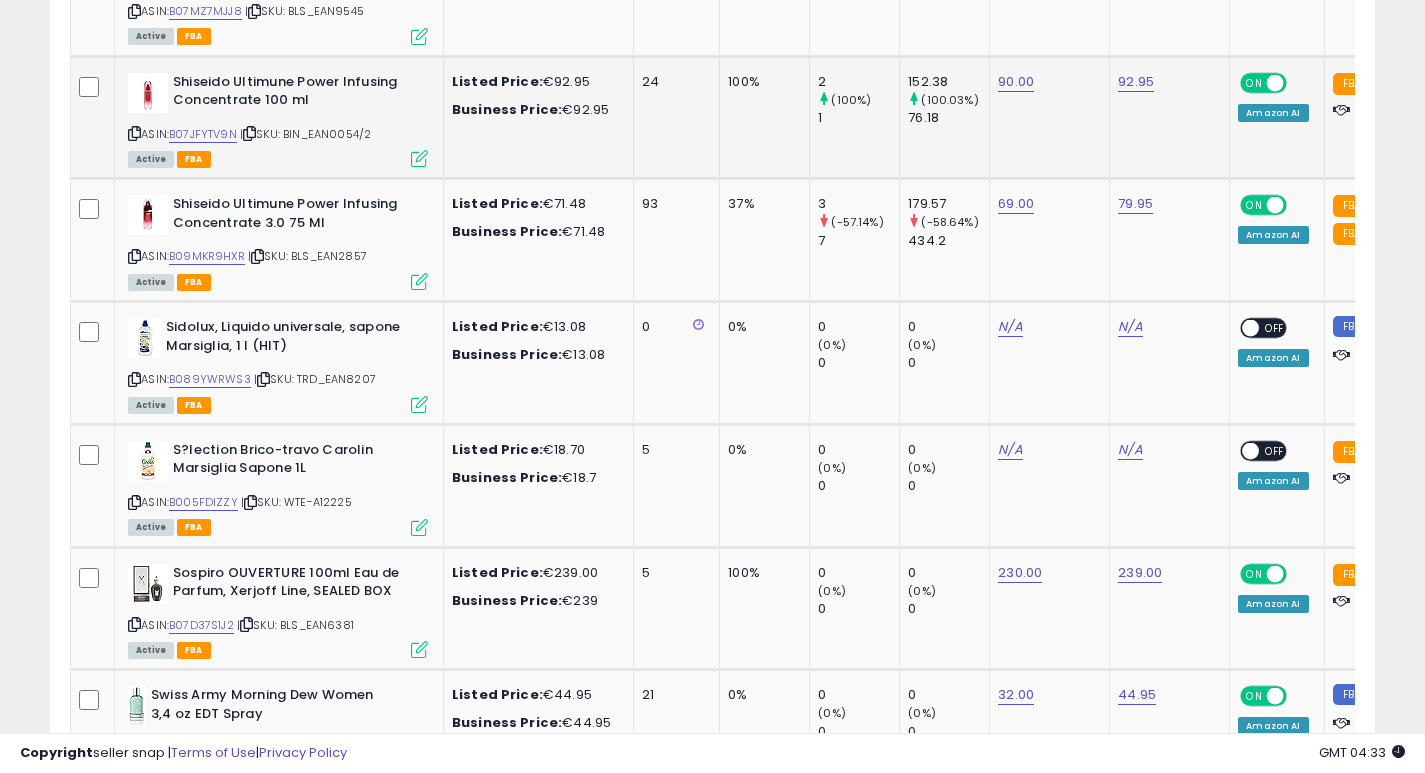 scroll, scrollTop: 4531, scrollLeft: 0, axis: vertical 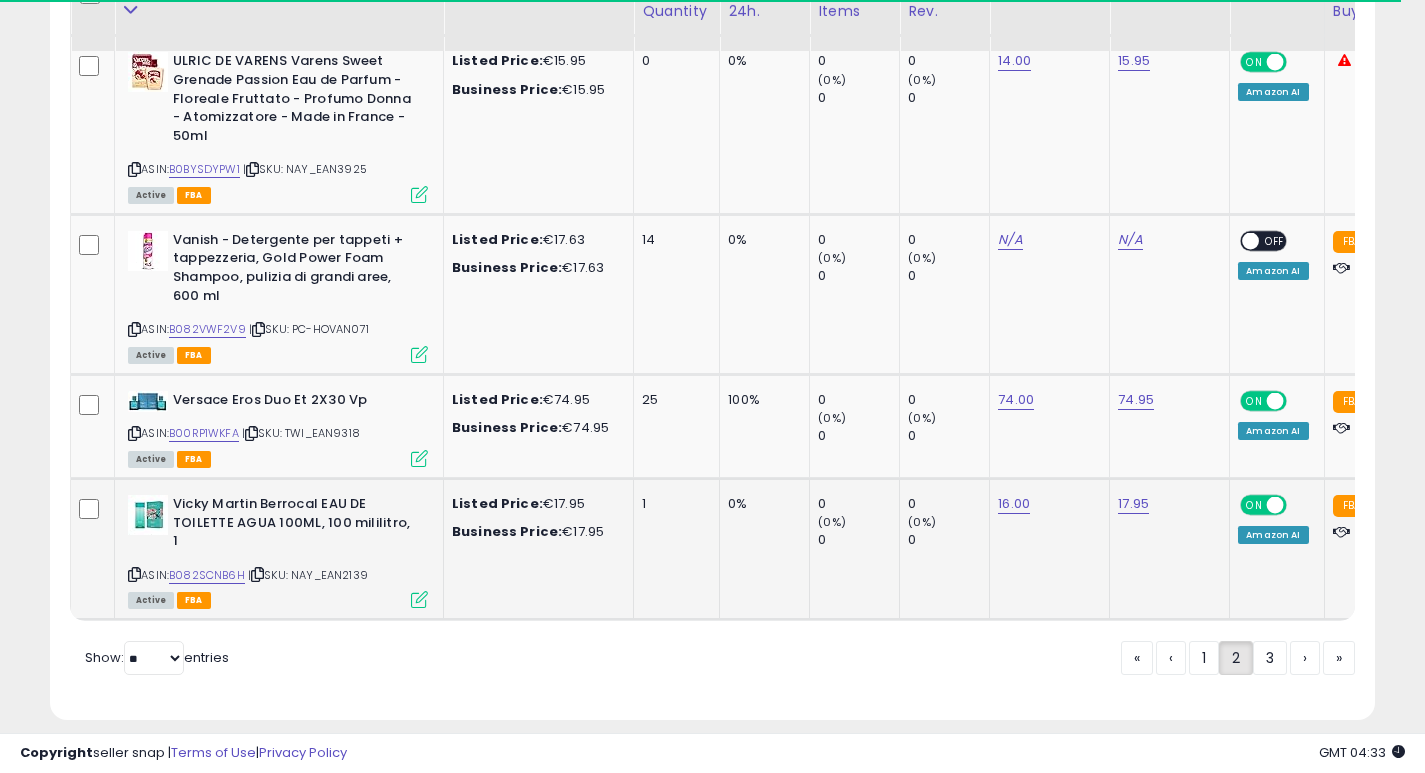 click on "0%" at bounding box center (761, 504) 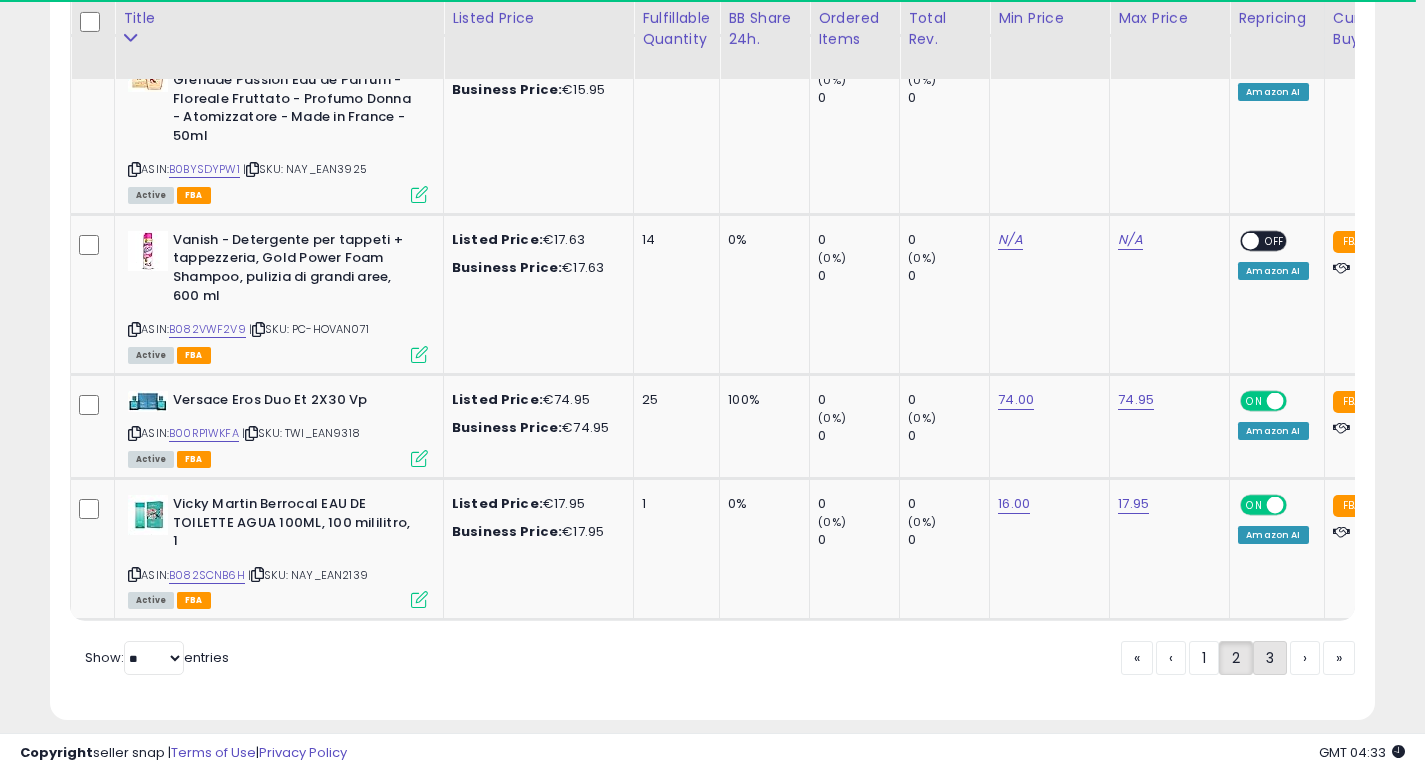 click on "3" 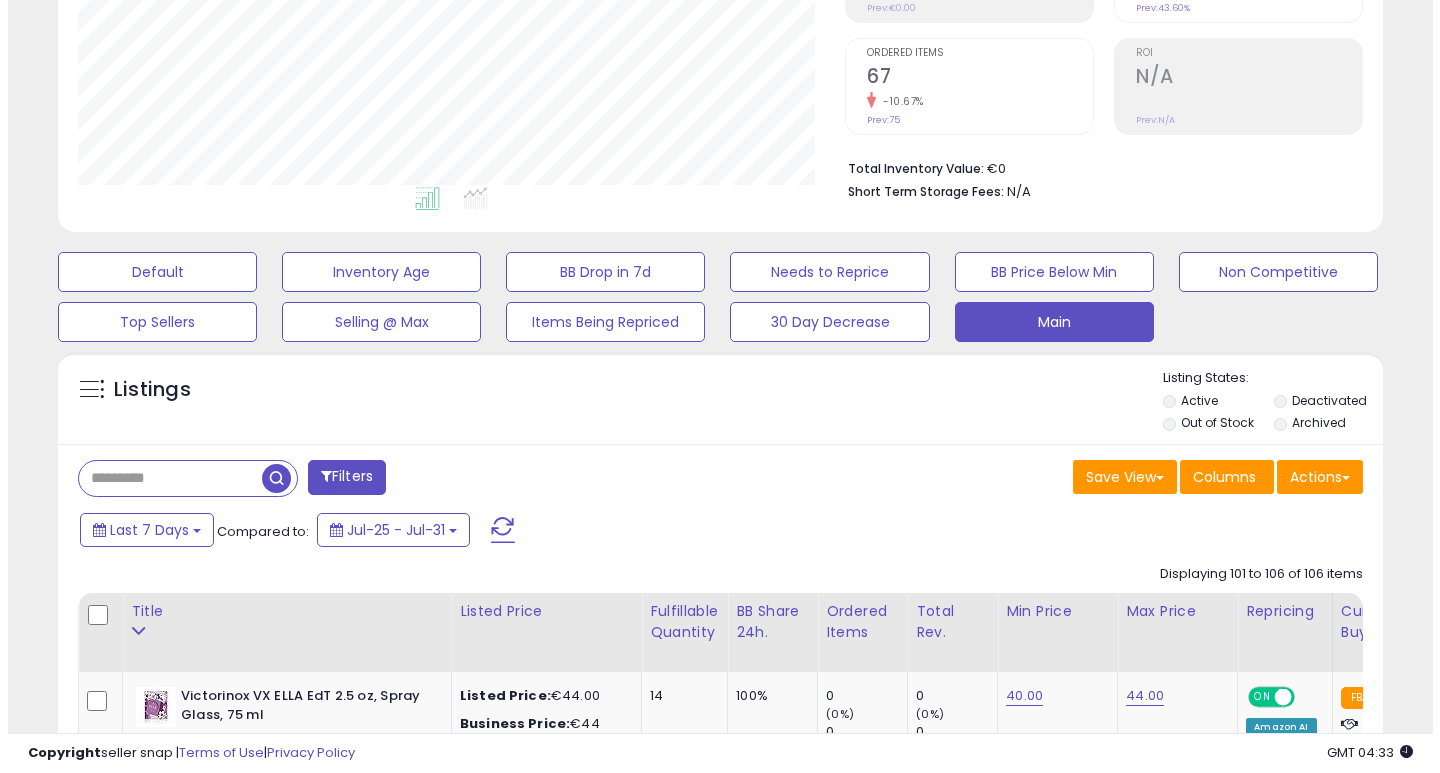 scroll, scrollTop: 374, scrollLeft: 0, axis: vertical 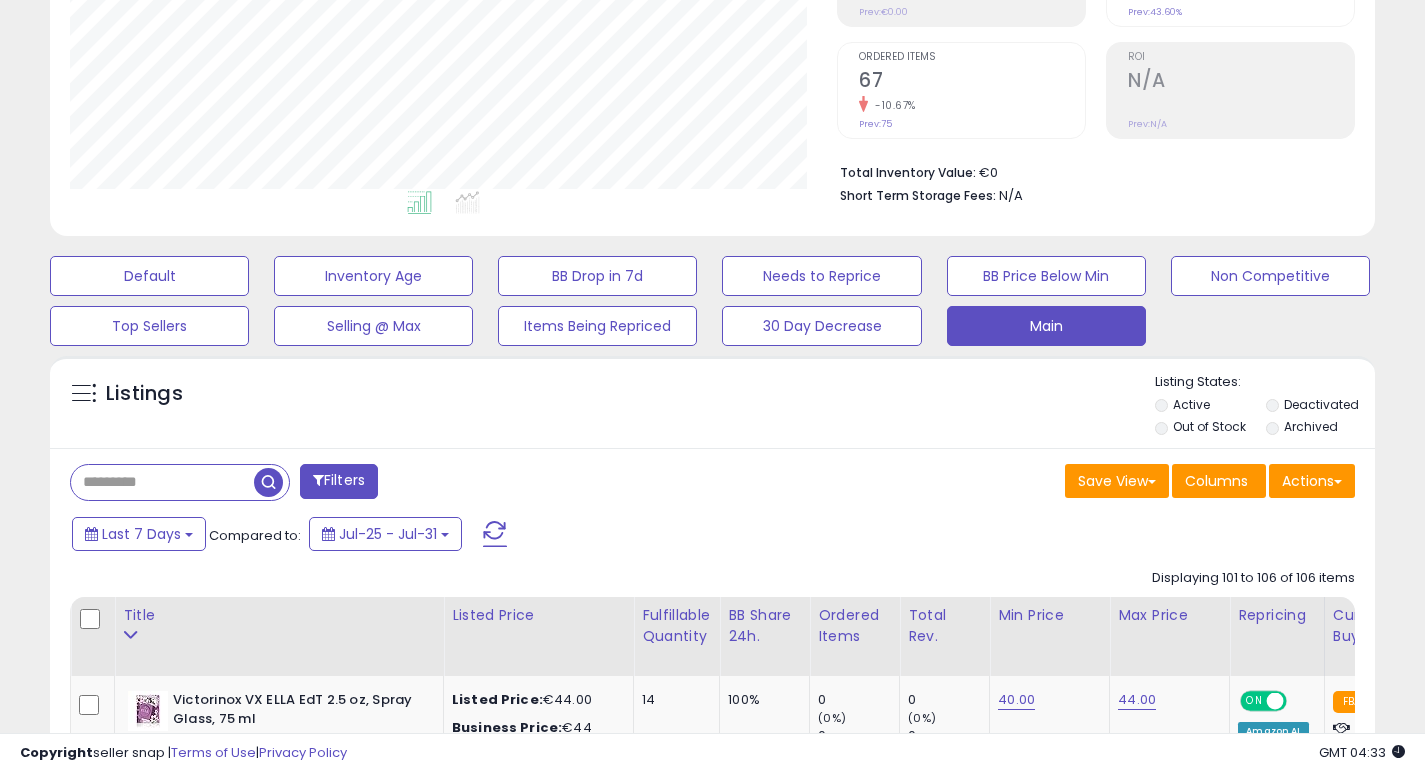 click at bounding box center [162, 482] 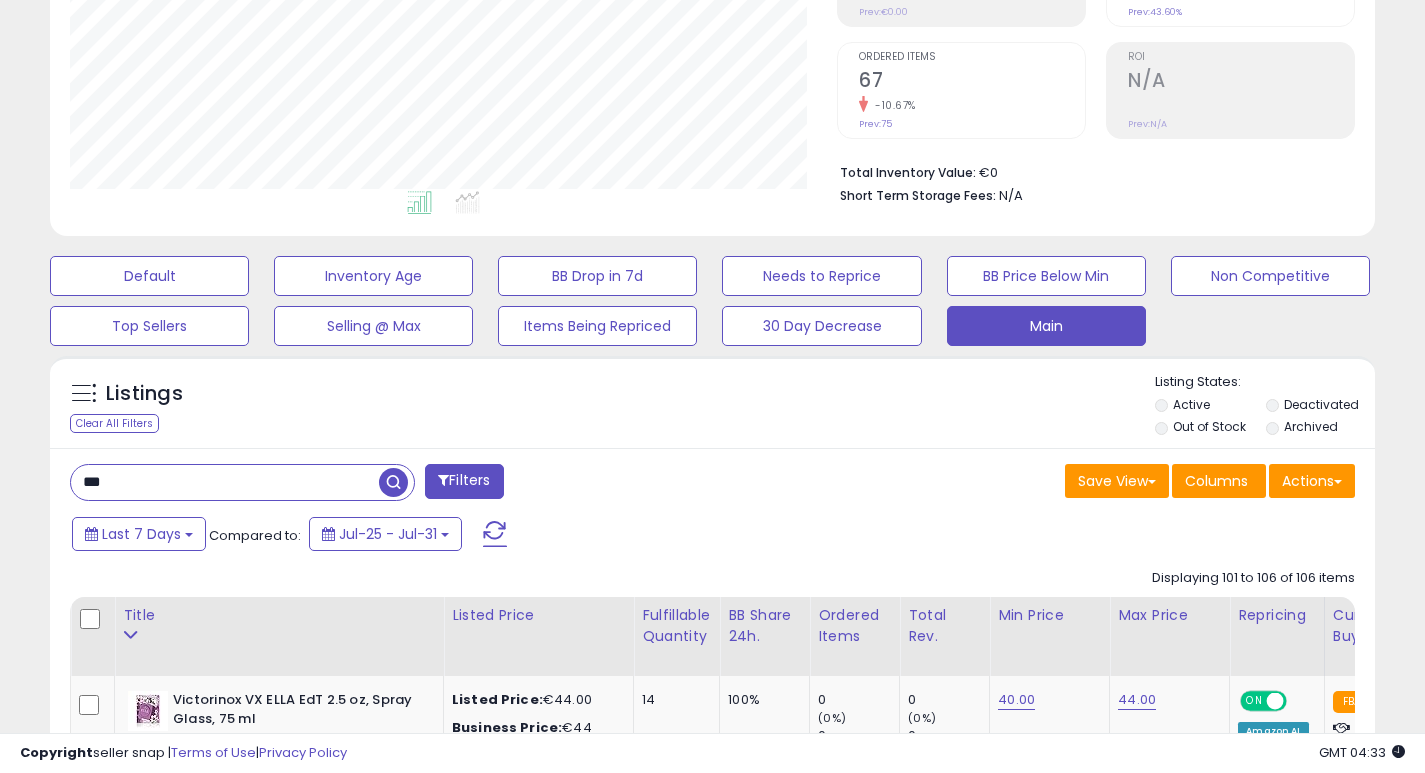 type on "***" 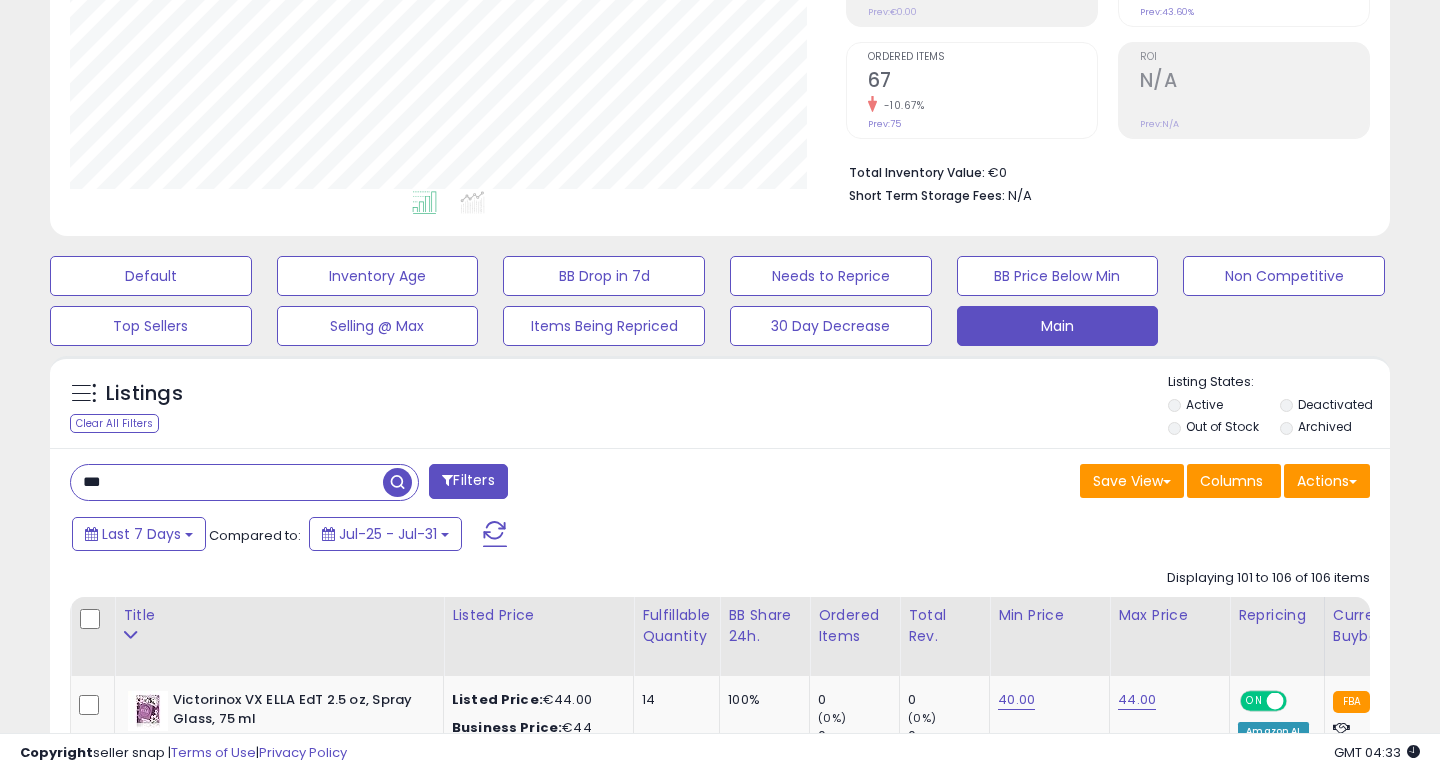 scroll, scrollTop: 999590, scrollLeft: 999224, axis: both 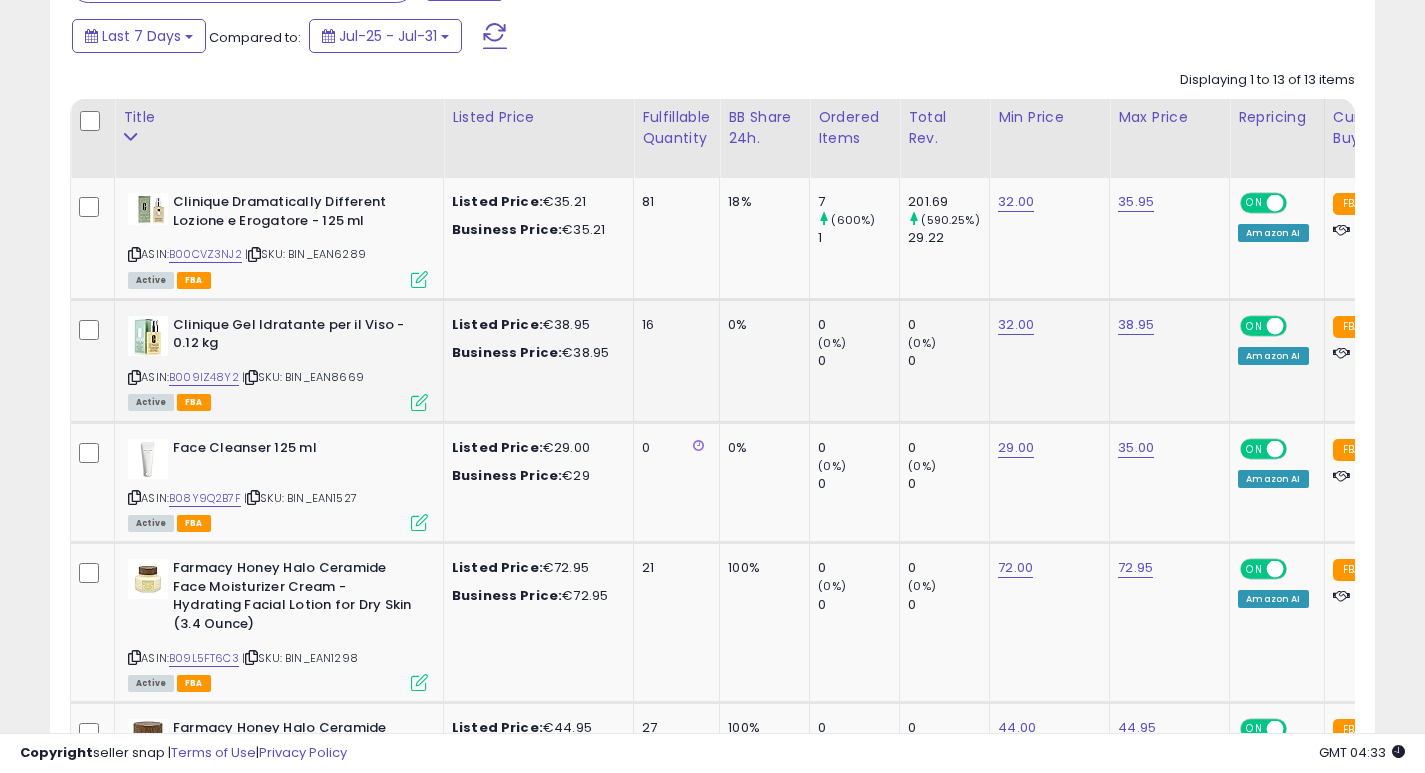 click on "0     (0%)   0" 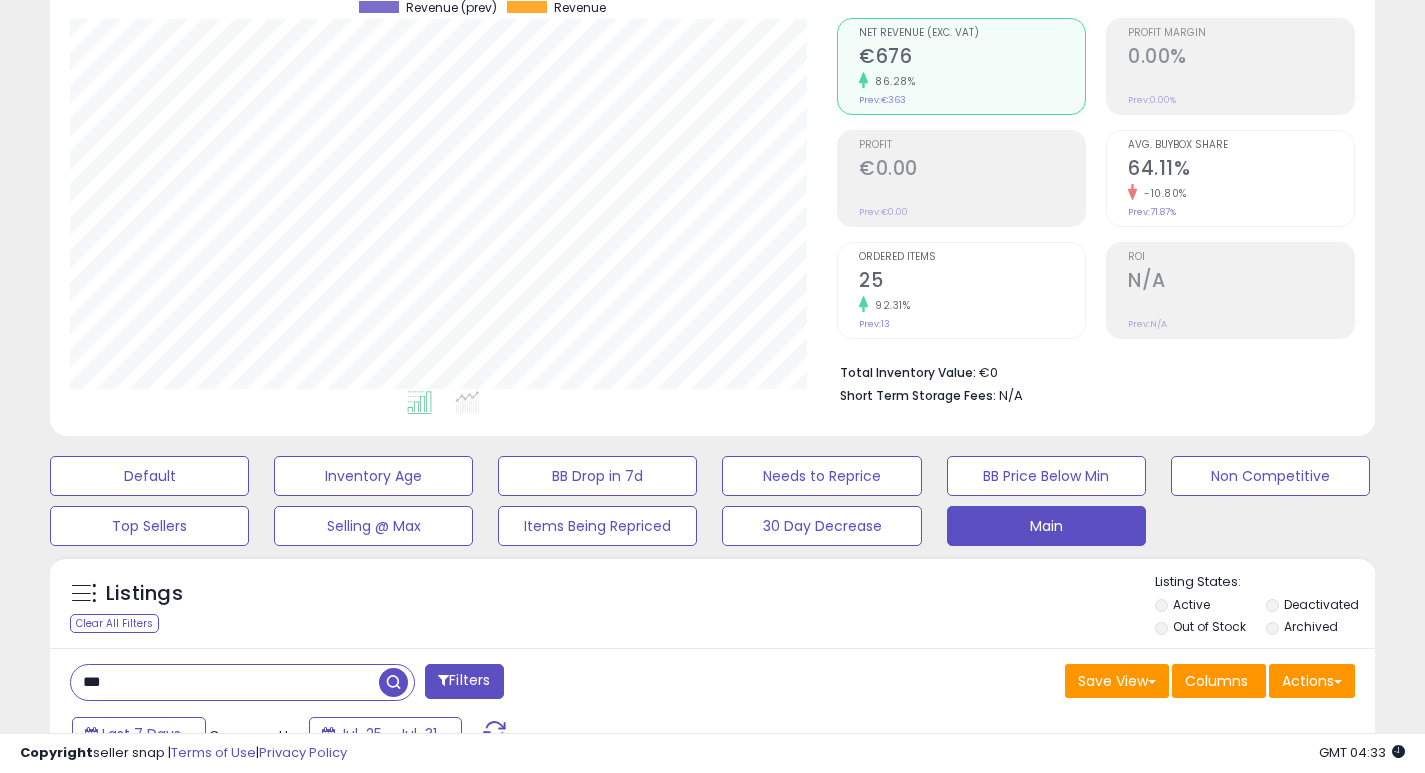click on "***" at bounding box center [225, 682] 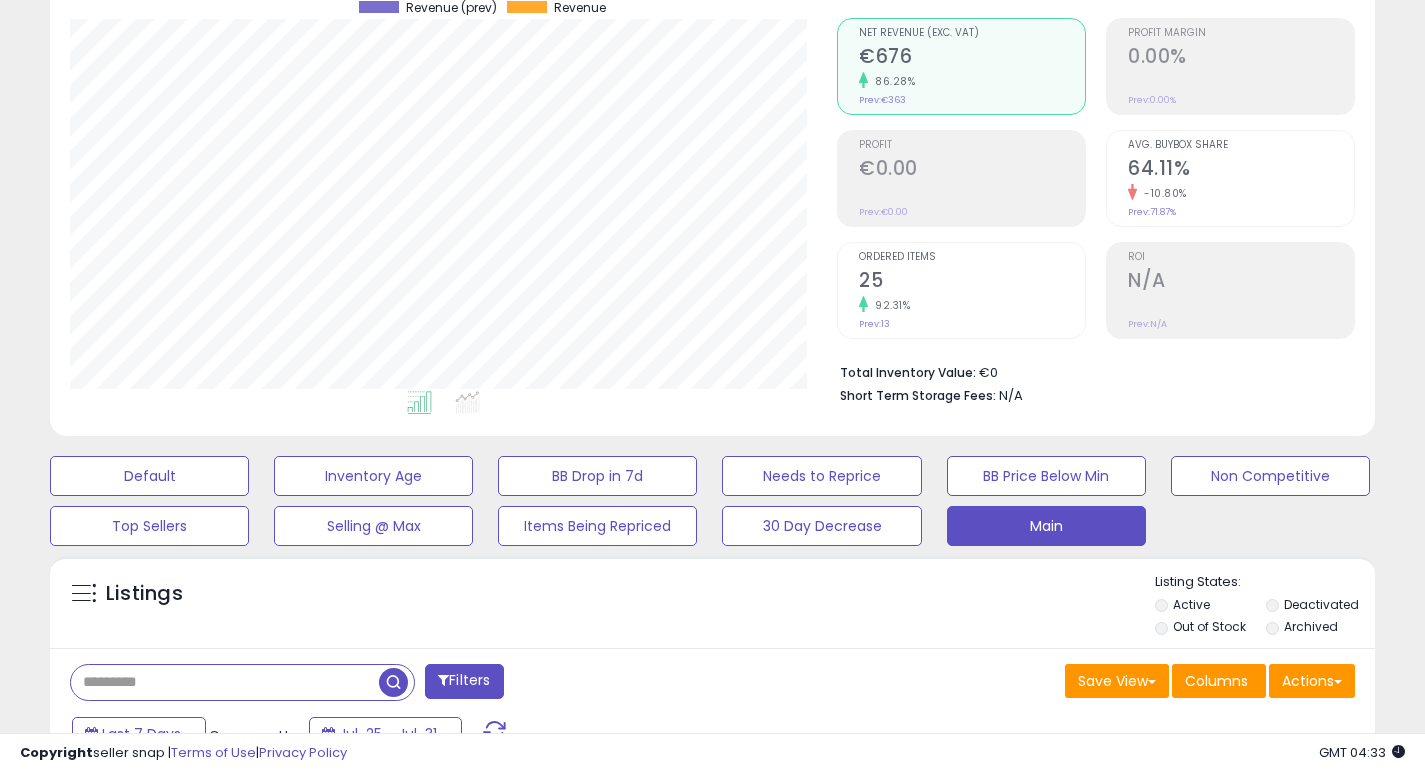type 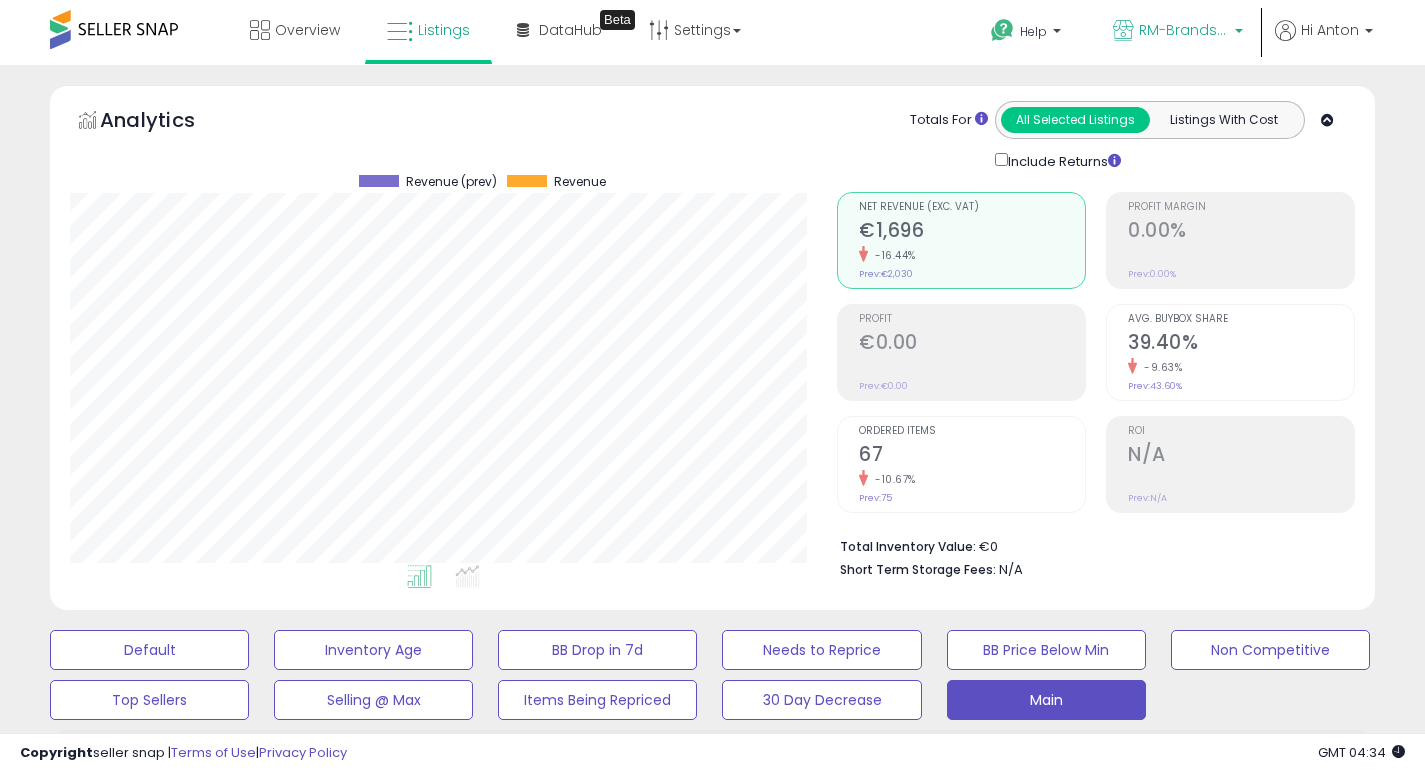 click on "RM-Brands (IT)" at bounding box center [1184, 30] 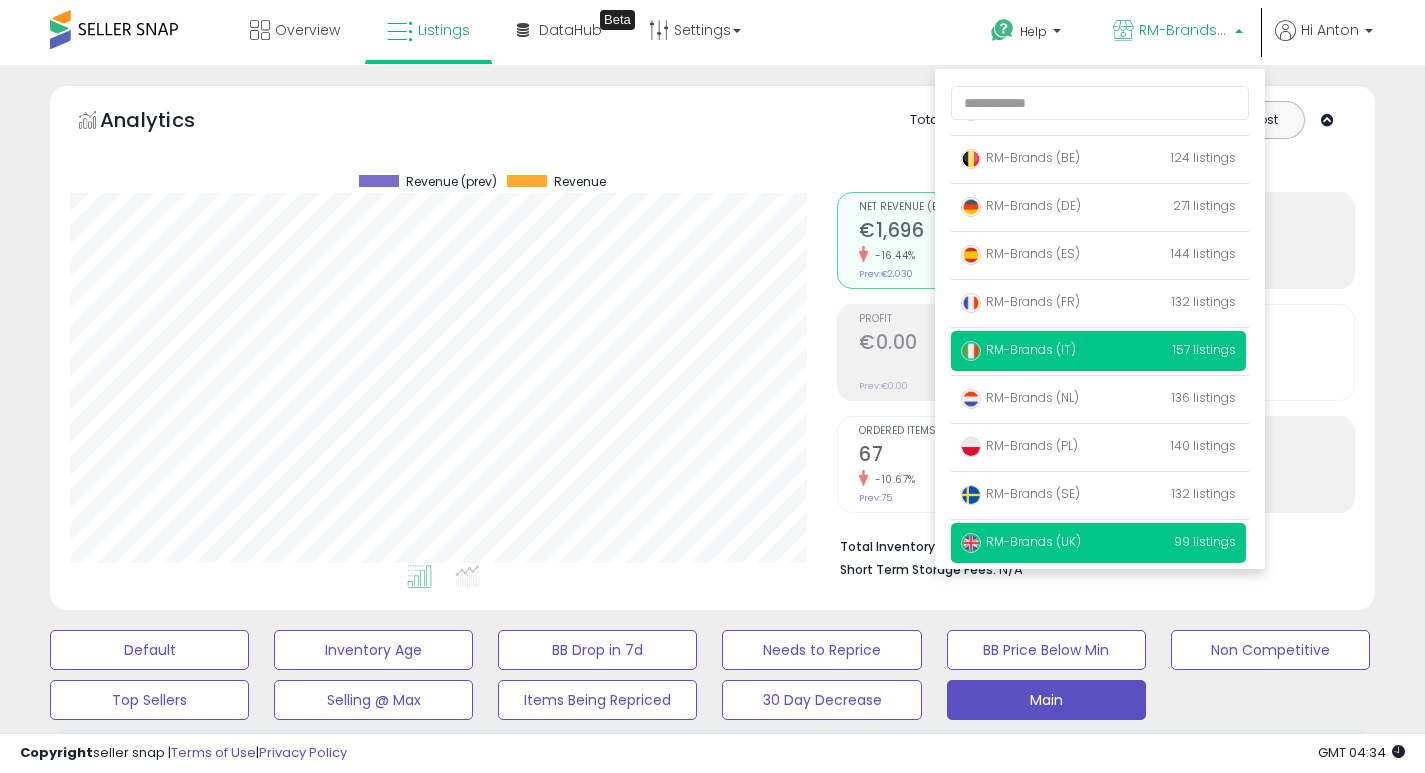 click on "RM-Brands (UK)" at bounding box center [1021, 541] 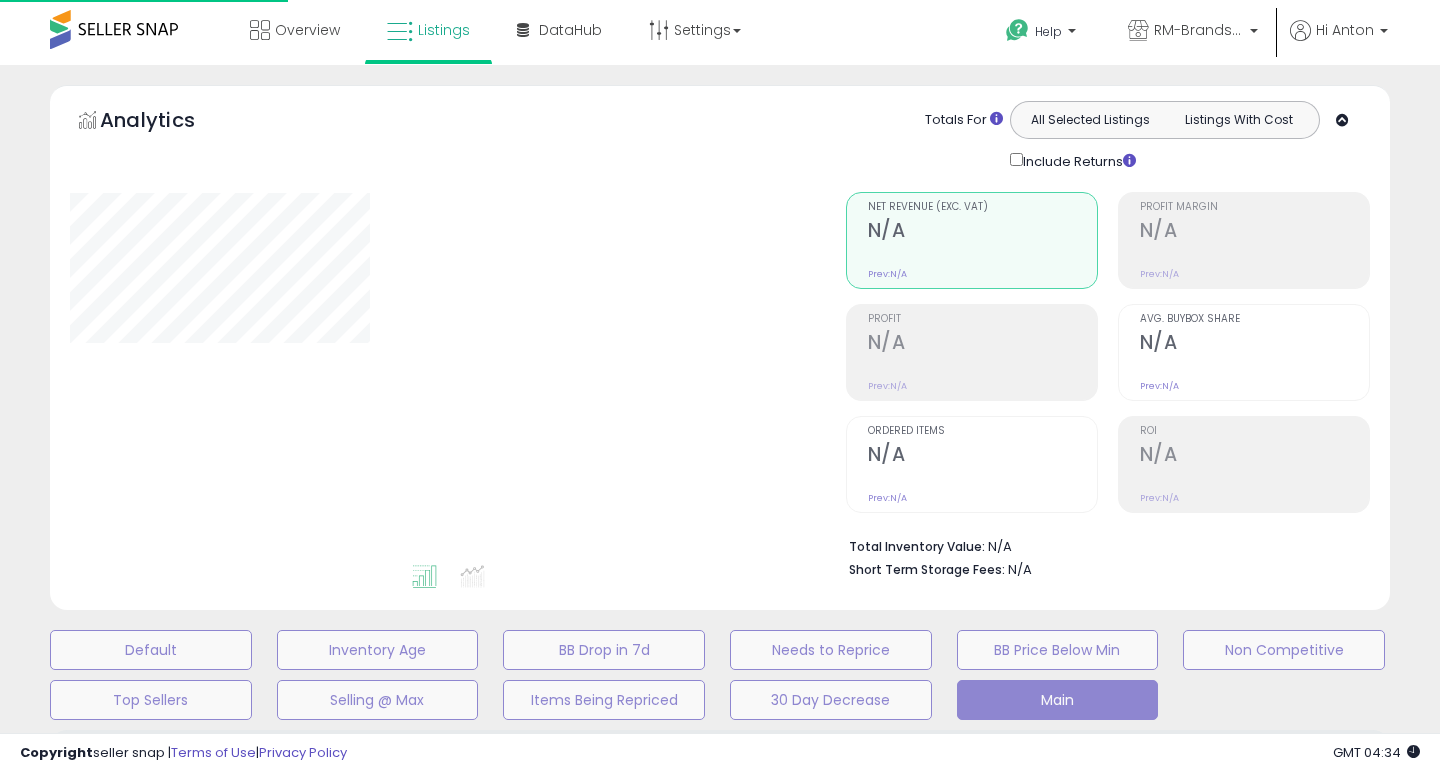 select on "**" 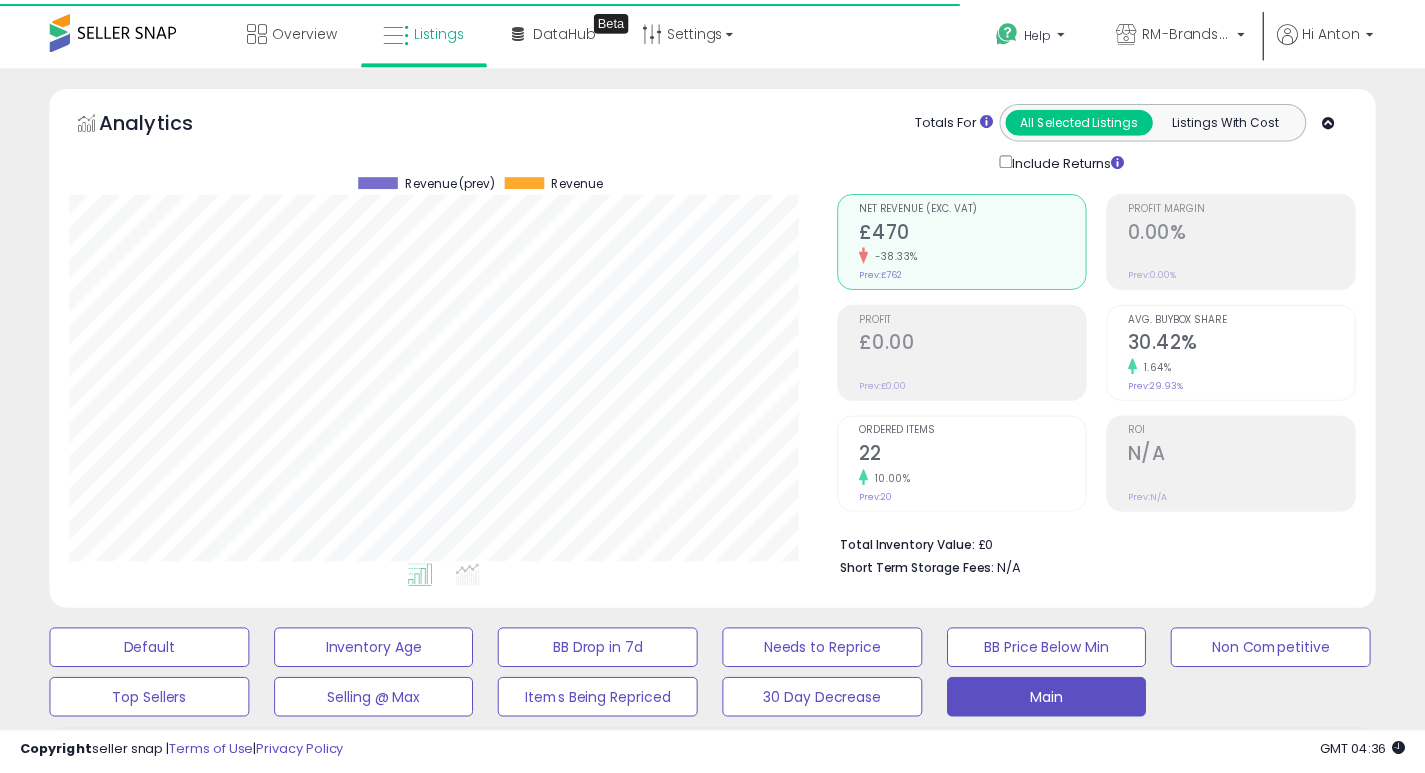 scroll, scrollTop: 0, scrollLeft: 0, axis: both 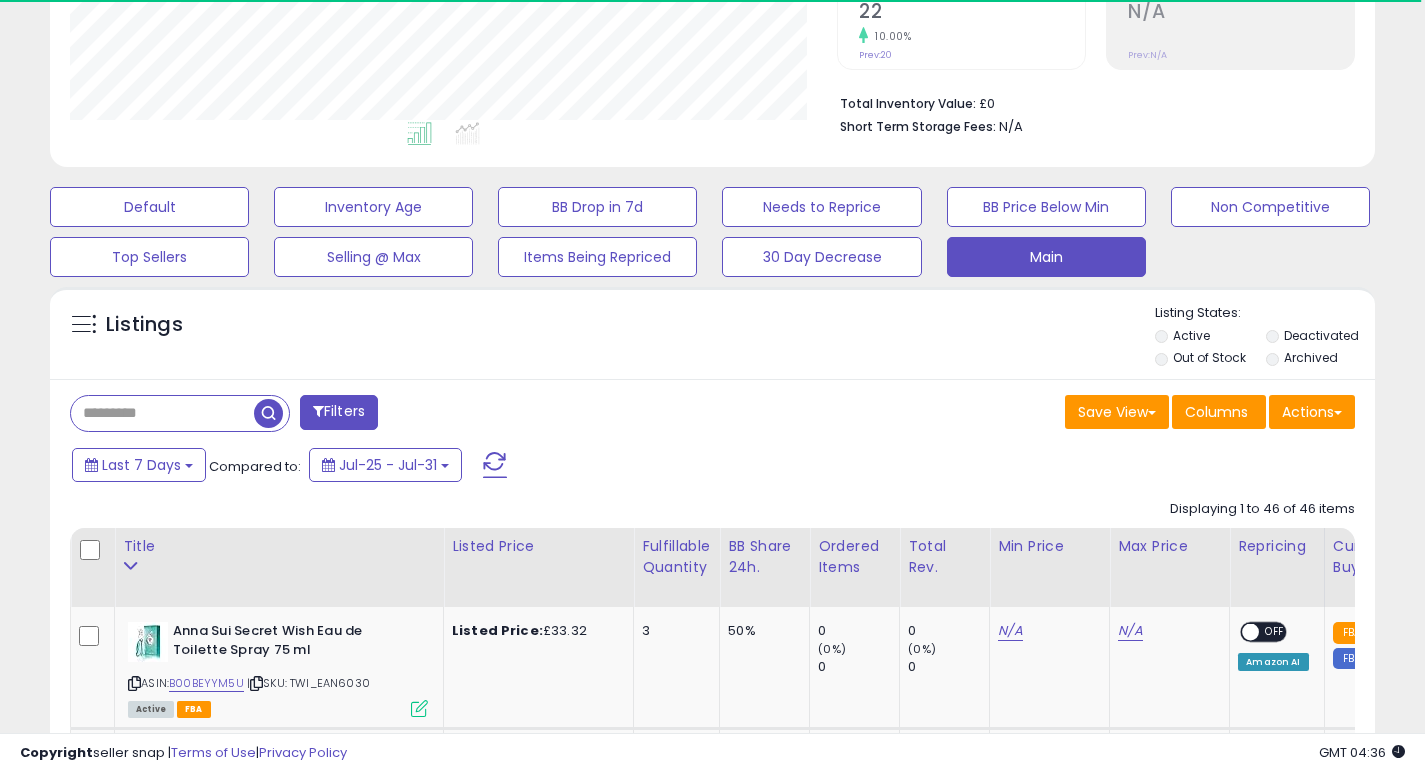 click at bounding box center (162, 413) 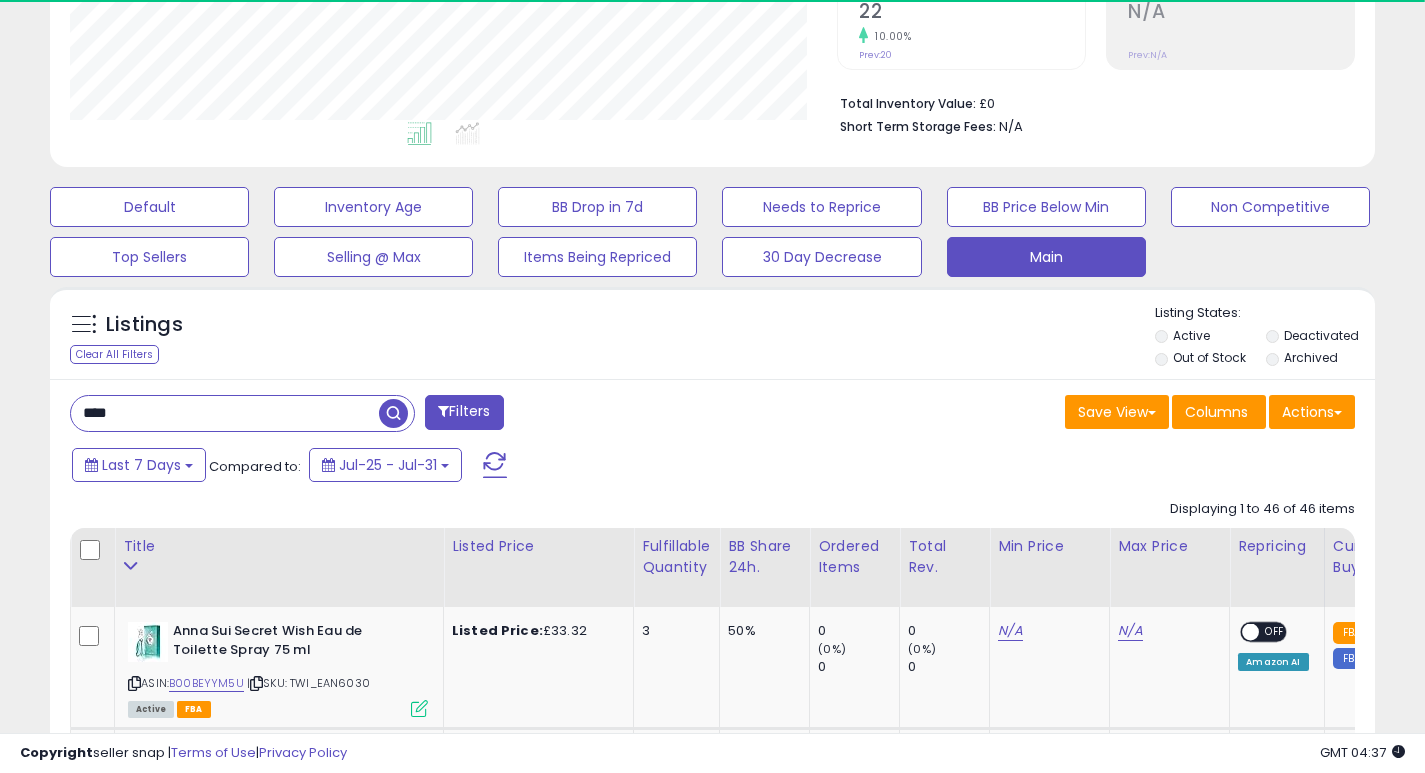 type on "****" 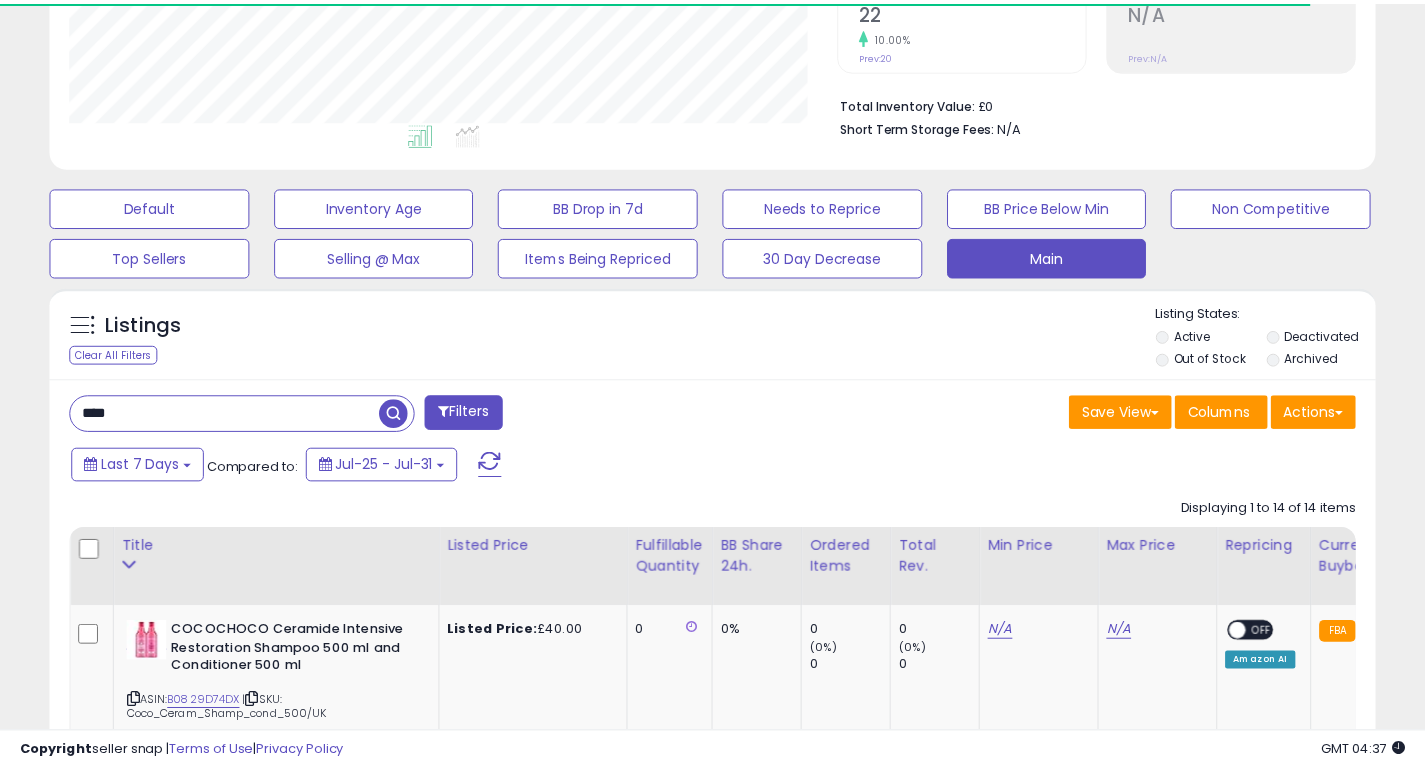 scroll, scrollTop: 999590, scrollLeft: 999233, axis: both 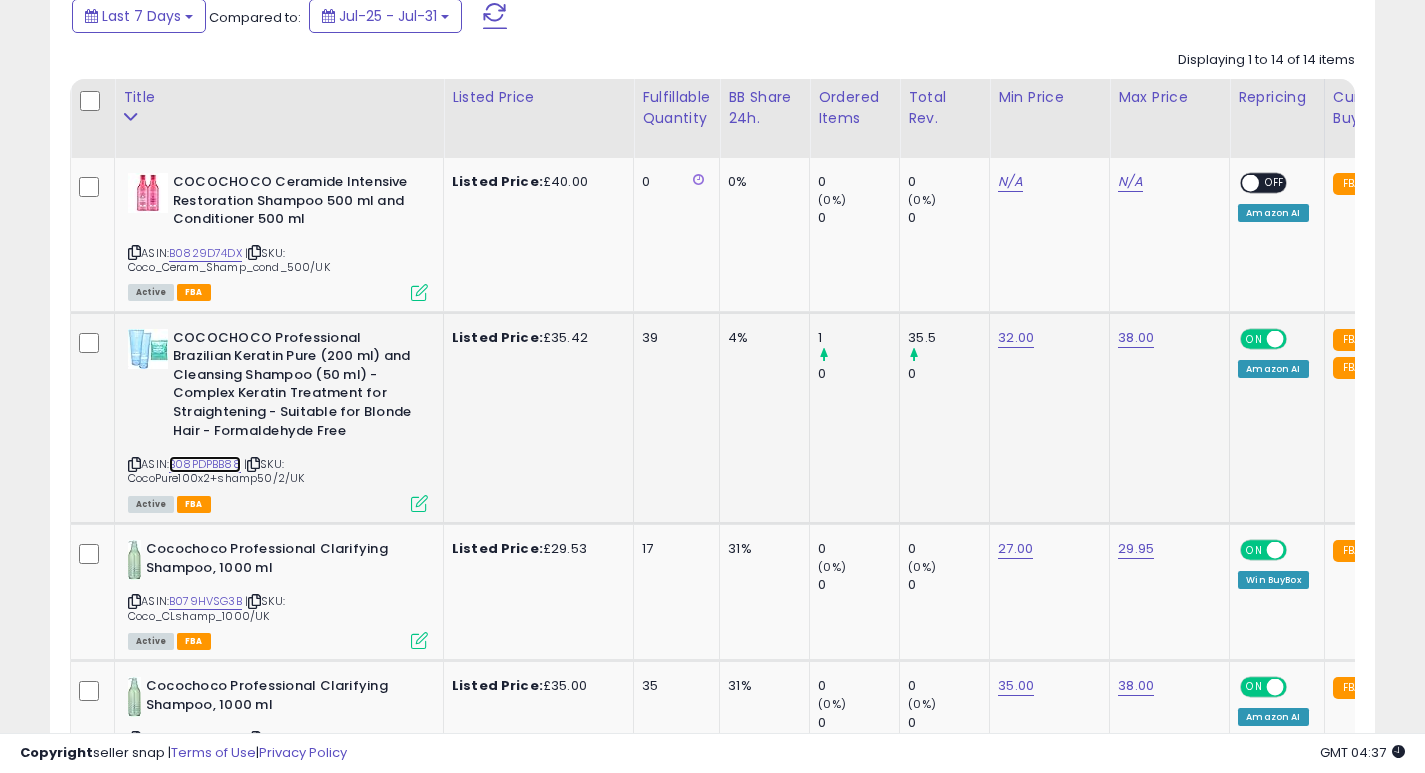 click on "B08PDPBB88" at bounding box center (205, 464) 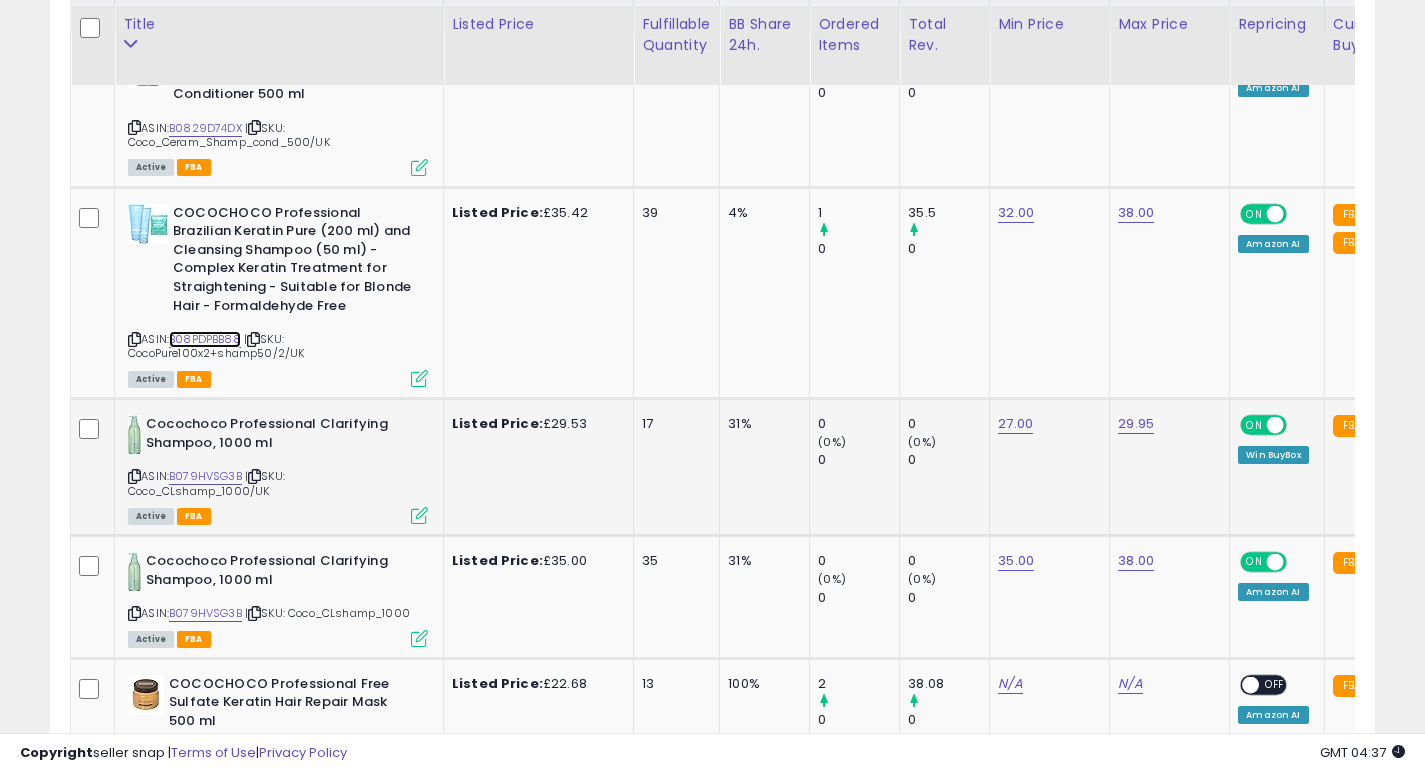 scroll, scrollTop: 1024, scrollLeft: 0, axis: vertical 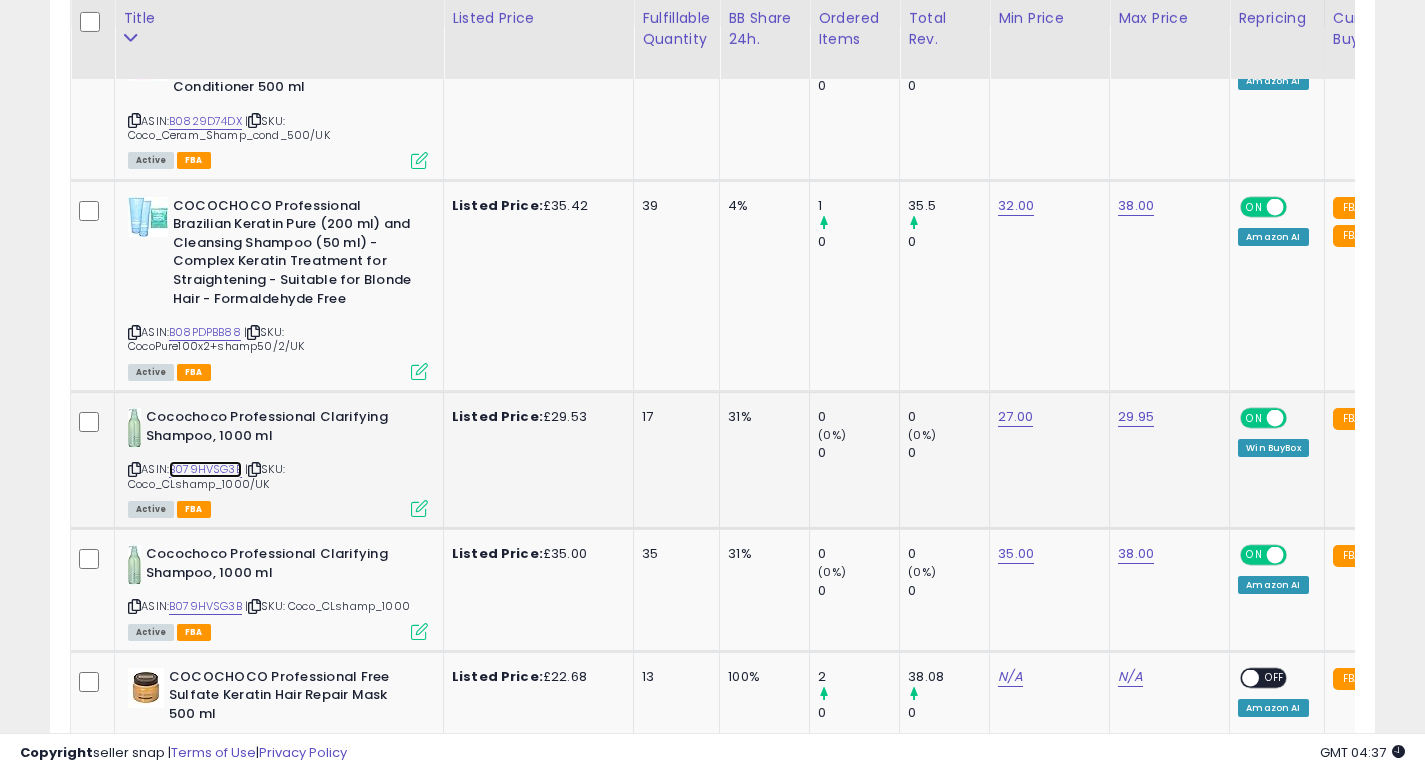 click on "B079HVSG3B" at bounding box center (205, 469) 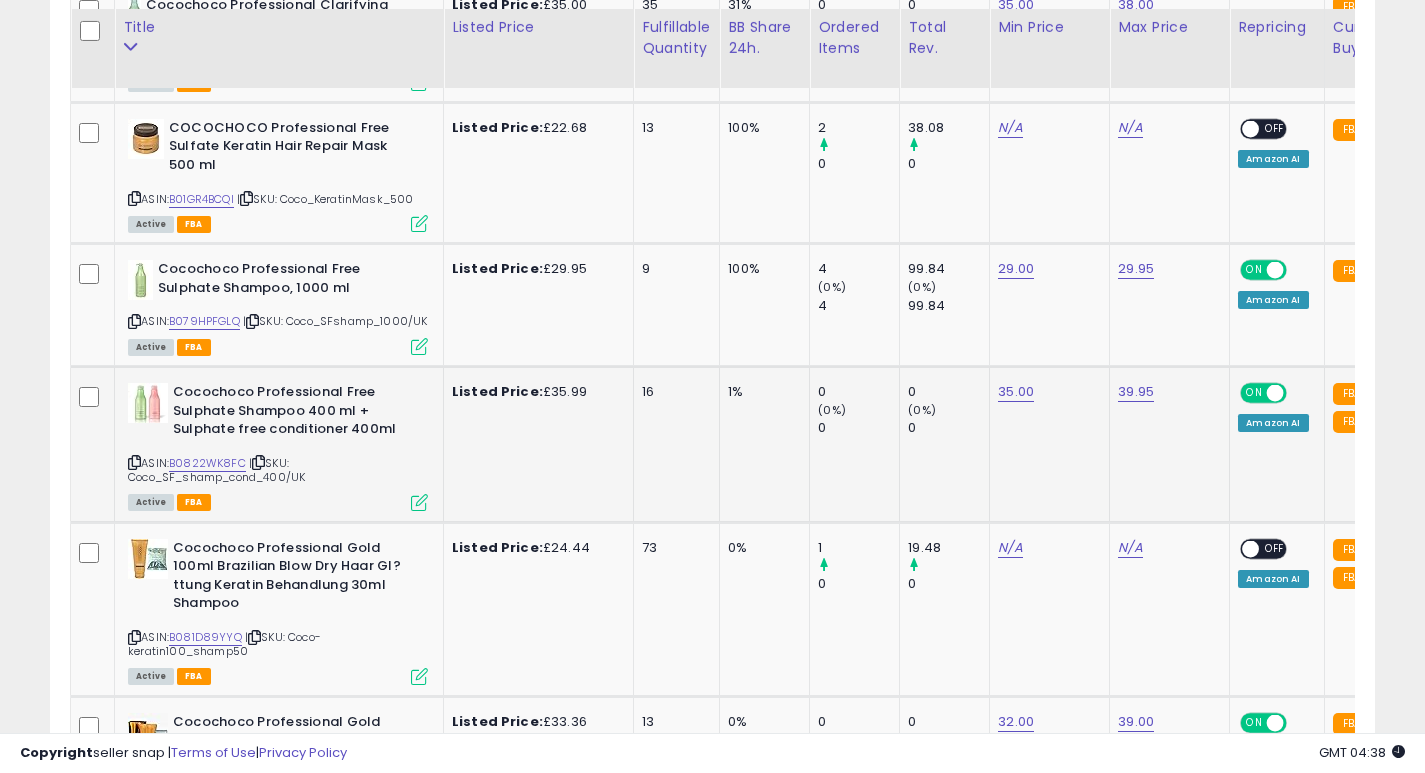 scroll, scrollTop: 1584, scrollLeft: 0, axis: vertical 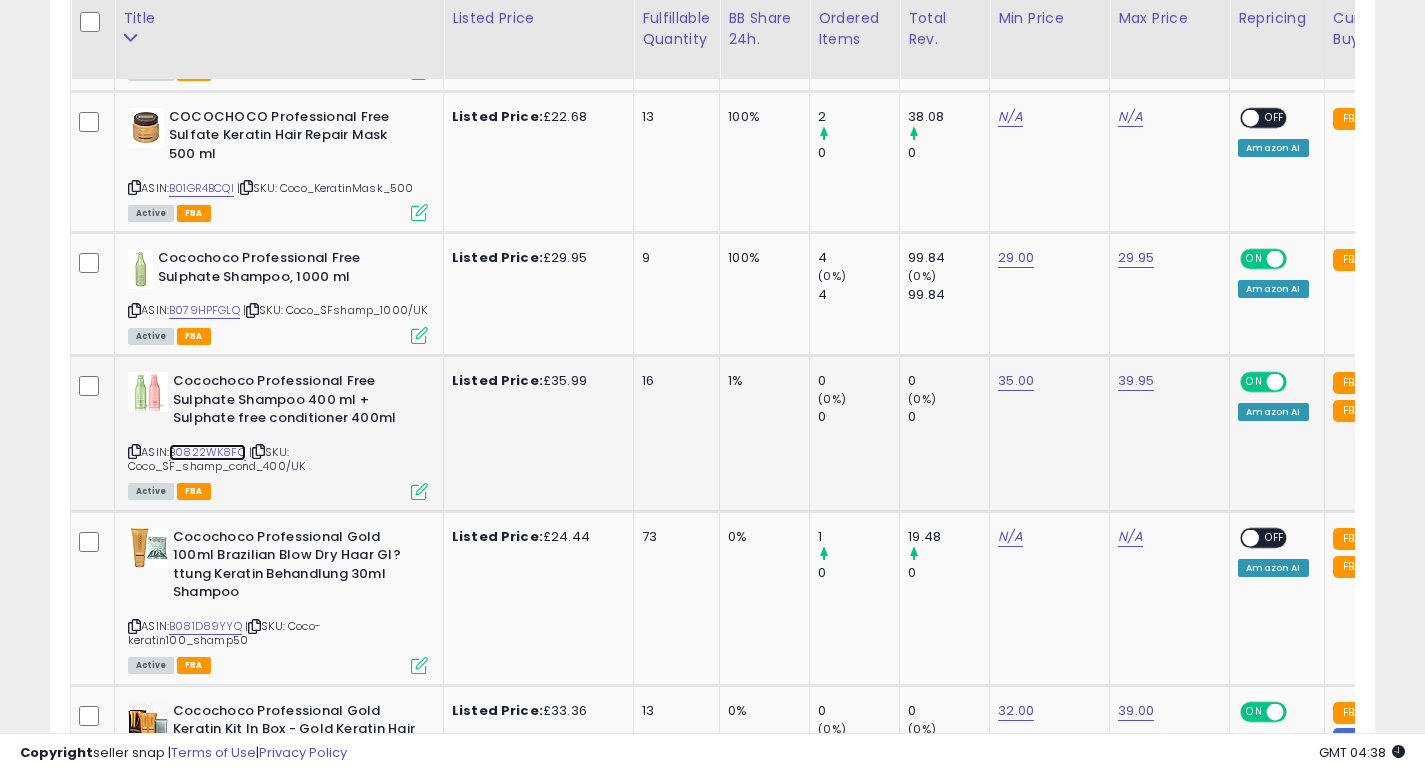 click on "B0822WK8FC" at bounding box center [207, 452] 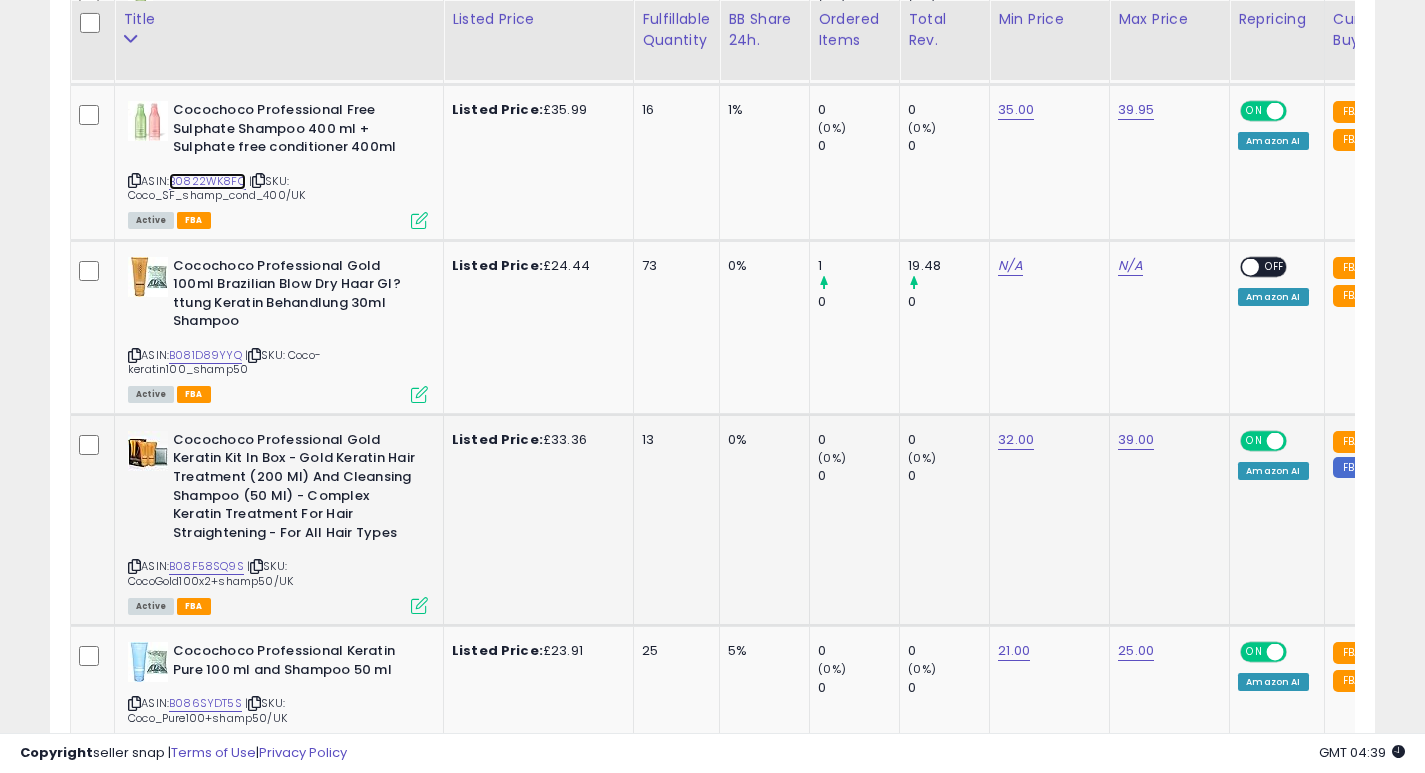 scroll, scrollTop: 1856, scrollLeft: 0, axis: vertical 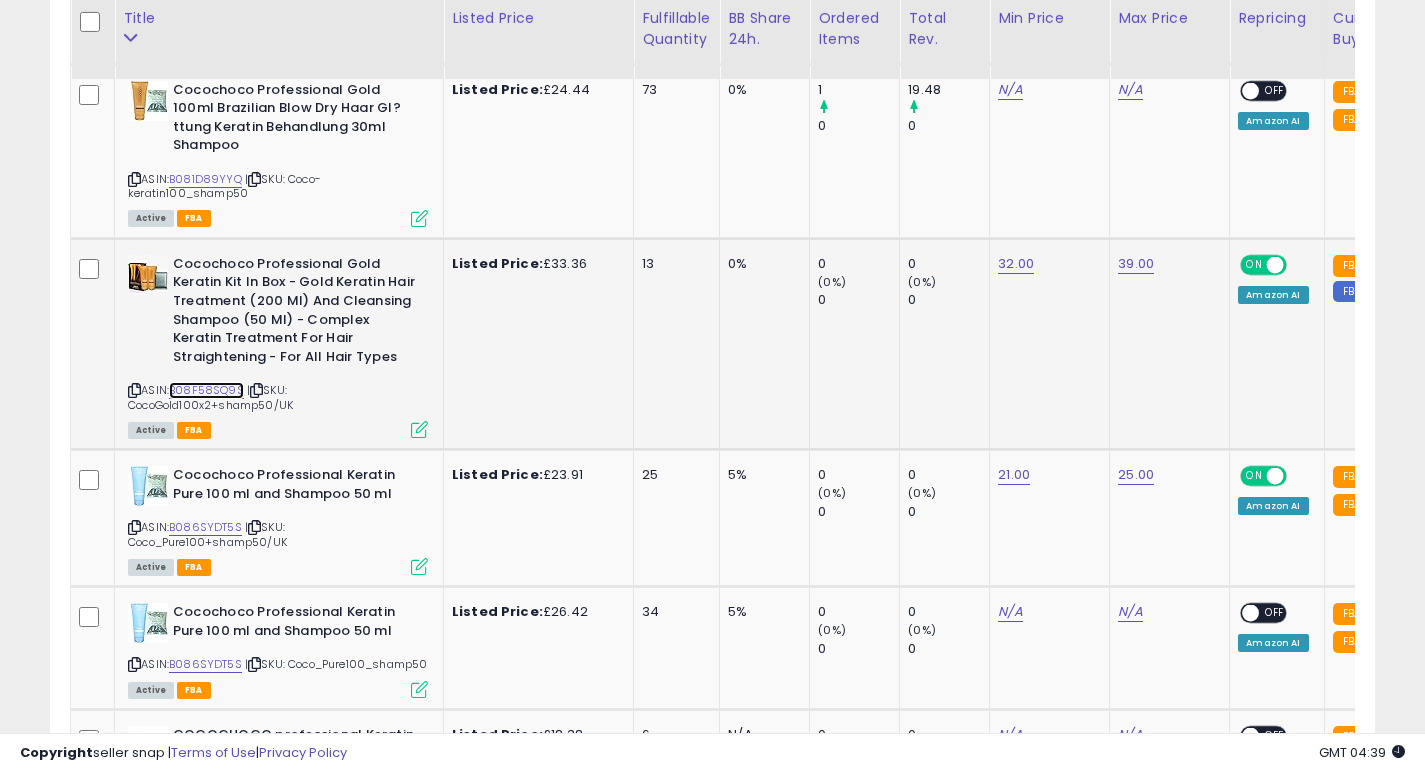 click on "B08F58SQ9S" at bounding box center (206, 390) 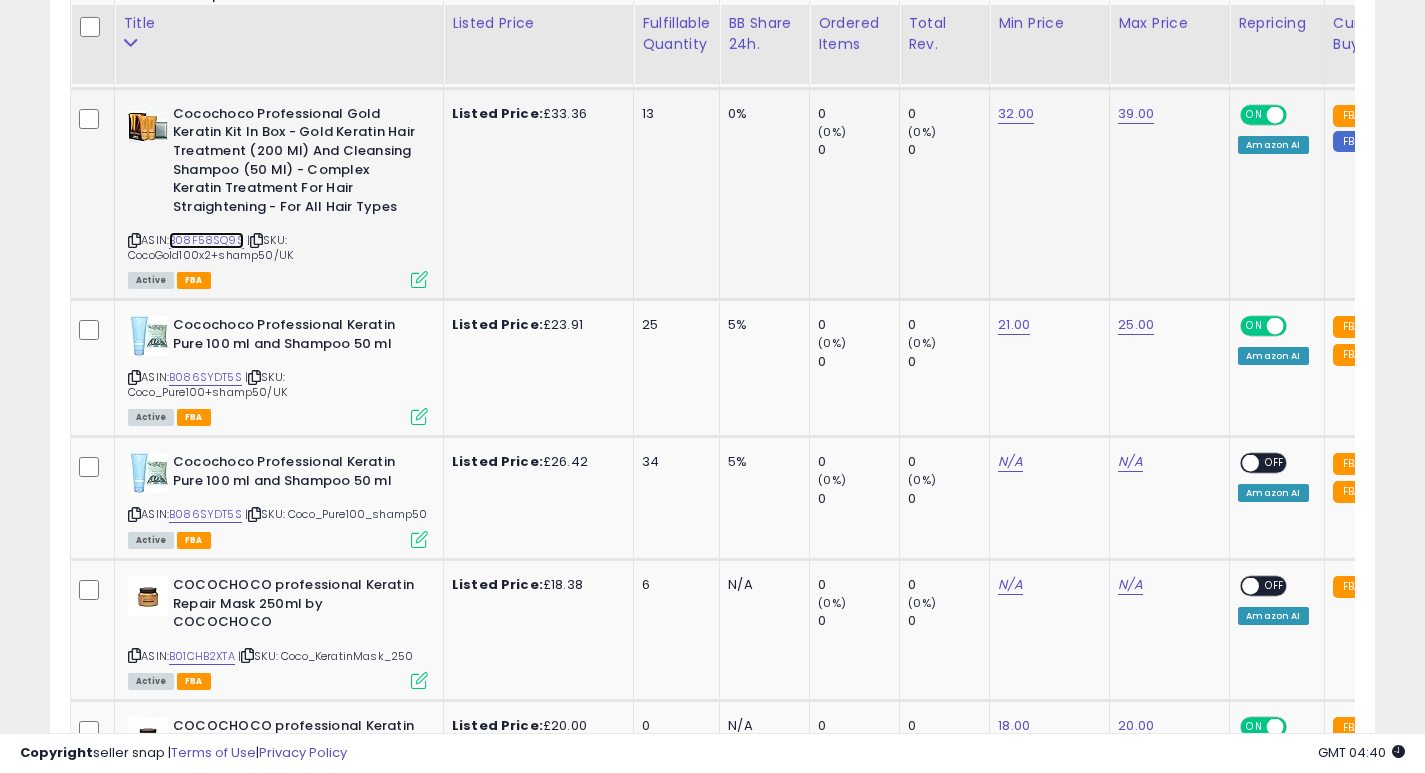 scroll, scrollTop: 2186, scrollLeft: 0, axis: vertical 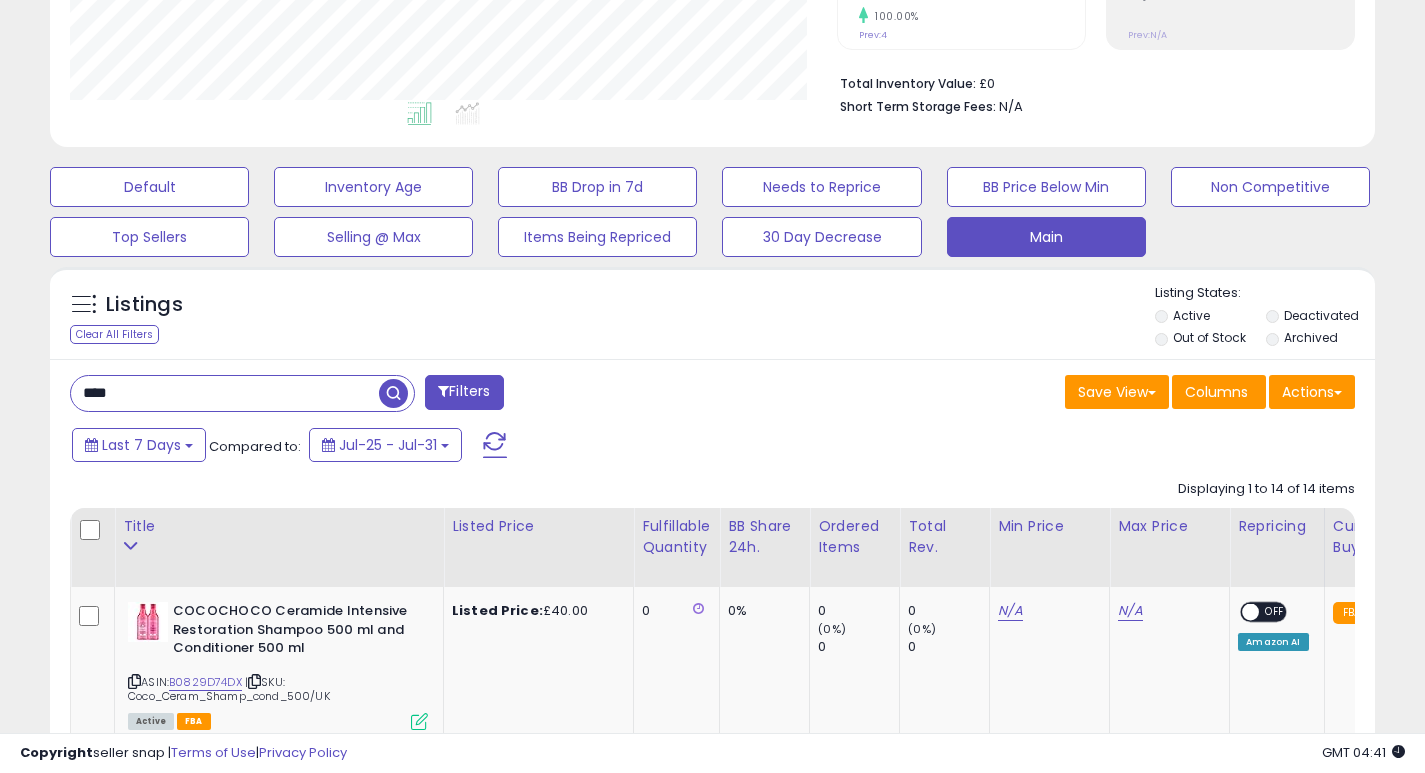 click on "****" at bounding box center [225, 393] 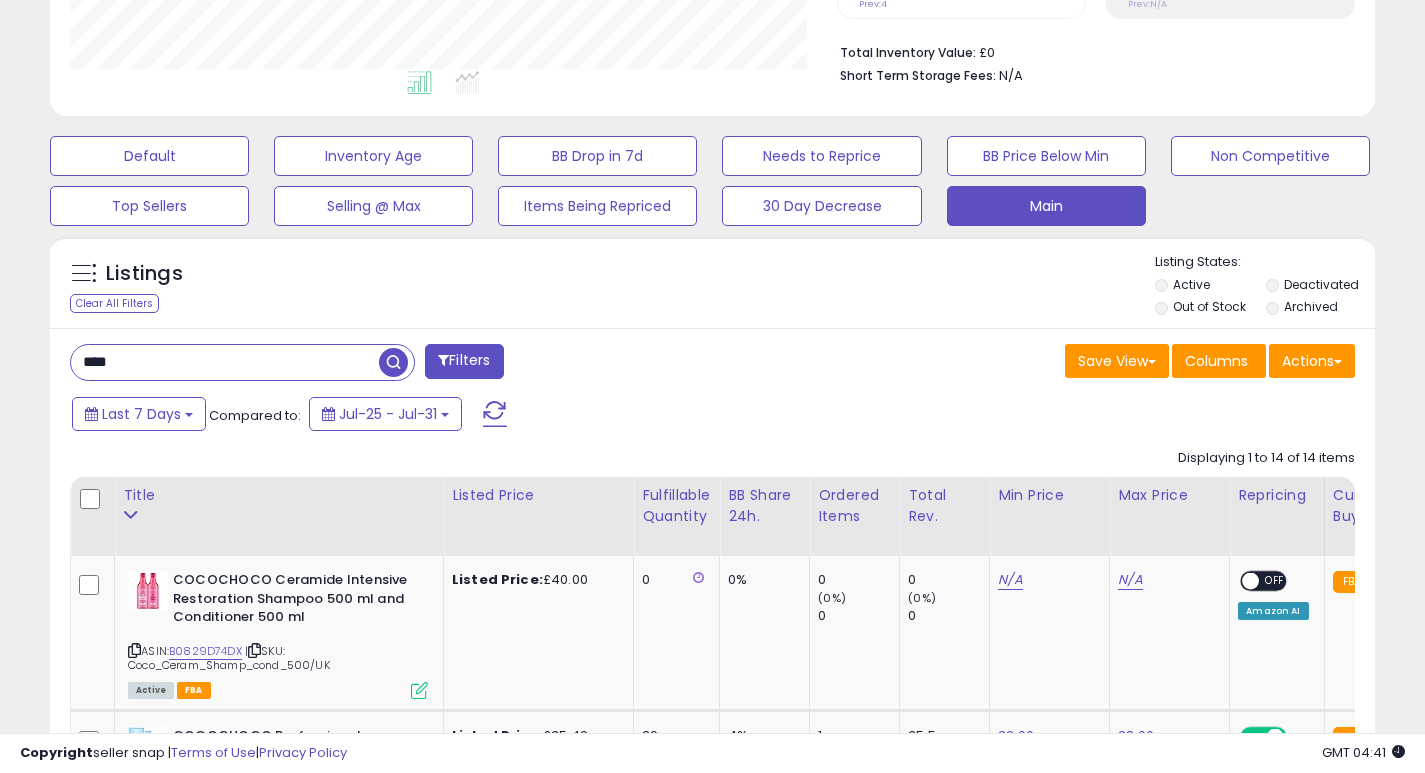 scroll, scrollTop: 516, scrollLeft: 0, axis: vertical 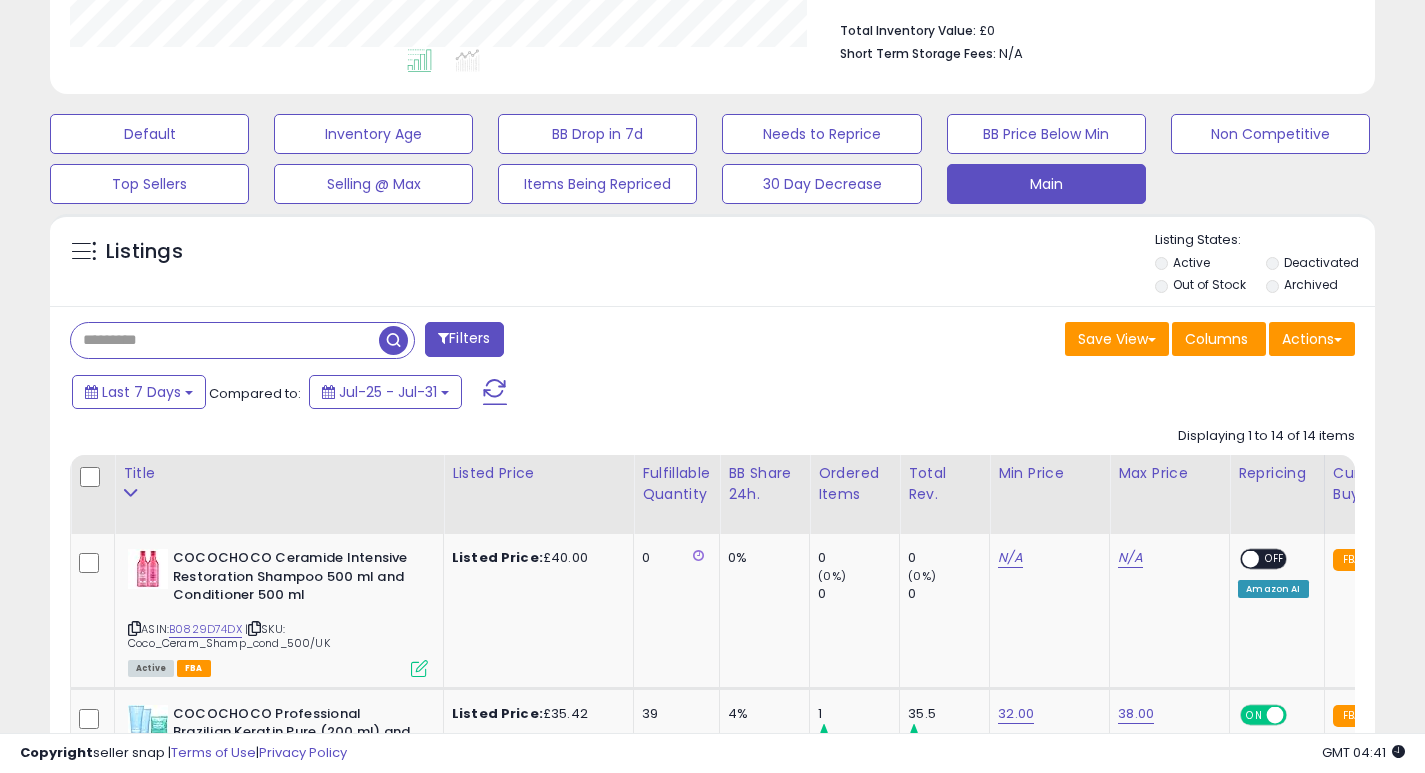 type 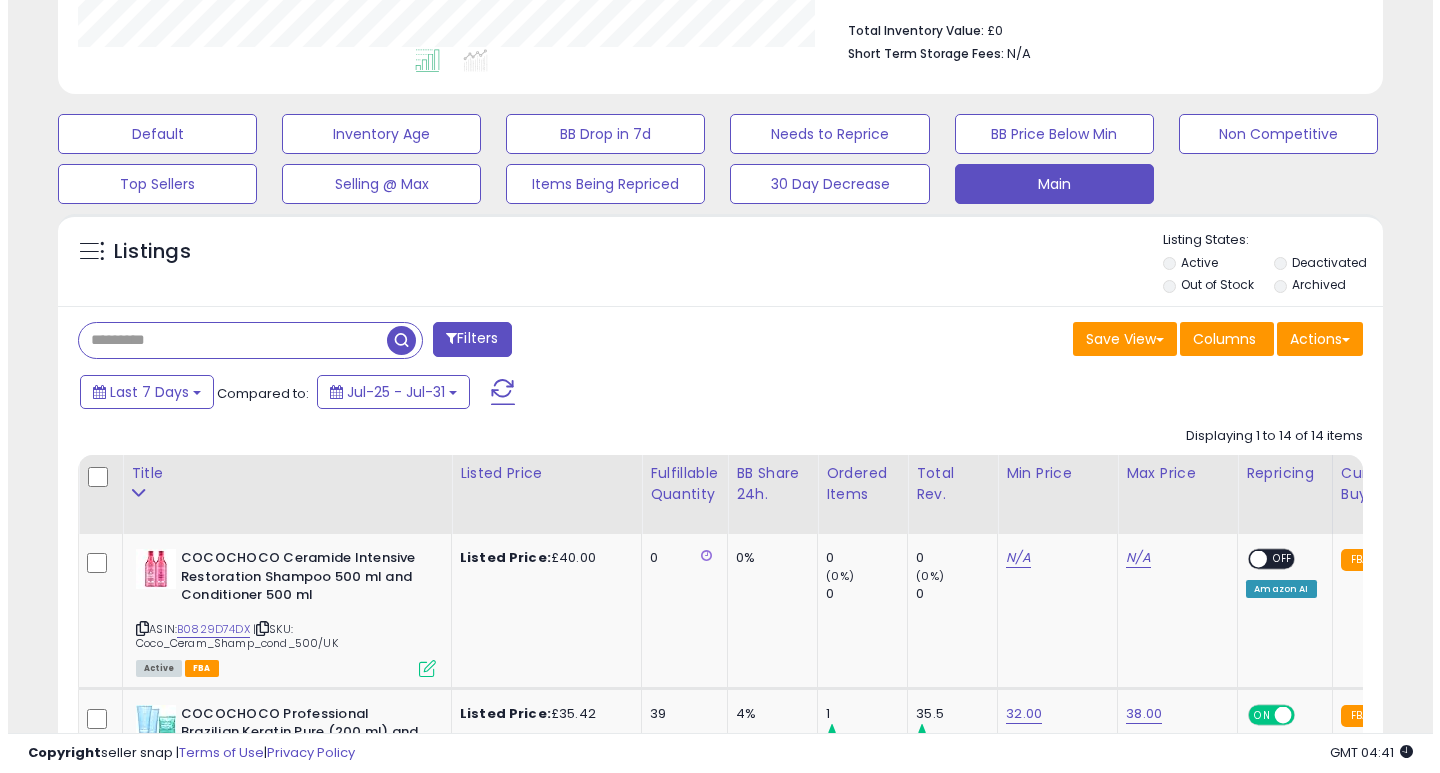 scroll, scrollTop: 447, scrollLeft: 0, axis: vertical 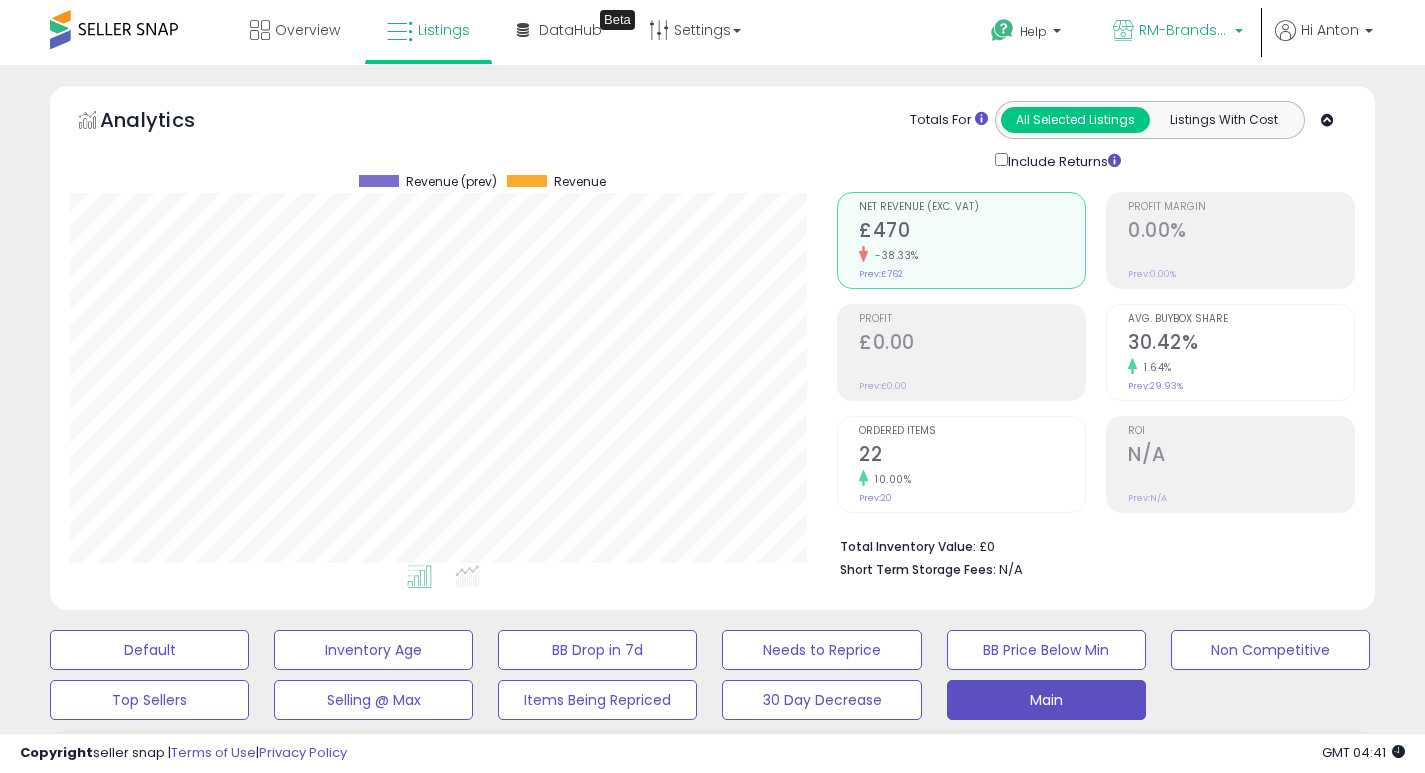 click on "RM-Brands (UK)" at bounding box center [1184, 30] 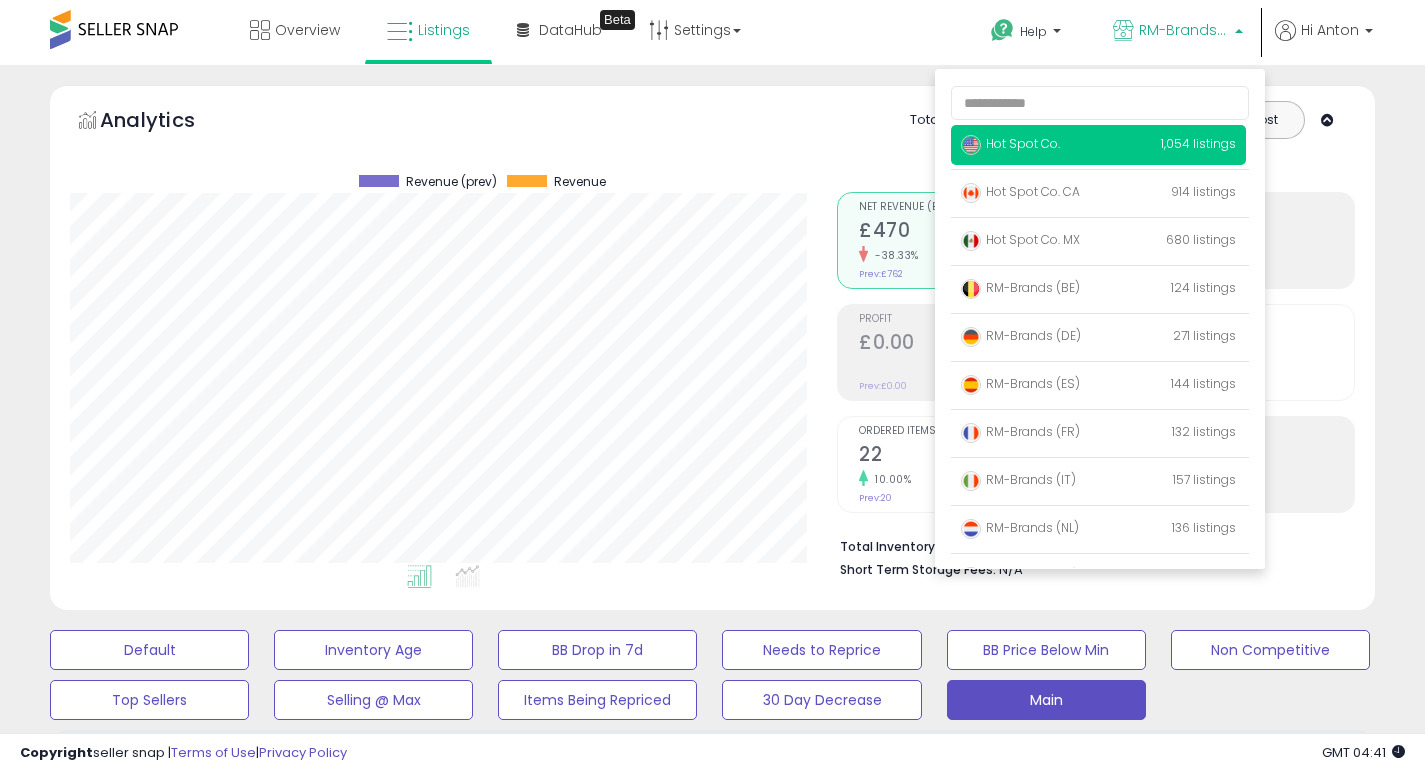 click on "Hot Spot Co." at bounding box center (1010, 143) 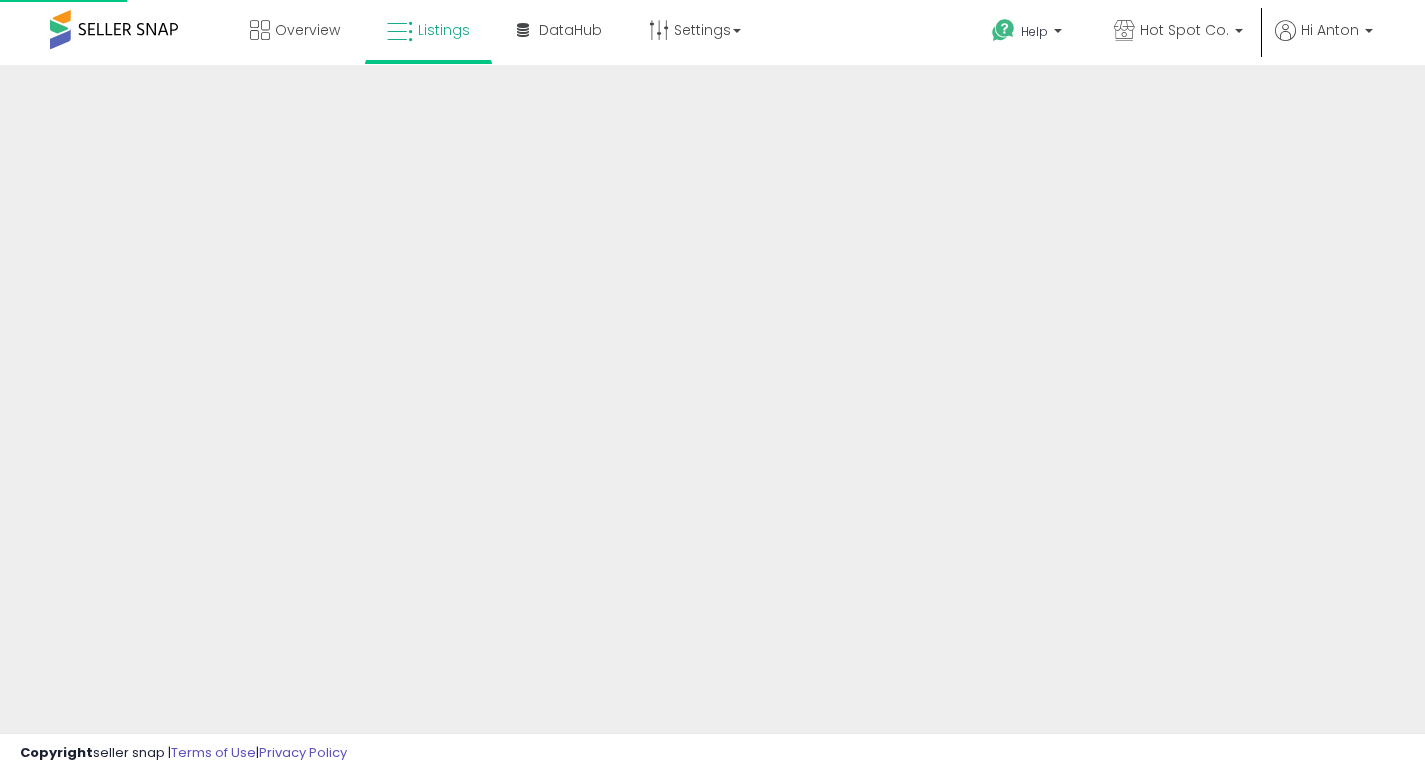 scroll, scrollTop: 0, scrollLeft: 0, axis: both 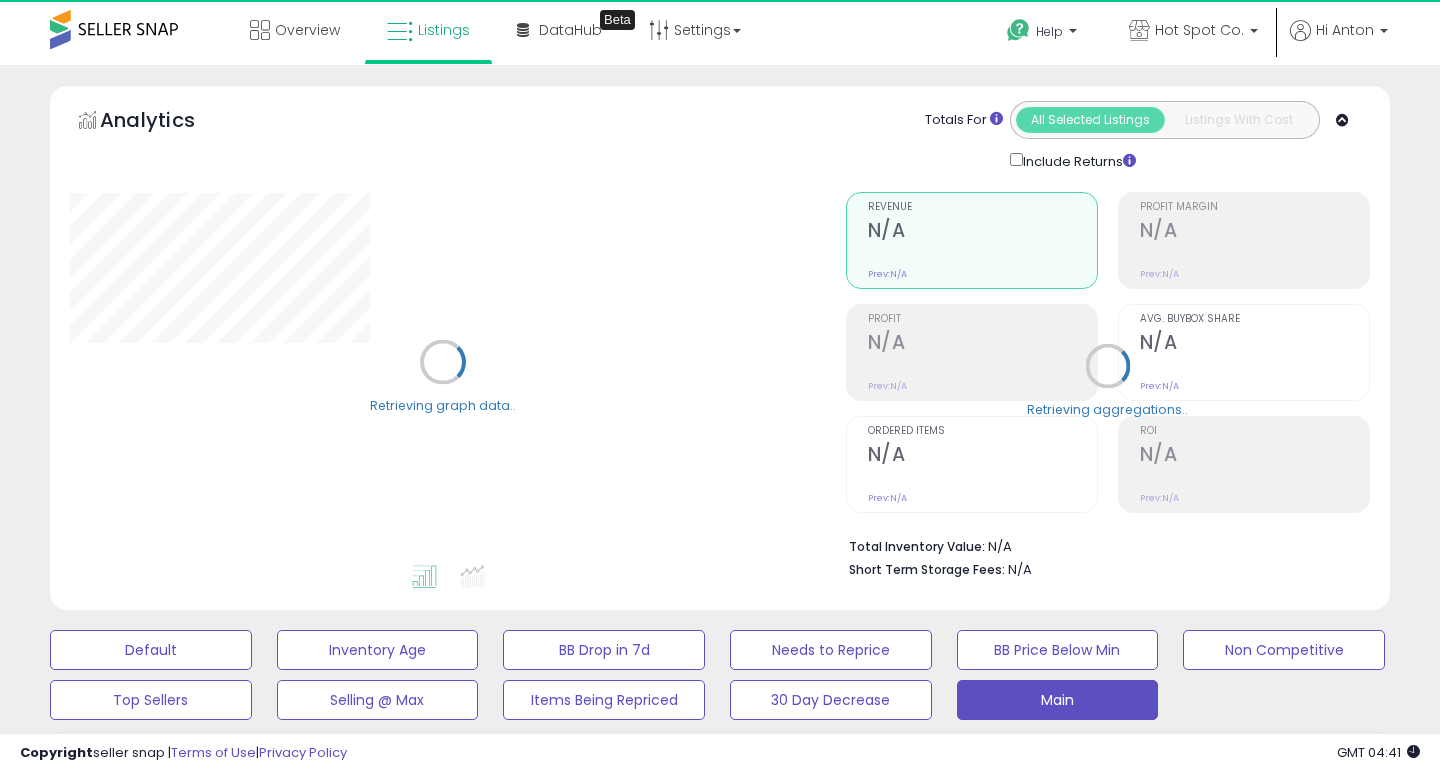 select on "**" 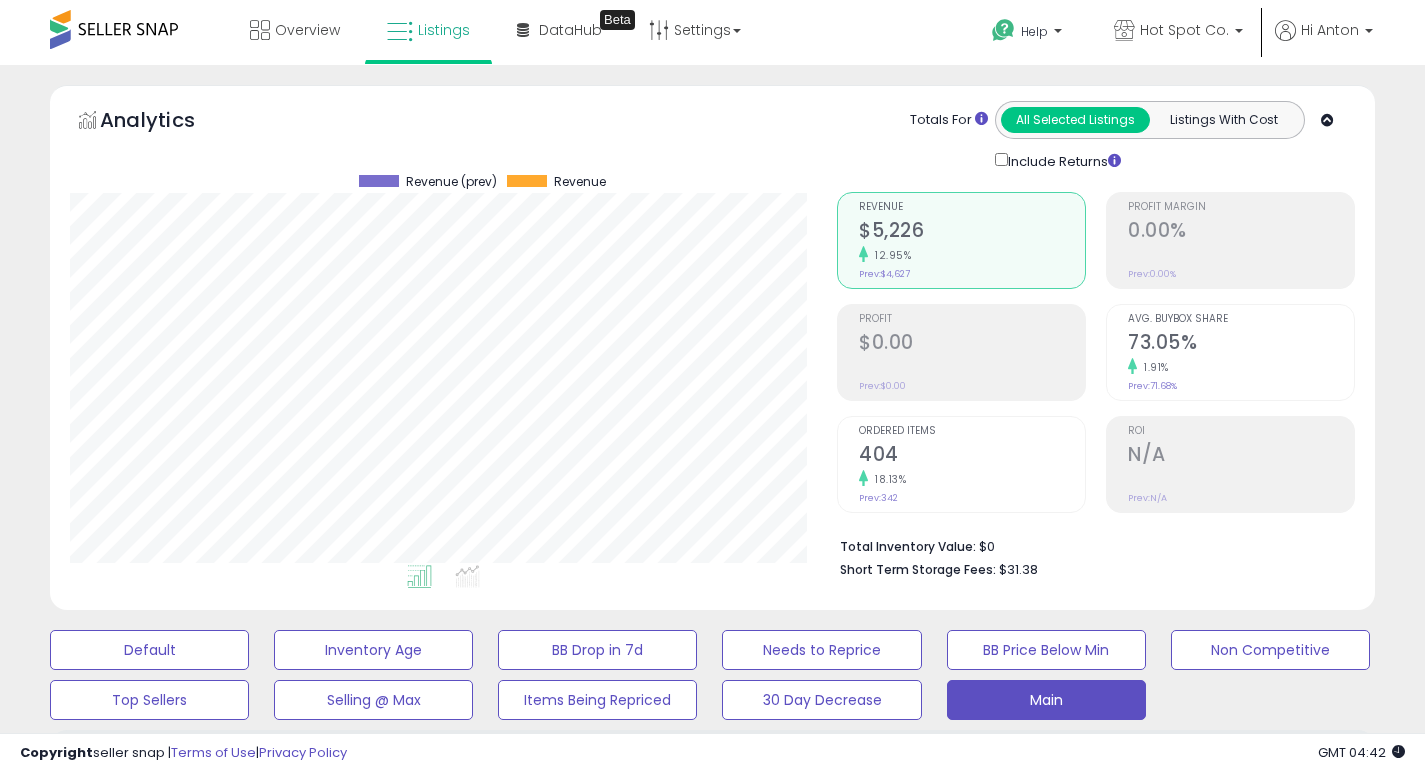 scroll, scrollTop: 999590, scrollLeft: 999233, axis: both 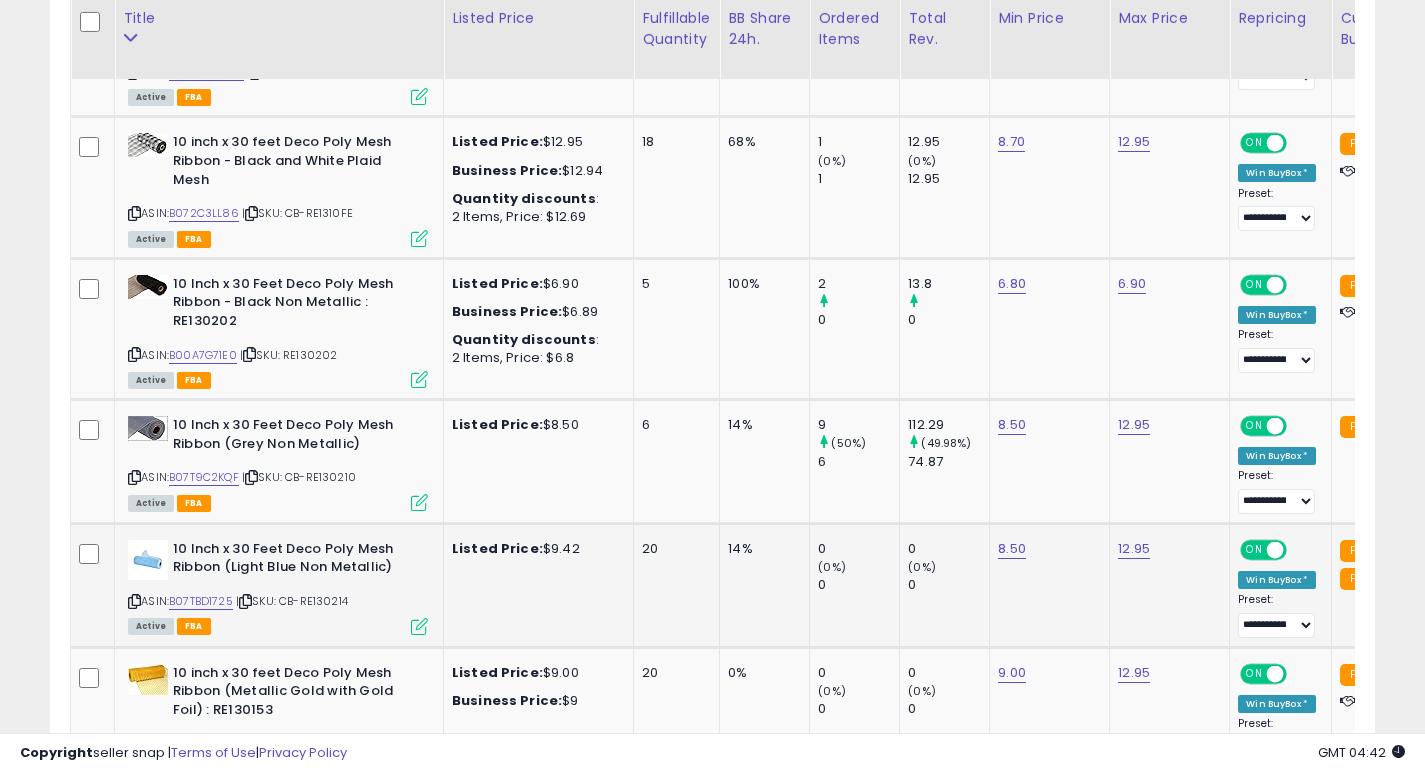 click on "20" at bounding box center [673, 549] 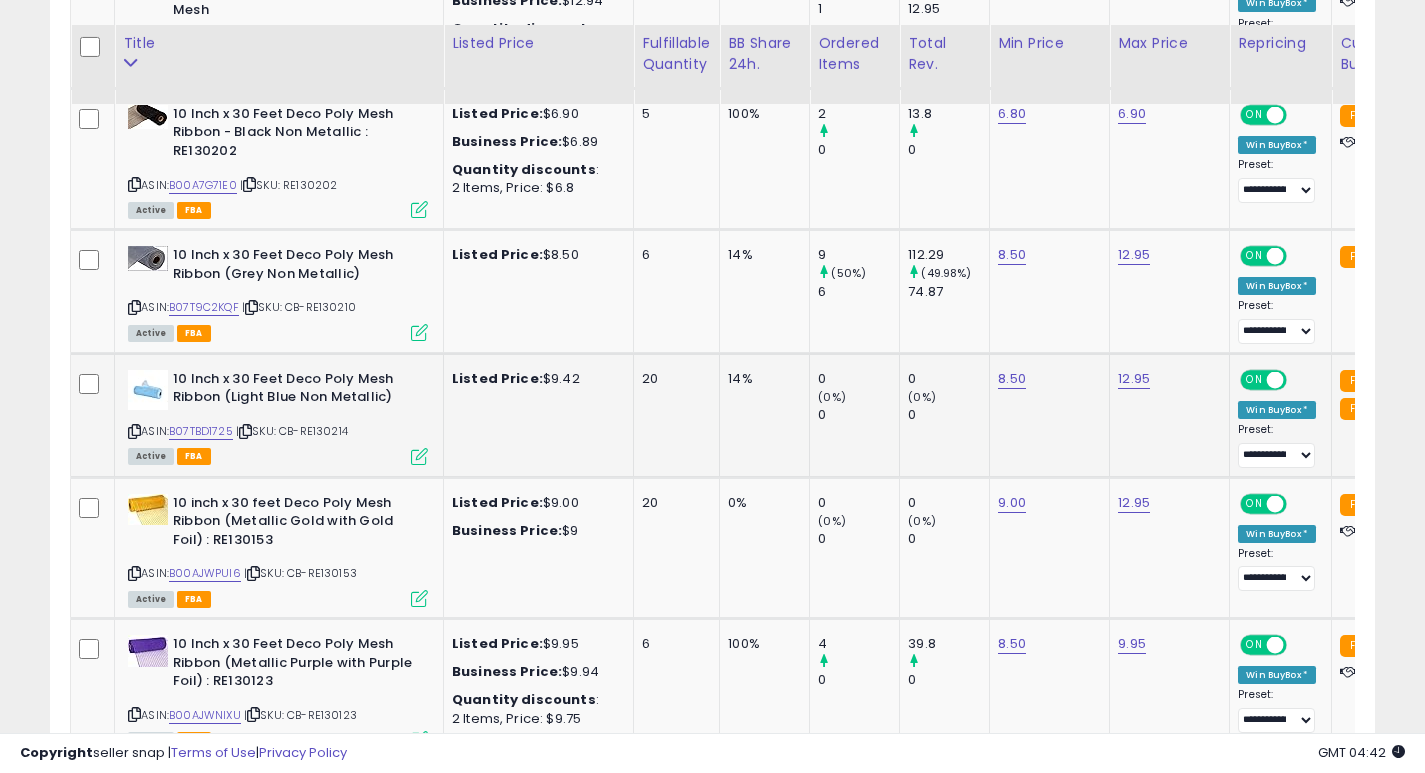 scroll, scrollTop: 1968, scrollLeft: 0, axis: vertical 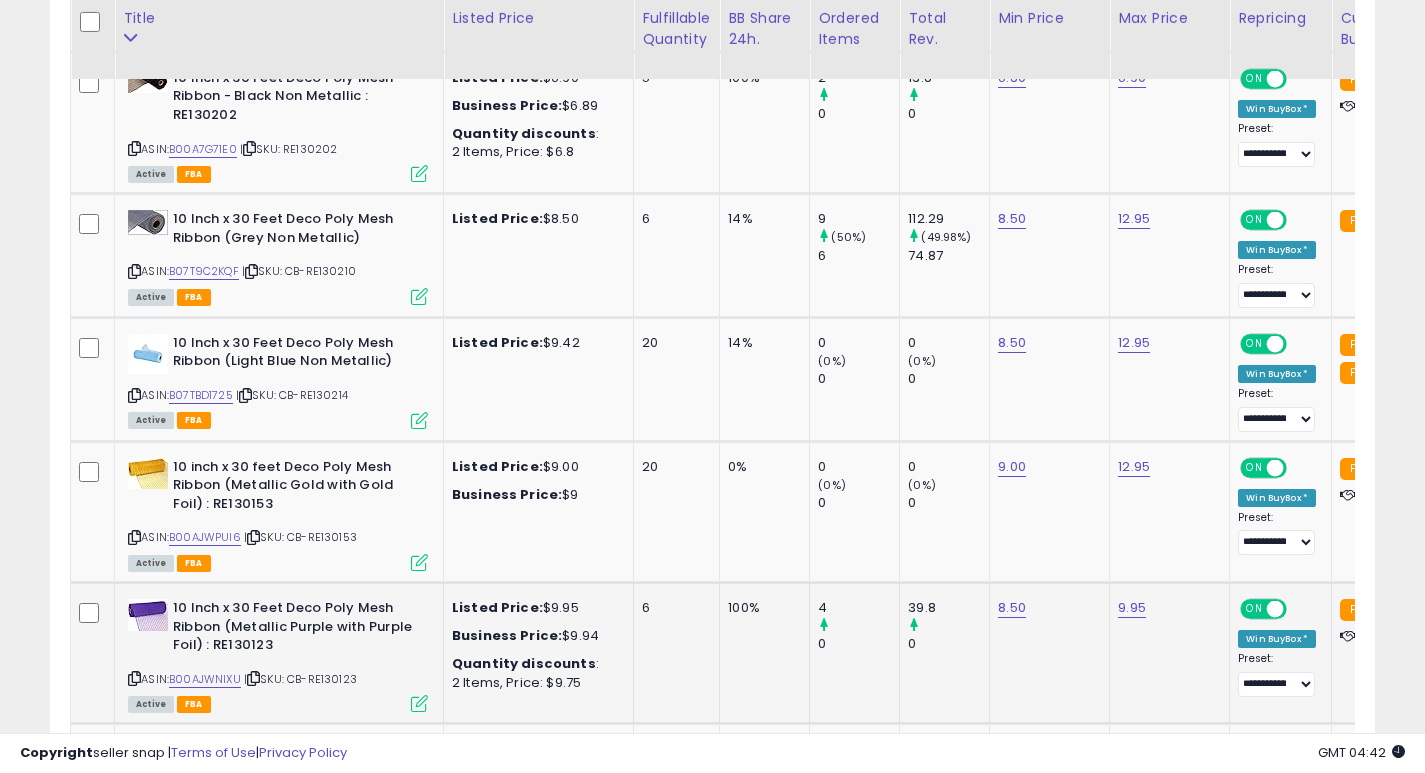 click on "6" at bounding box center [673, 608] 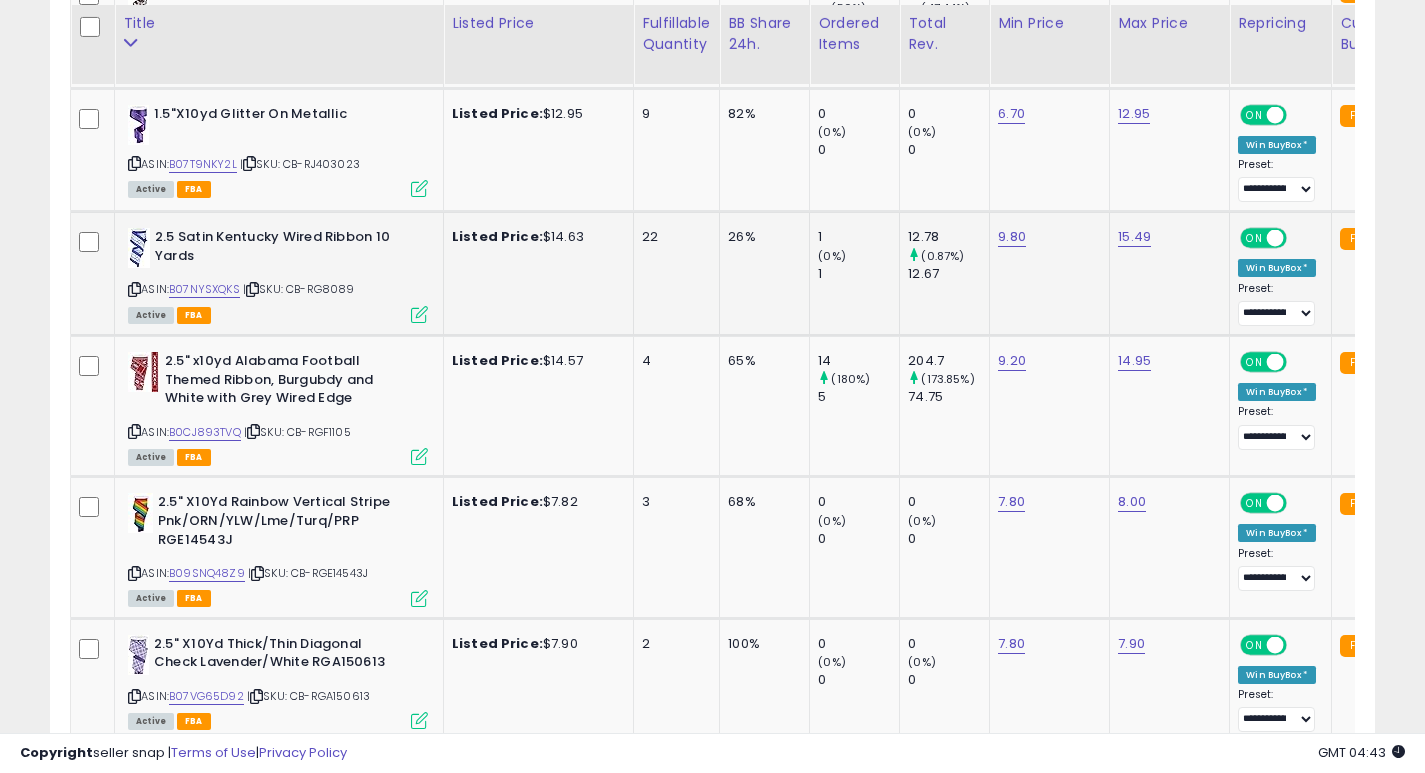 scroll, scrollTop: 4540, scrollLeft: 0, axis: vertical 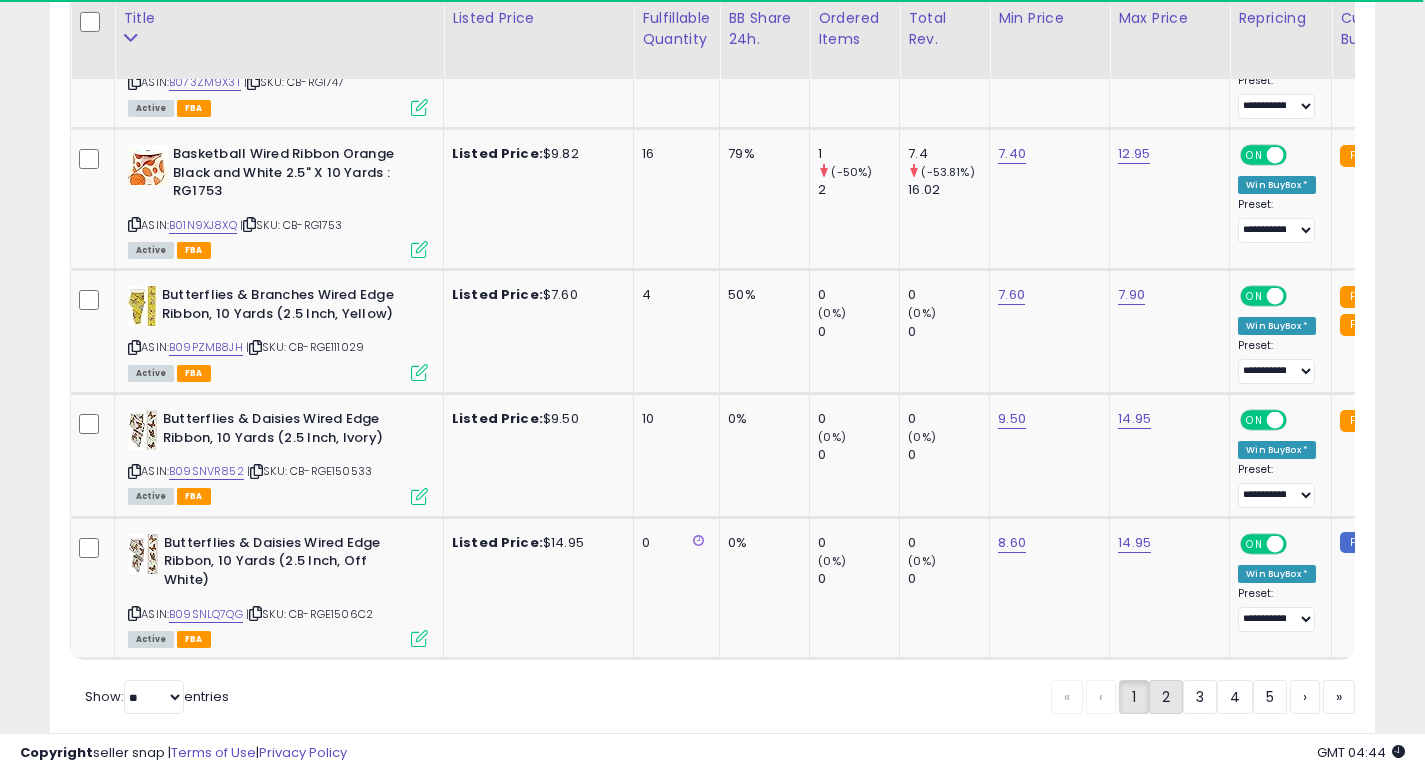 click on "2" 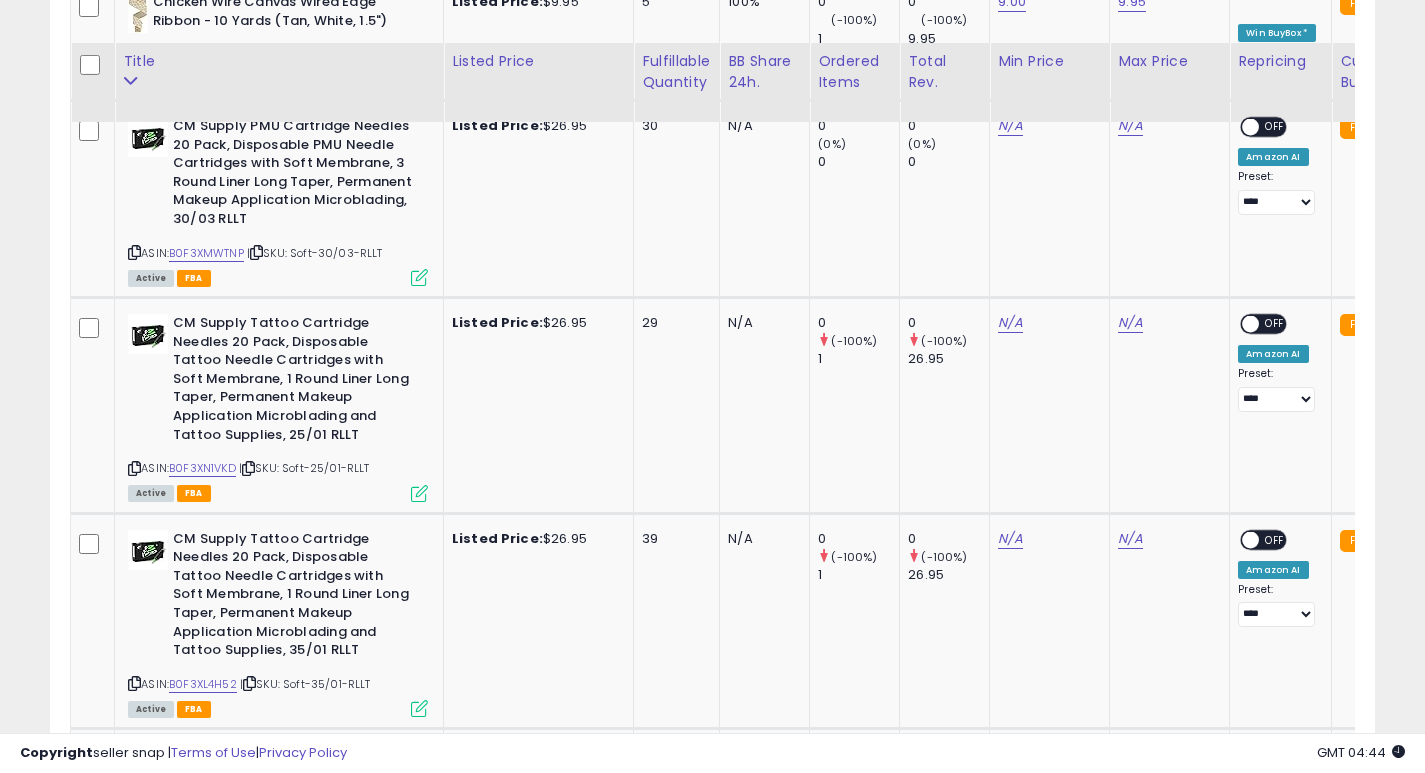 scroll, scrollTop: 2696, scrollLeft: 0, axis: vertical 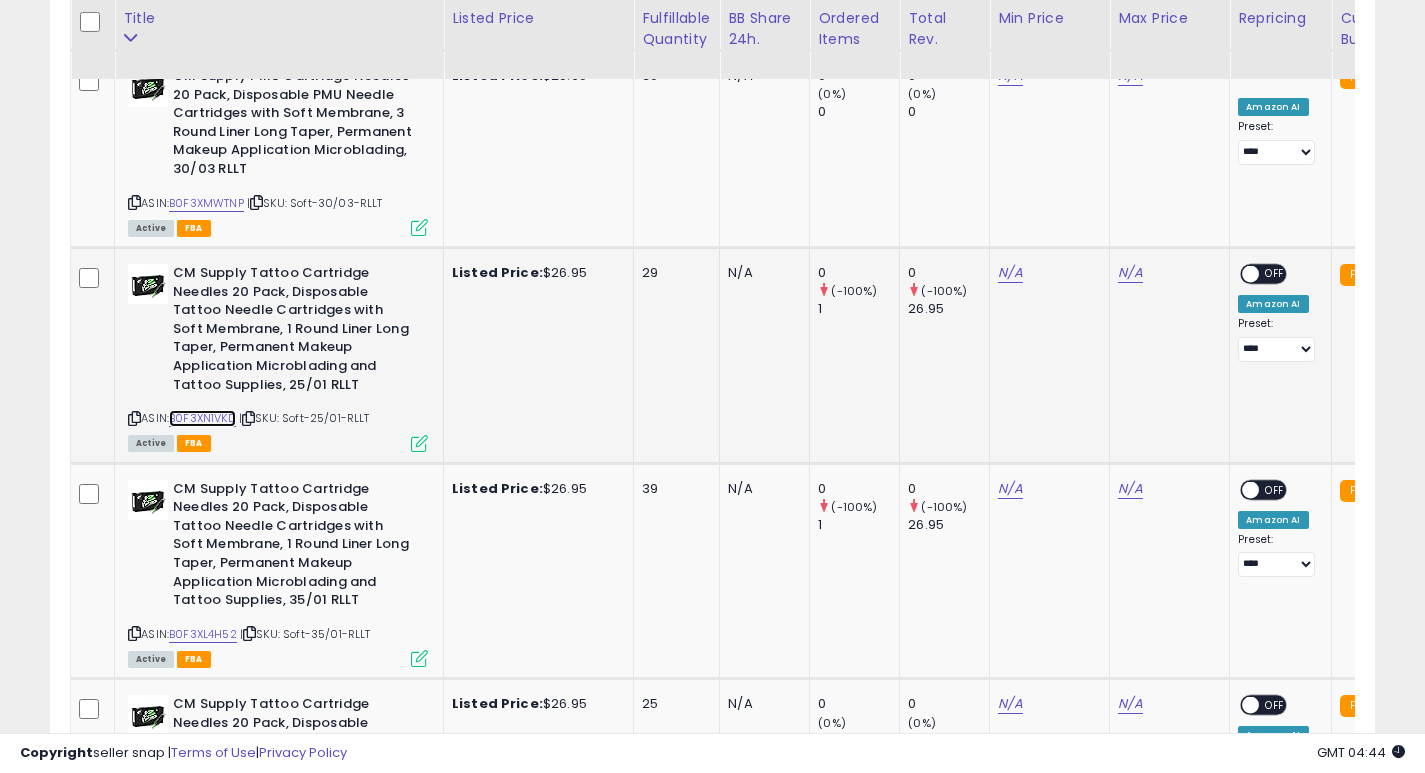 click on "B0F3XN1VKD" at bounding box center [202, 418] 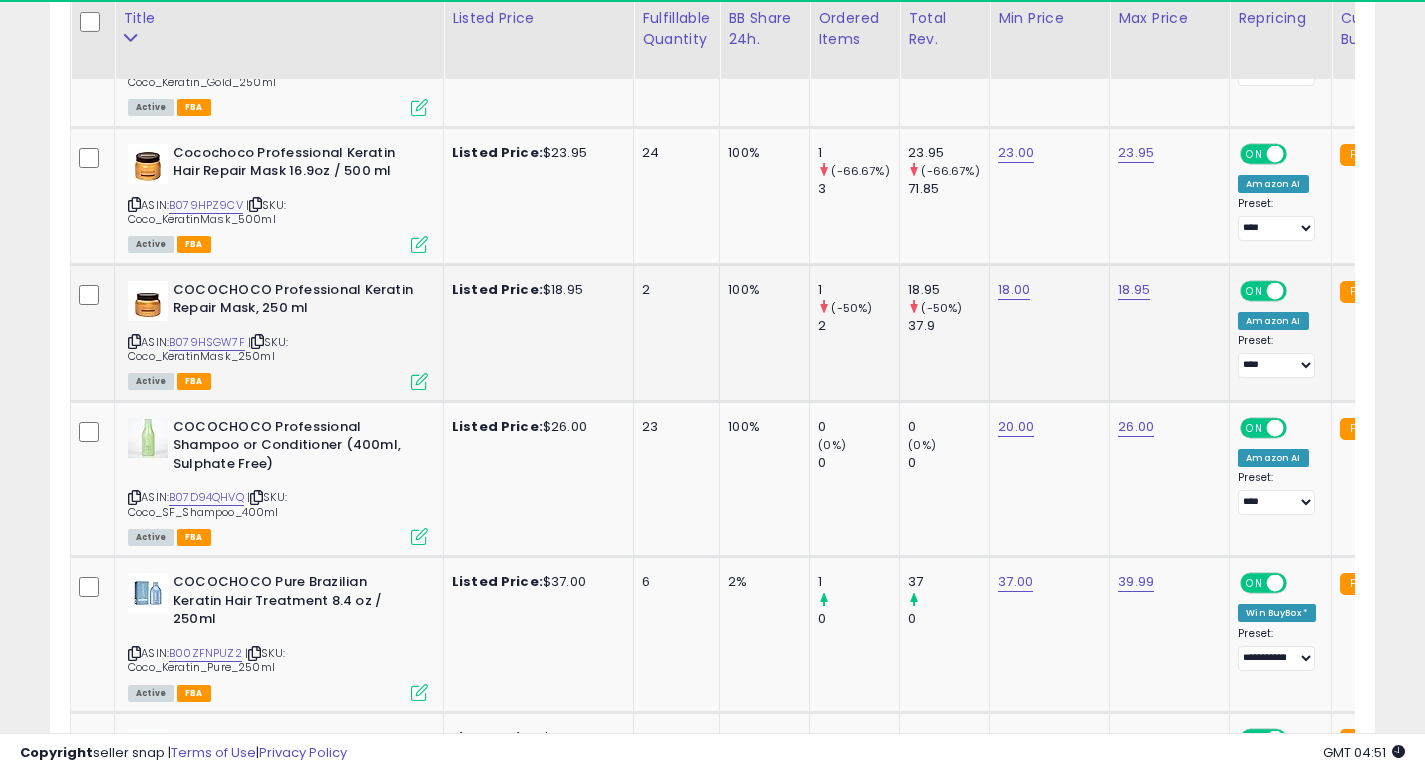 scroll, scrollTop: 3922, scrollLeft: 0, axis: vertical 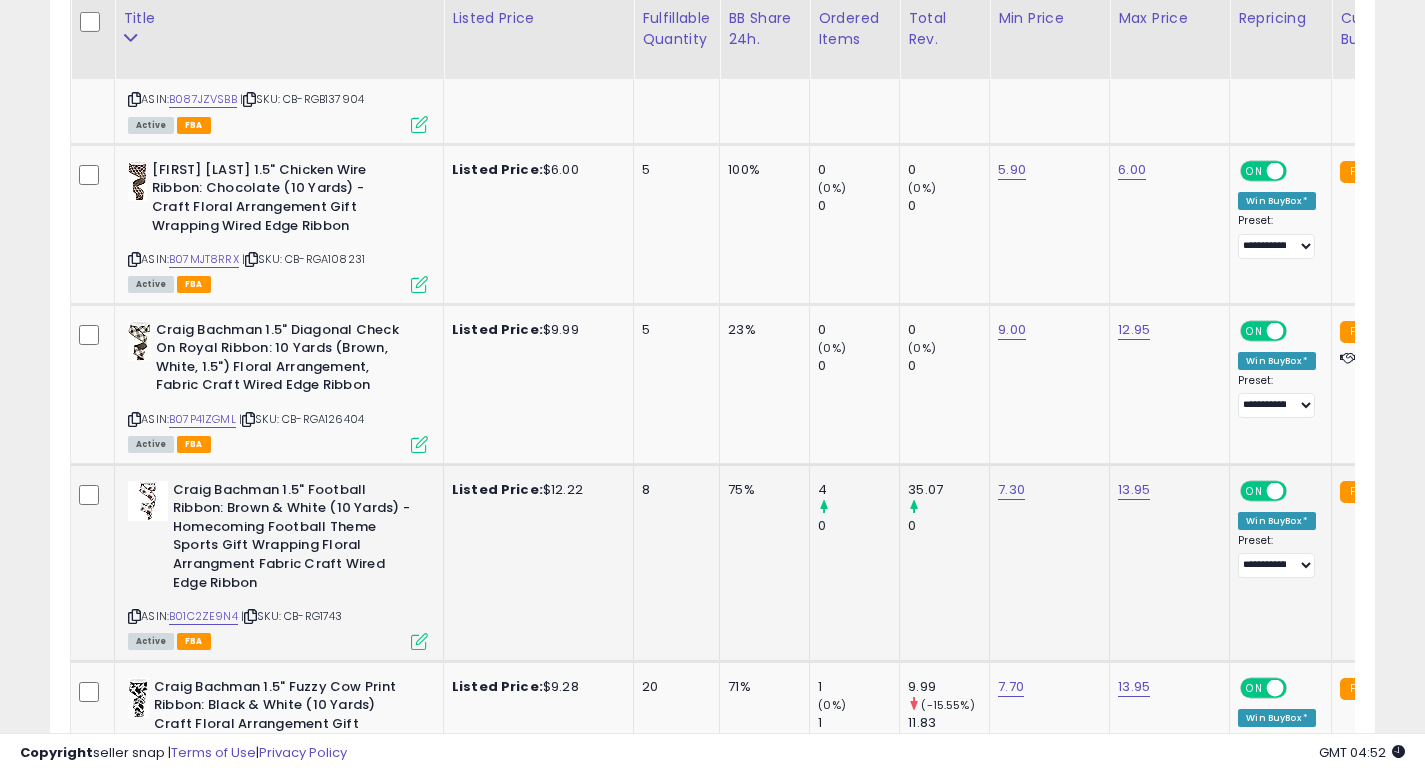 click on "8" 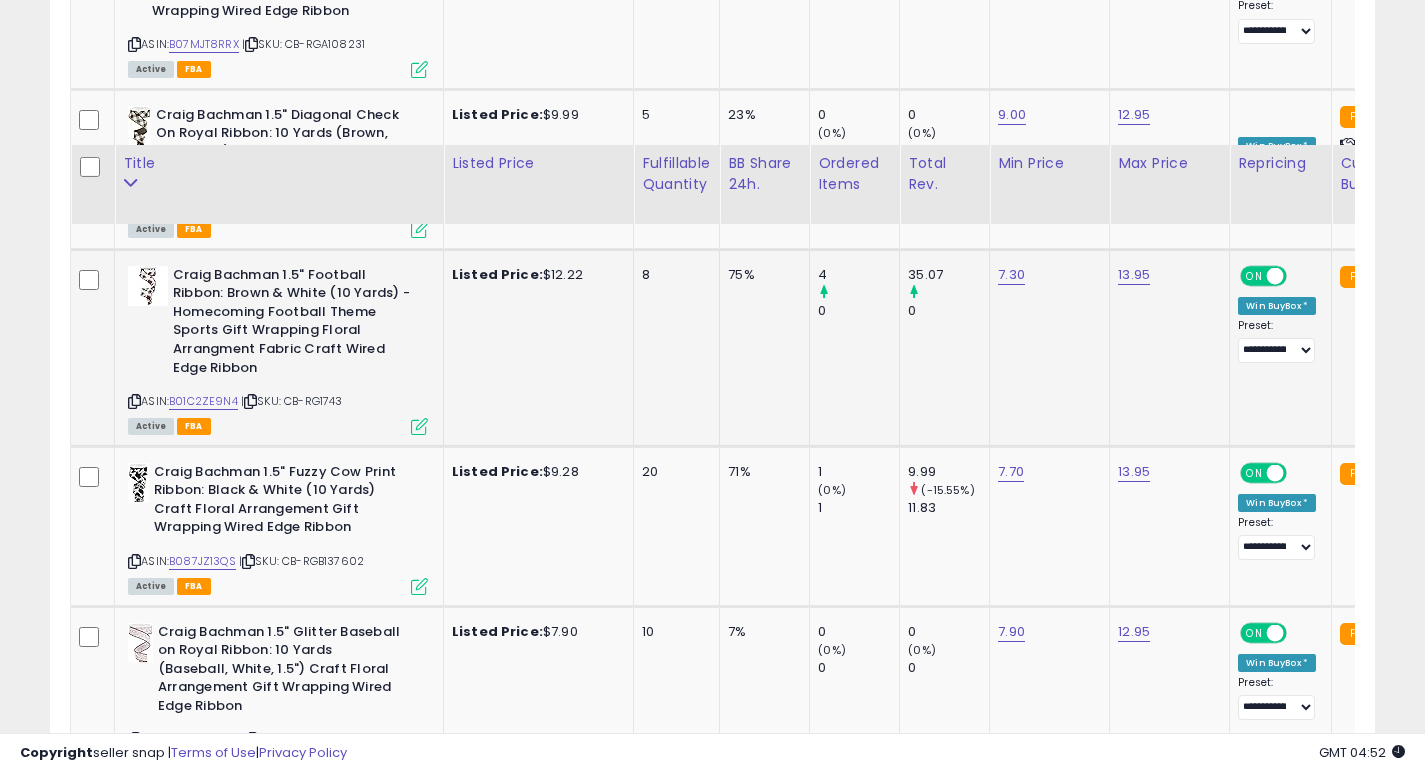 scroll, scrollTop: 7182, scrollLeft: 0, axis: vertical 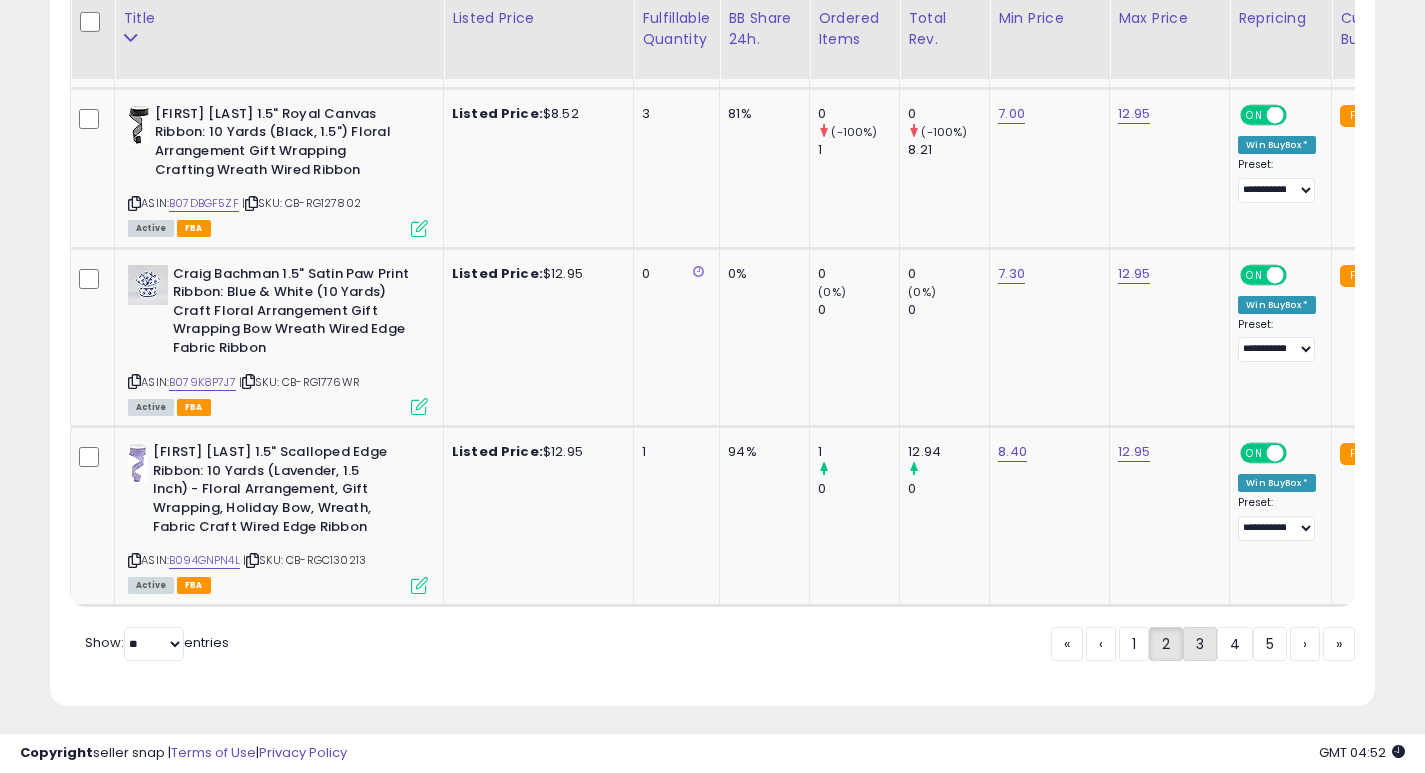 click on "3" 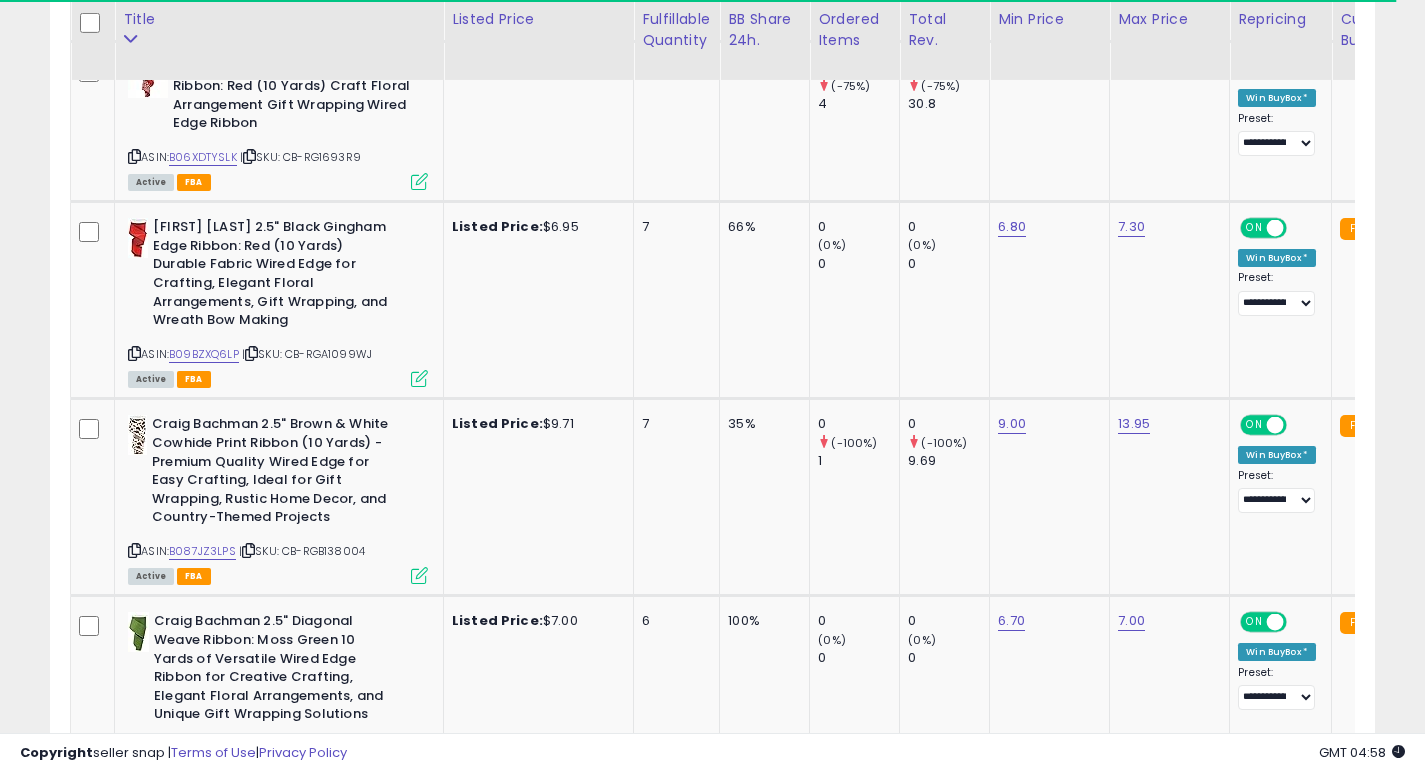 scroll, scrollTop: 1510, scrollLeft: 0, axis: vertical 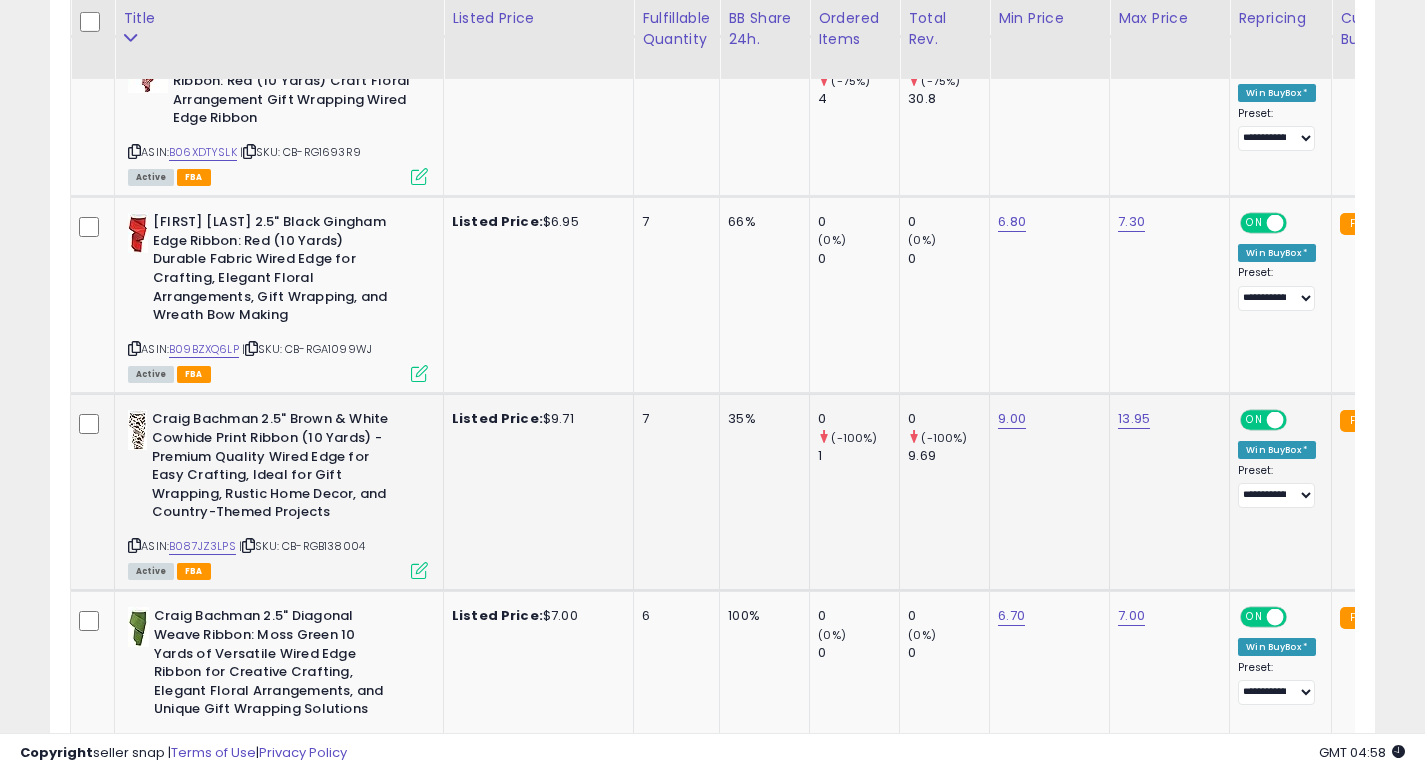 click on "7" 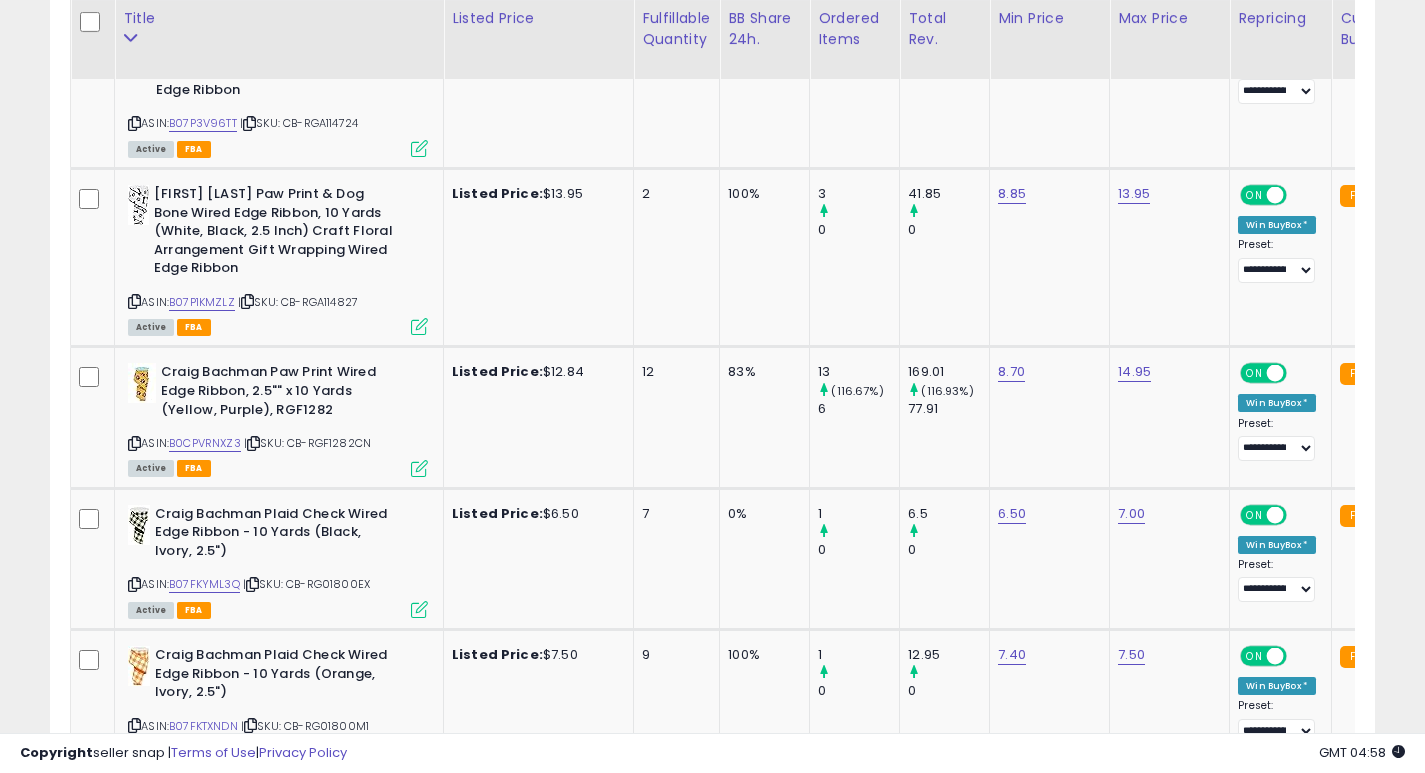 scroll, scrollTop: 7344, scrollLeft: 0, axis: vertical 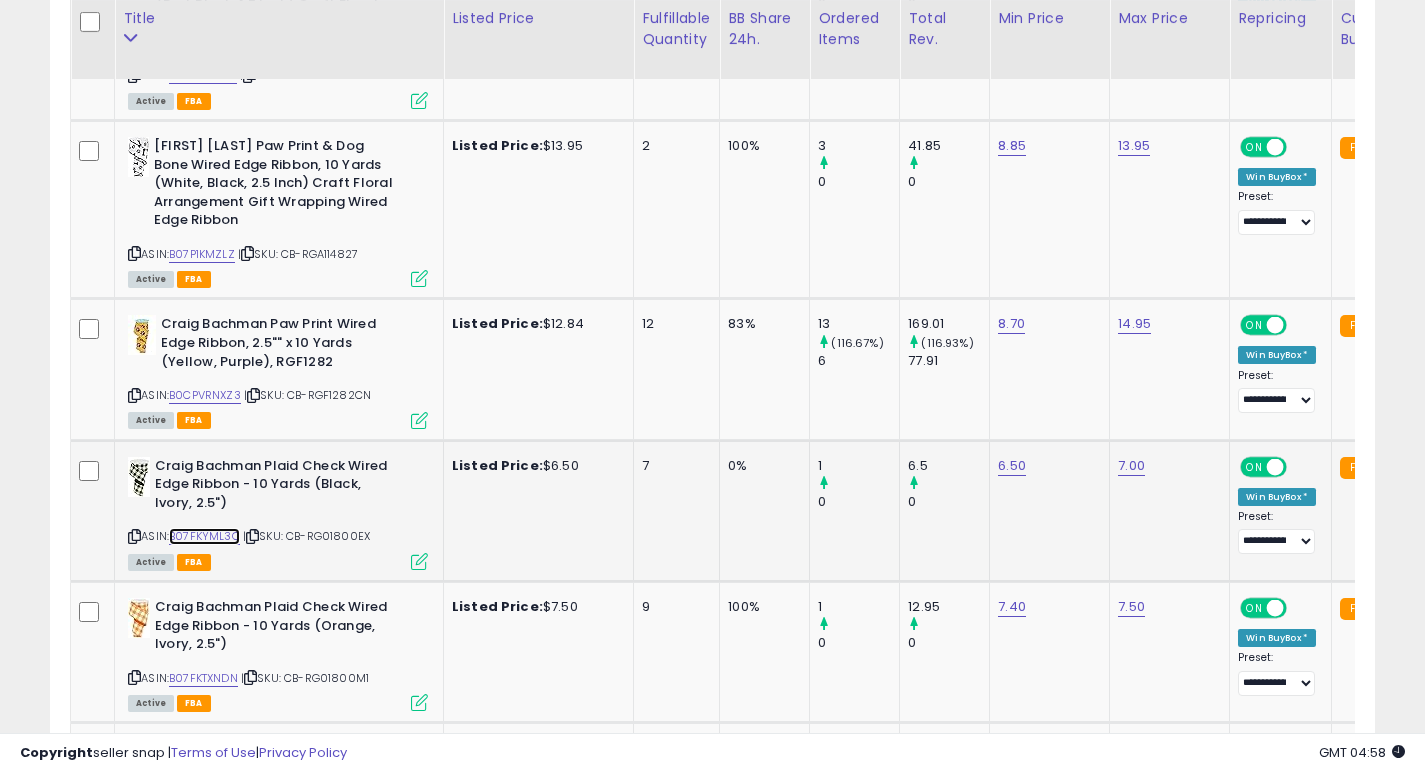 click on "B07FKYML3Q" at bounding box center (204, 536) 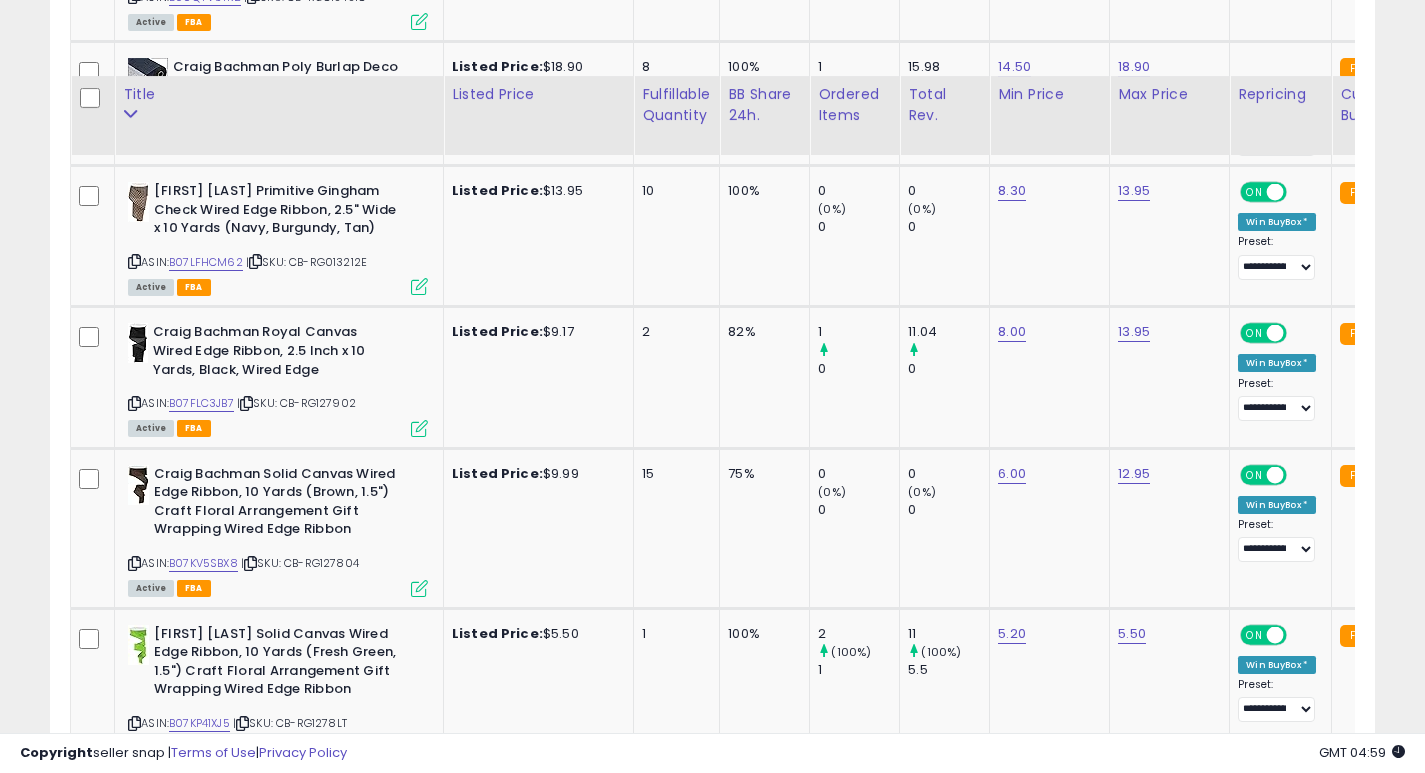scroll, scrollTop: 8352, scrollLeft: 0, axis: vertical 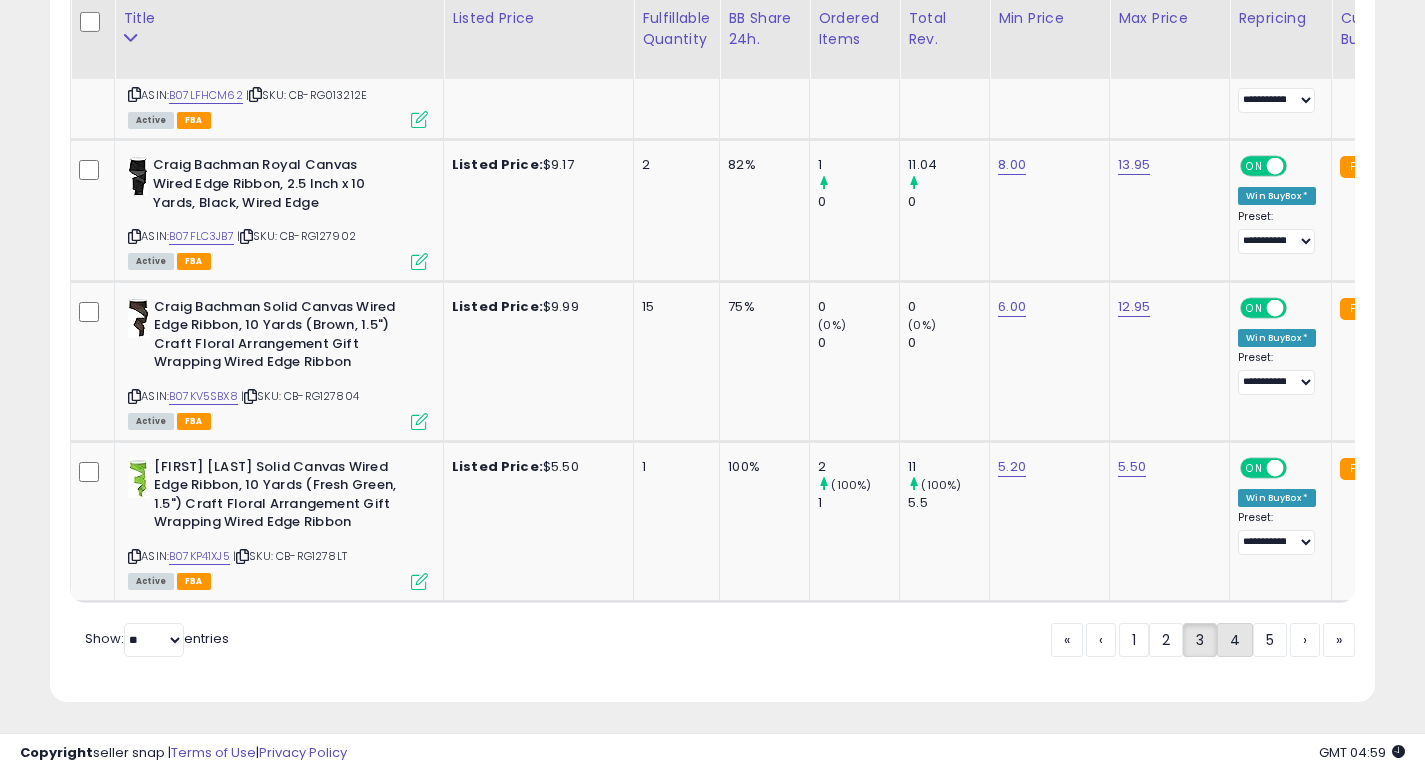 click on "4" 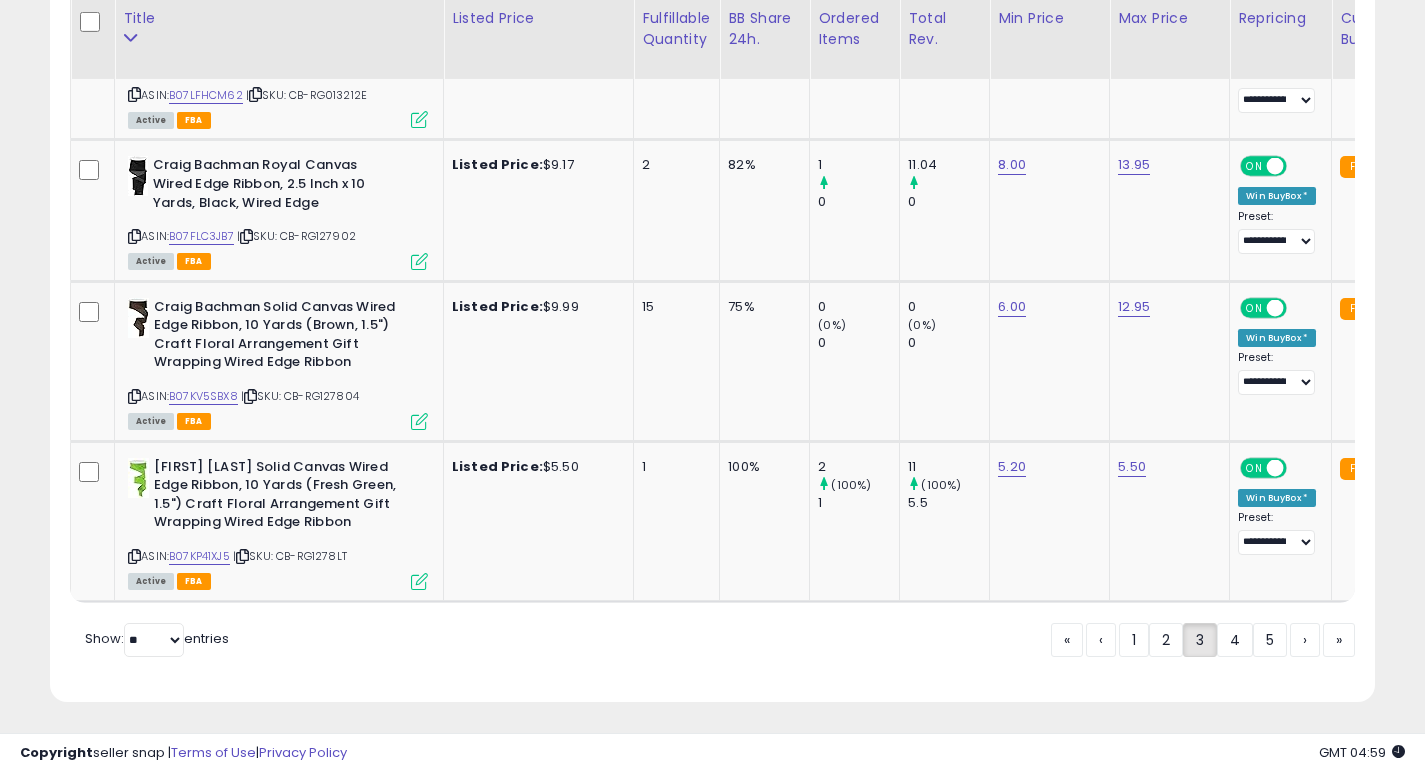 scroll, scrollTop: 467, scrollLeft: 0, axis: vertical 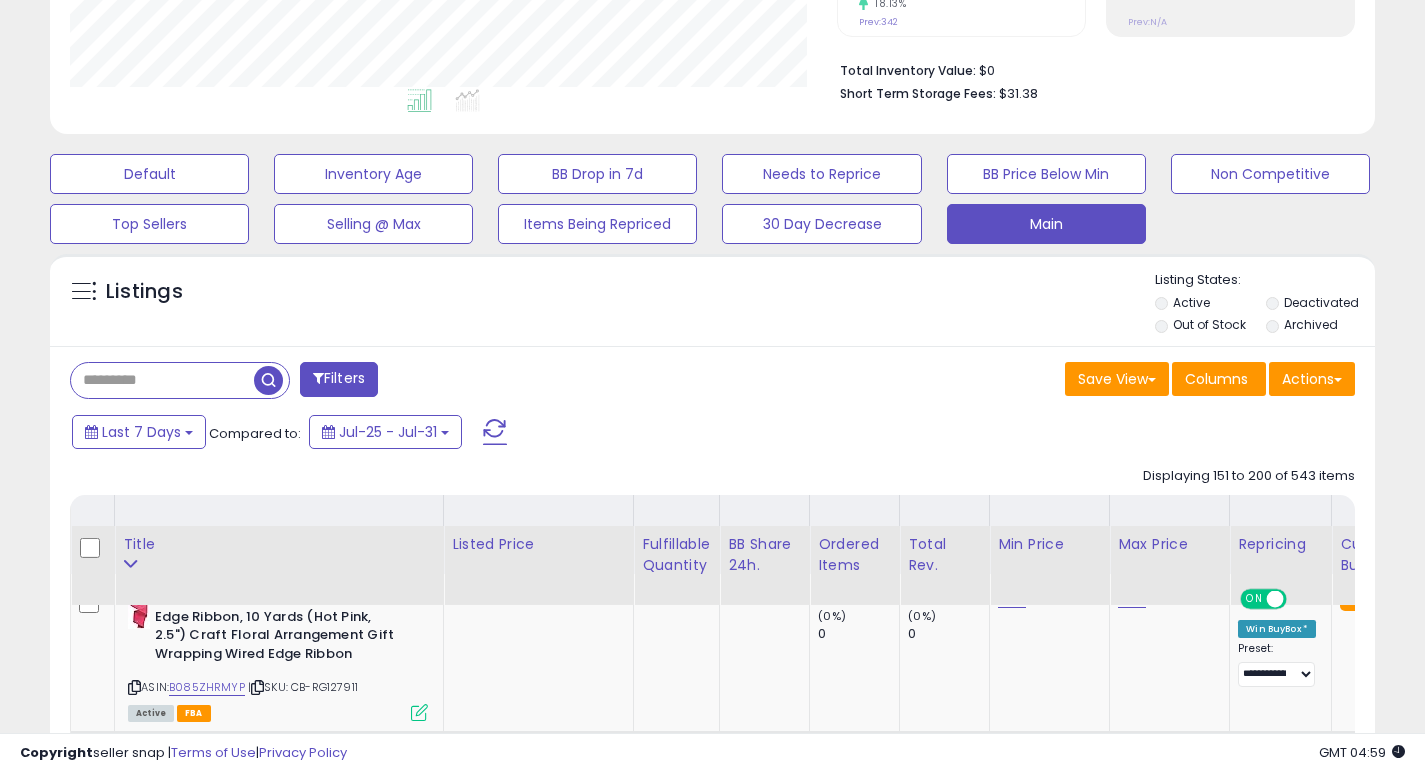 click on "76%" 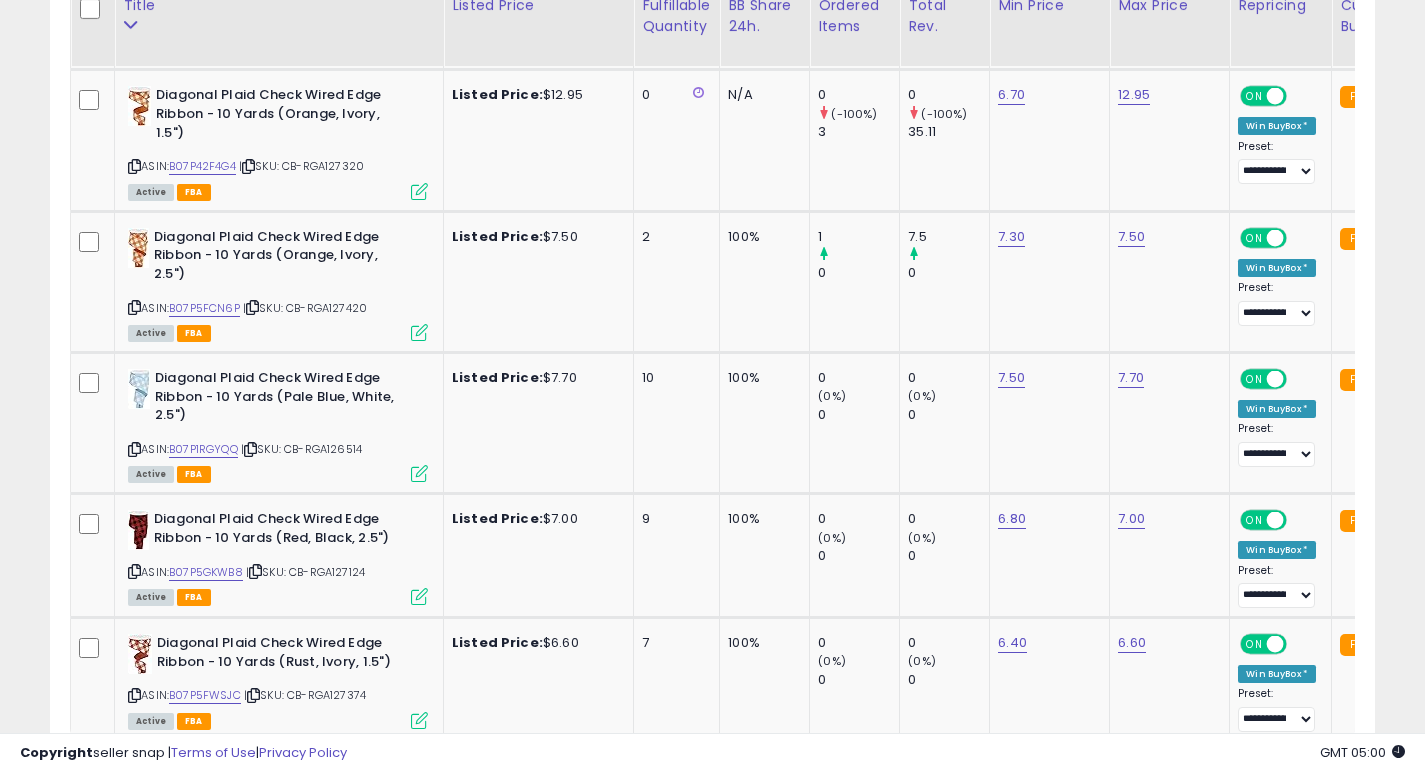 scroll, scrollTop: 7652, scrollLeft: 0, axis: vertical 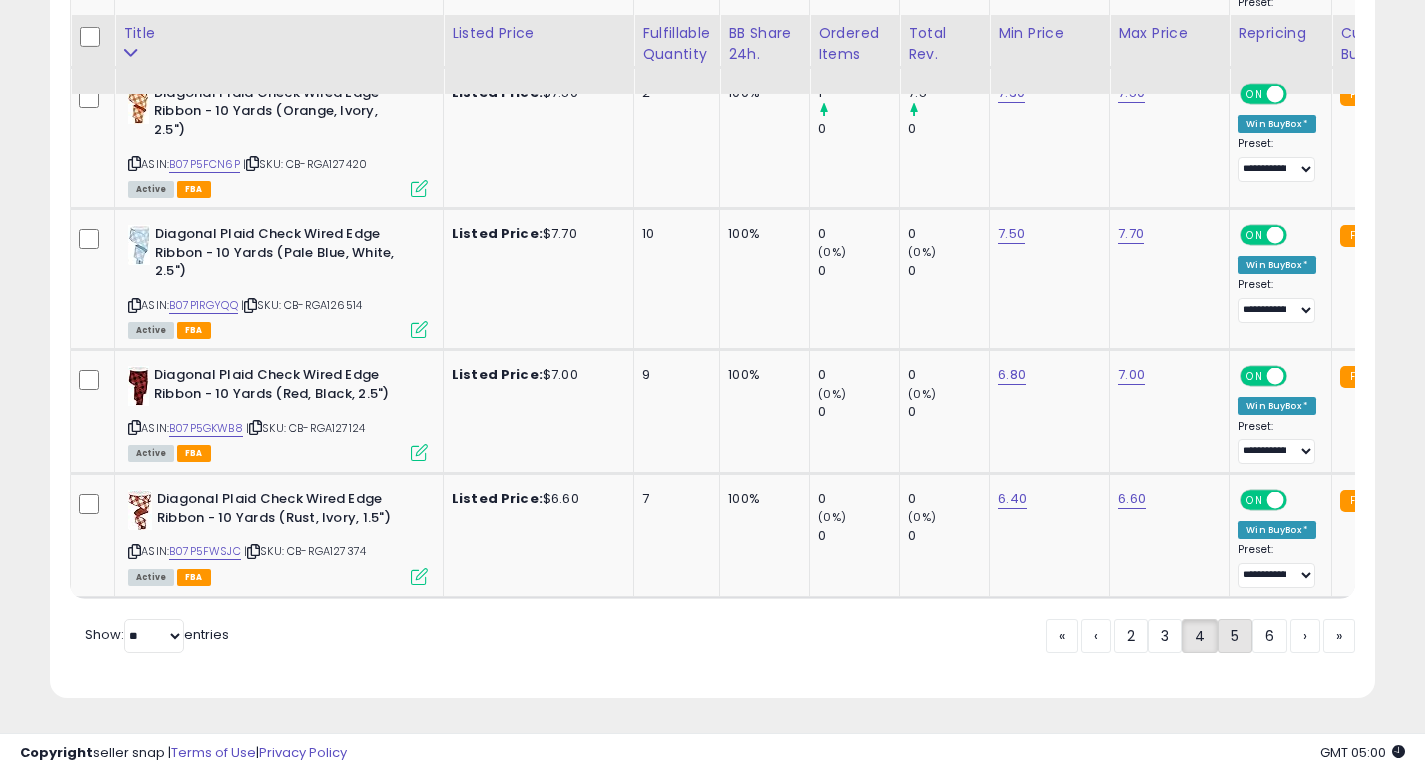 click on "5" 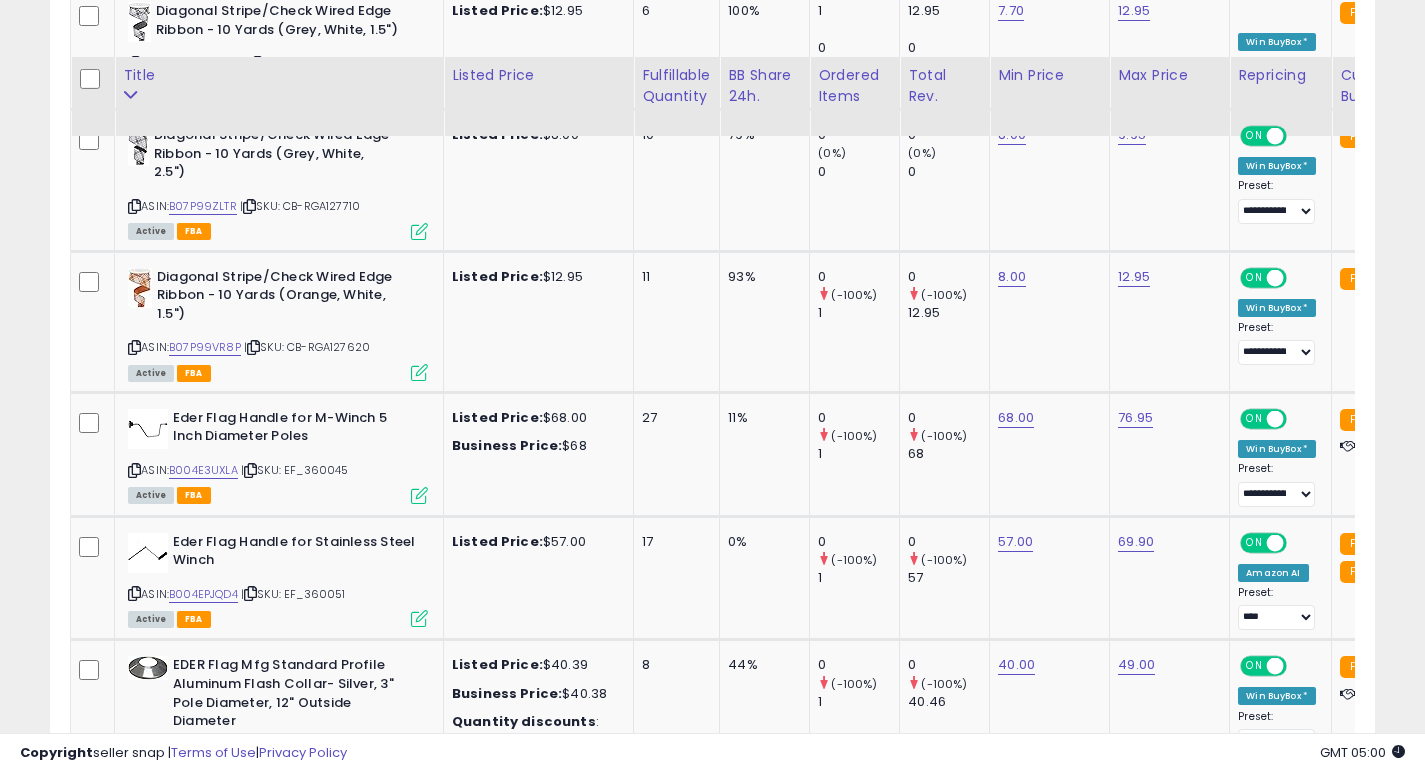 scroll, scrollTop: 1979, scrollLeft: 0, axis: vertical 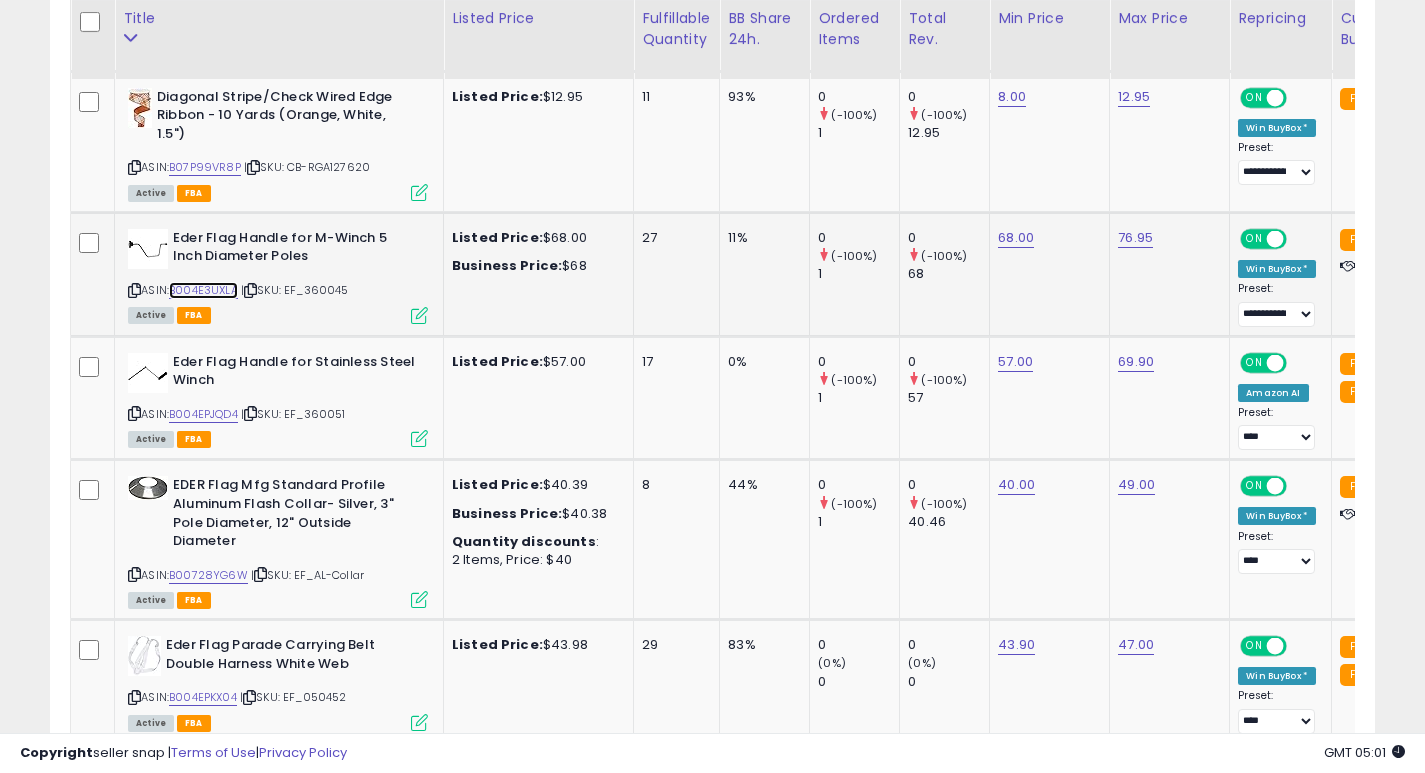click on "B004E3UXLA" at bounding box center [203, 290] 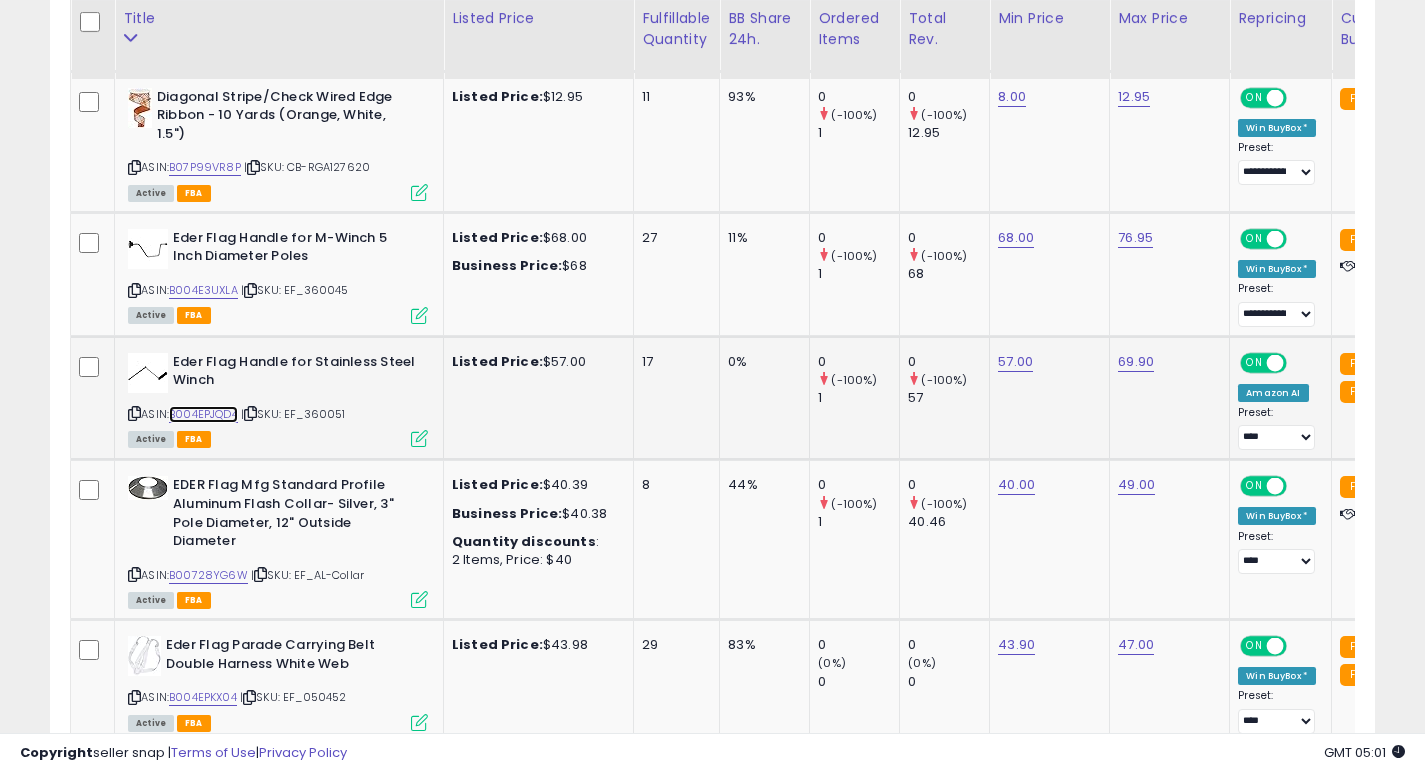 click on "B004EPJQD4" at bounding box center [203, 414] 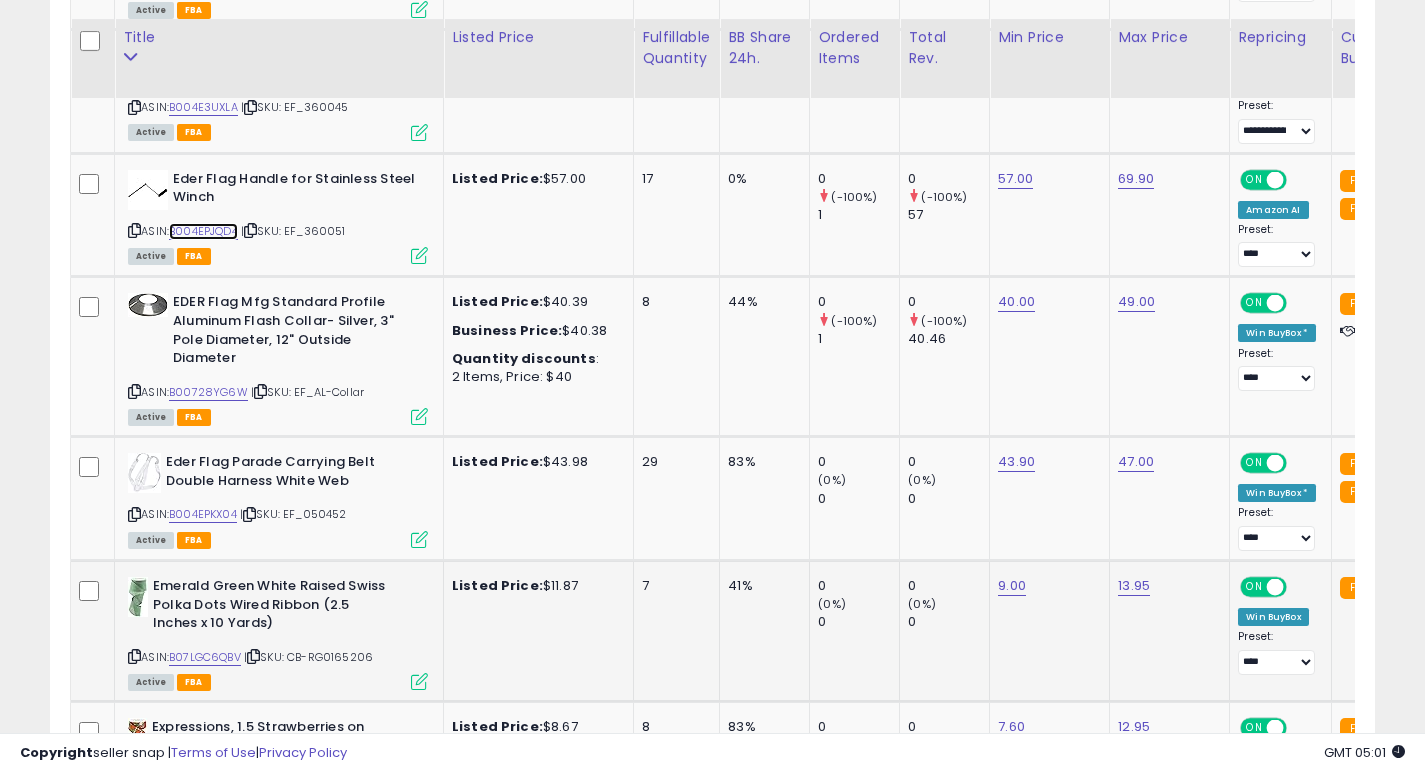 scroll, scrollTop: 2285, scrollLeft: 0, axis: vertical 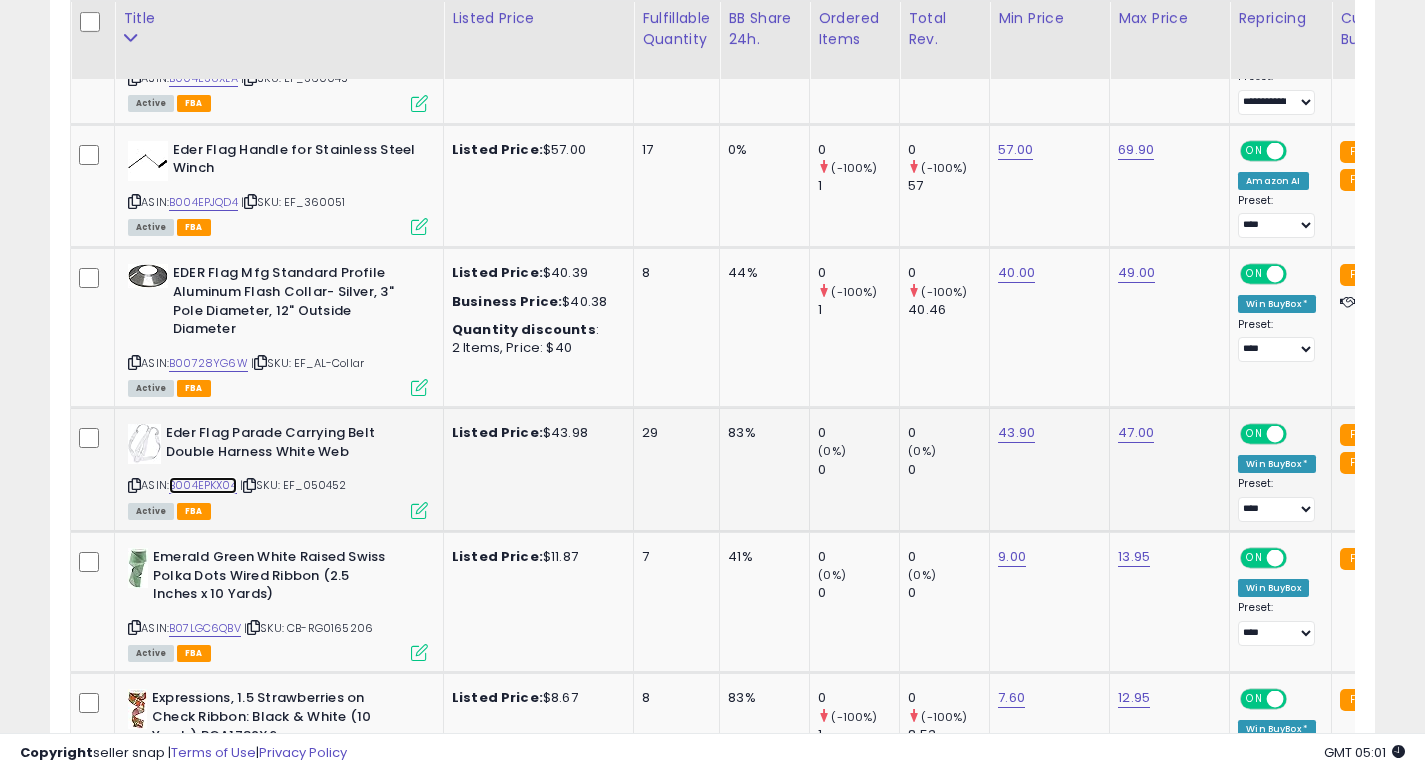click on "B004EPKX04" at bounding box center [203, 485] 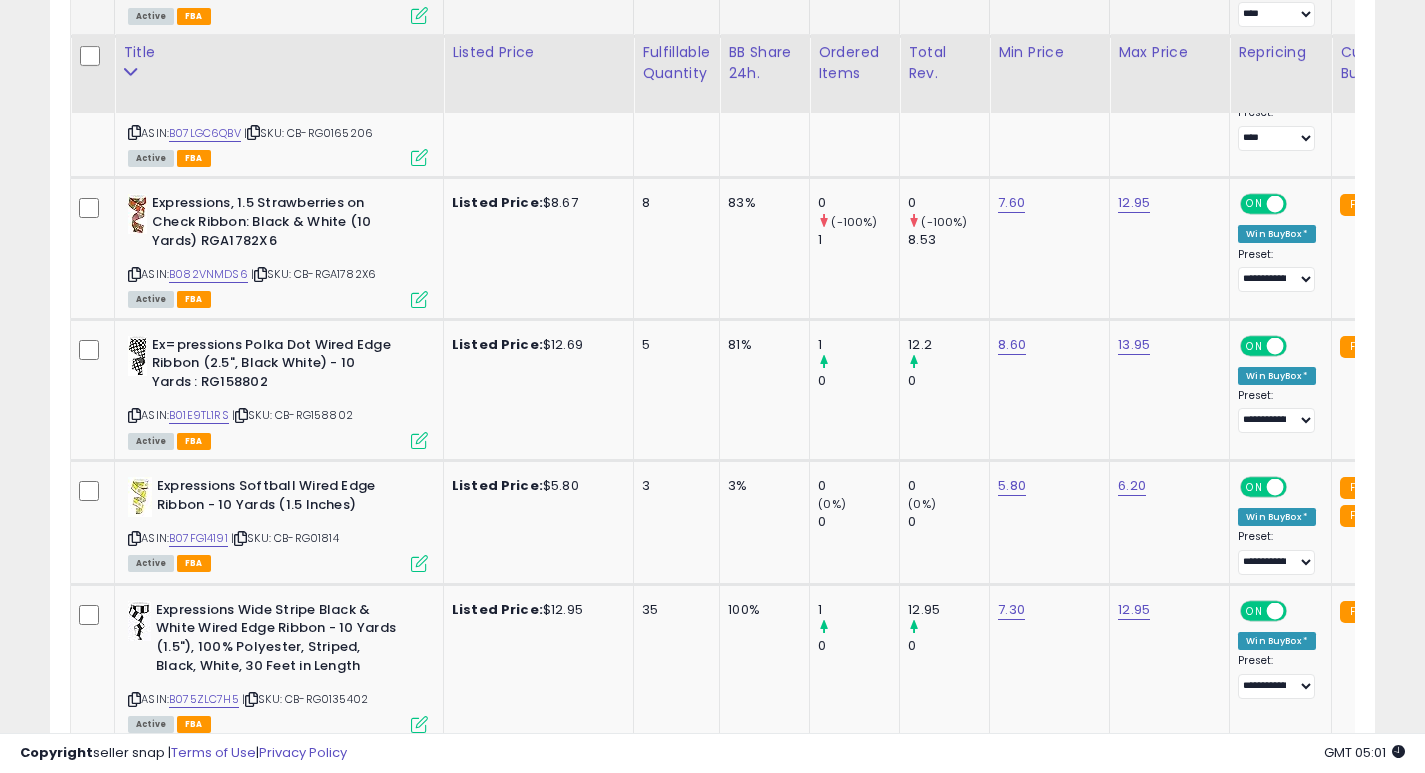 scroll, scrollTop: 2814, scrollLeft: 0, axis: vertical 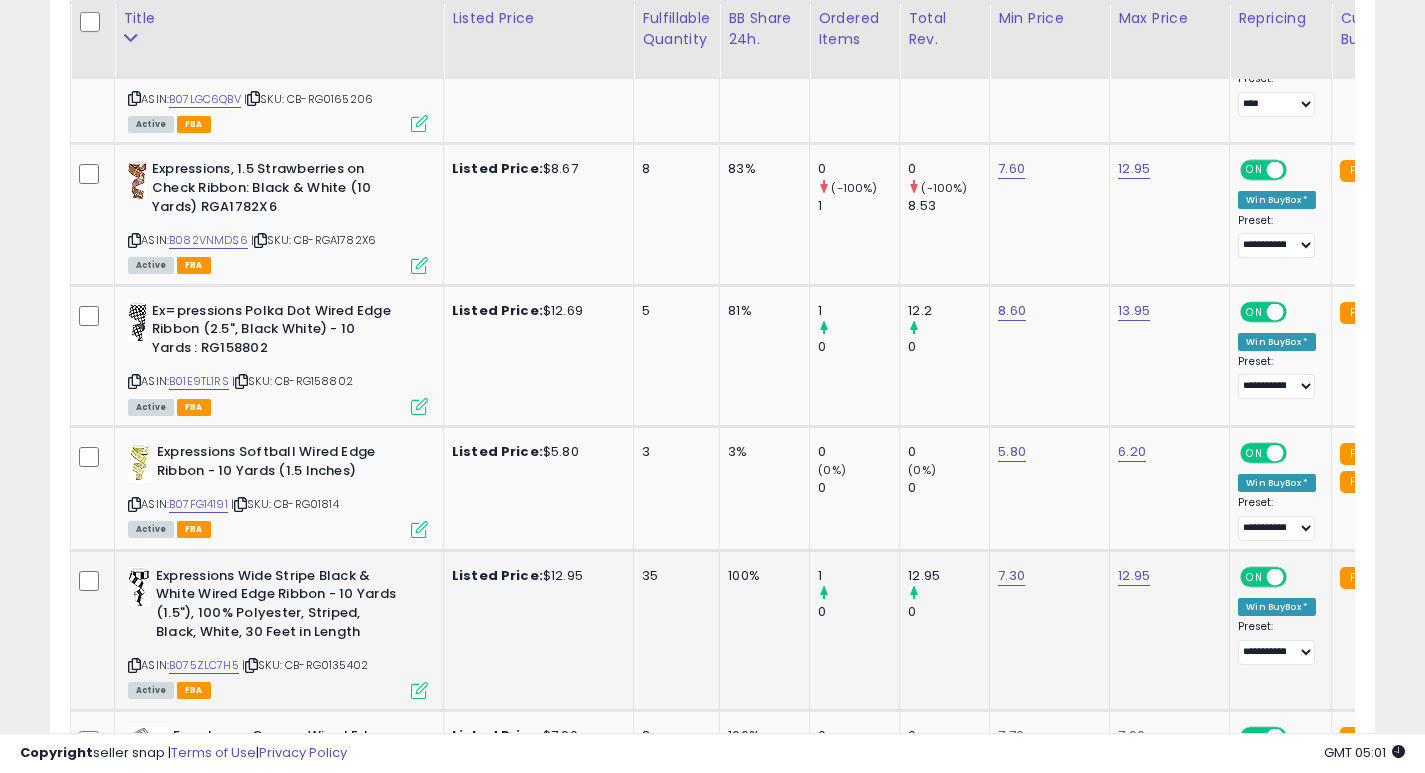 click on "35" 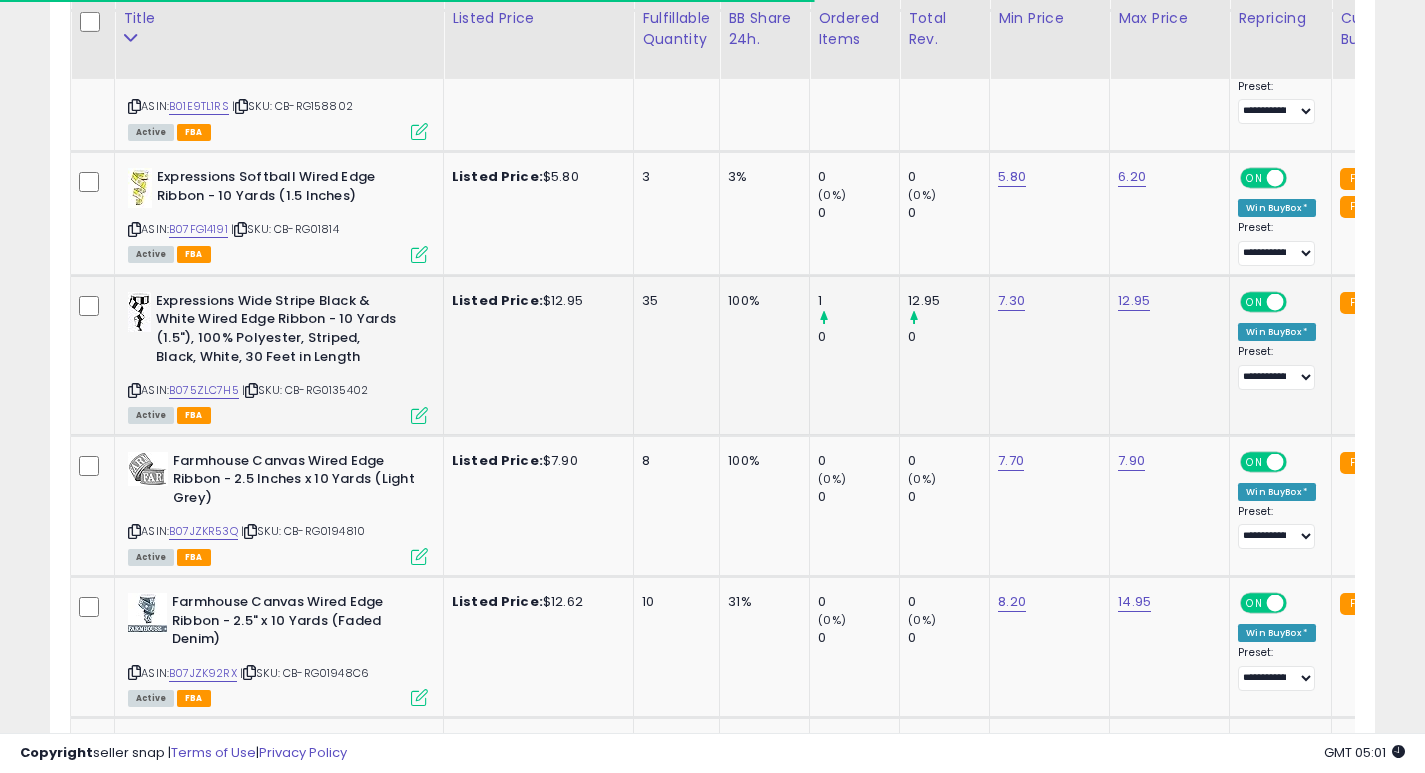 scroll, scrollTop: 3101, scrollLeft: 0, axis: vertical 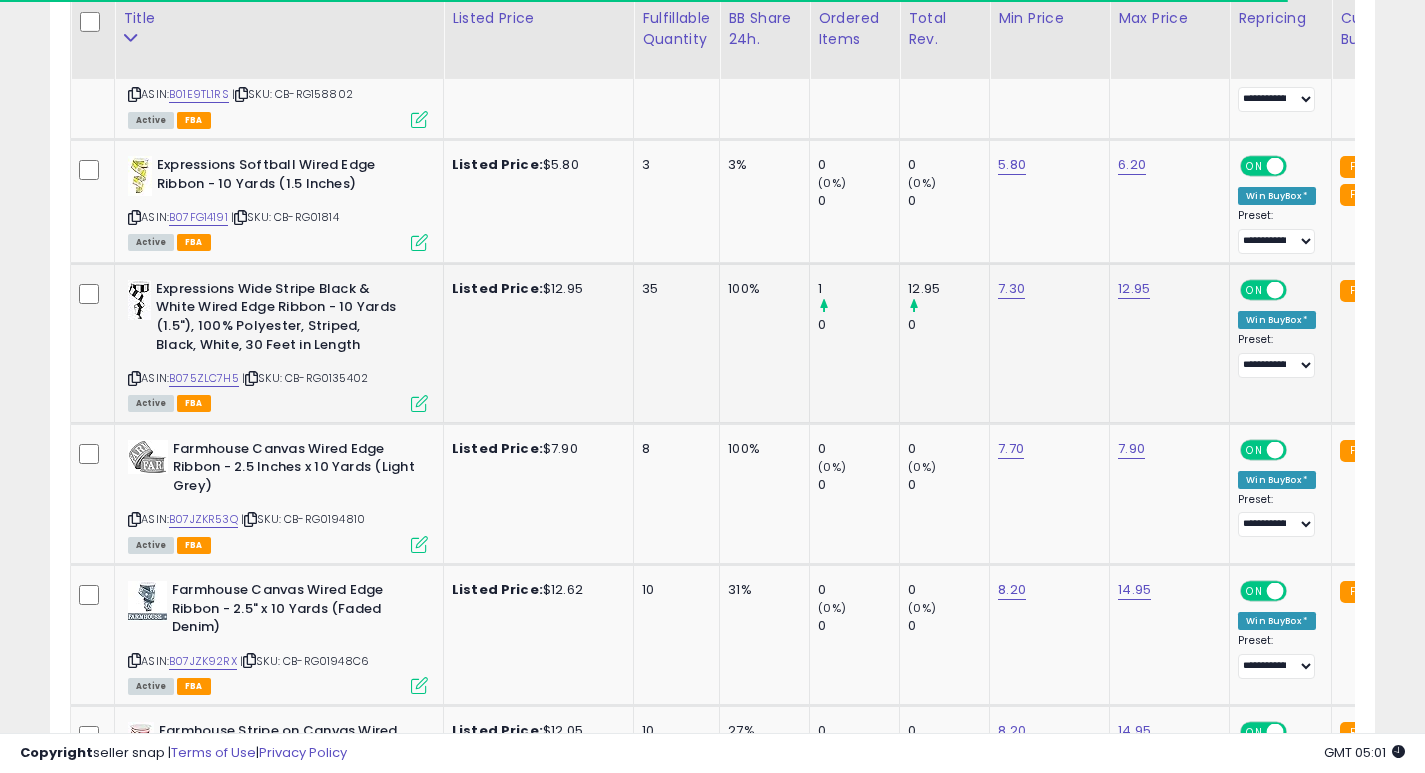 click on "10" 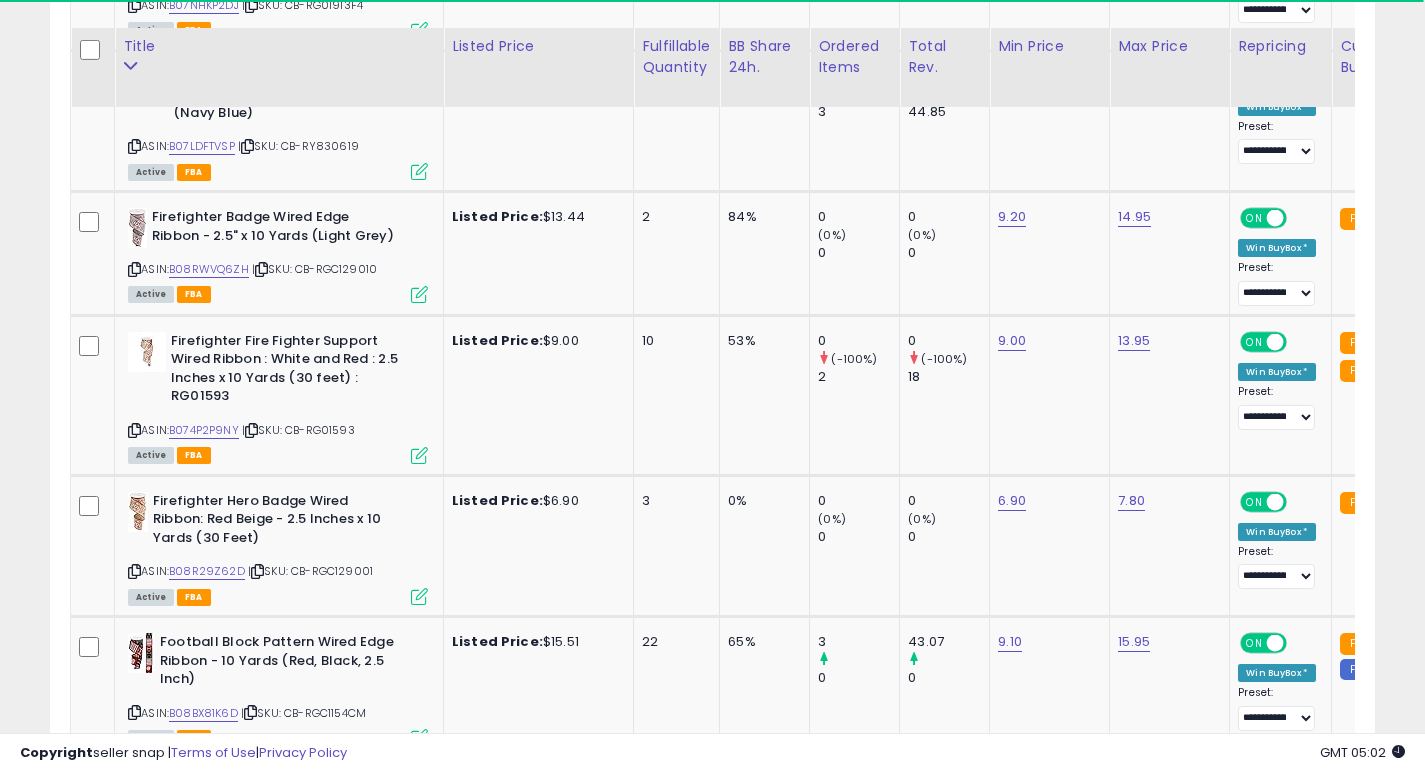 scroll, scrollTop: 3926, scrollLeft: 0, axis: vertical 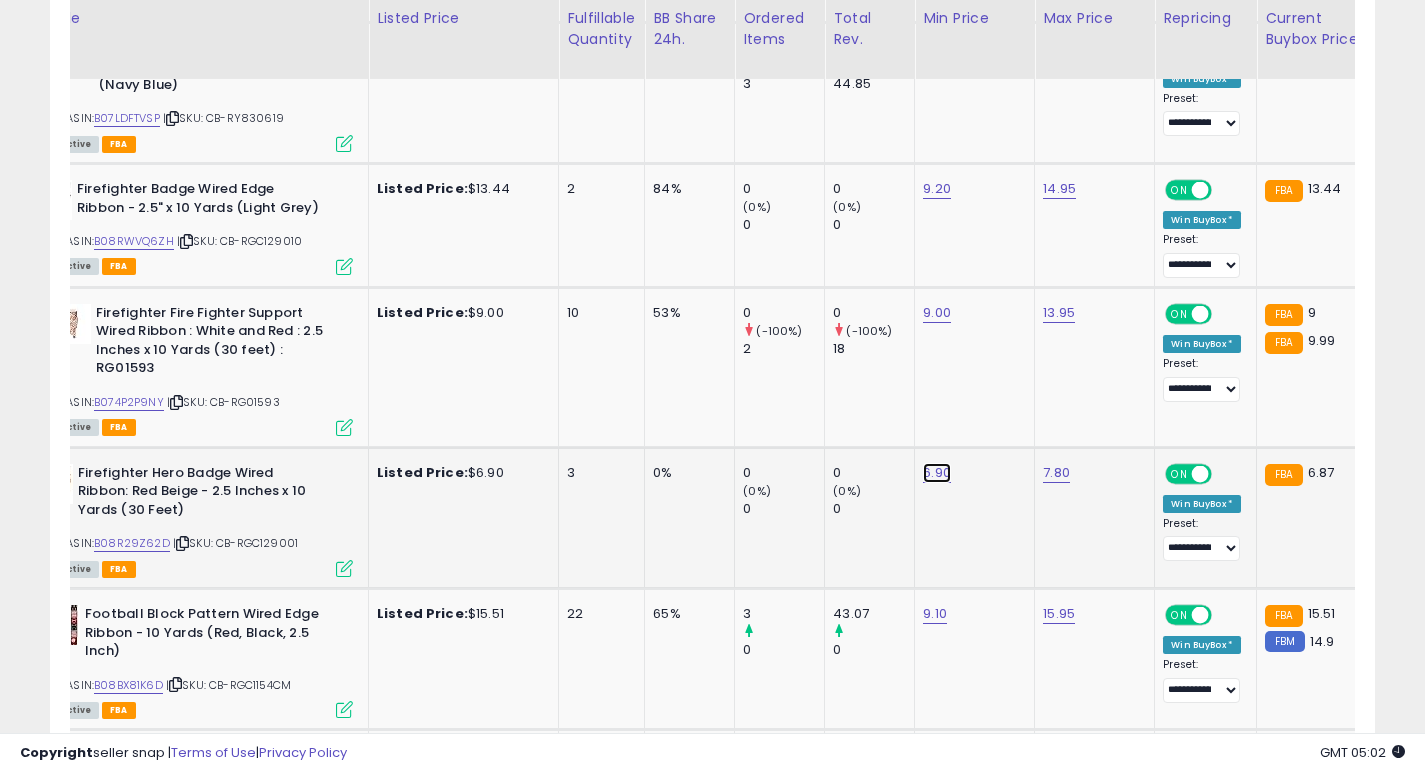 click on "6.90" at bounding box center (936, -2852) 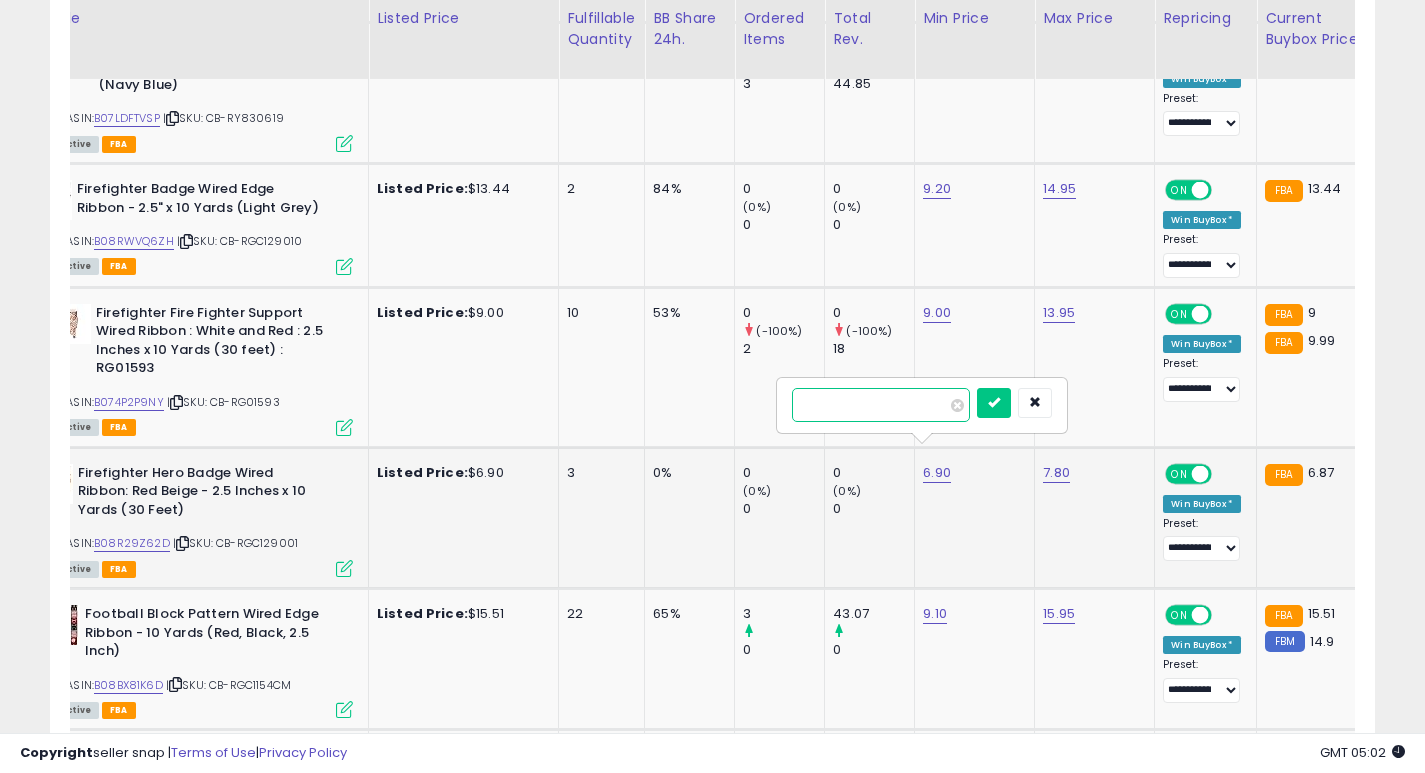 type on "***" 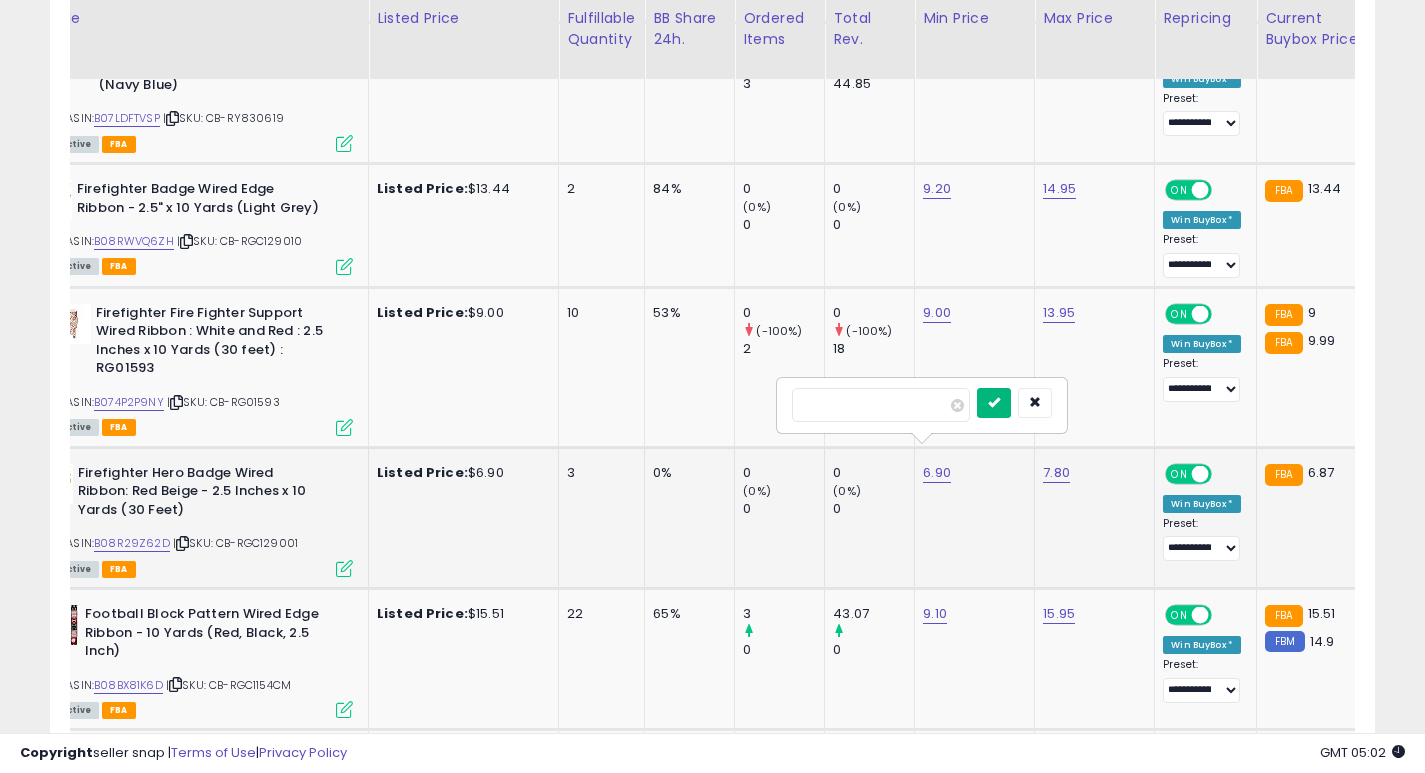 click at bounding box center (994, 402) 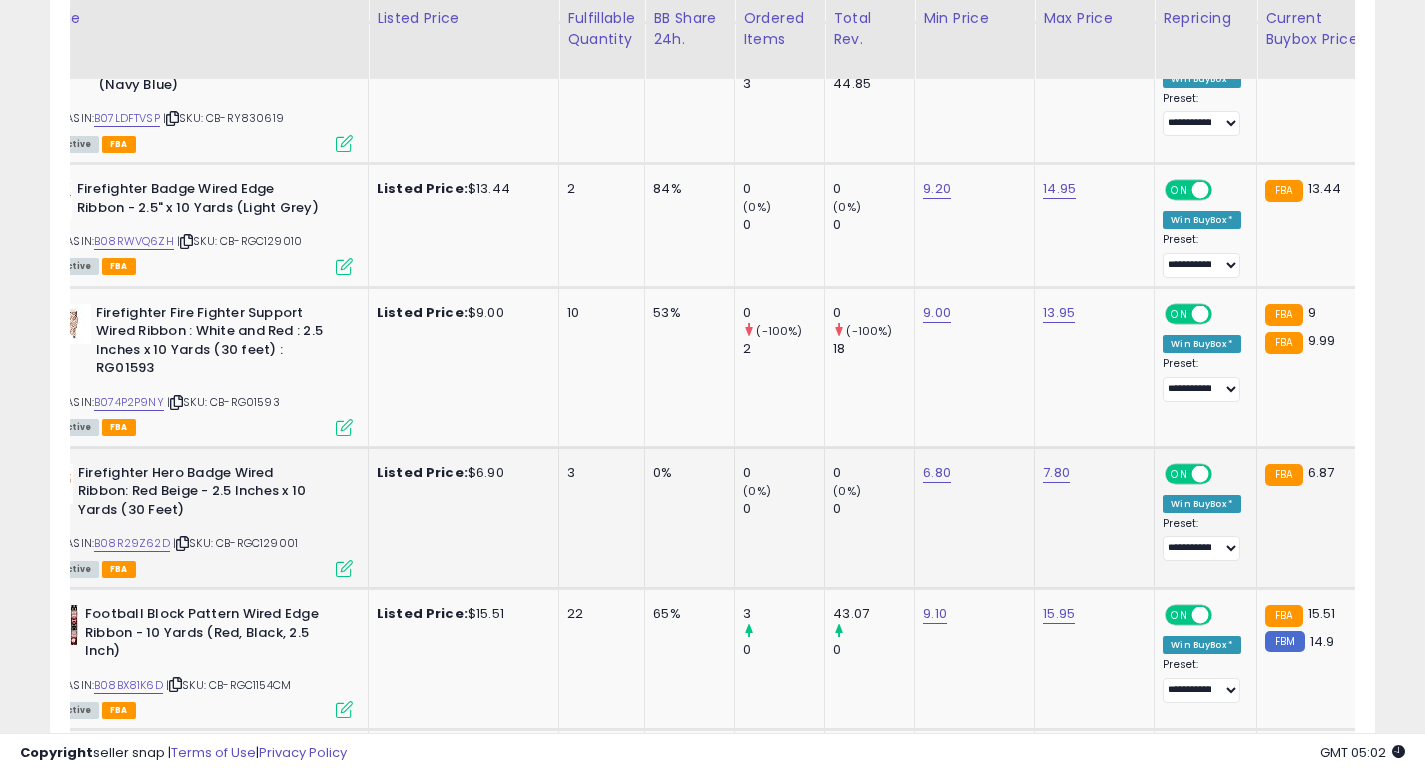 scroll, scrollTop: 0, scrollLeft: 0, axis: both 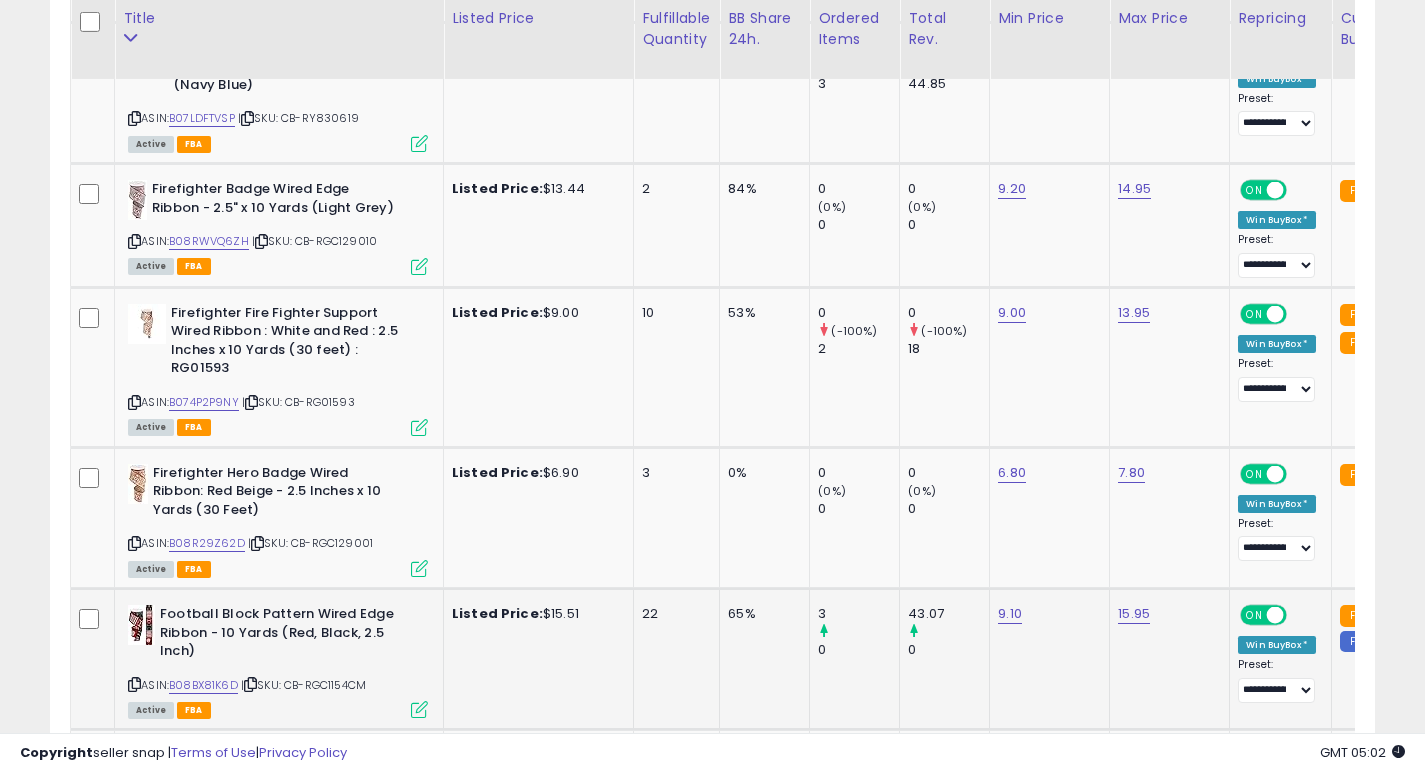 click on "22" 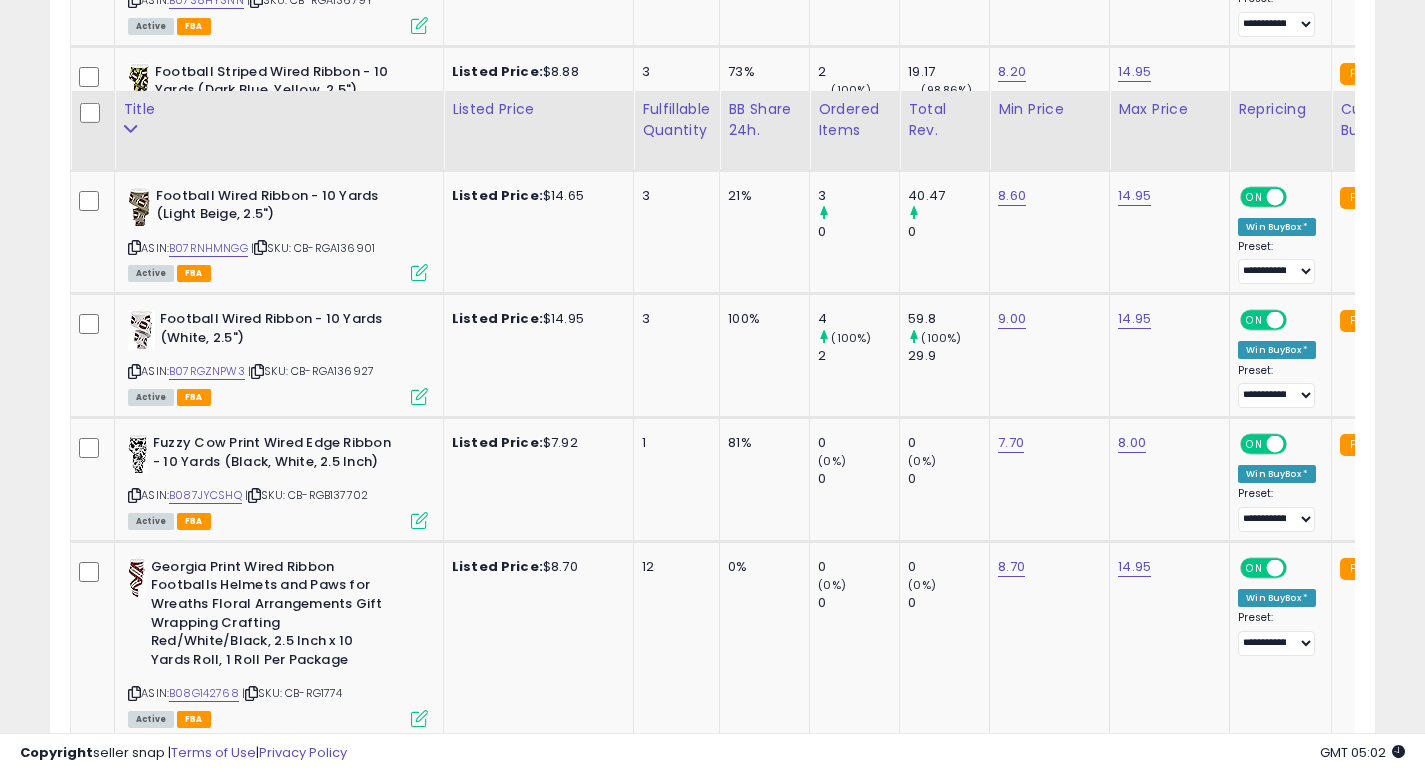 scroll, scrollTop: 4948, scrollLeft: 0, axis: vertical 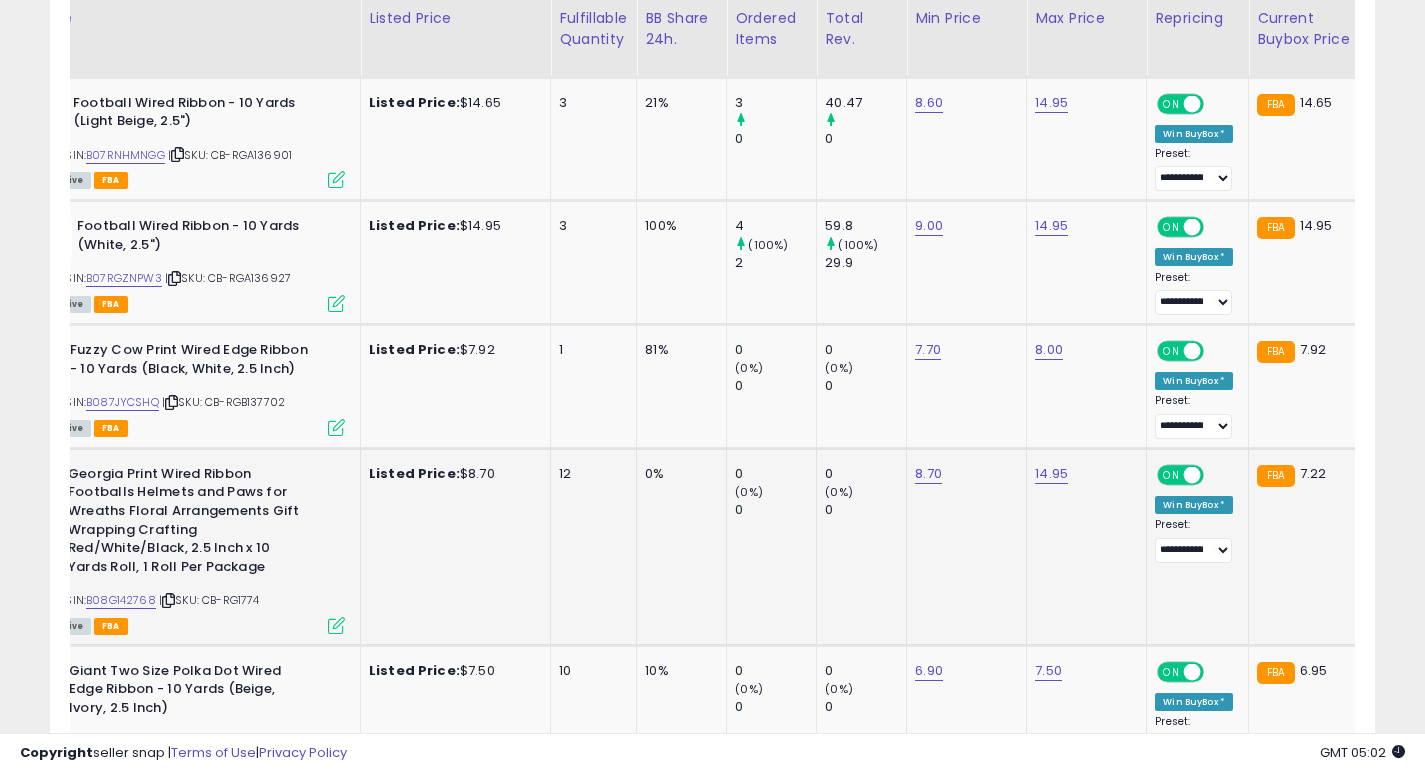 click on "0%" 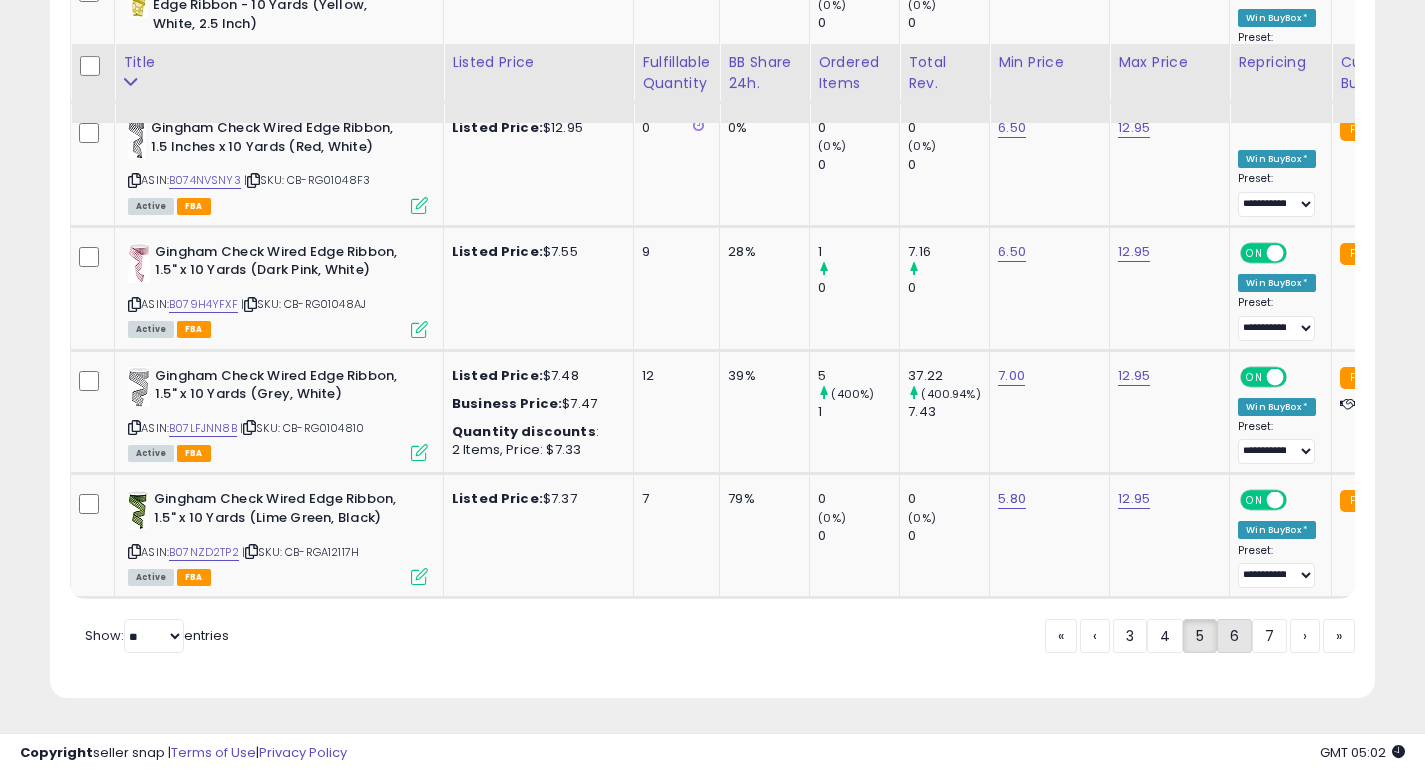 click on "6" 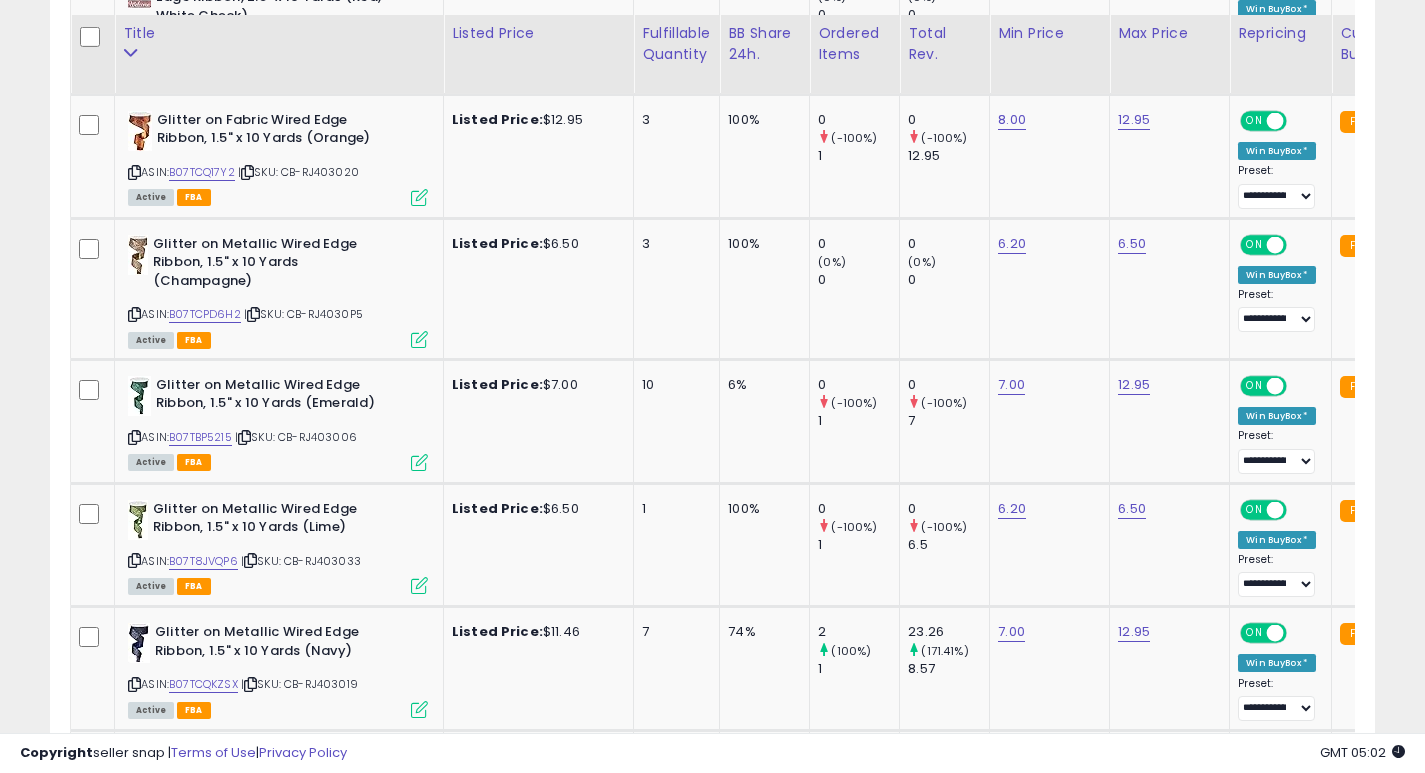 scroll, scrollTop: 1764, scrollLeft: 0, axis: vertical 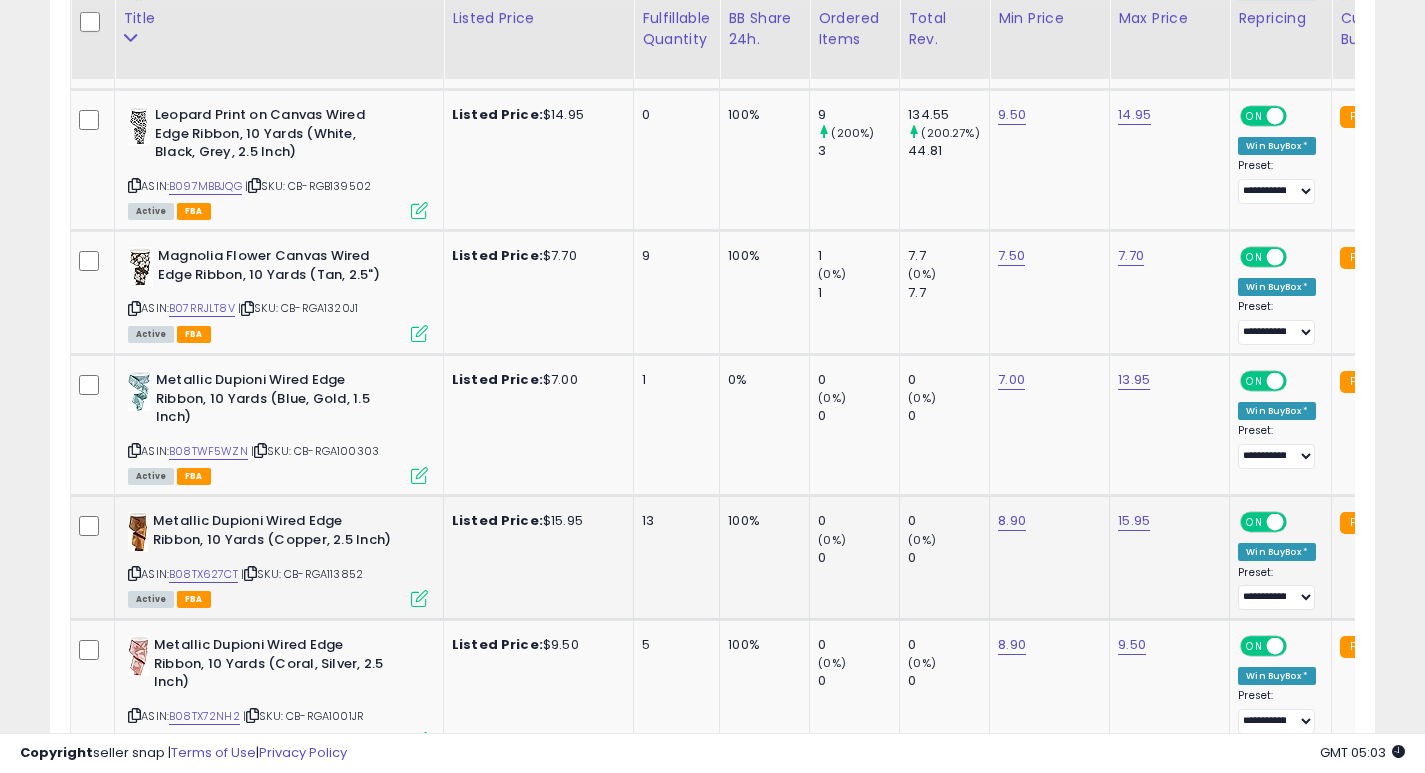 click on "13" 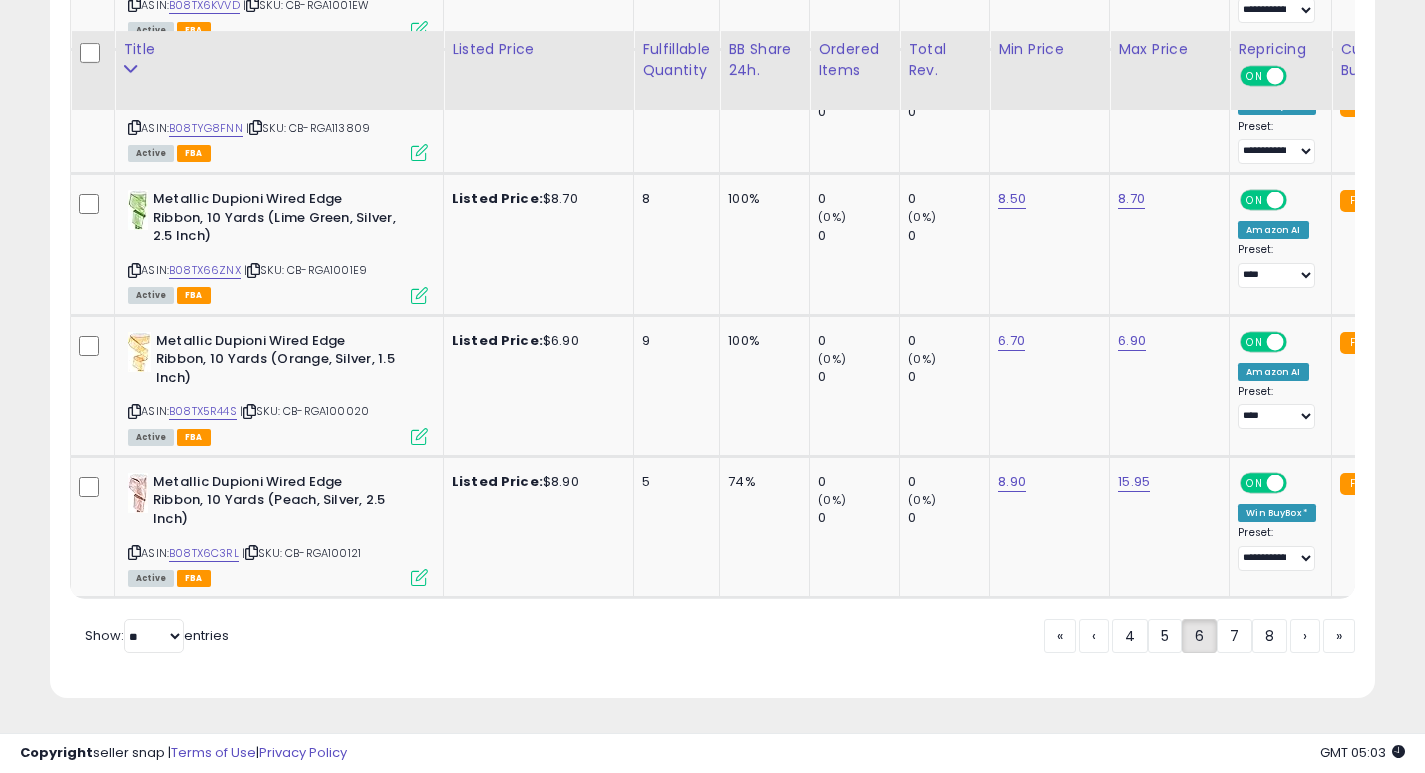 scroll, scrollTop: 7024, scrollLeft: 0, axis: vertical 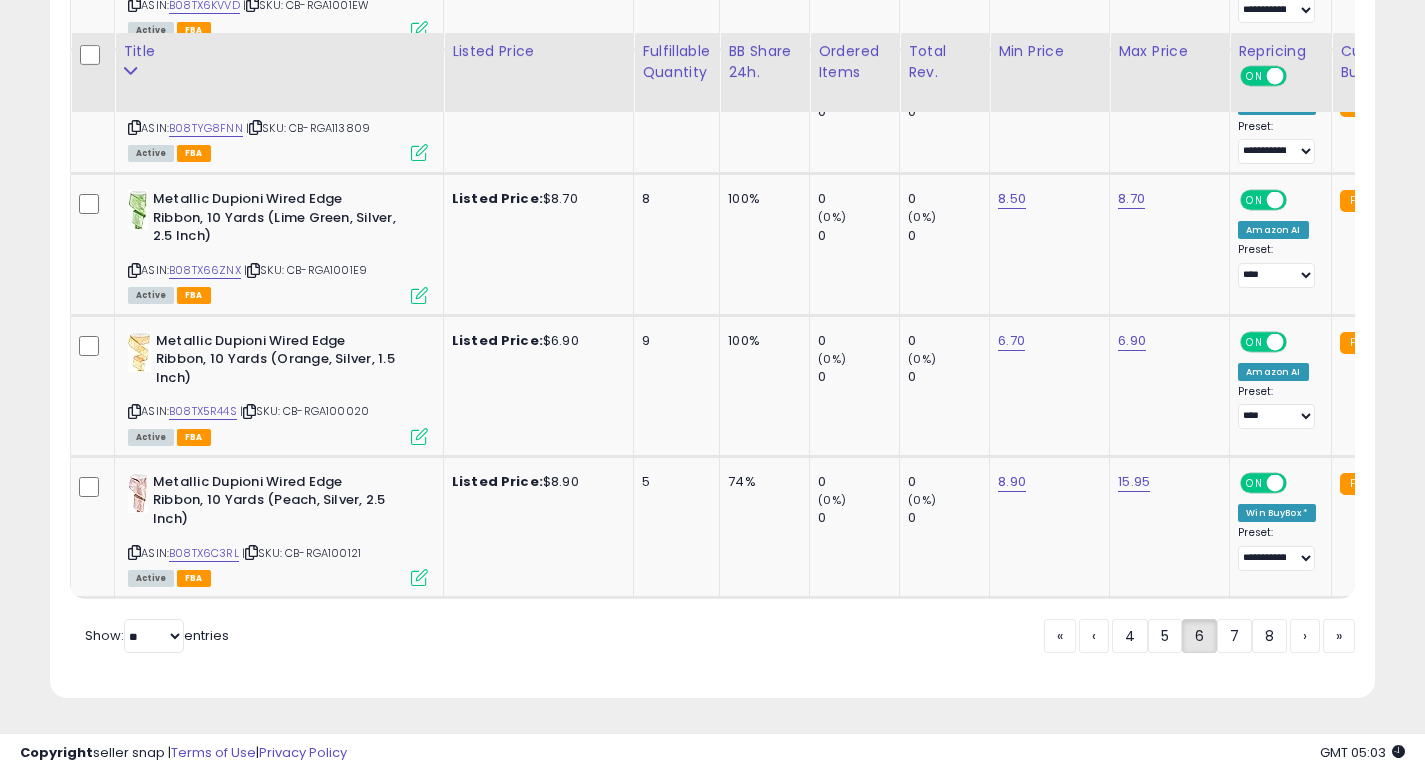click on "7" 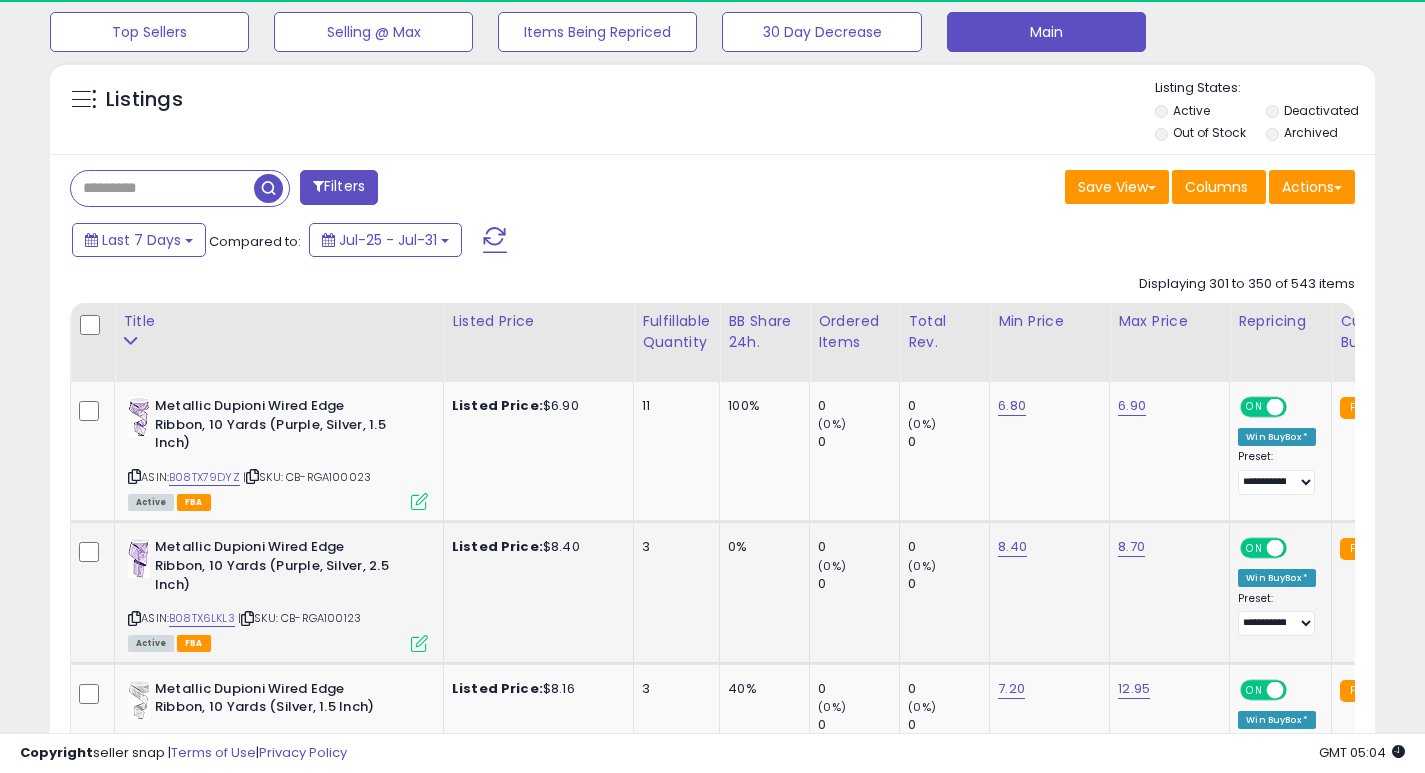 scroll, scrollTop: 752, scrollLeft: 0, axis: vertical 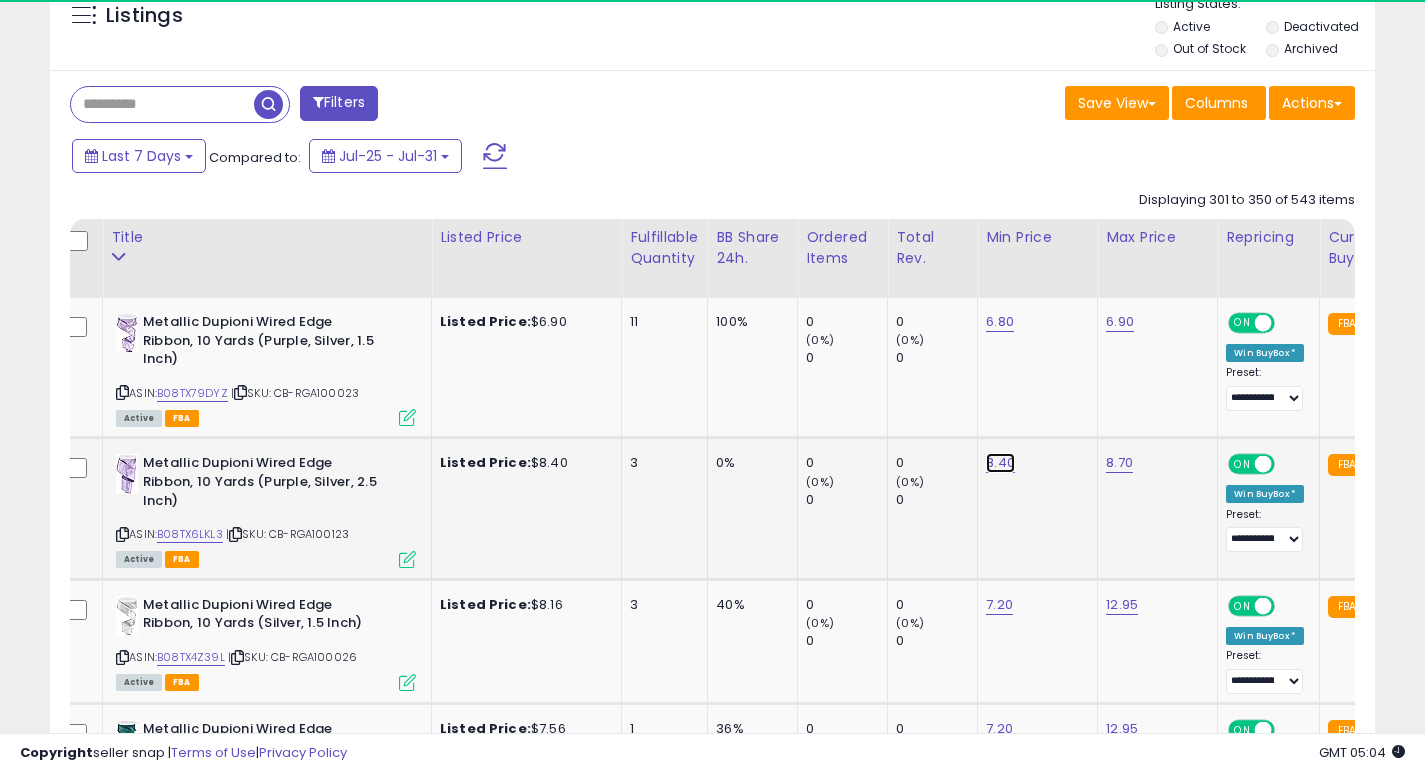 click on "8.40" at bounding box center [1000, 322] 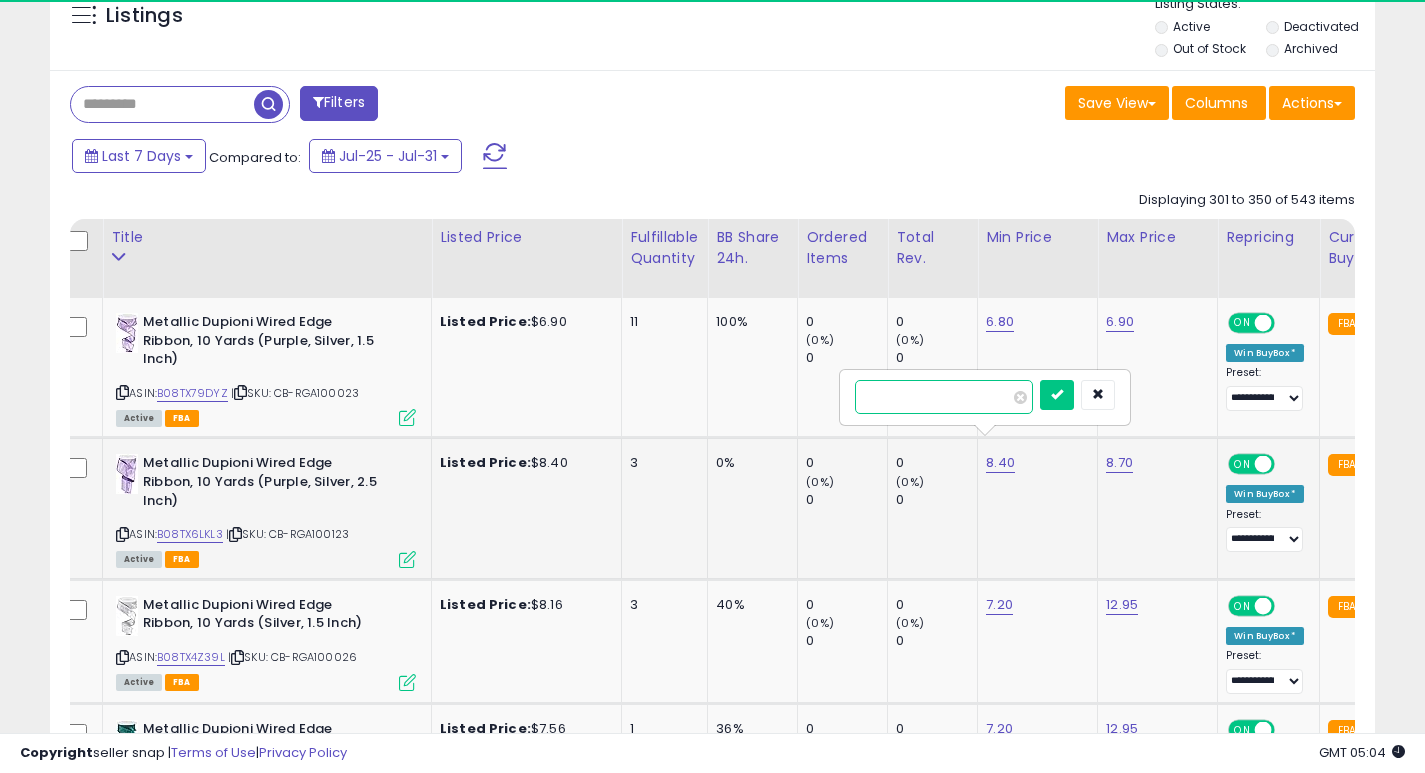 type on "***" 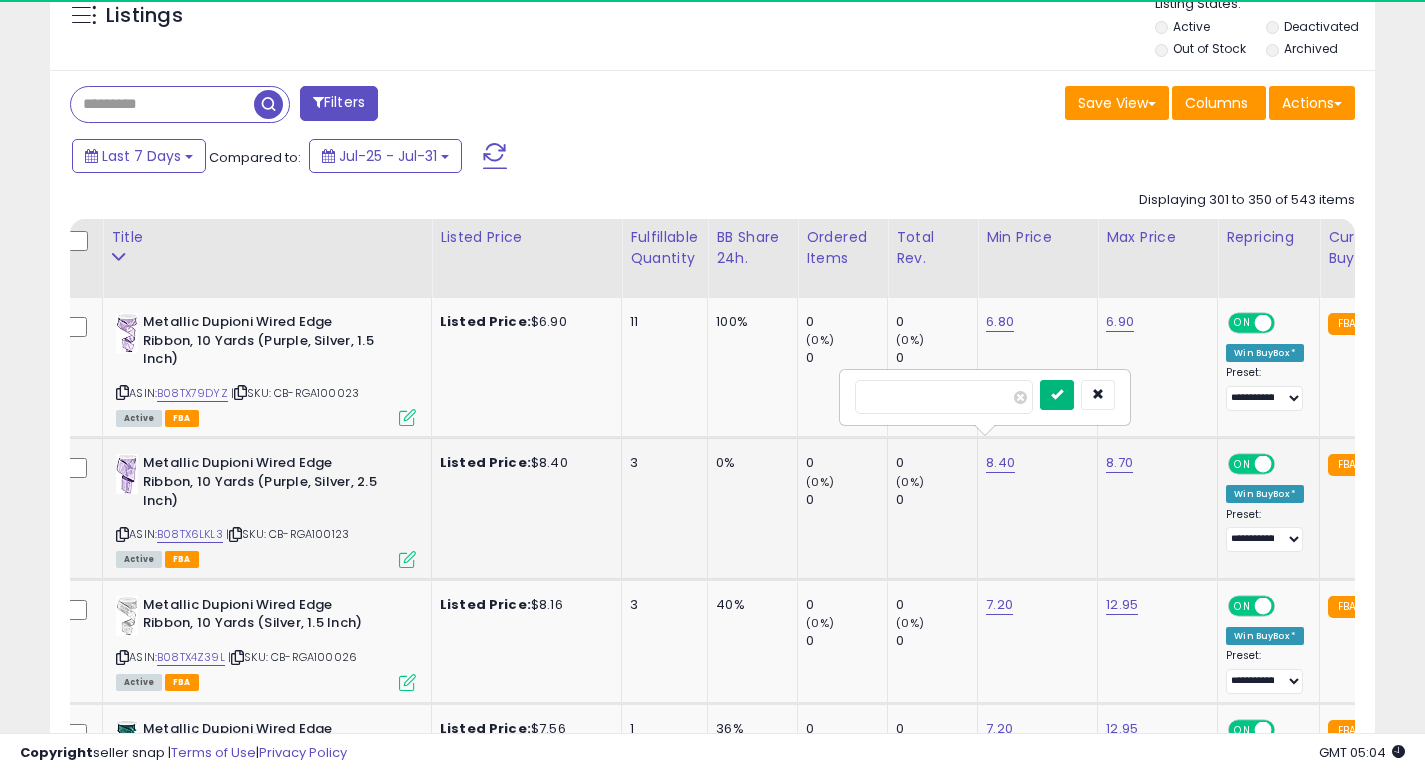 click at bounding box center [1057, 395] 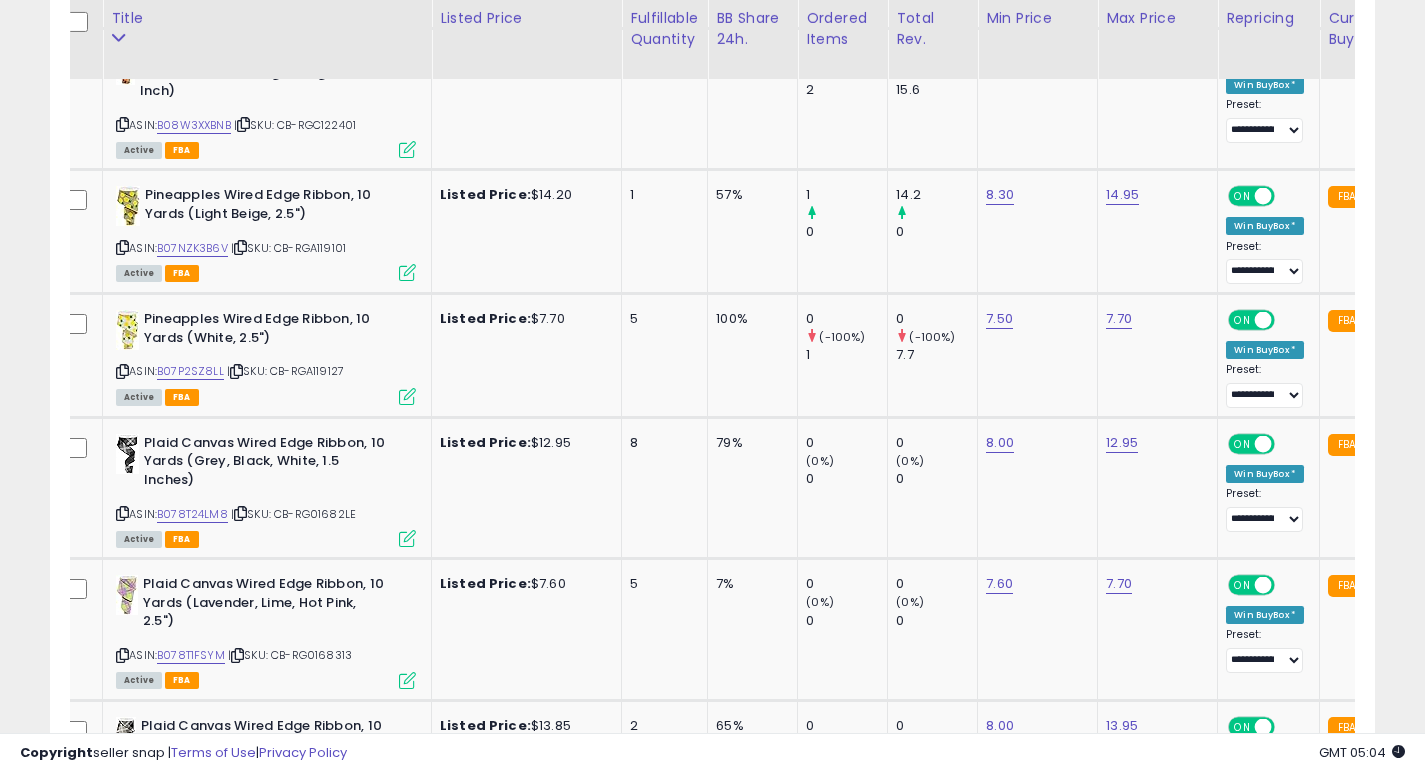 scroll, scrollTop: 3749, scrollLeft: 0, axis: vertical 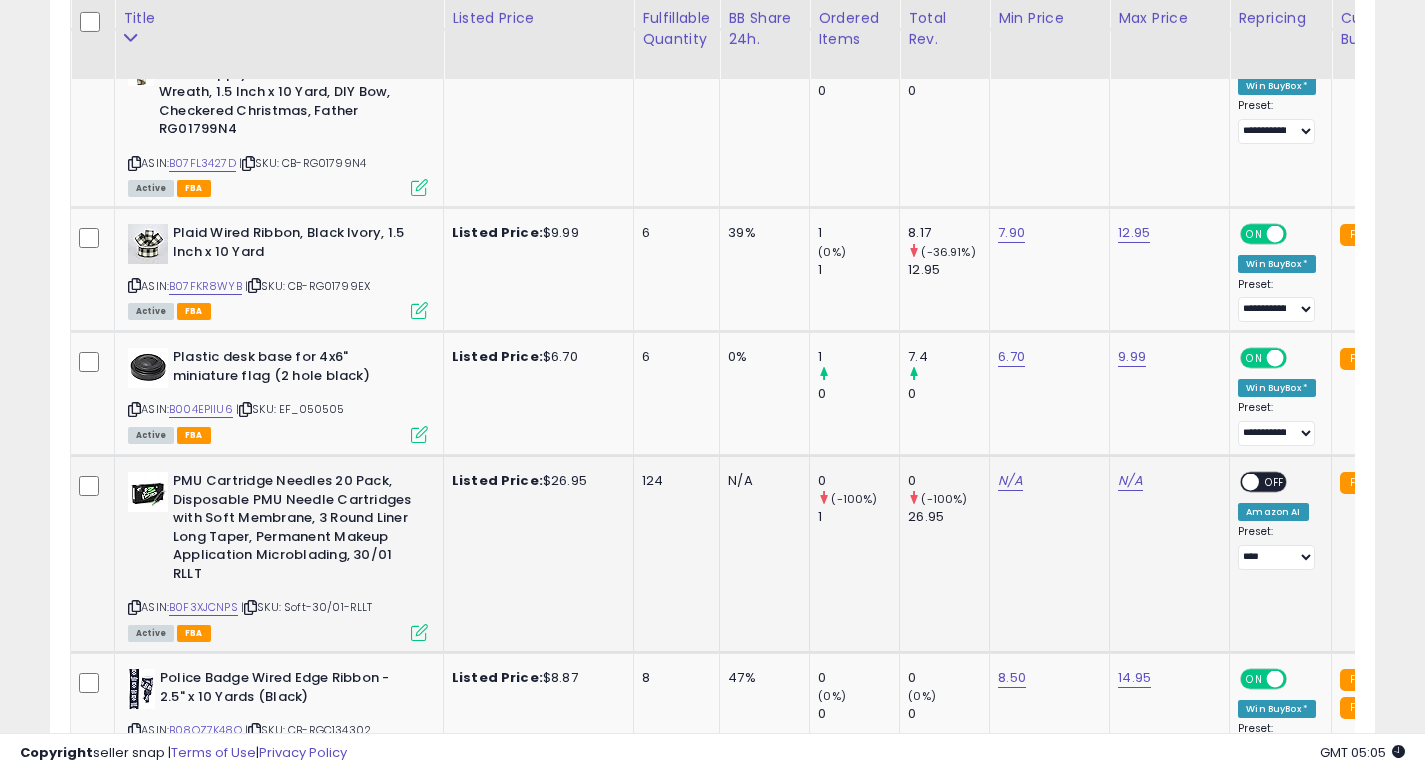 click on "N/A" 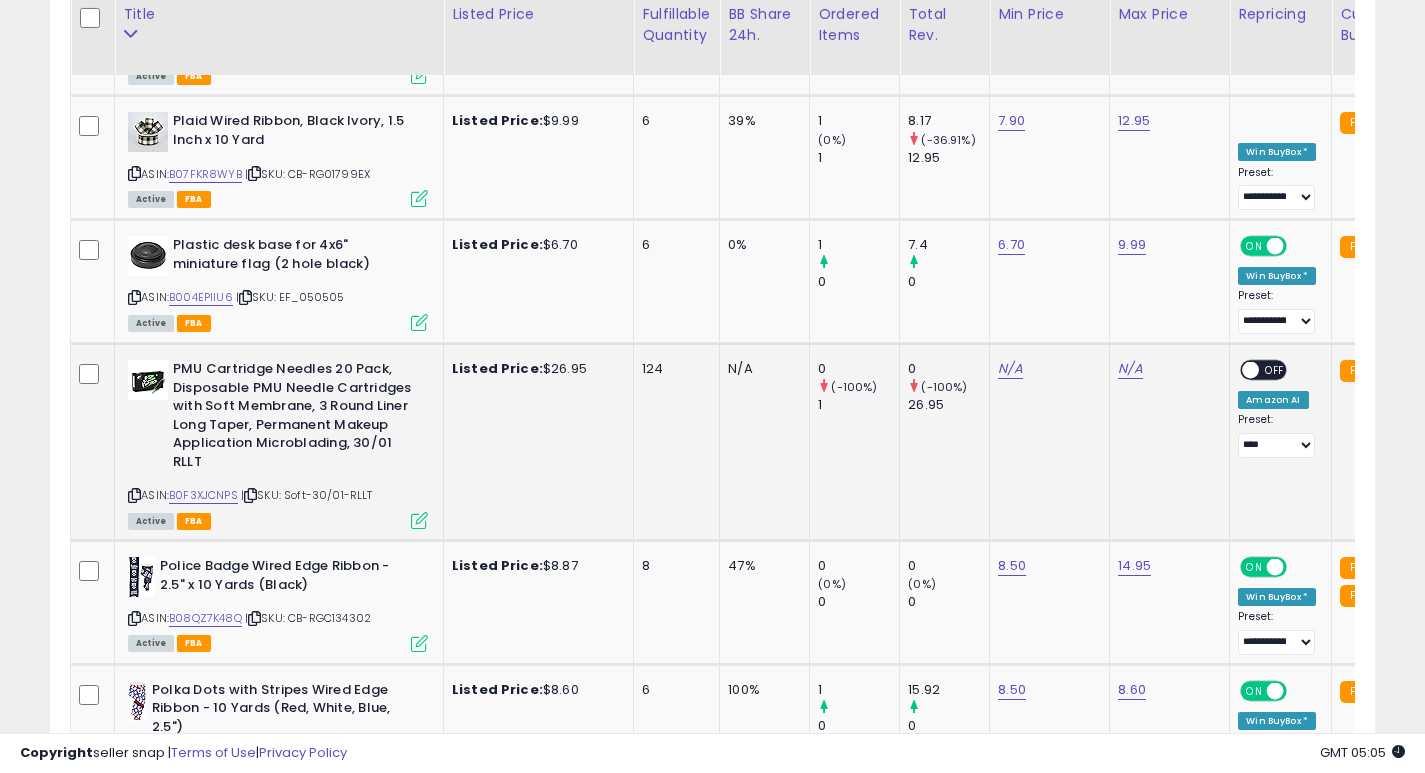 scroll, scrollTop: 6583, scrollLeft: 0, axis: vertical 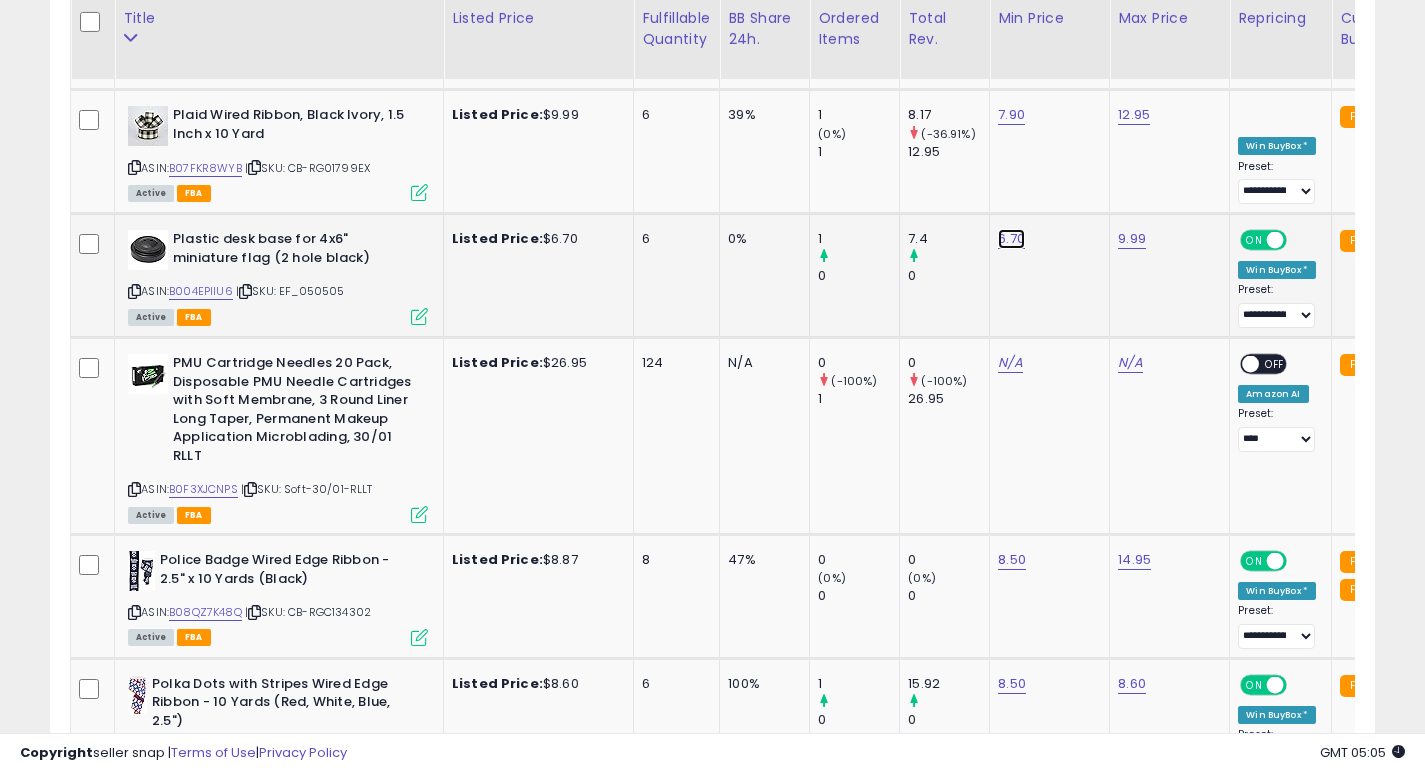 click on "6.70" at bounding box center (1012, -5509) 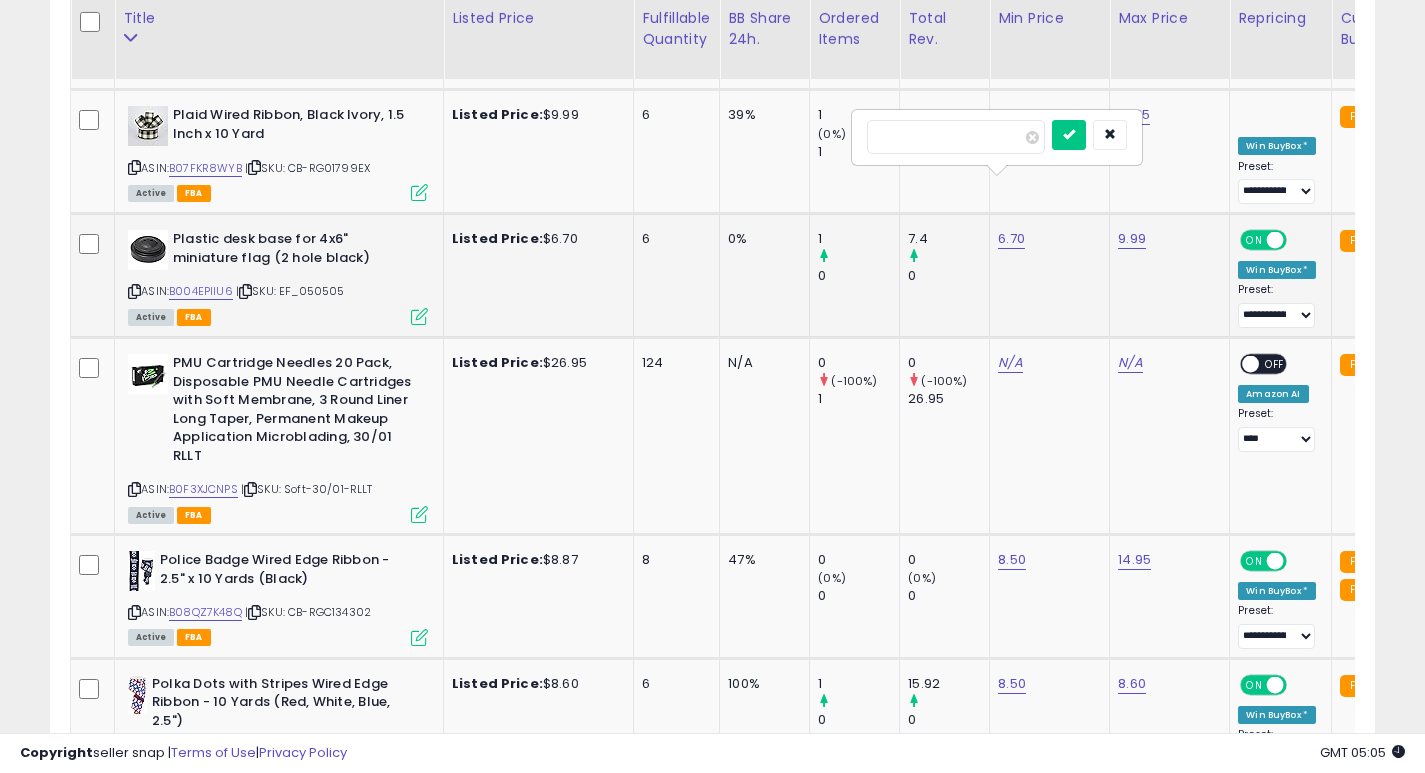 type on "***" 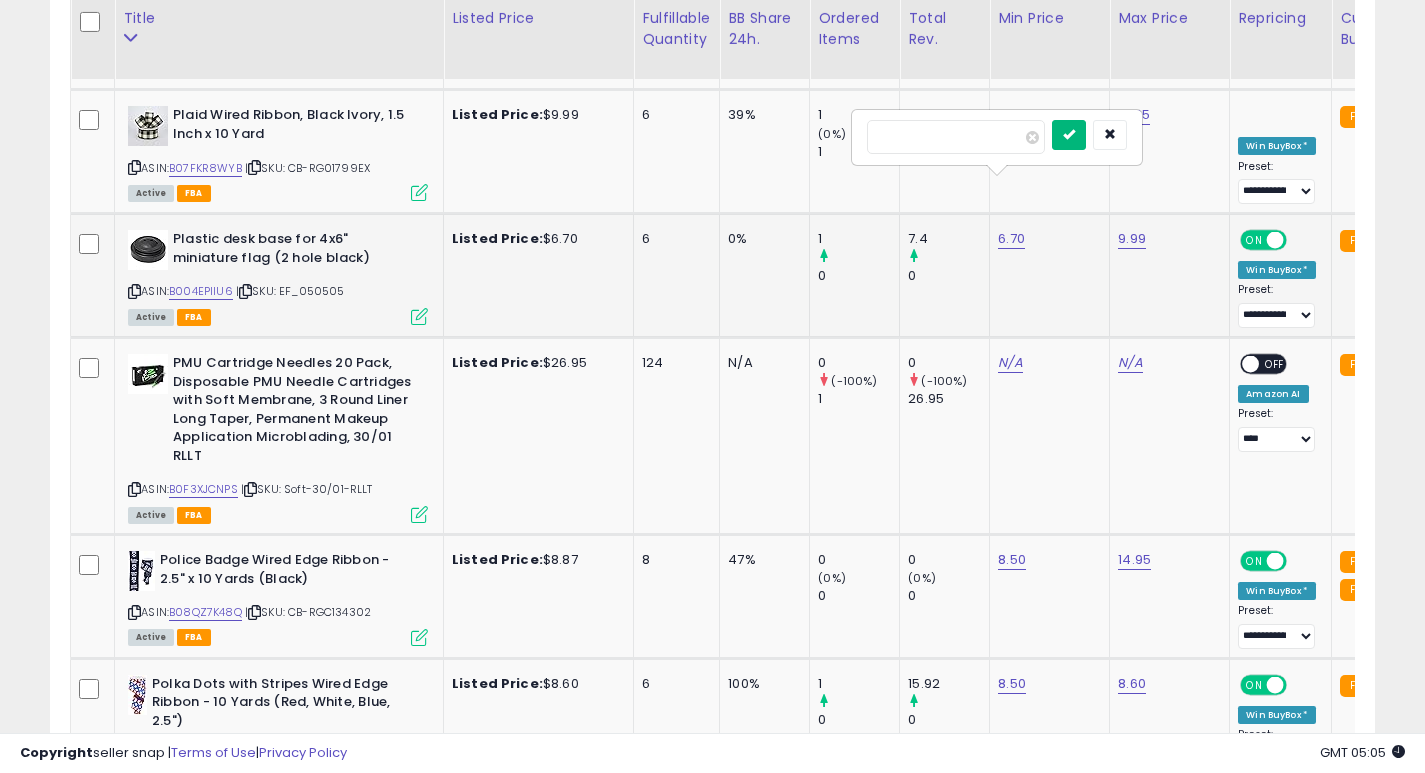 click at bounding box center [1069, 135] 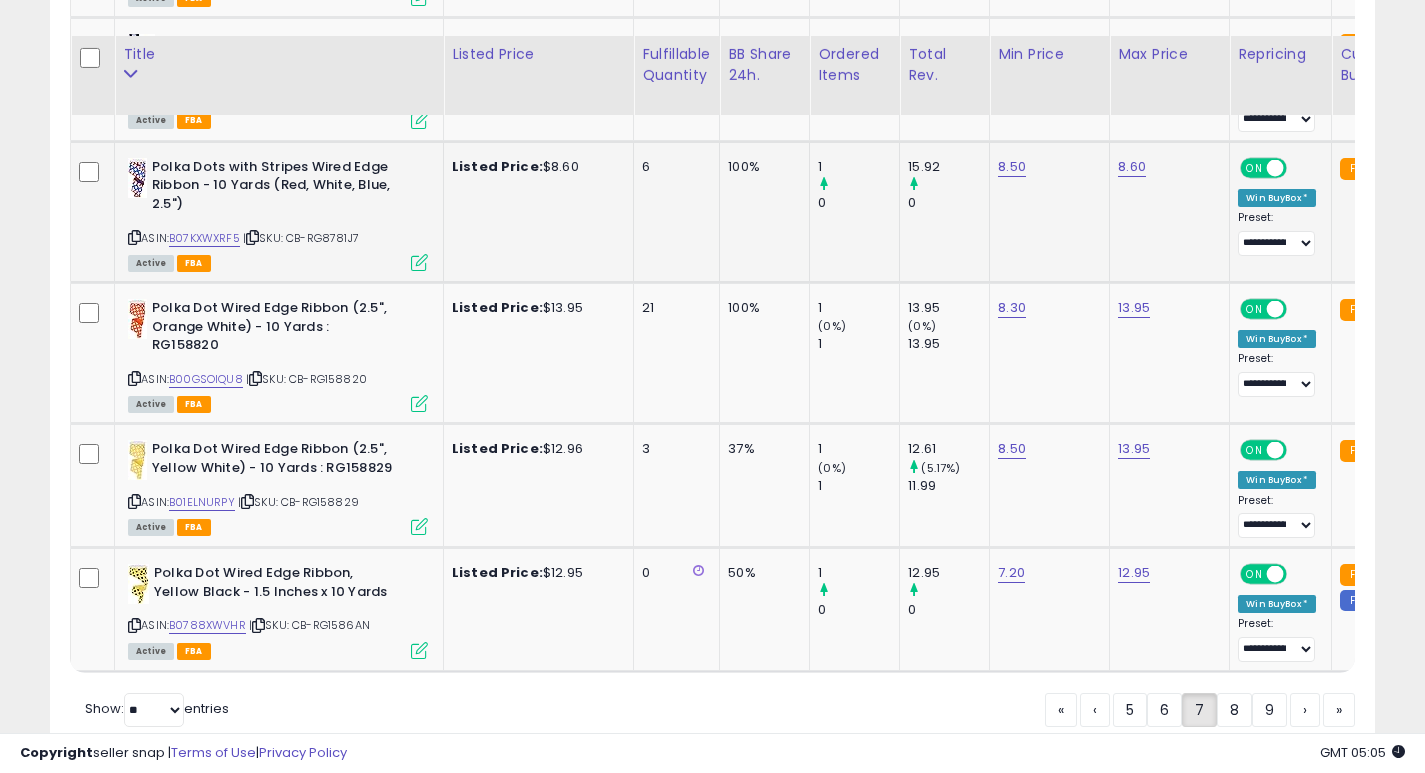 scroll, scrollTop: 7136, scrollLeft: 0, axis: vertical 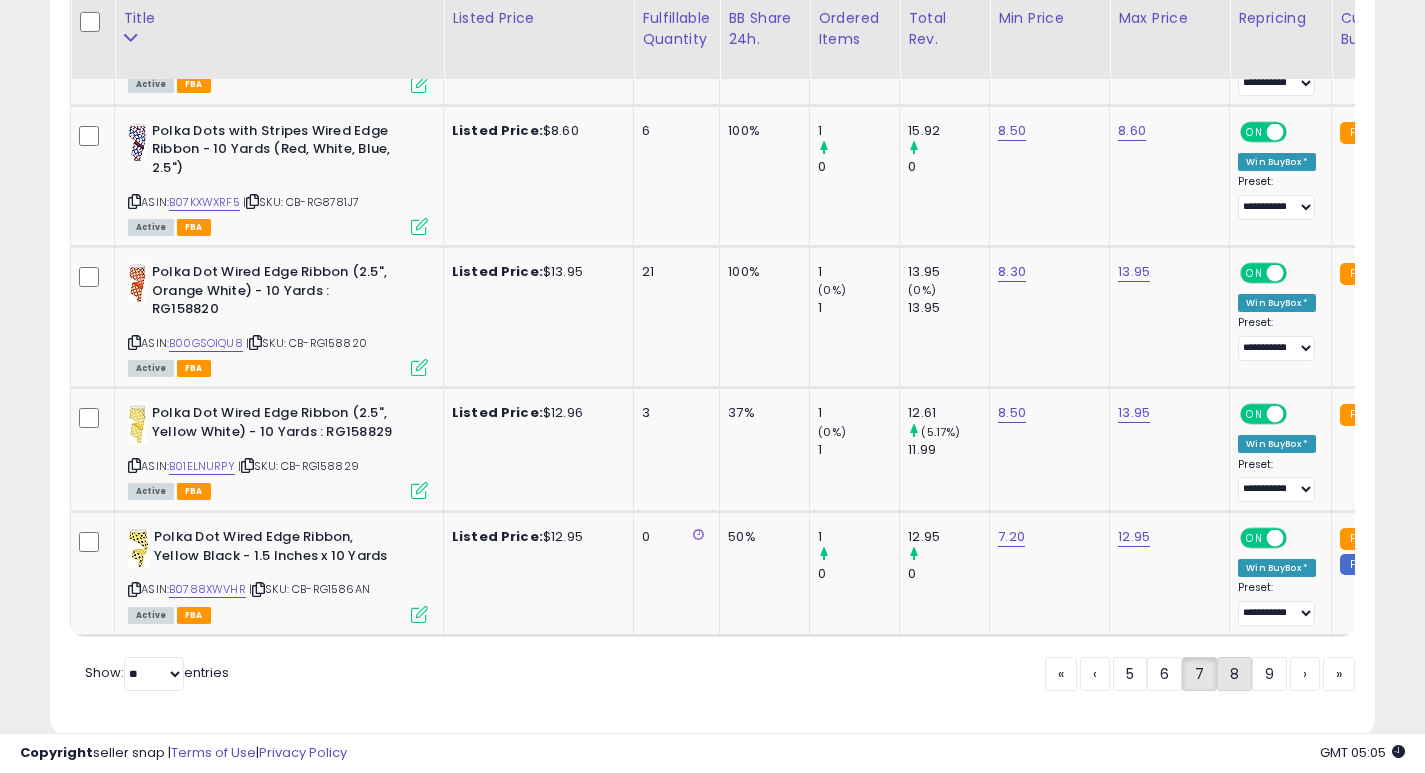 click on "8" 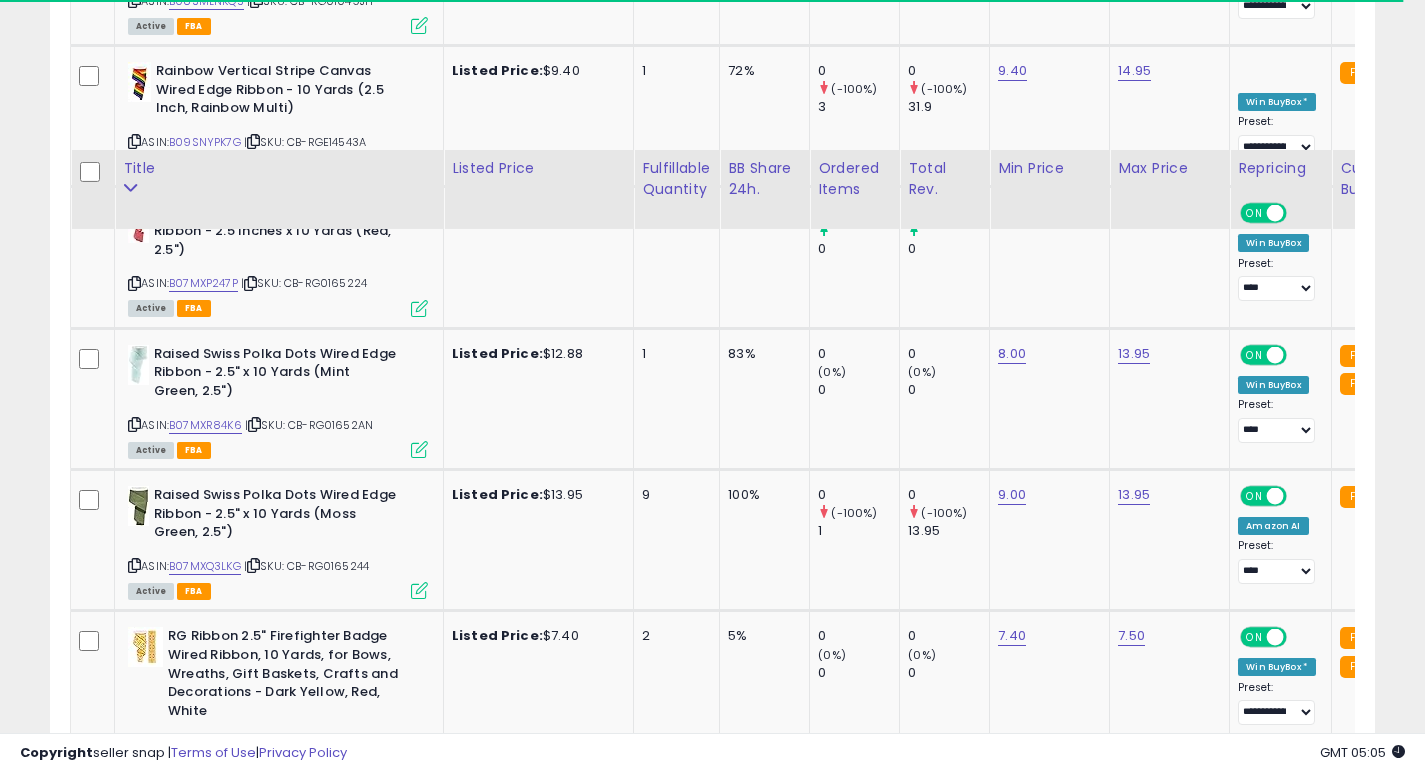 scroll, scrollTop: 3642, scrollLeft: 0, axis: vertical 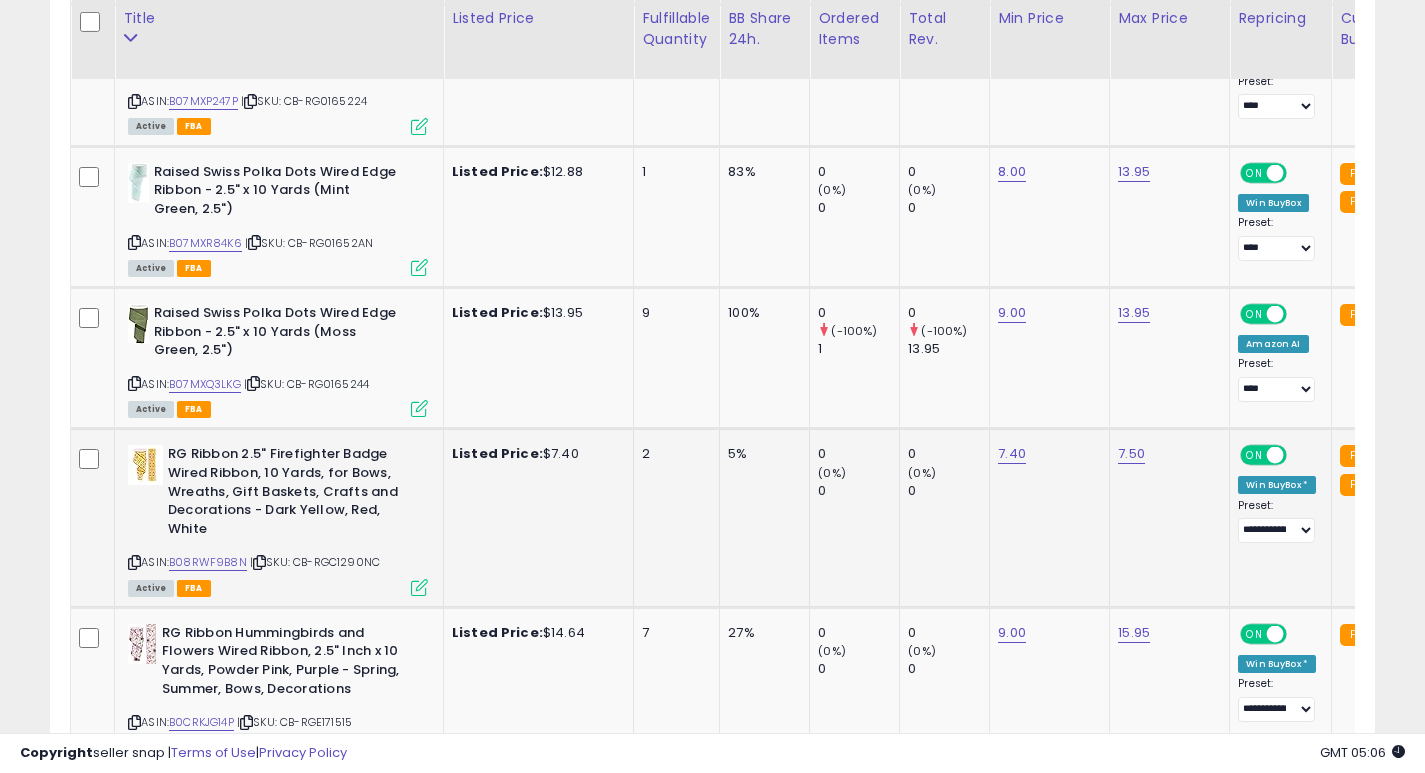 click on "2" 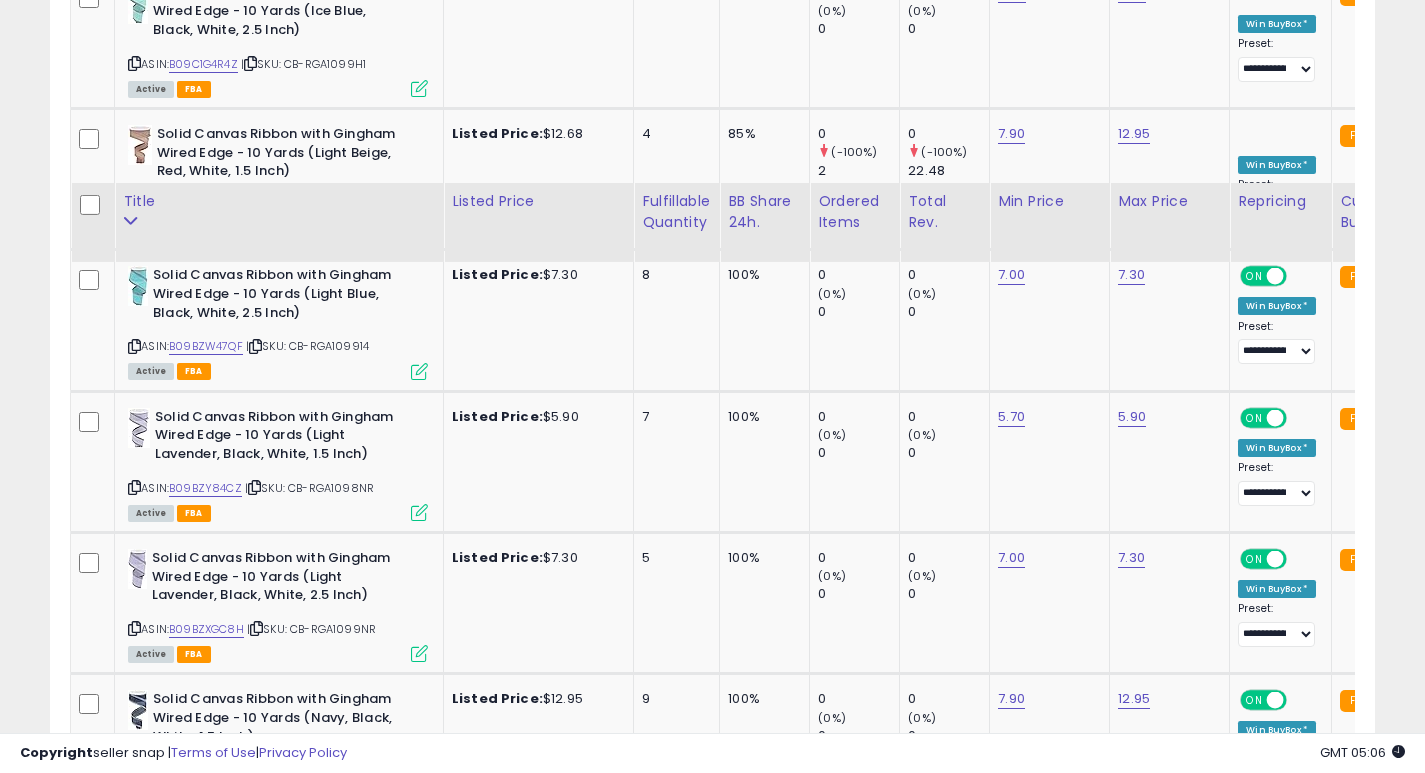 scroll, scrollTop: 7491, scrollLeft: 0, axis: vertical 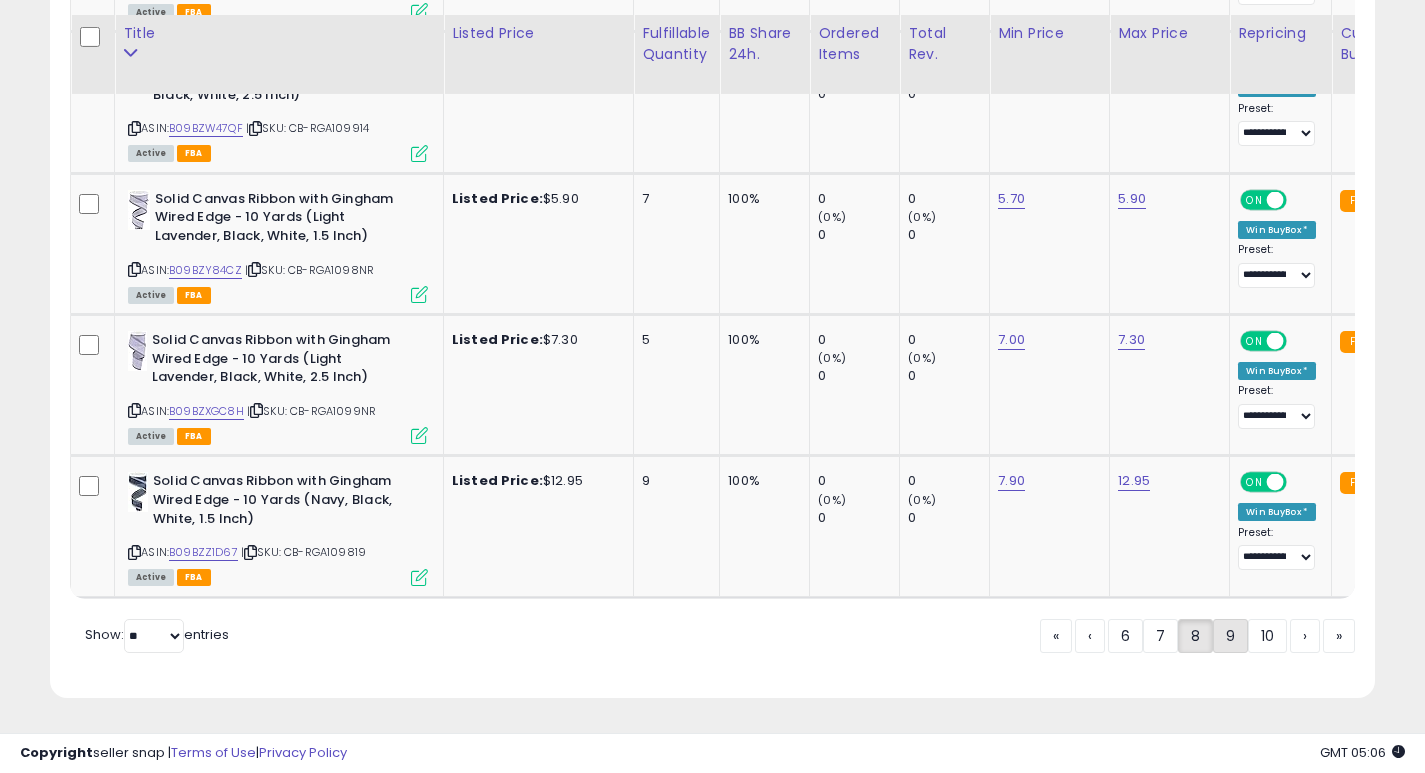 click on "9" 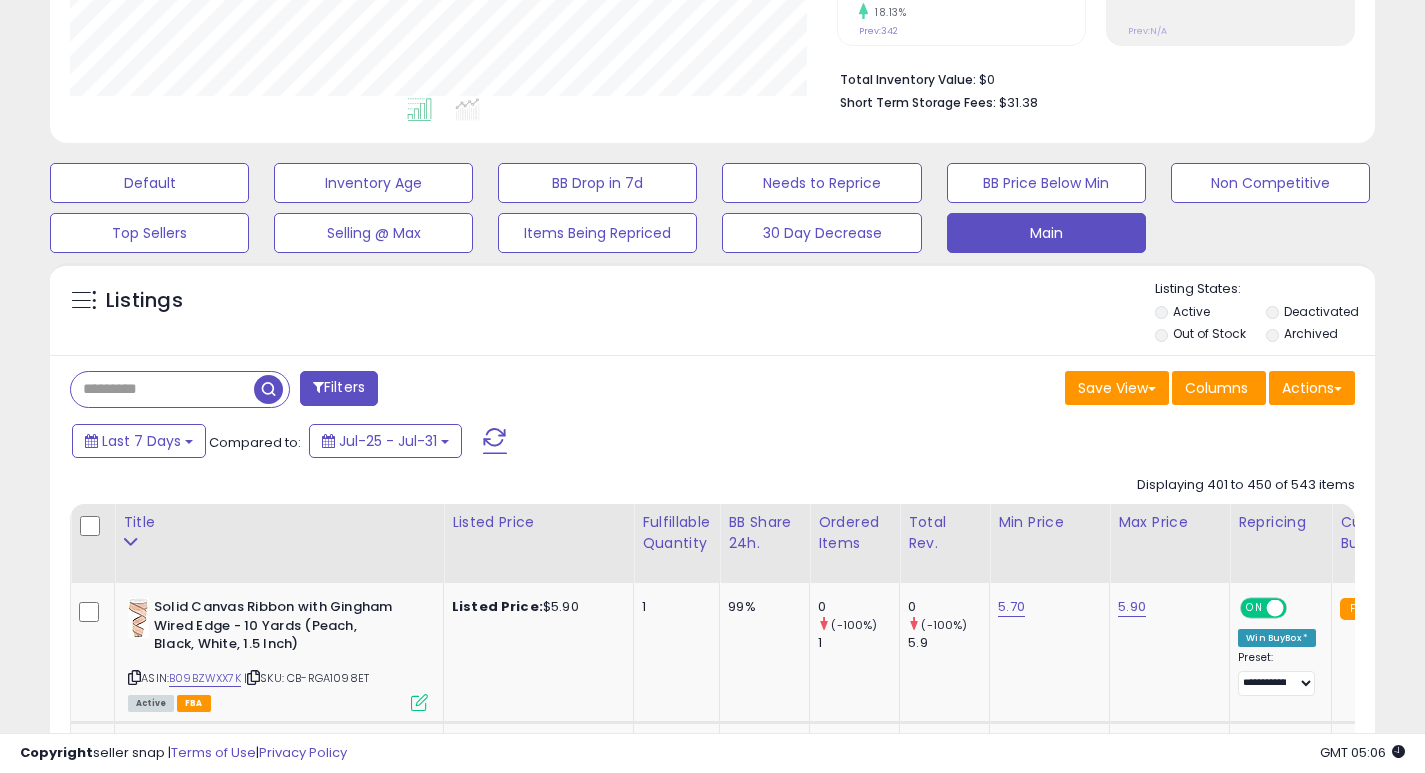 scroll, scrollTop: 538, scrollLeft: 0, axis: vertical 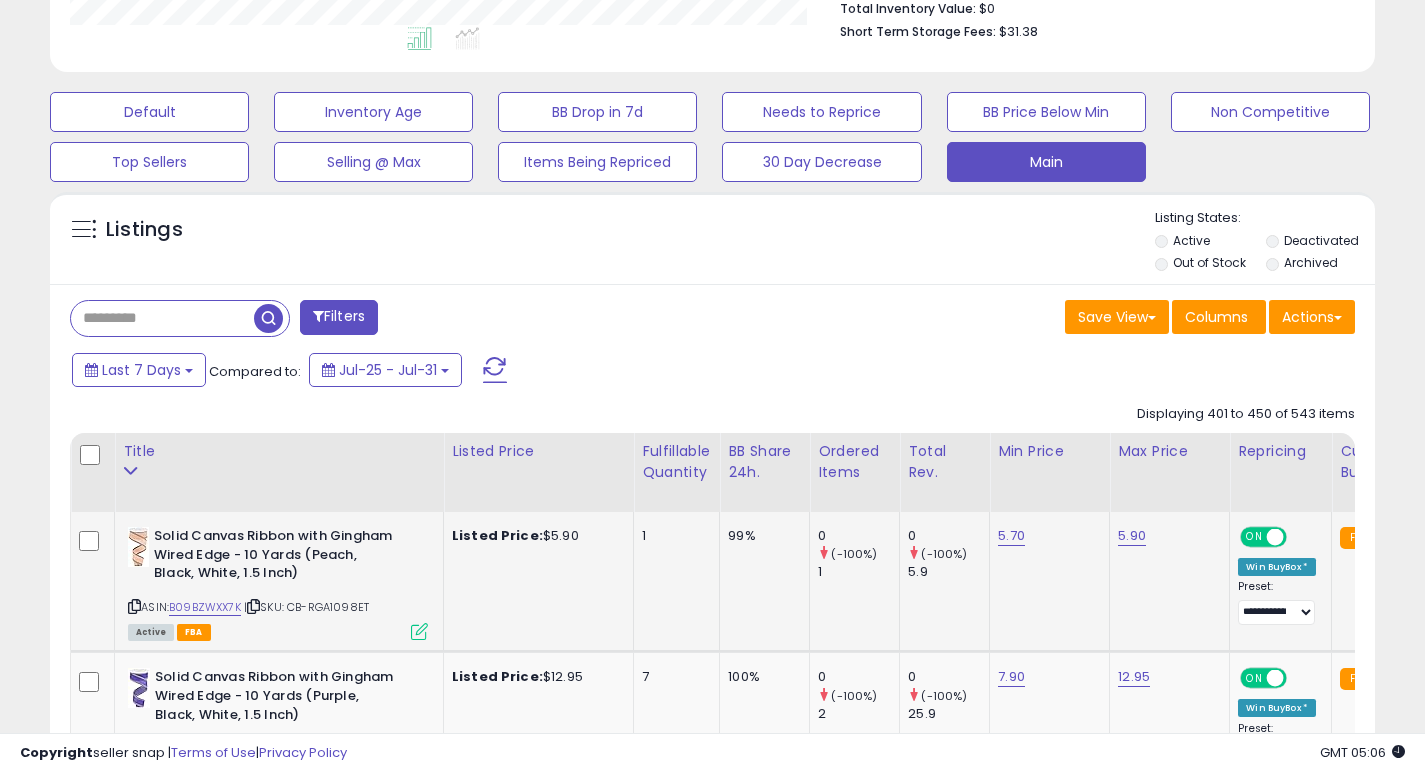 click on "Displaying 401 to 450 of 543 items
Title
Listed Price" 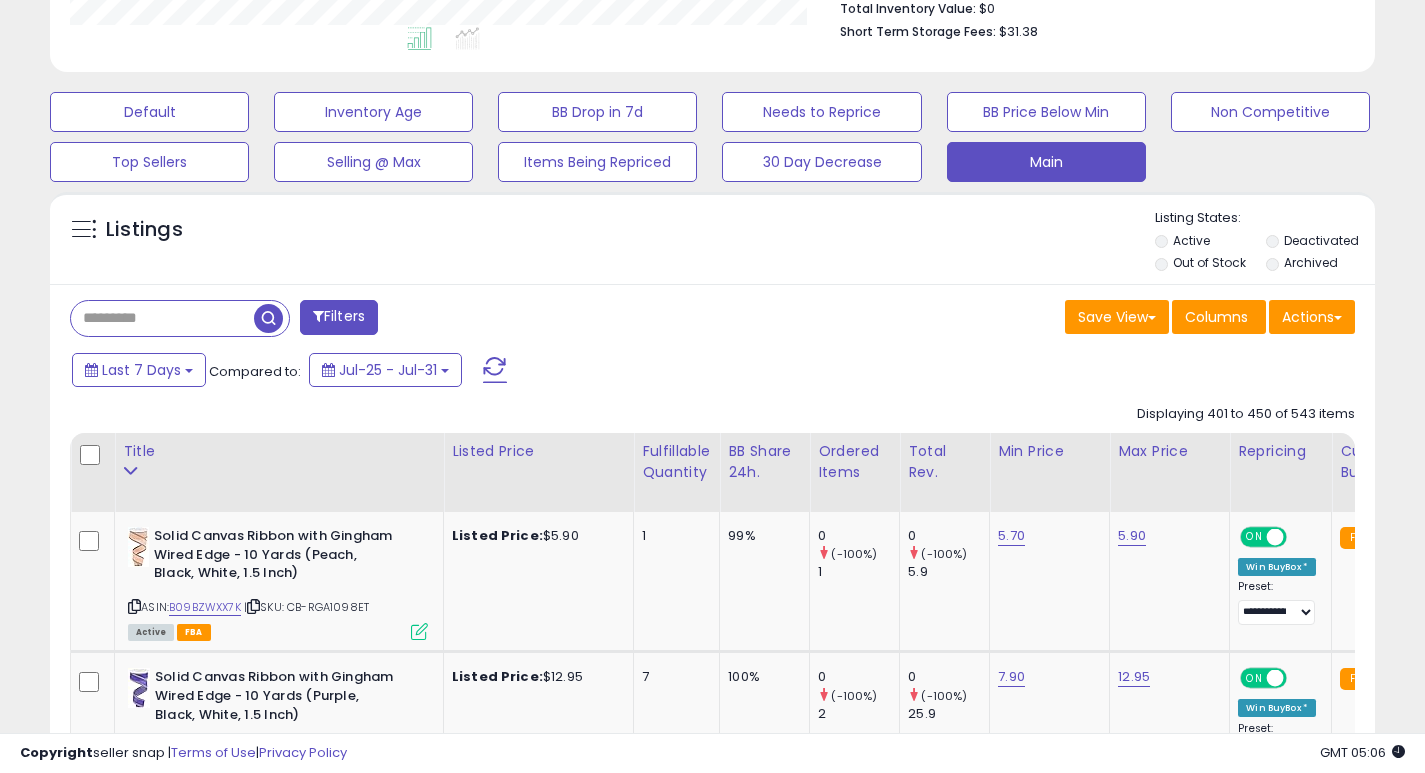 click on "6" 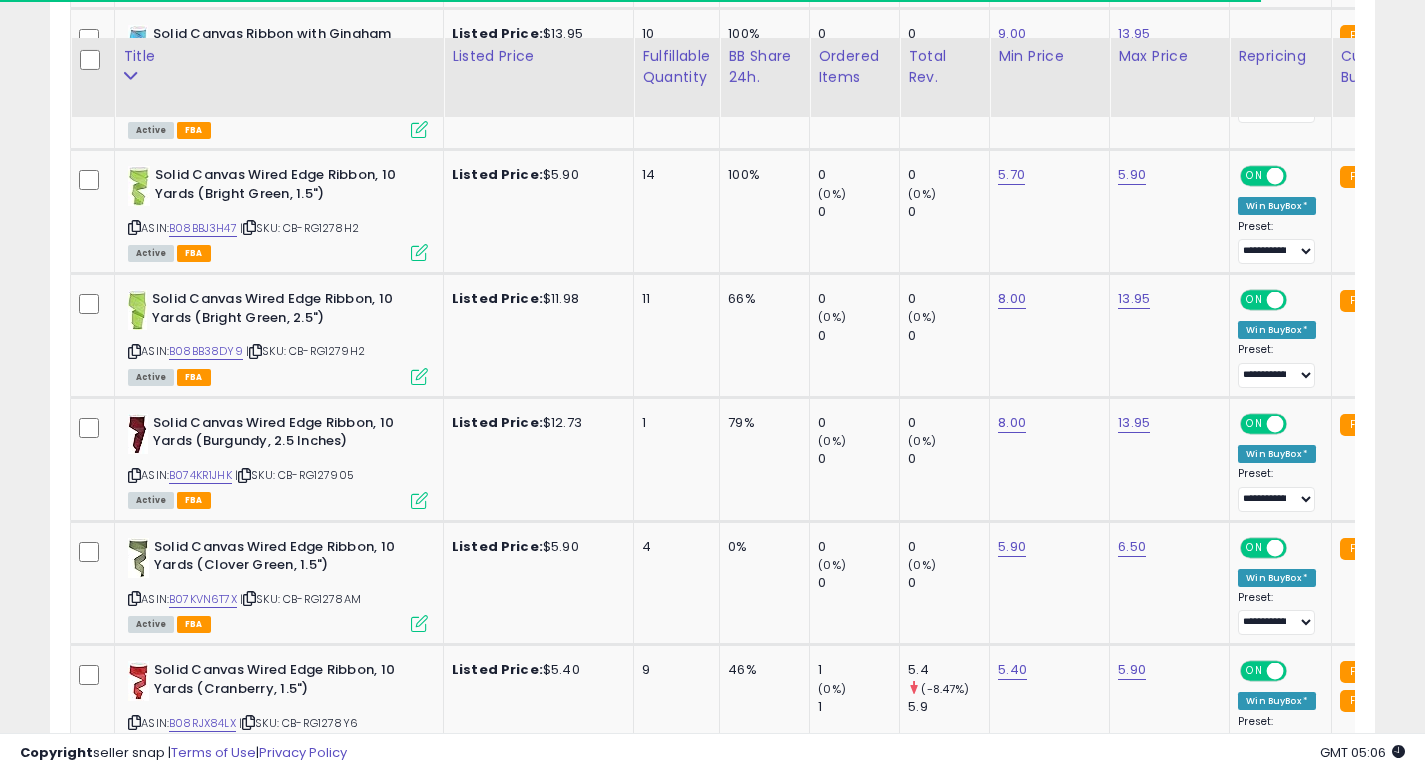 scroll, scrollTop: 1928, scrollLeft: 0, axis: vertical 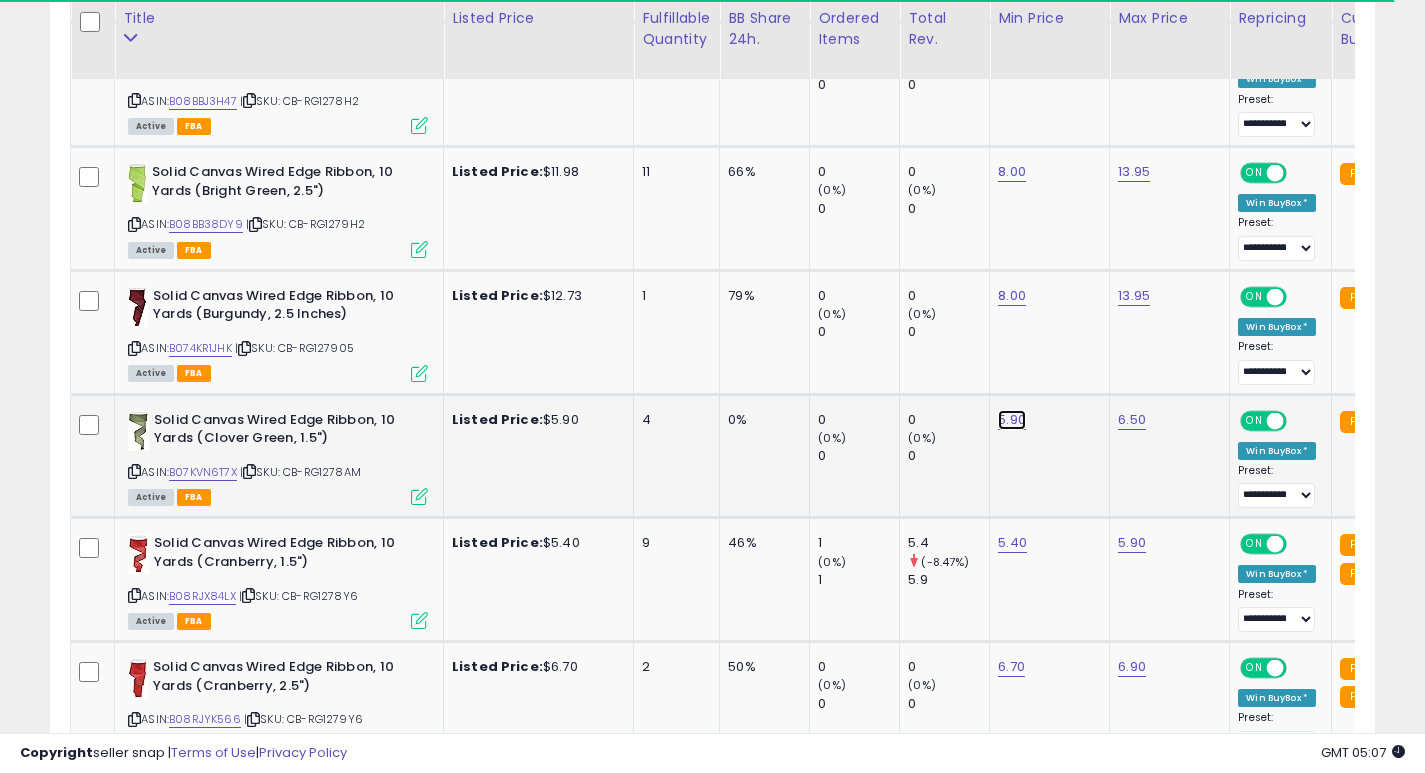 click on "5.90" at bounding box center (1011, -941) 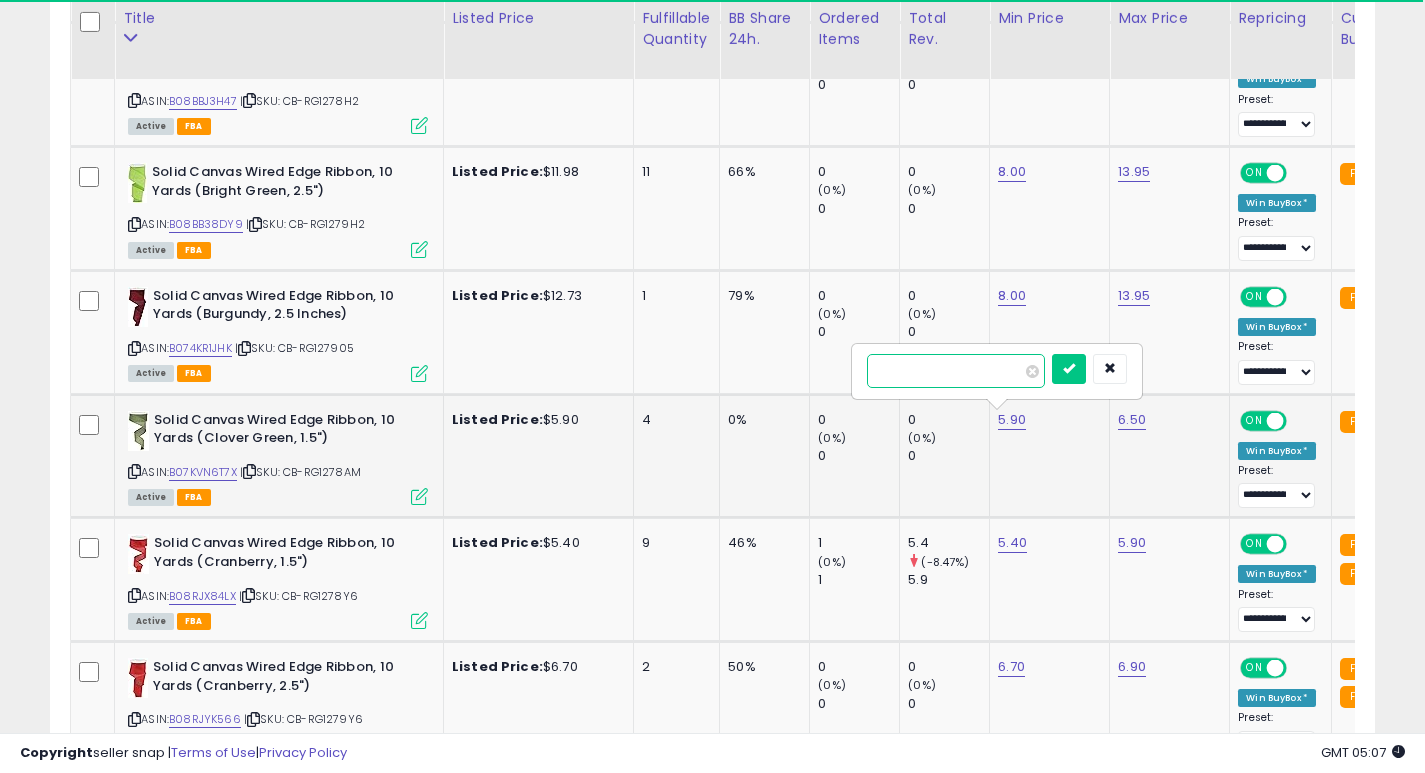 type on "***" 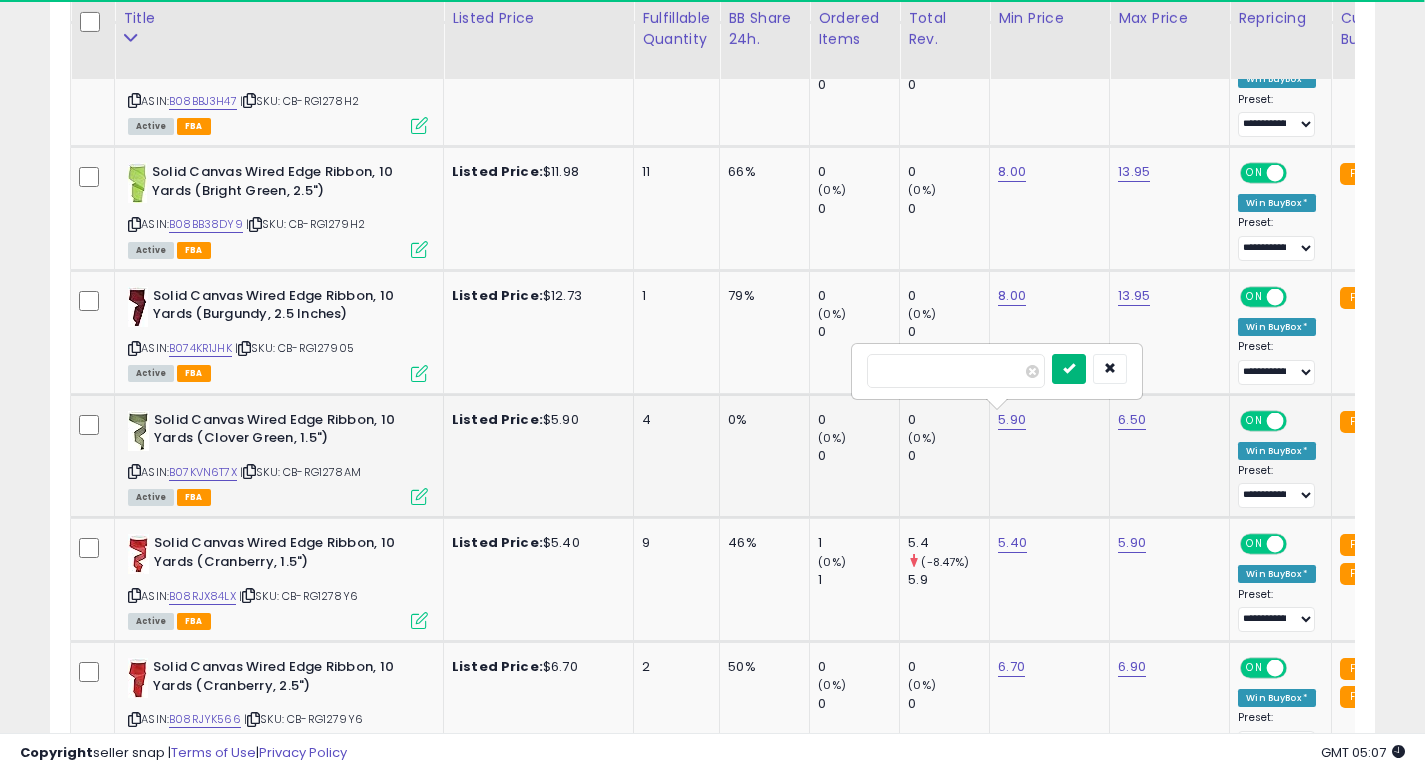 click at bounding box center [1069, 369] 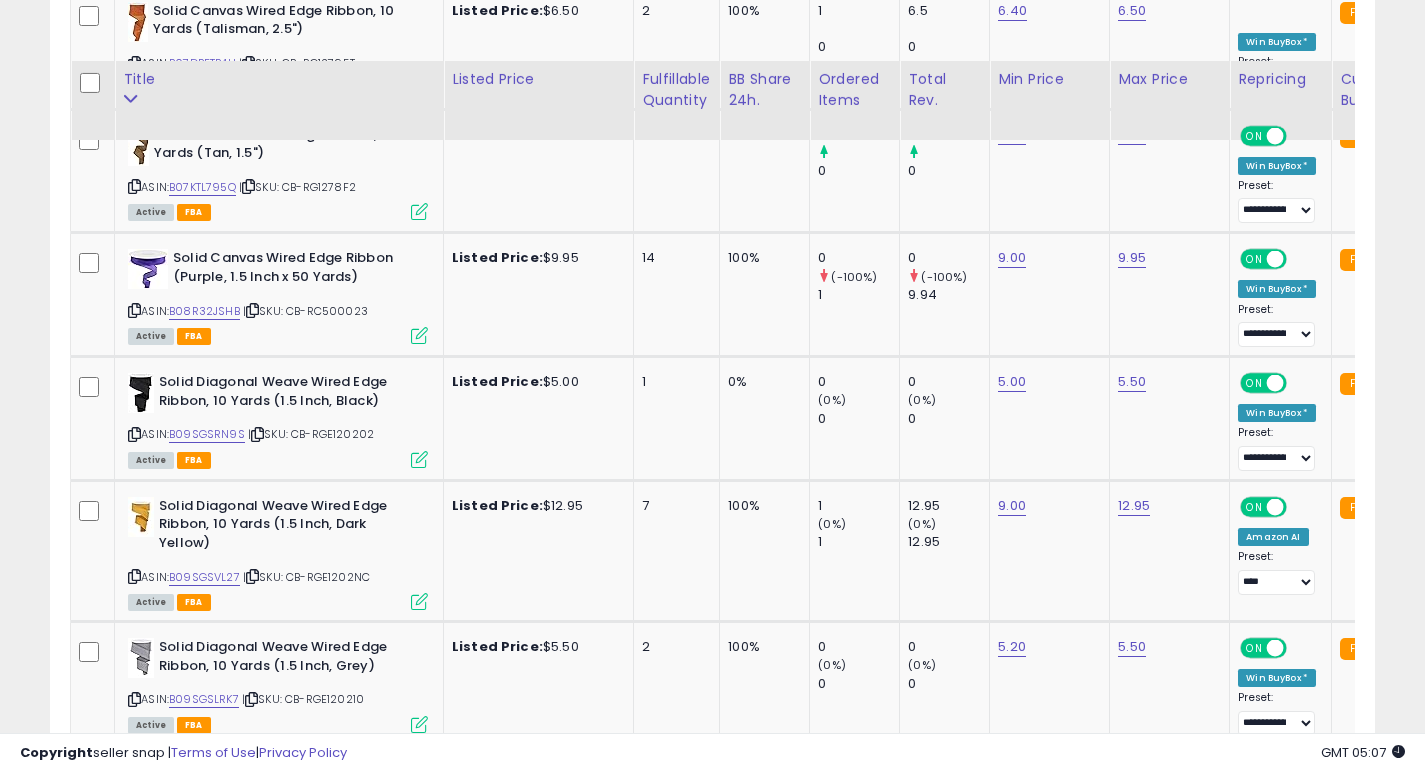 scroll, scrollTop: 5331, scrollLeft: 0, axis: vertical 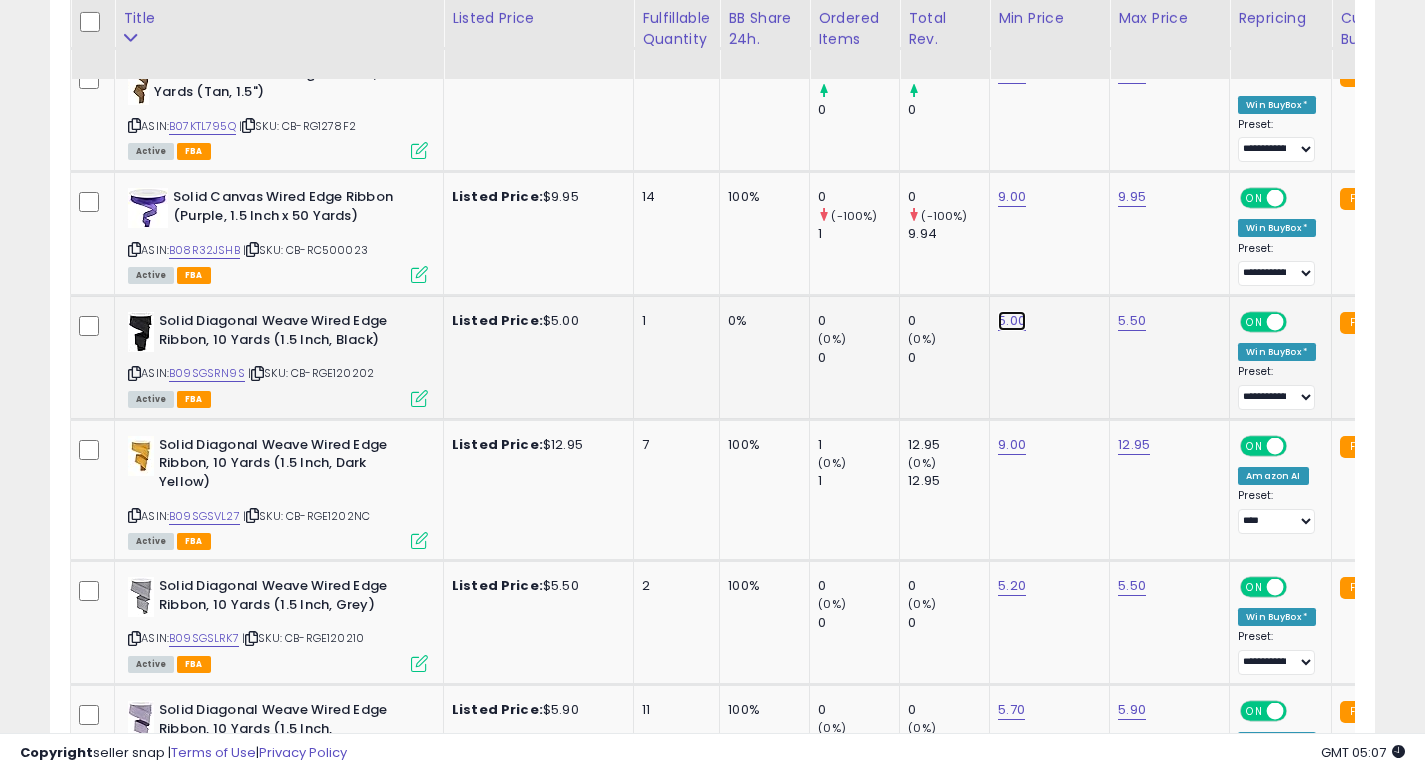 click on "5.00" at bounding box center (1011, -4257) 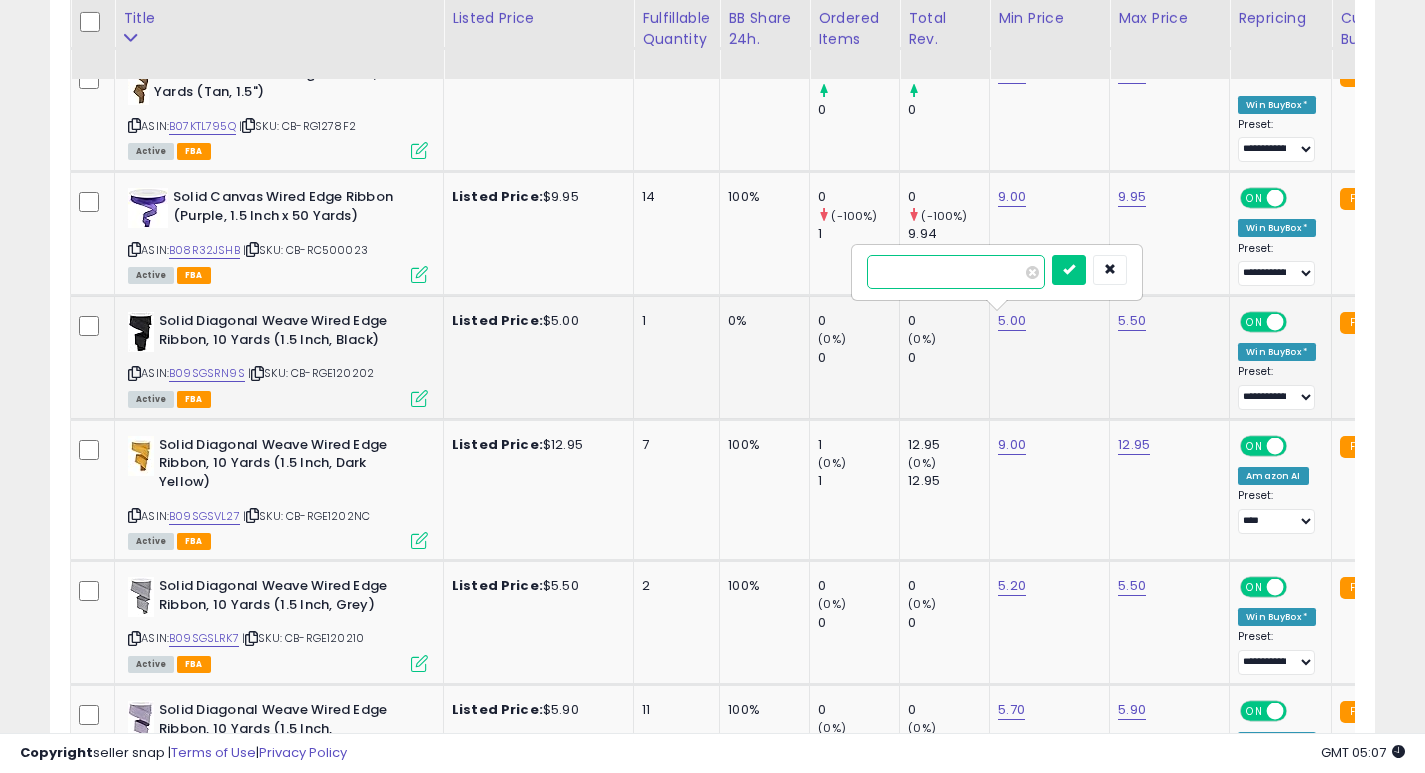 type on "*" 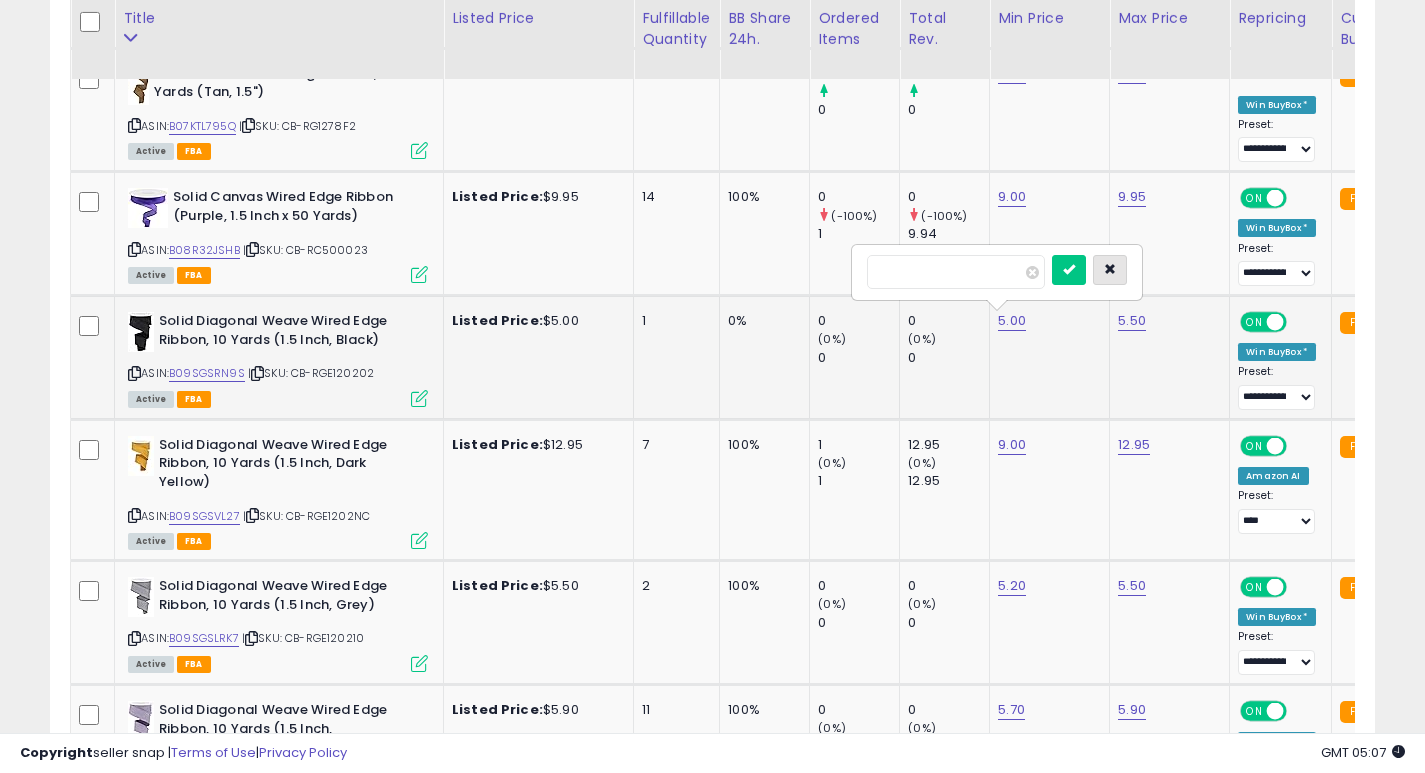 click at bounding box center [1110, 269] 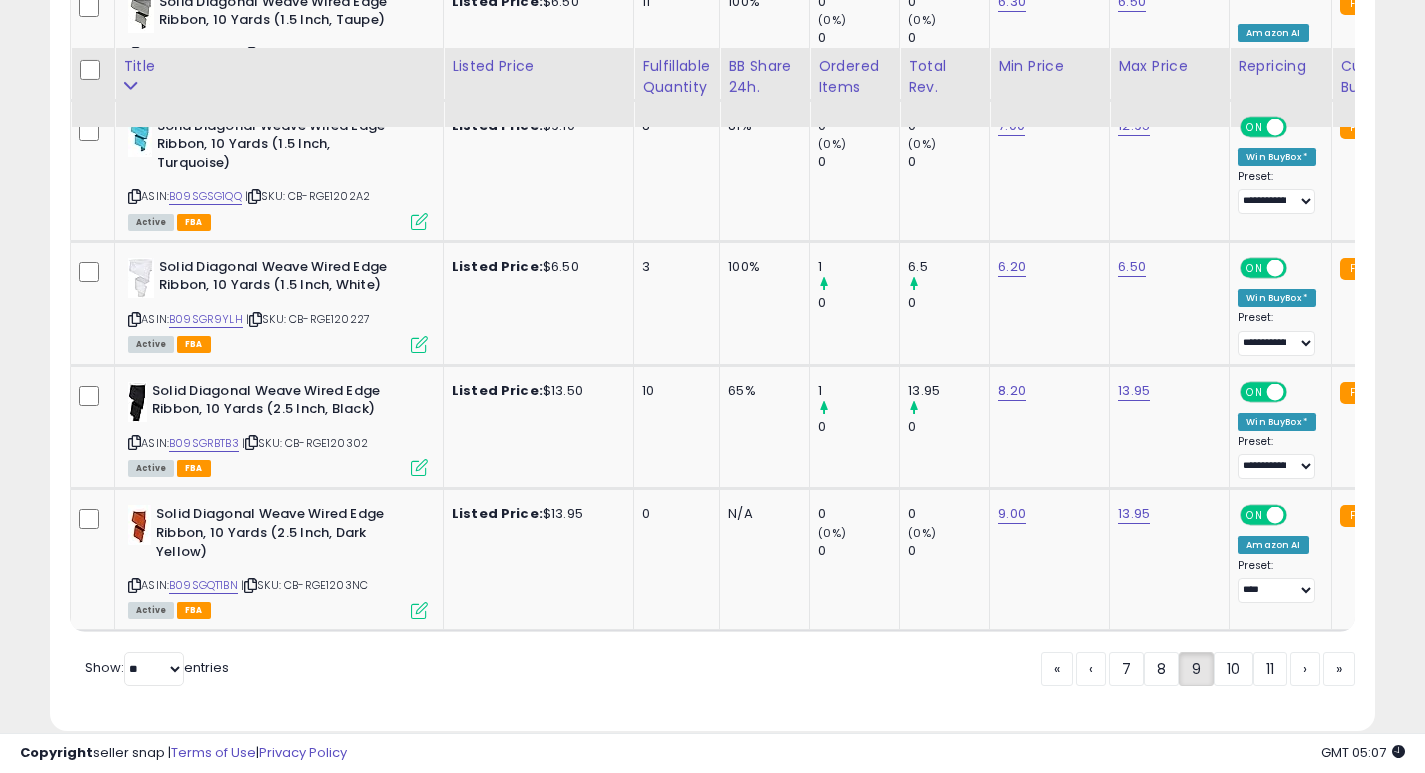 scroll, scrollTop: 6900, scrollLeft: 0, axis: vertical 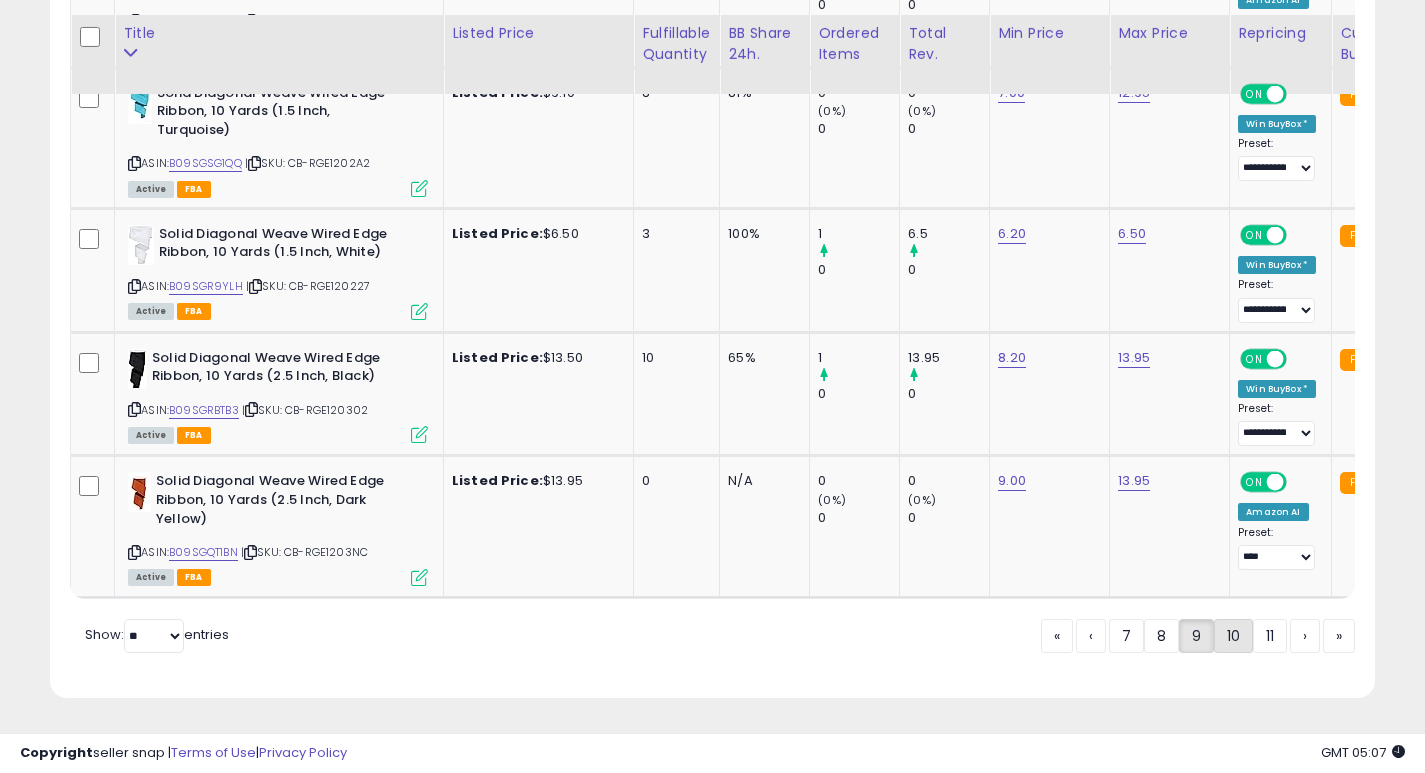 click on "10" 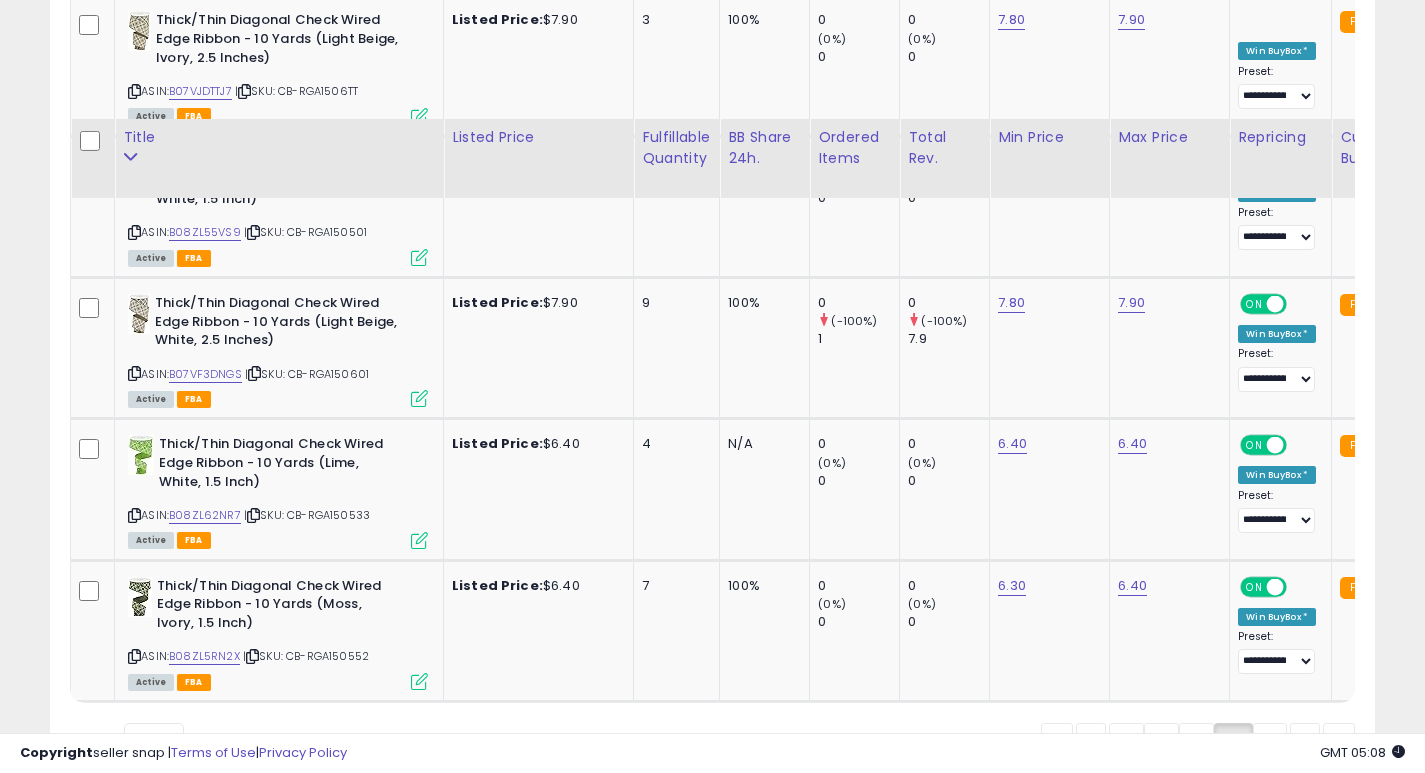 scroll, scrollTop: 7097, scrollLeft: 0, axis: vertical 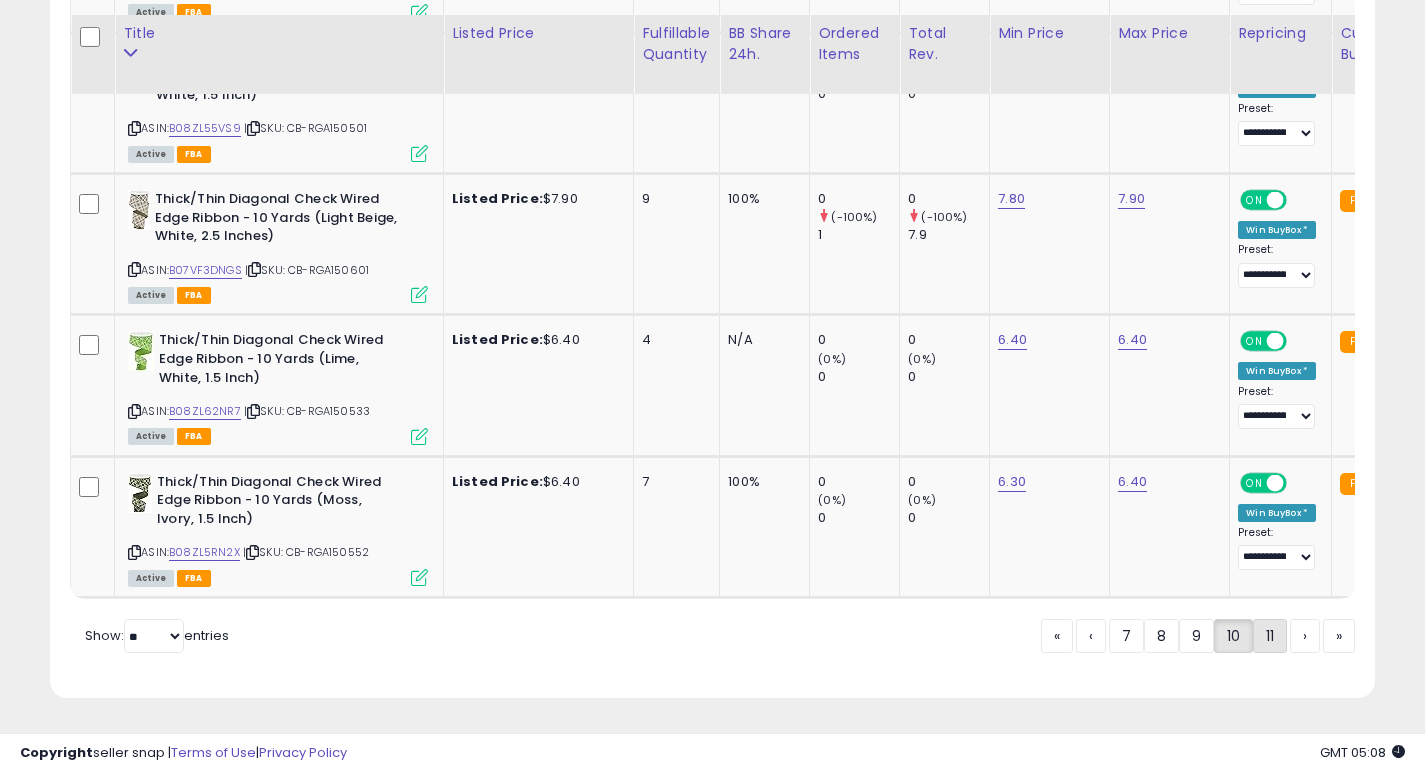 click on "11" 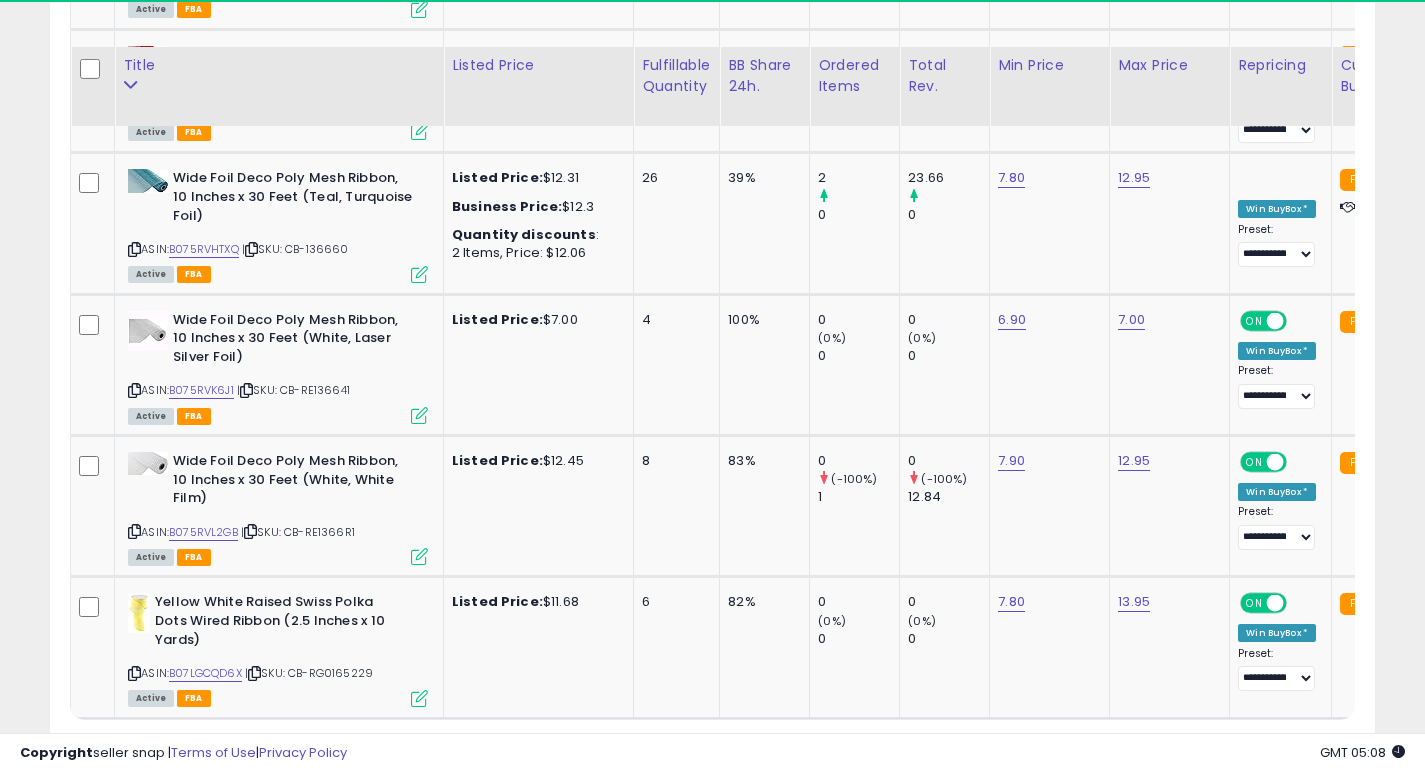 scroll, scrollTop: 6351, scrollLeft: 0, axis: vertical 